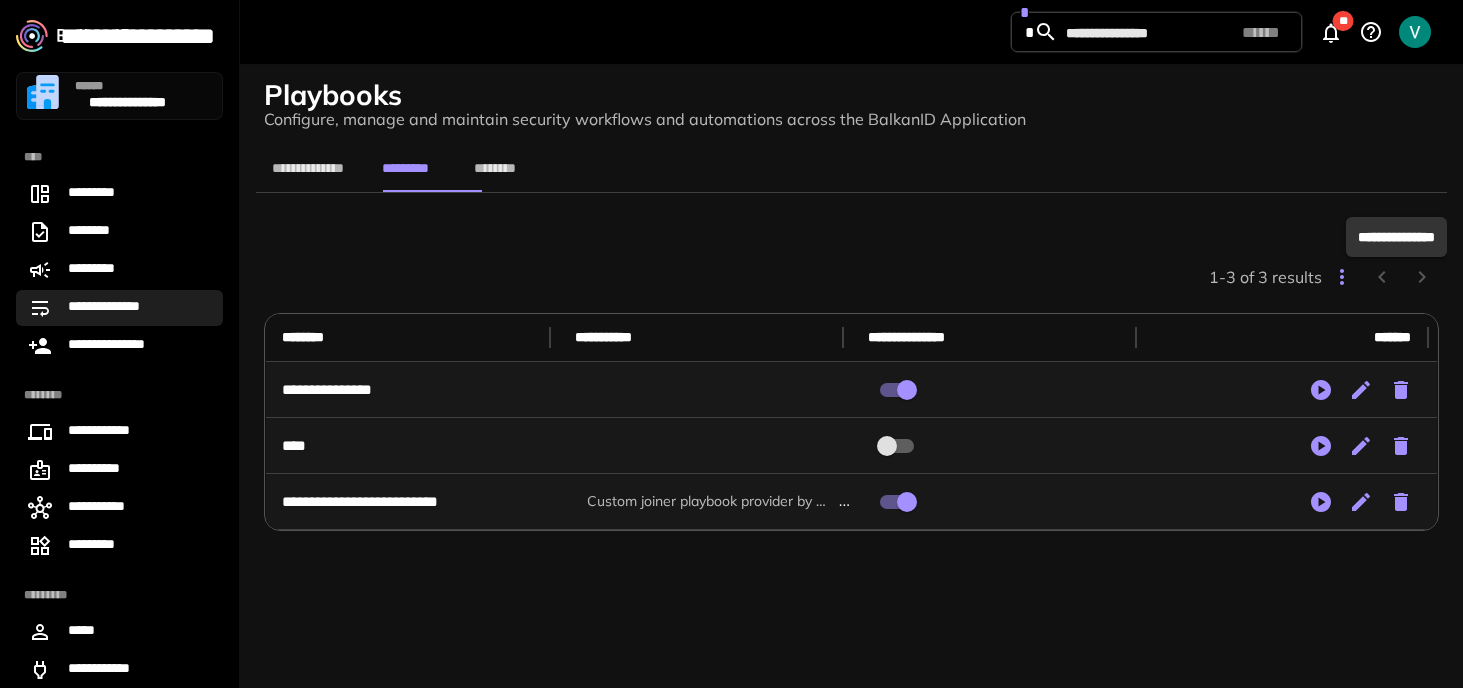 scroll, scrollTop: 0, scrollLeft: 0, axis: both 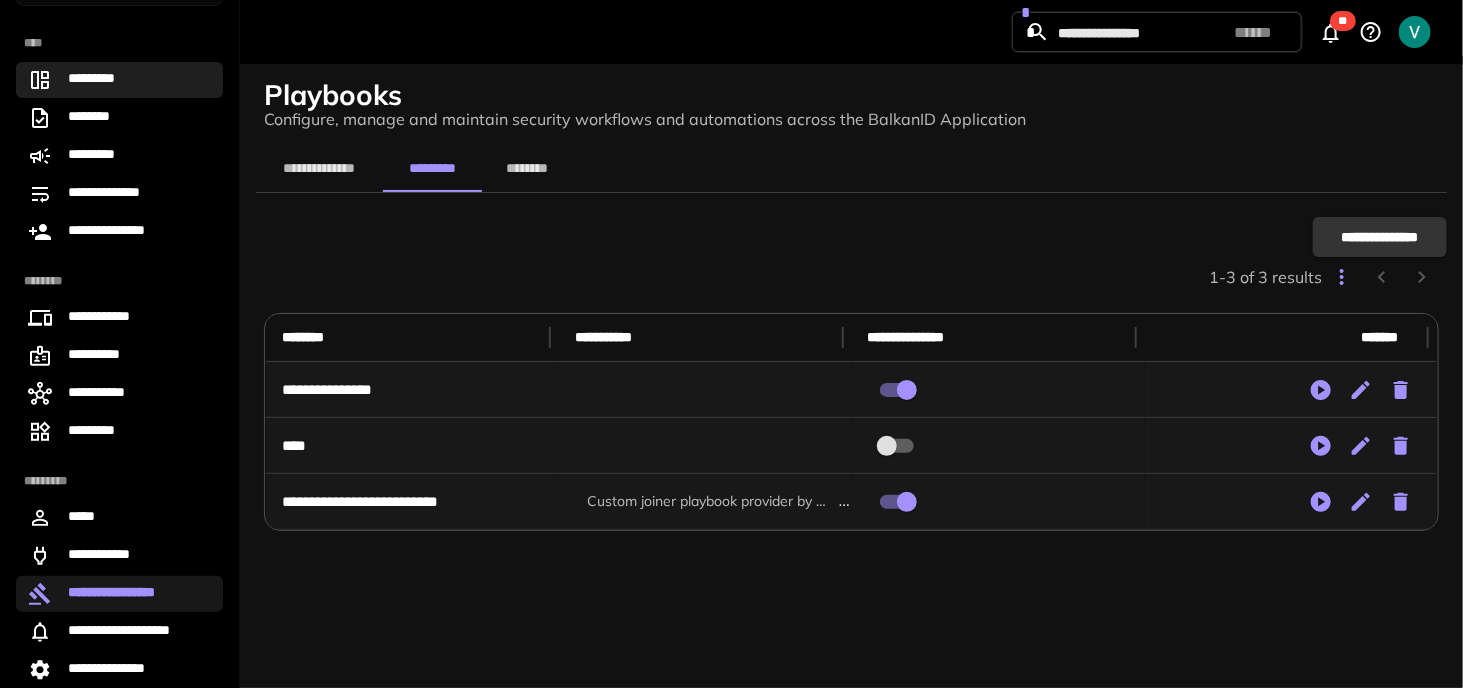 click on "*********" at bounding box center (103, 80) 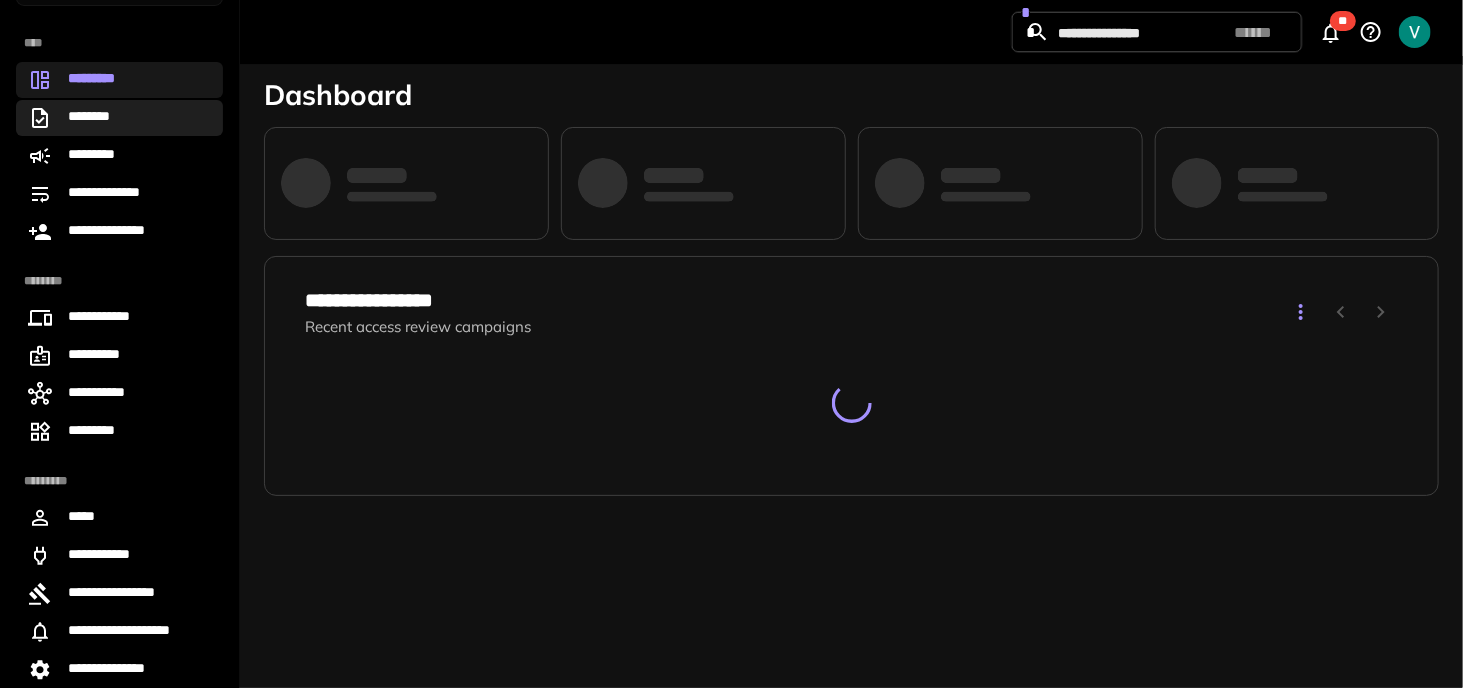 click on "********" at bounding box center (119, 118) 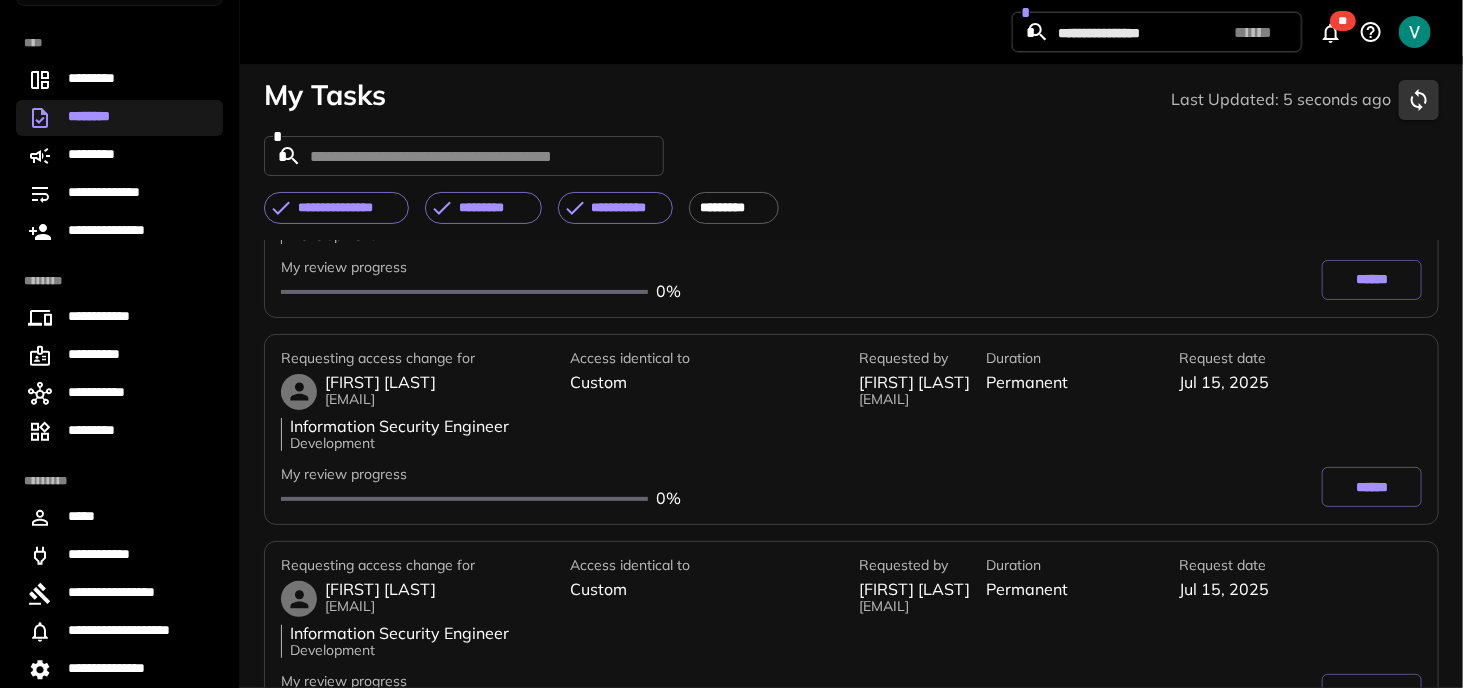 scroll, scrollTop: 1549, scrollLeft: 0, axis: vertical 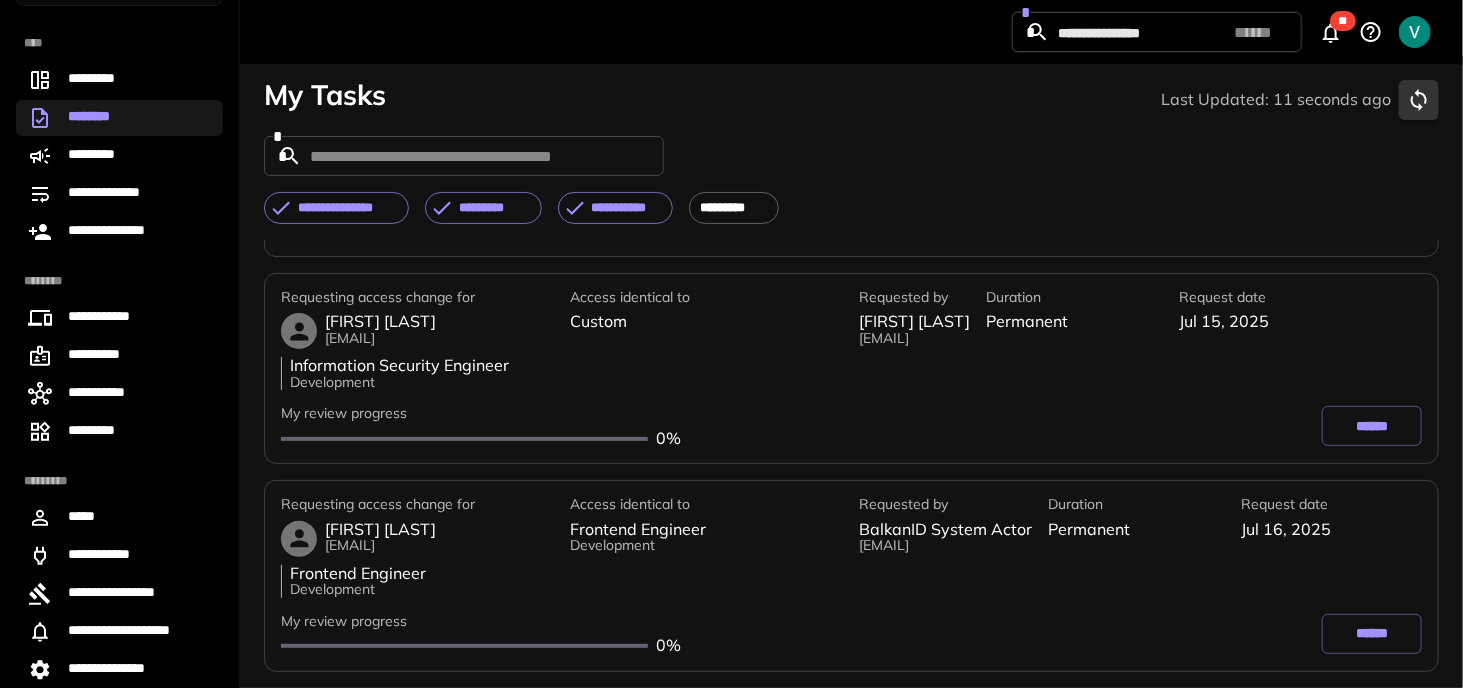 drag, startPoint x: 945, startPoint y: 322, endPoint x: 1079, endPoint y: 735, distance: 434.19467 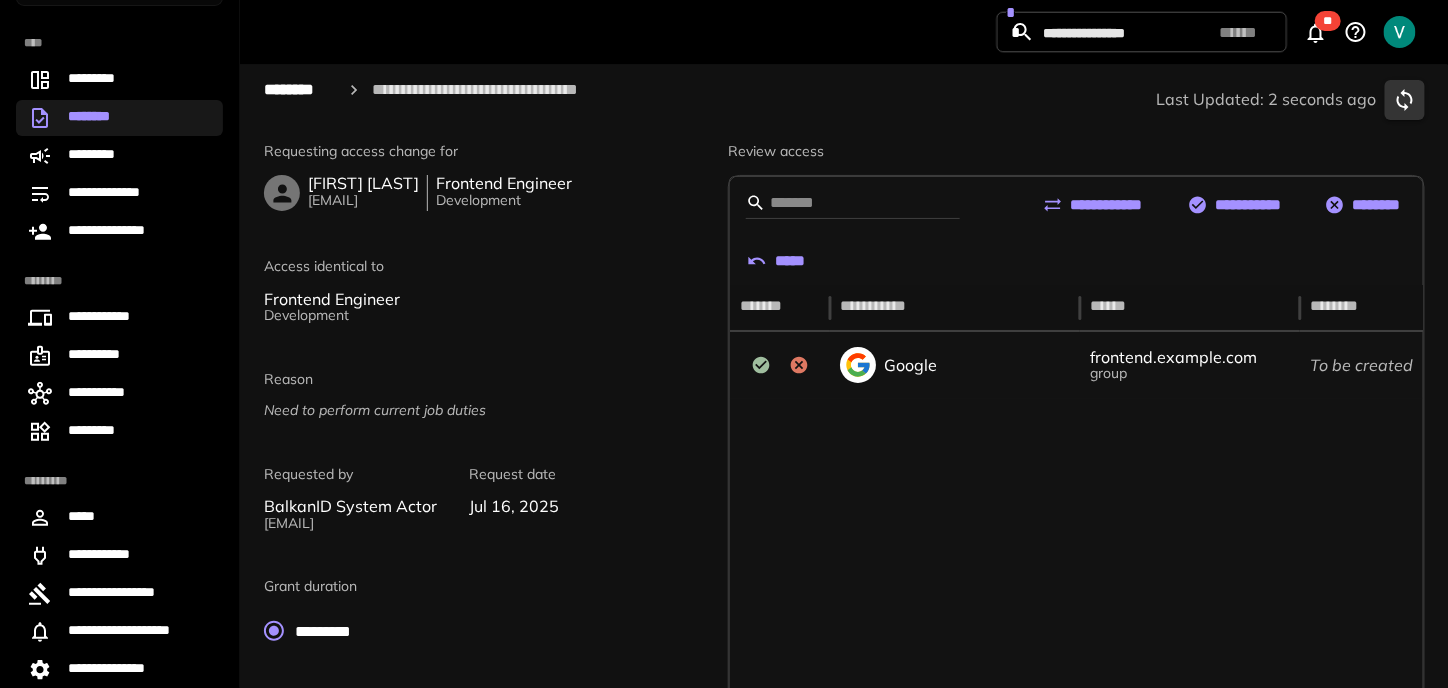 click on "********" at bounding box center (1365, 205) 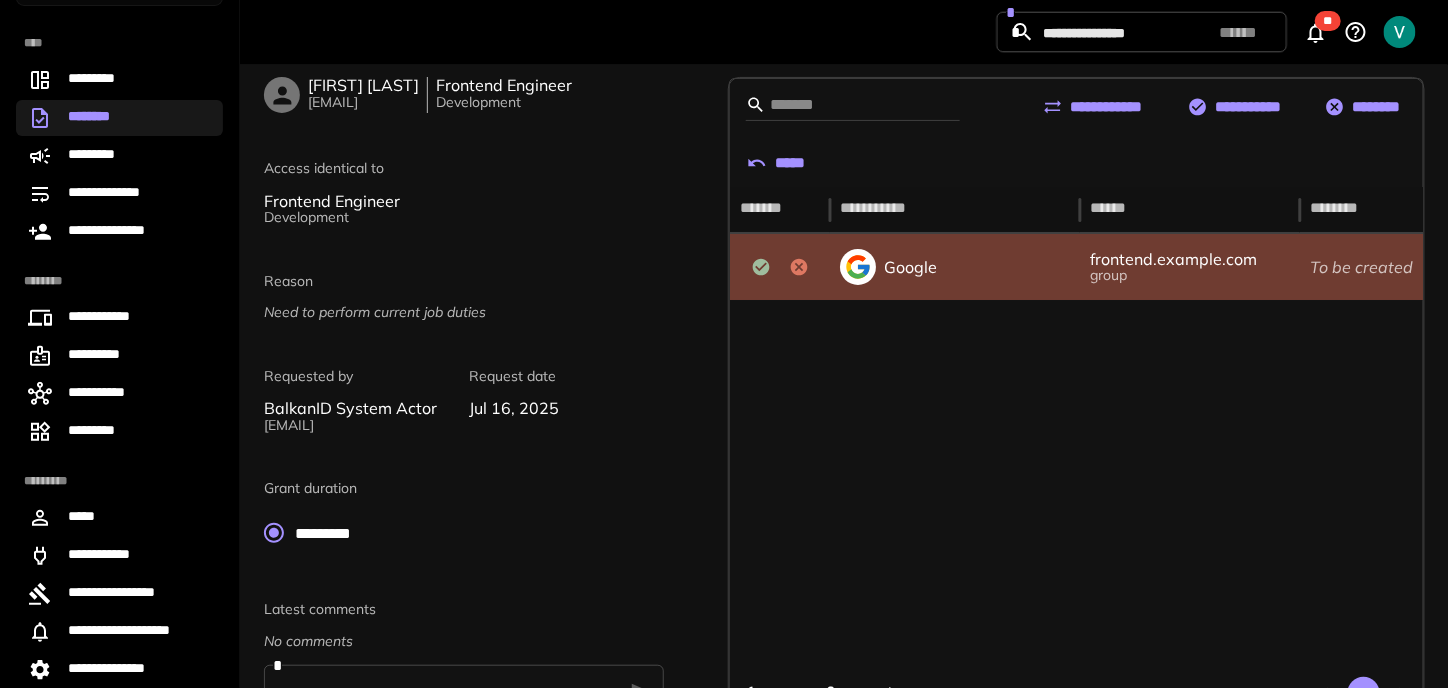 scroll, scrollTop: 226, scrollLeft: 0, axis: vertical 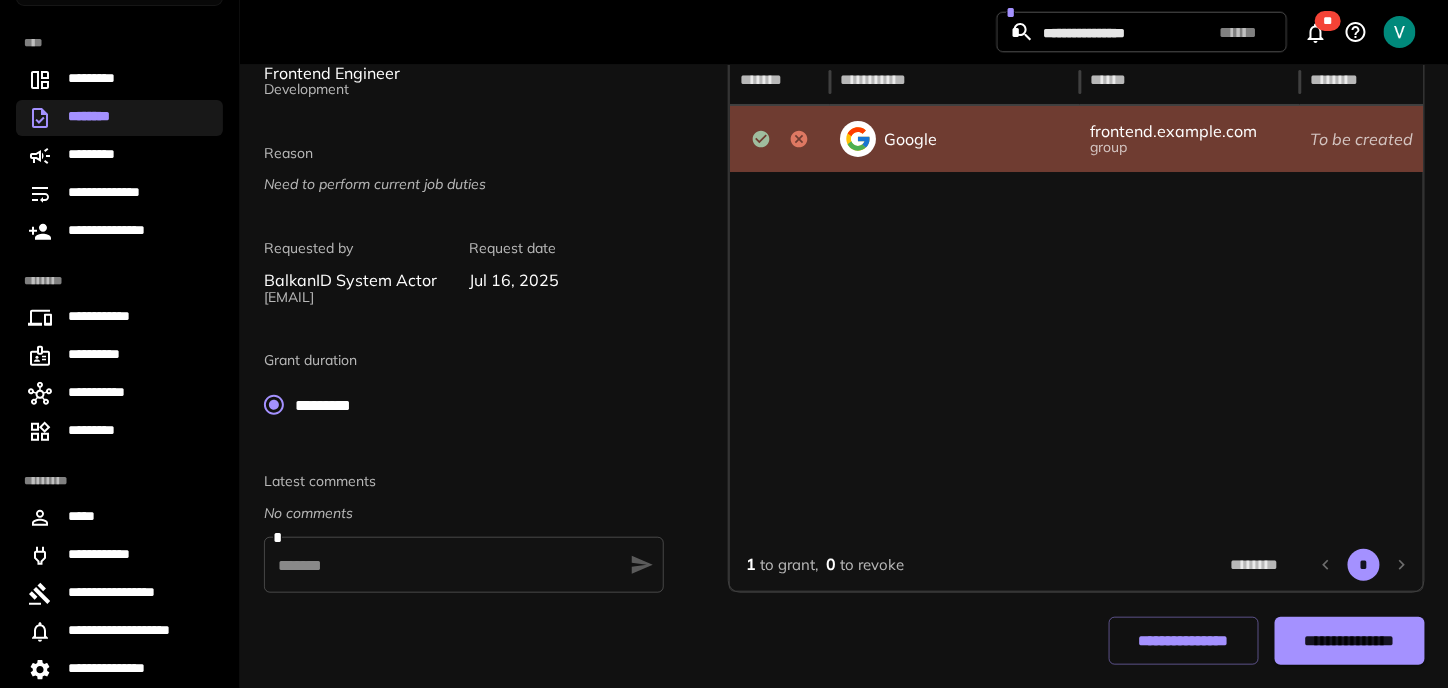 click on "**********" at bounding box center (1349, 641) 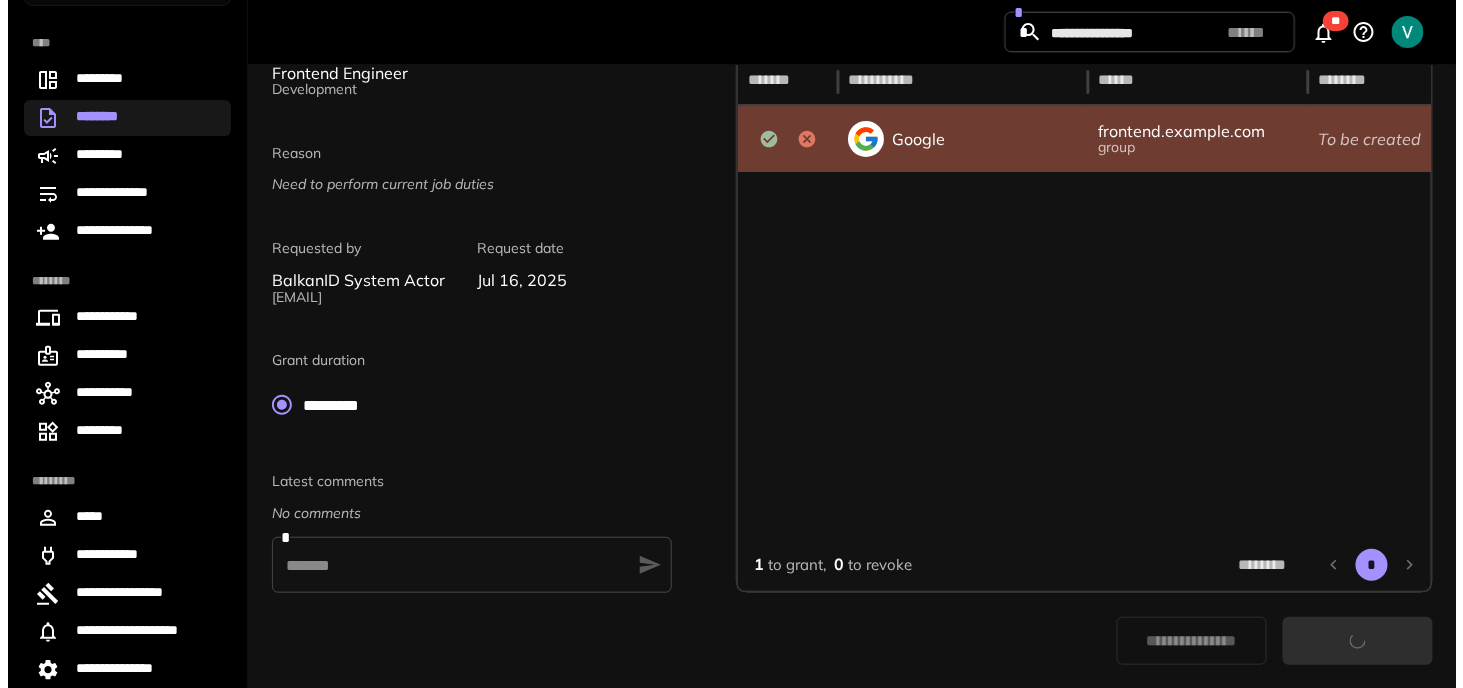 scroll, scrollTop: 0, scrollLeft: 0, axis: both 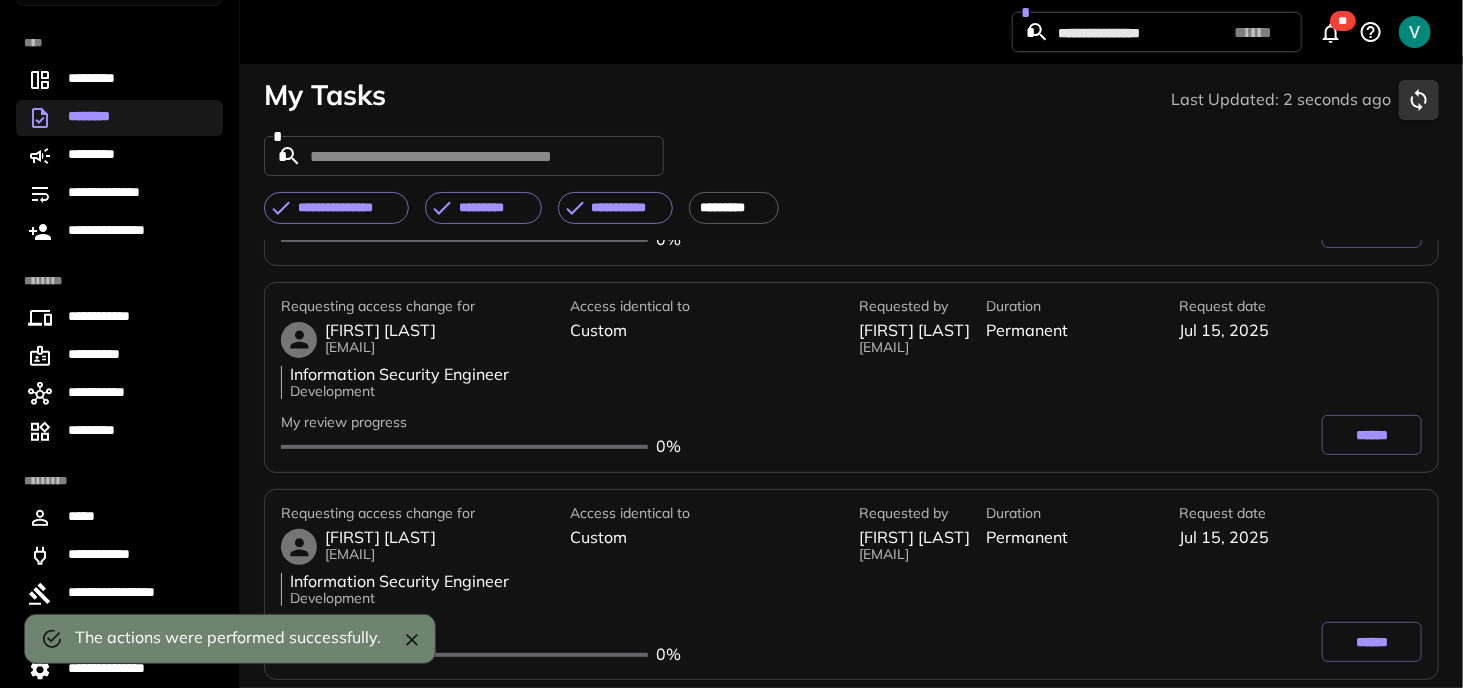 click on "******" at bounding box center [1372, 642] 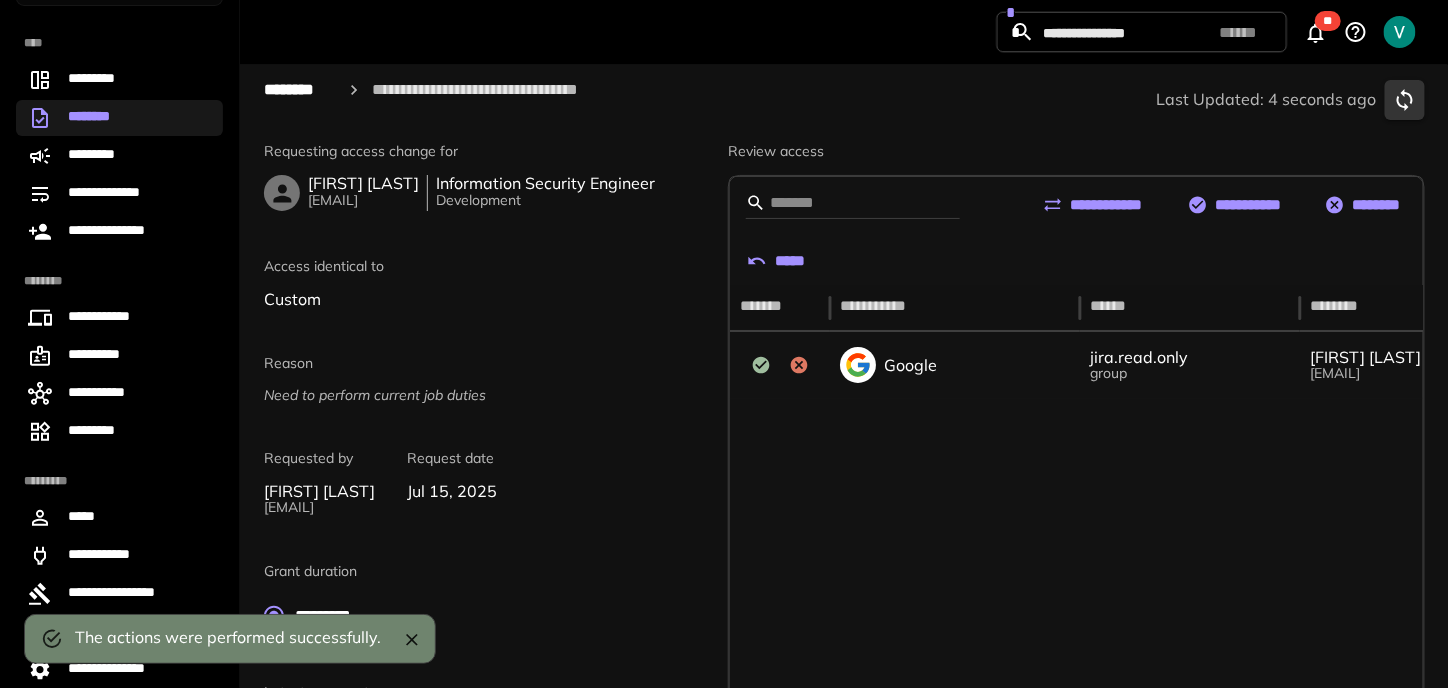 click on "********" at bounding box center [1365, 205] 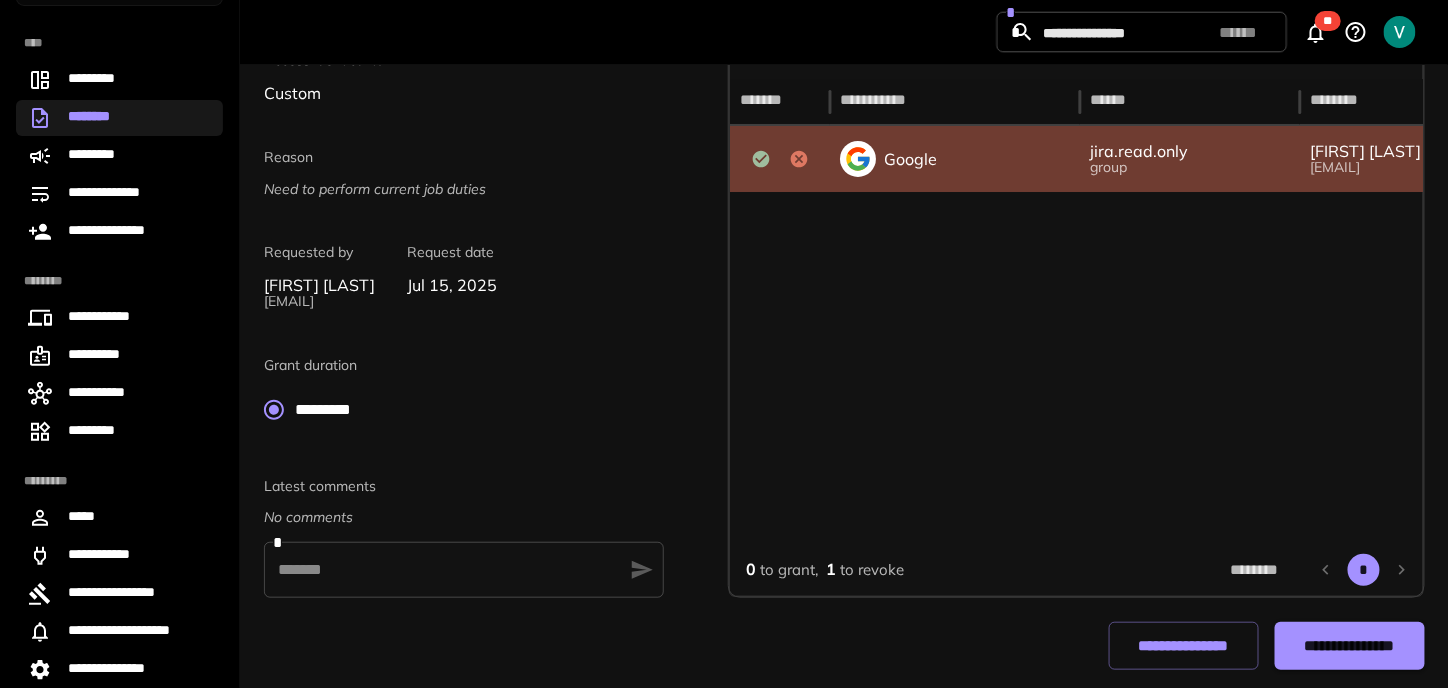 scroll, scrollTop: 212, scrollLeft: 0, axis: vertical 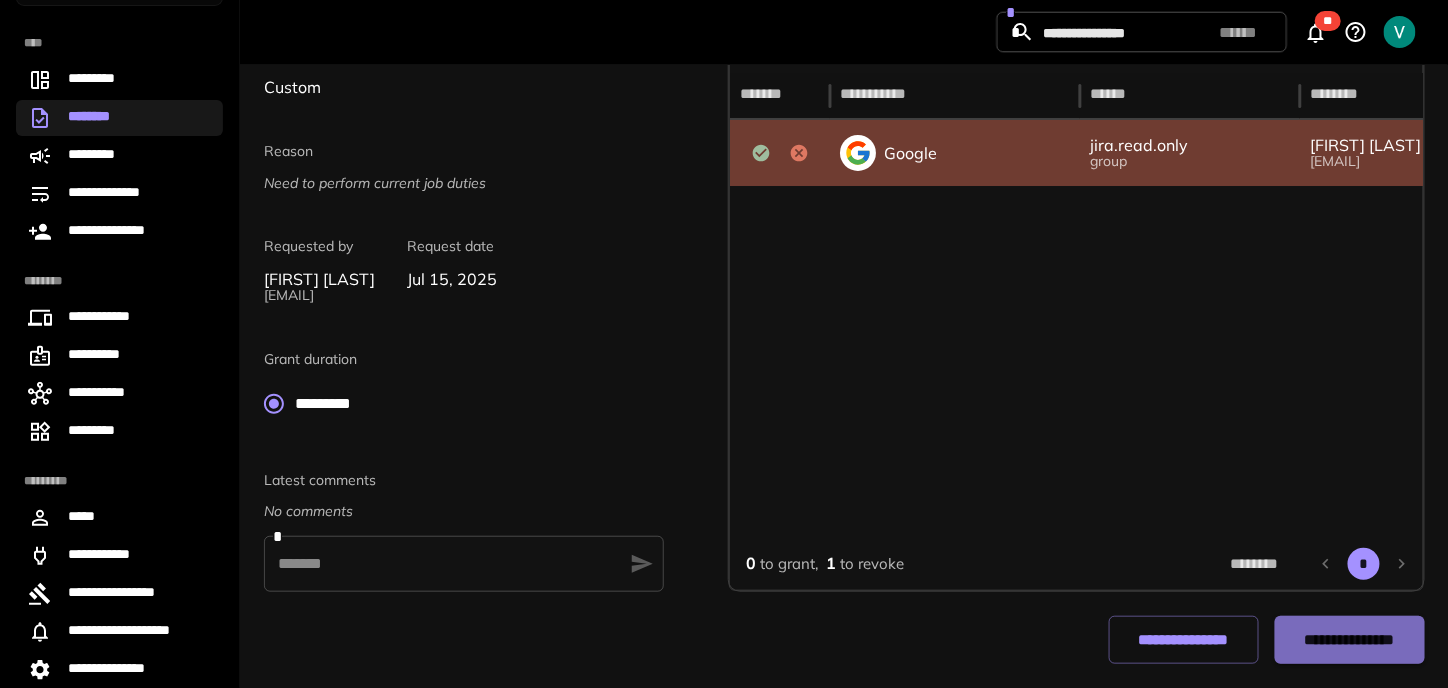 click on "**********" at bounding box center [1349, 640] 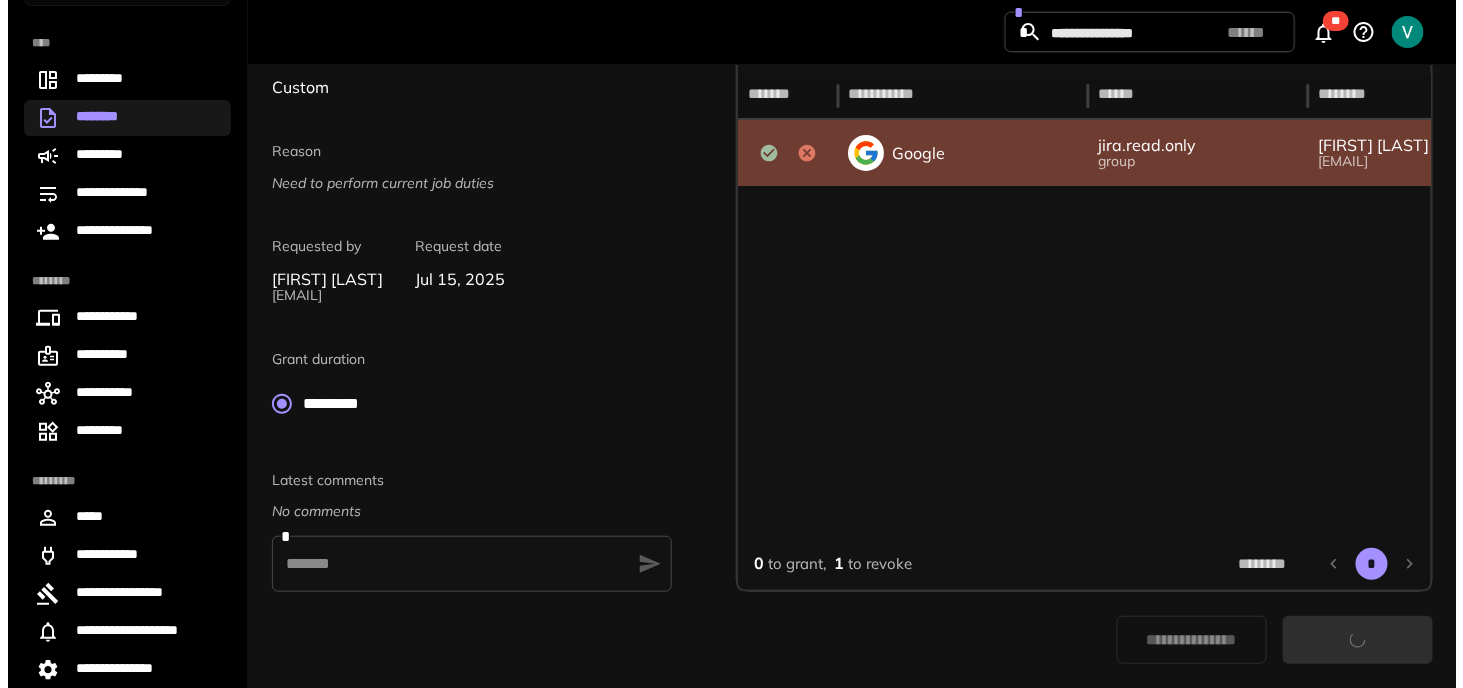 scroll, scrollTop: 0, scrollLeft: 0, axis: both 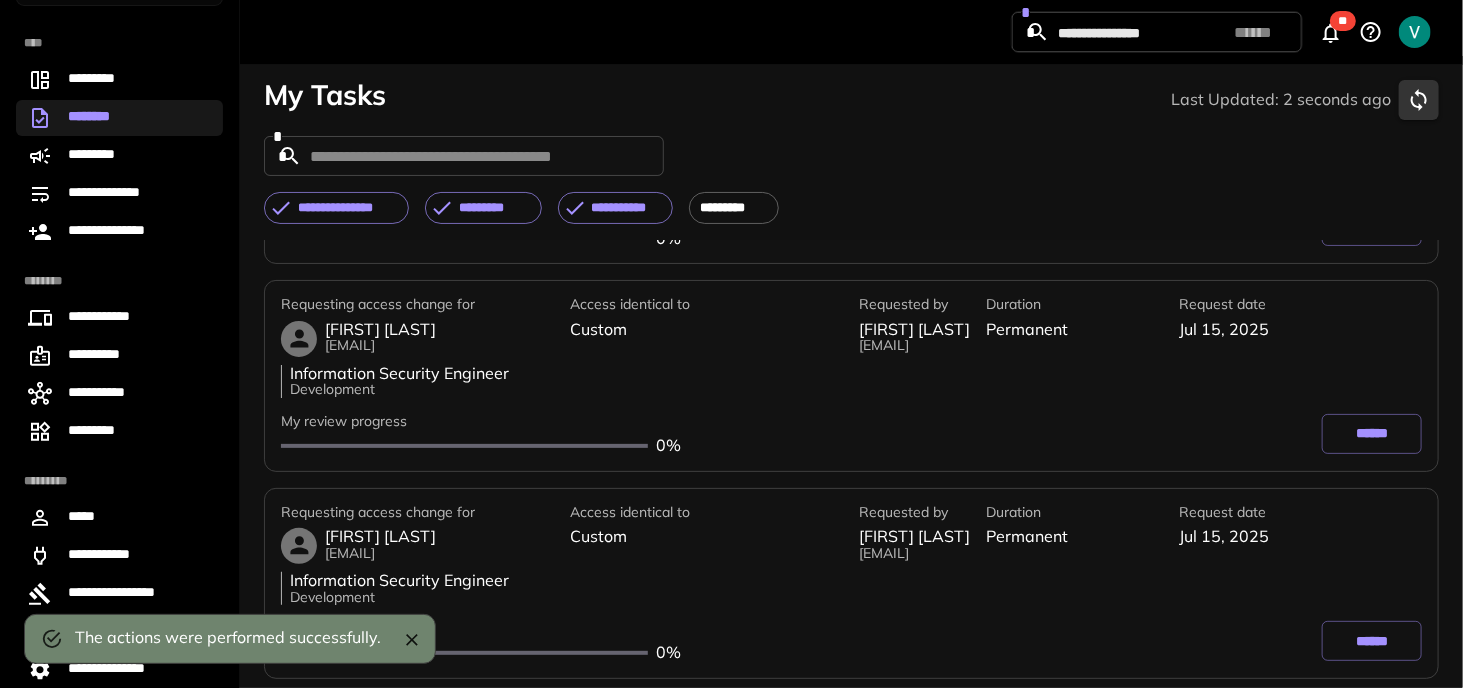 click on "******" at bounding box center [1372, 641] 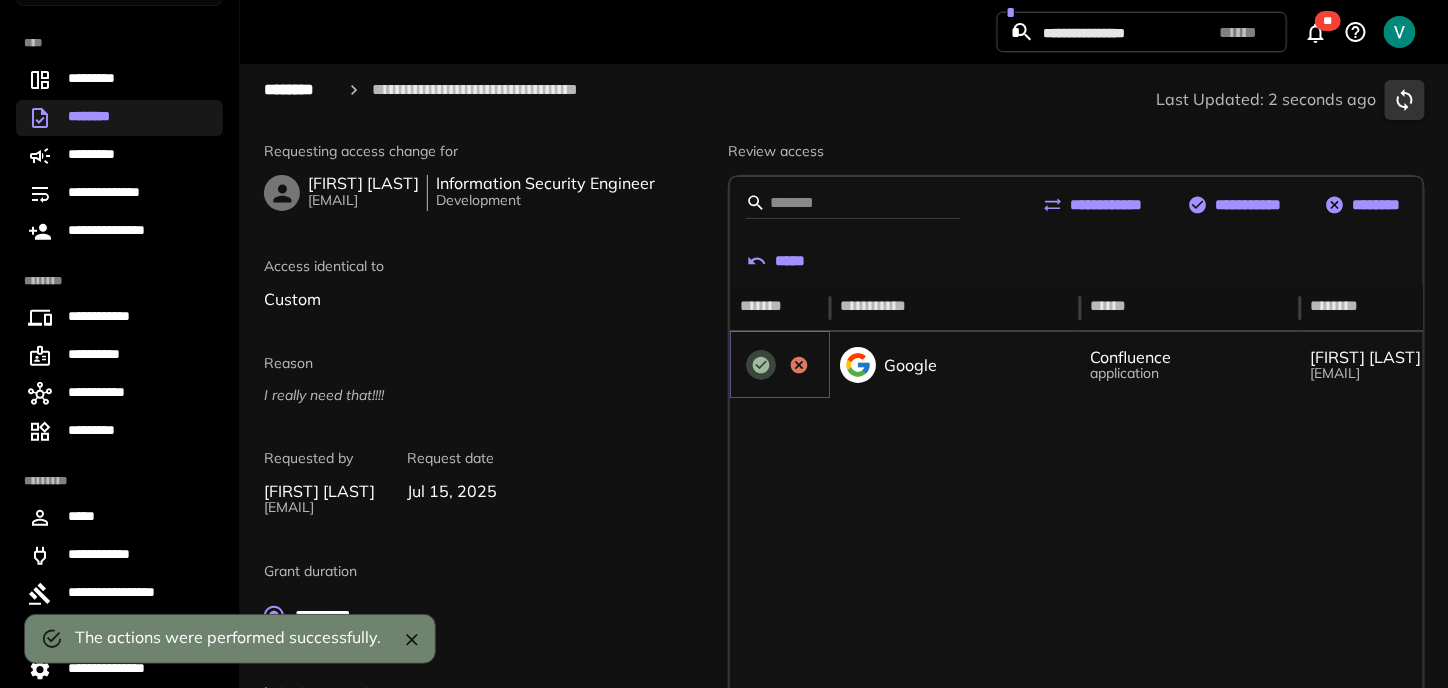 click at bounding box center (761, 365) 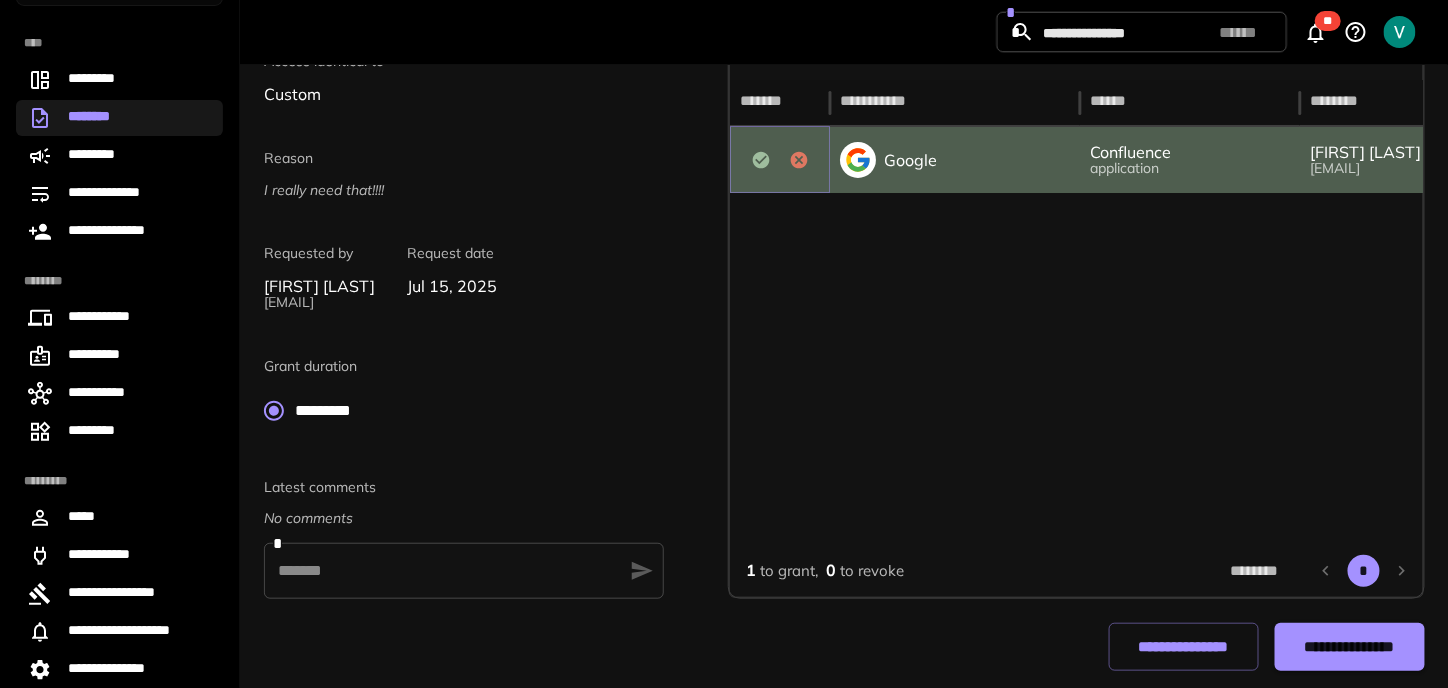 scroll, scrollTop: 212, scrollLeft: 0, axis: vertical 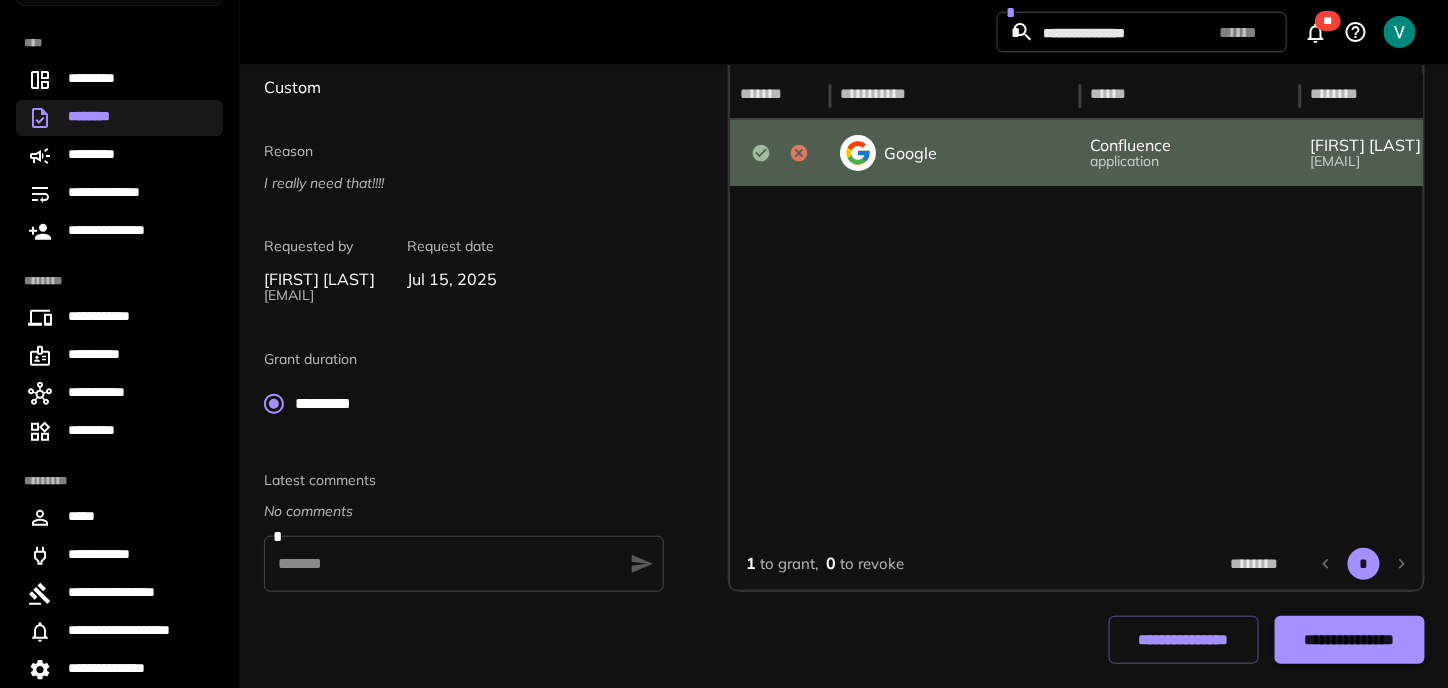 click on "**********" at bounding box center (1349, 640) 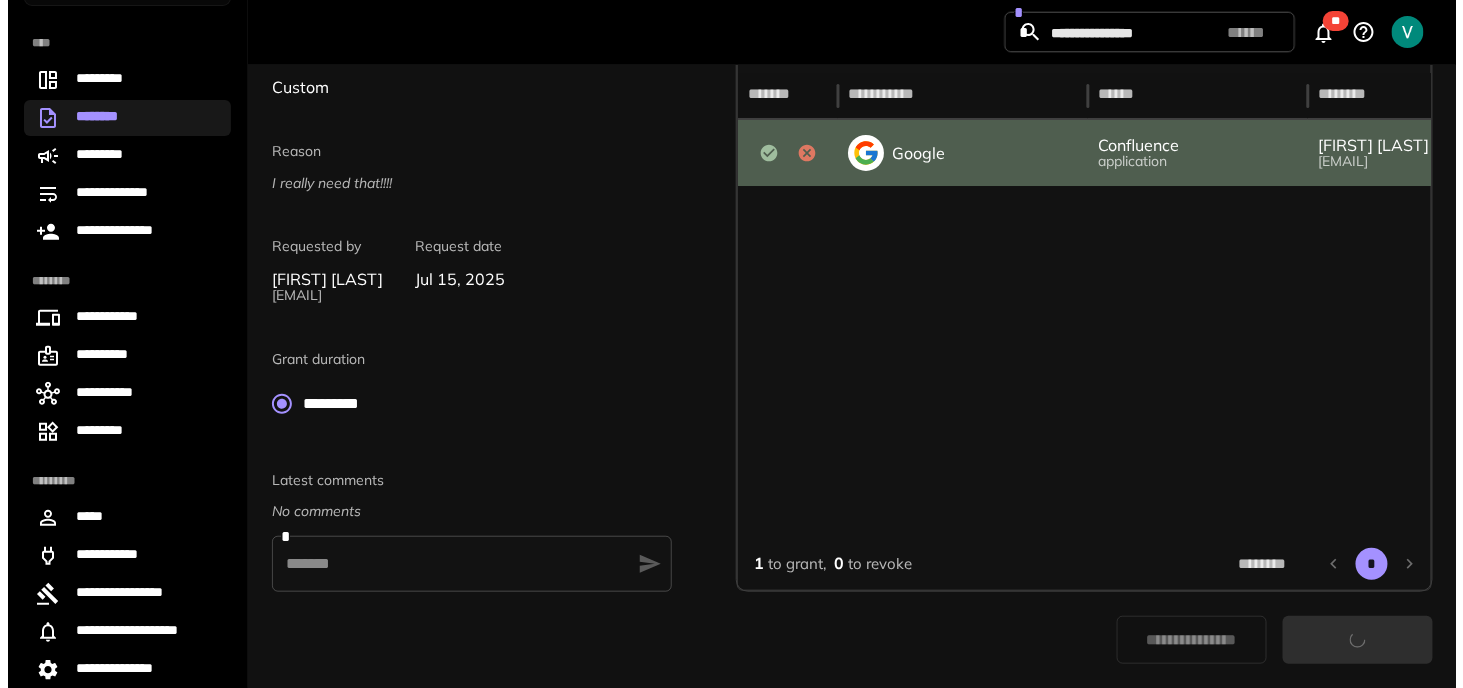 scroll, scrollTop: 0, scrollLeft: 0, axis: both 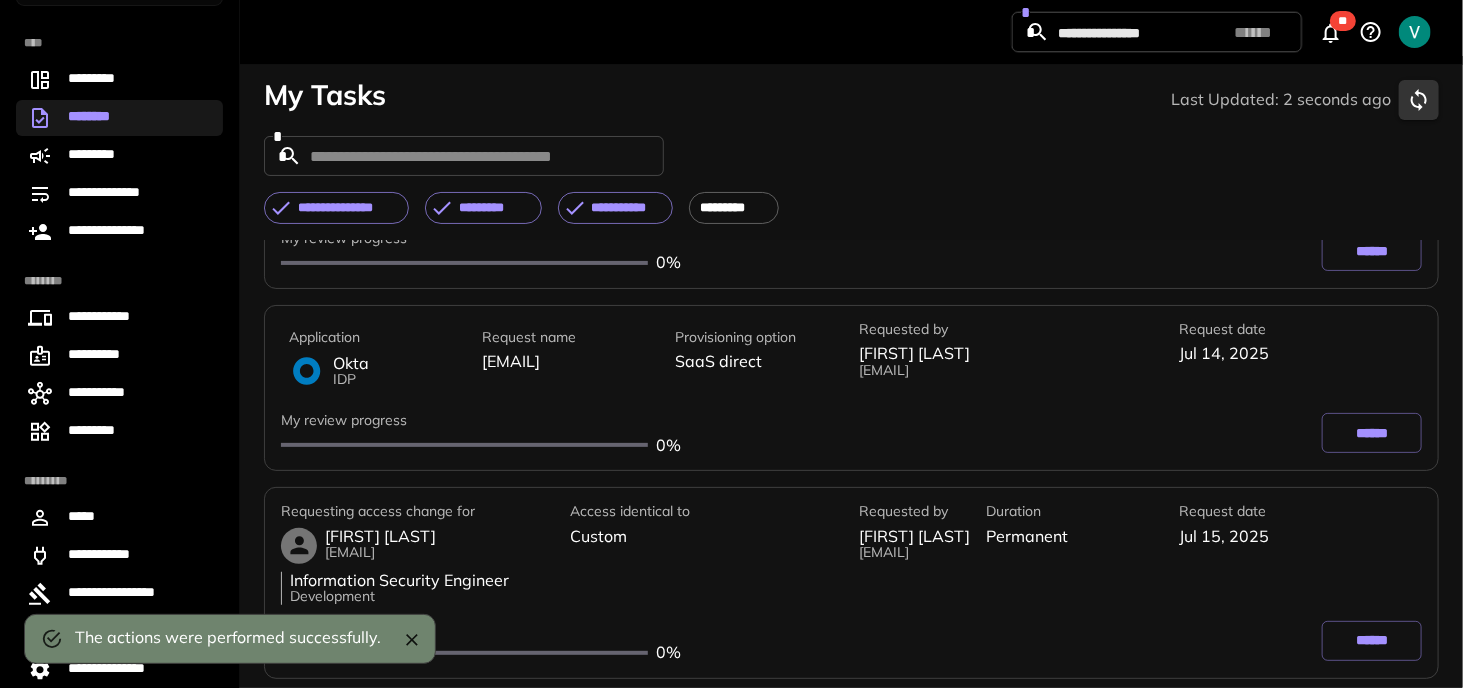 click on "Requesting access change for [FIRST] [LAST] [EMAIL] Information Security Engineer Development Access identical to Custom Requested by [FIRST] [LAST] [EMAIL] Duration Permanent Request date [DATE] My review progress 0 % ******" at bounding box center [851, 582] 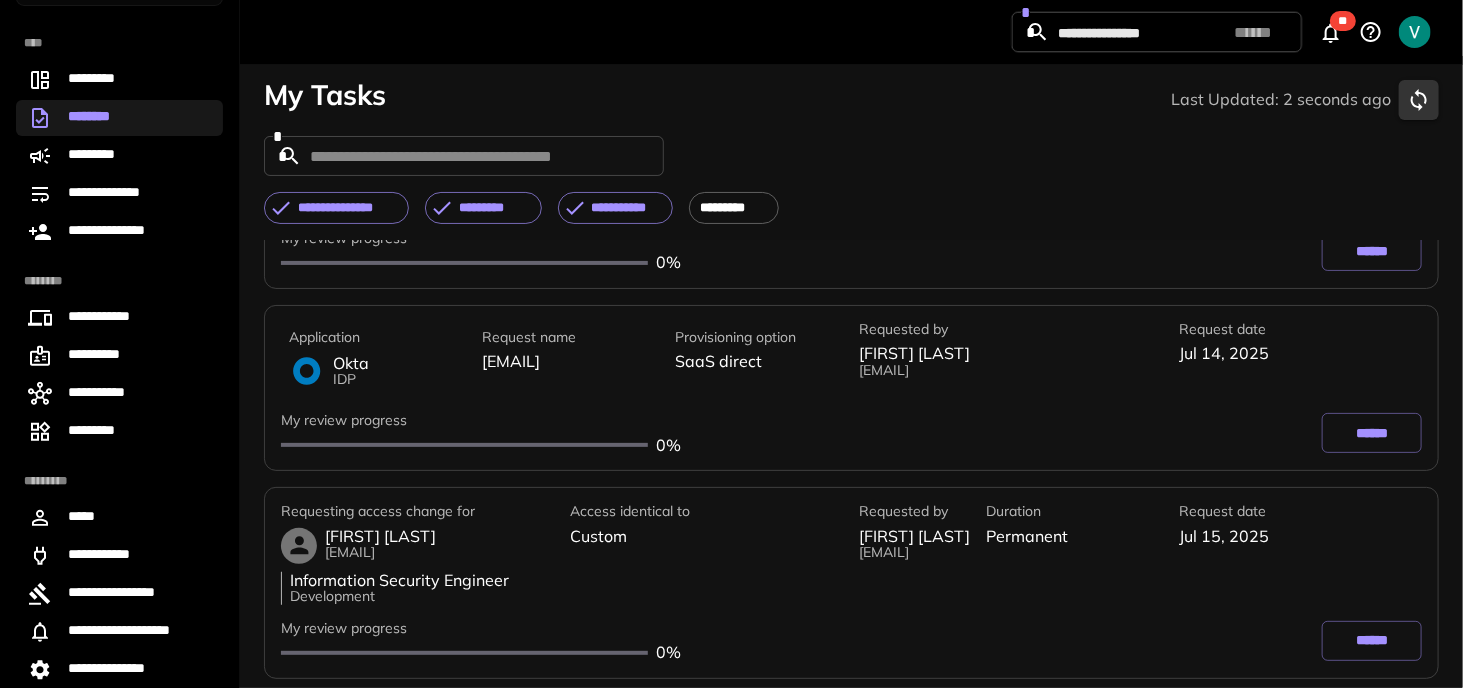 click on "******" at bounding box center (1372, 641) 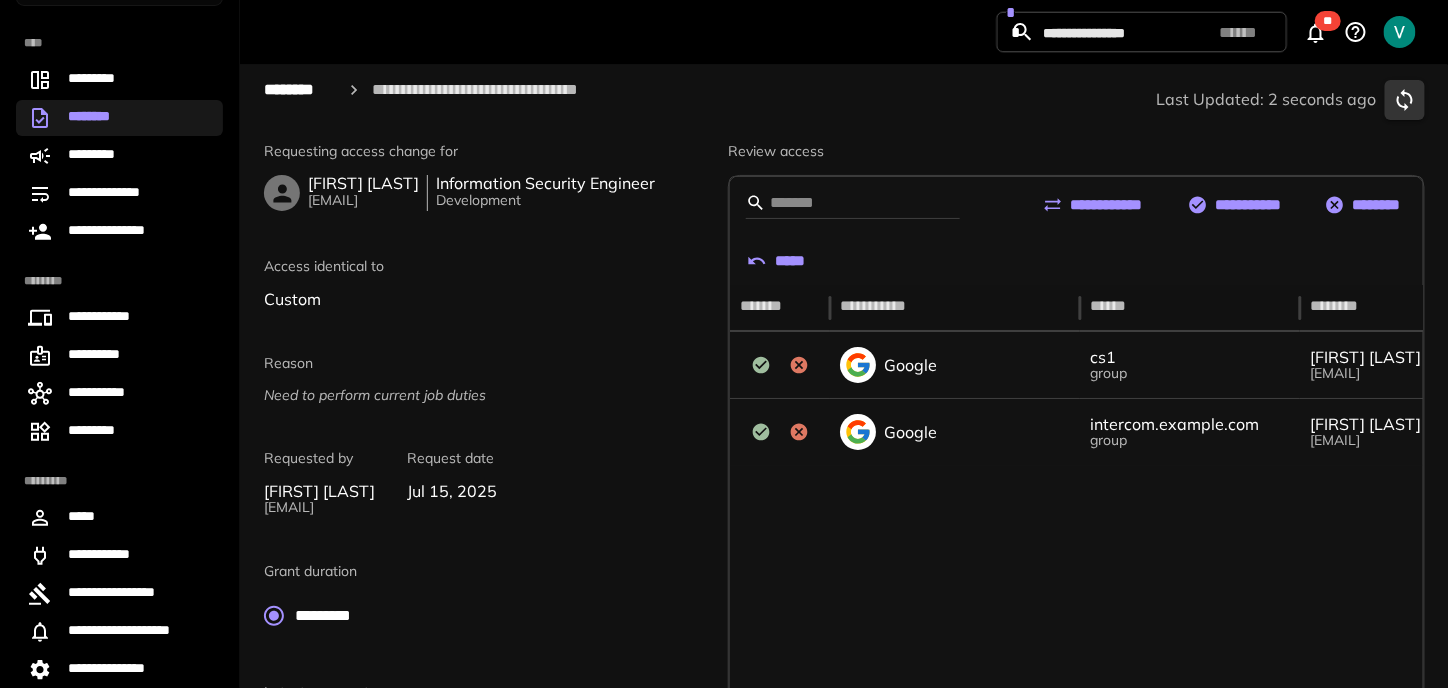 click on "********" at bounding box center (1365, 205) 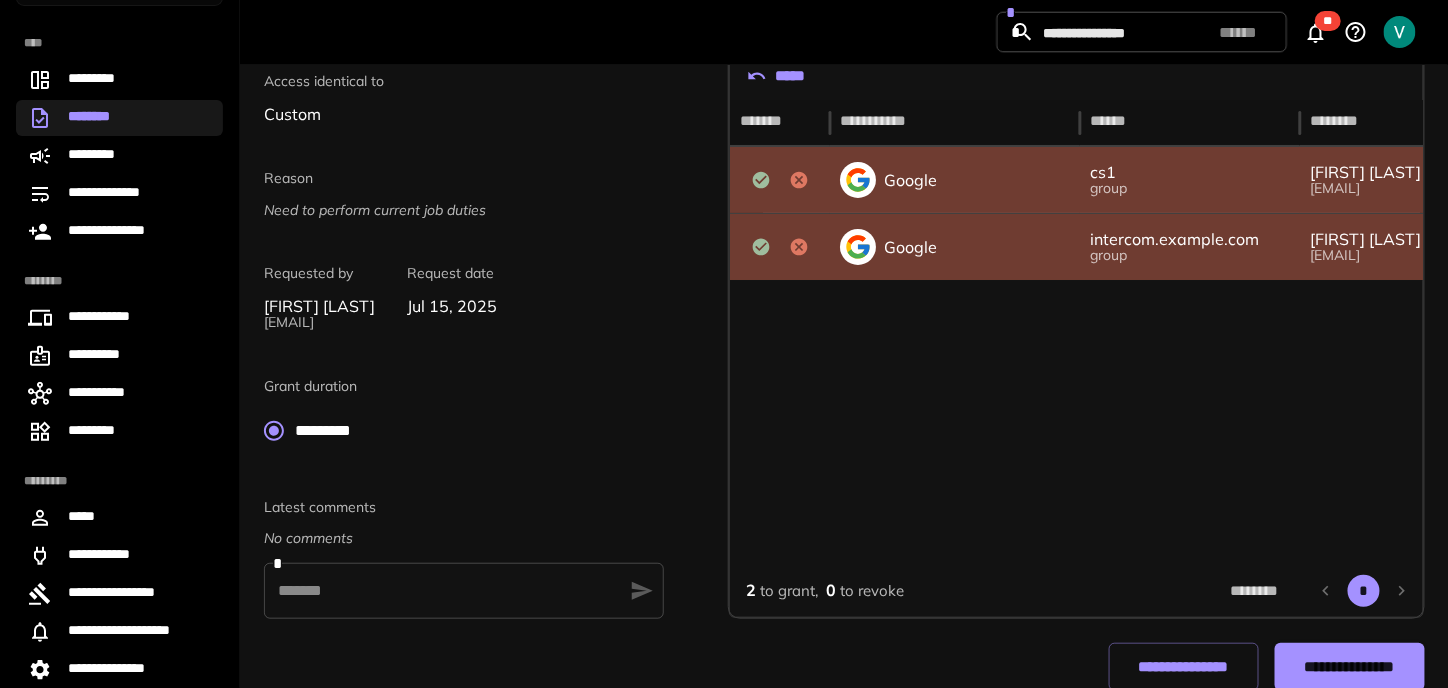 scroll, scrollTop: 212, scrollLeft: 0, axis: vertical 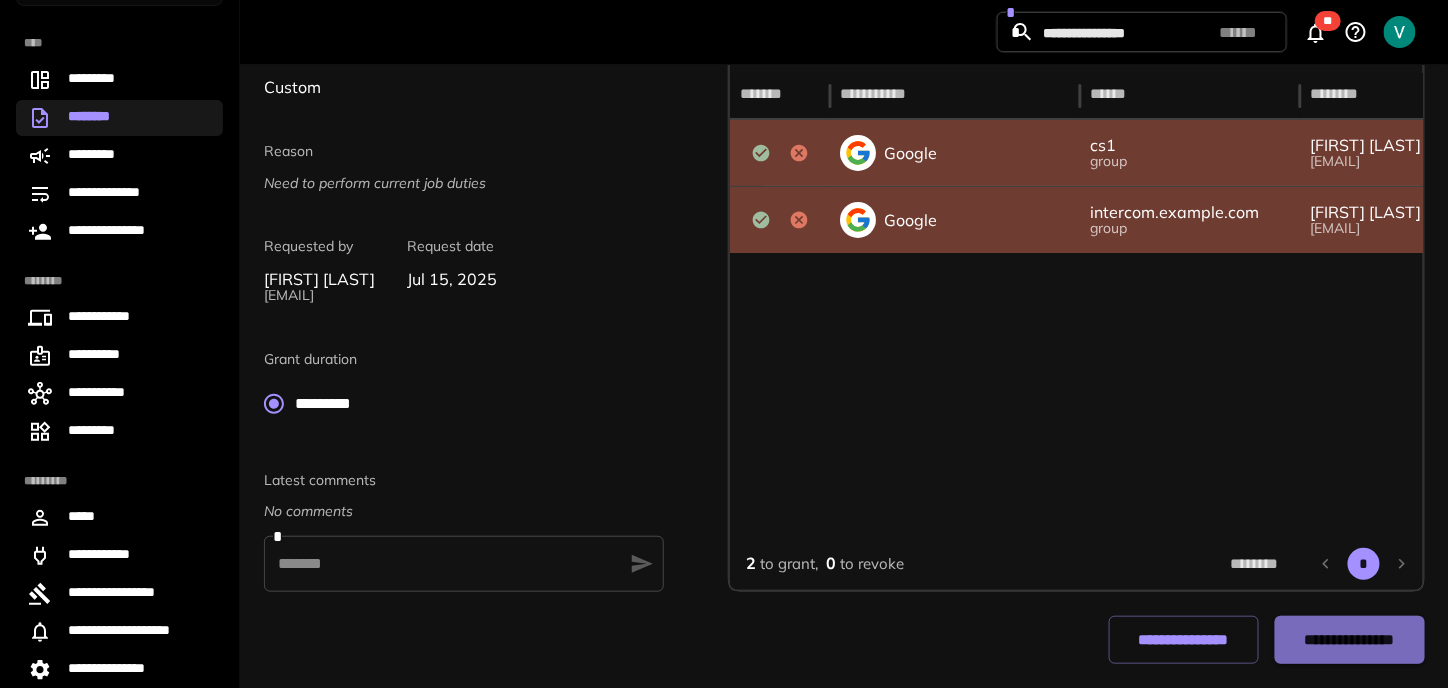 click on "**********" at bounding box center (1349, 640) 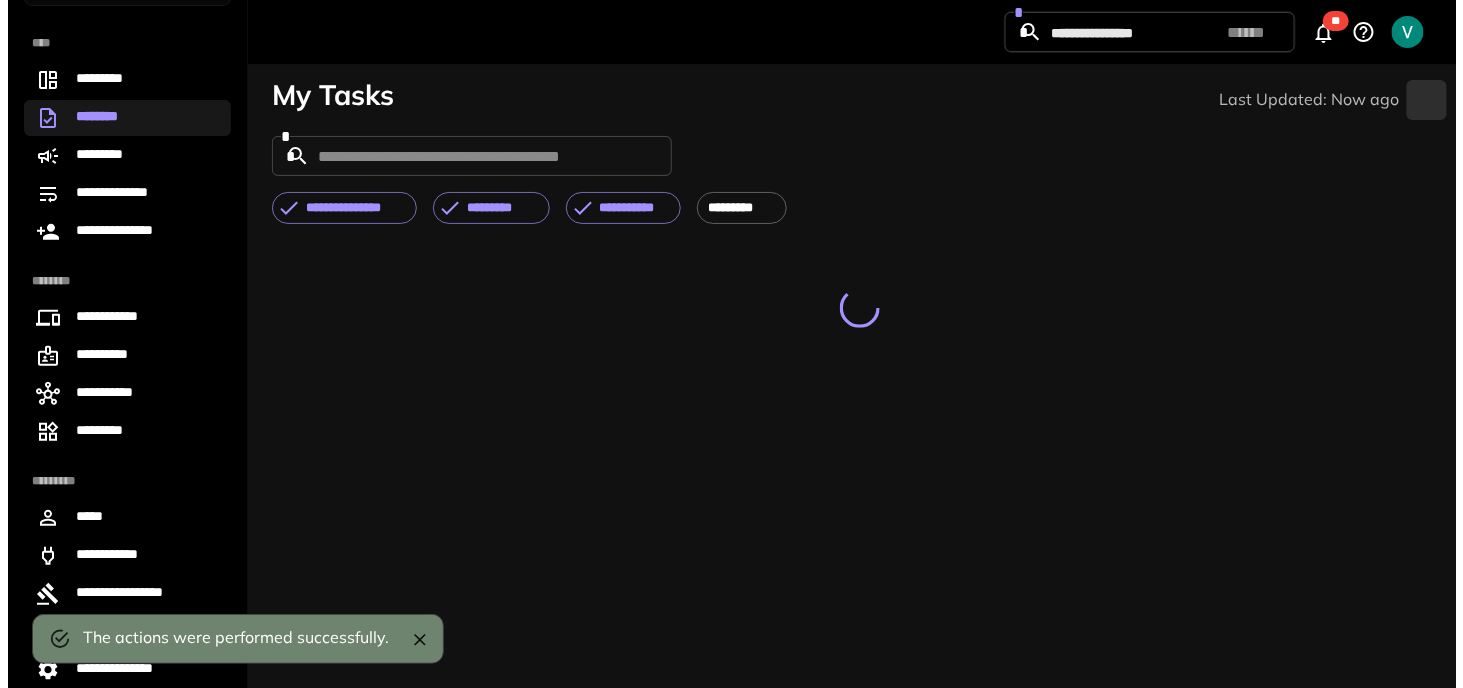 scroll, scrollTop: 0, scrollLeft: 0, axis: both 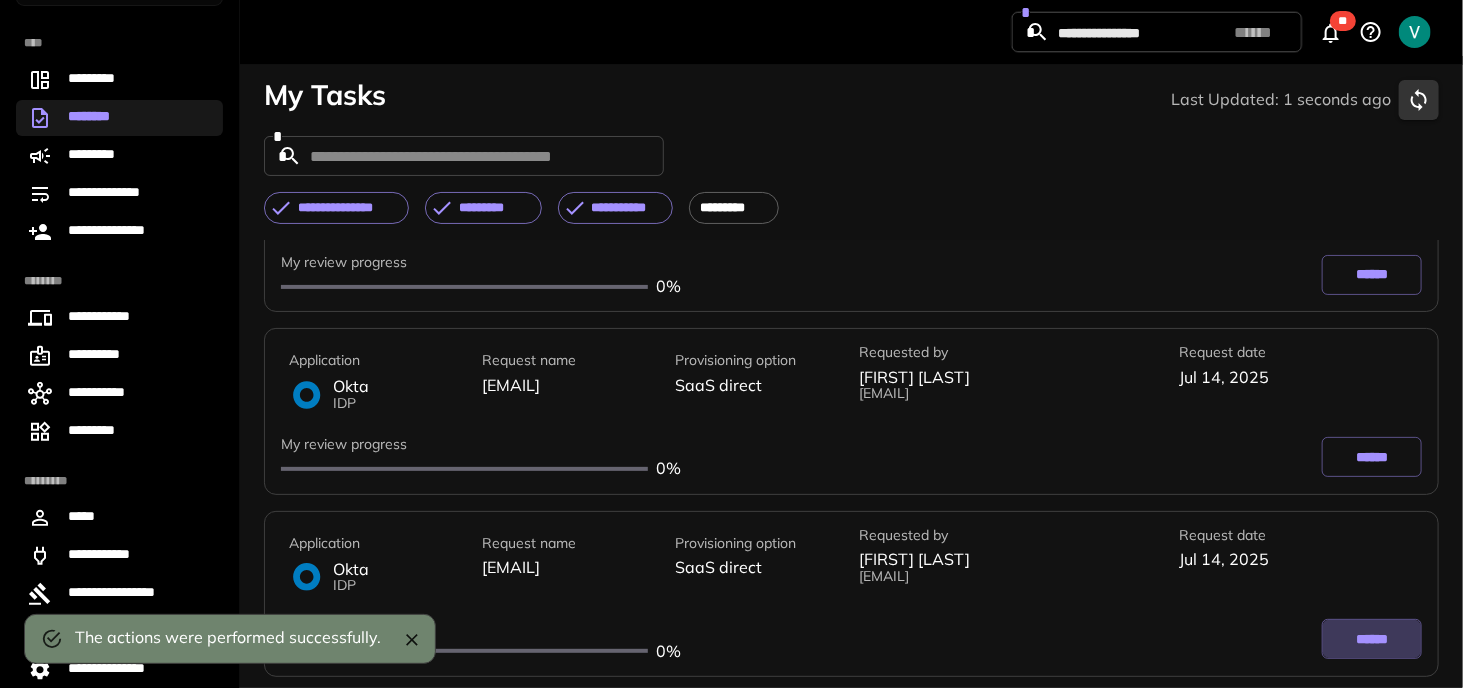 click on "******" at bounding box center (1372, 639) 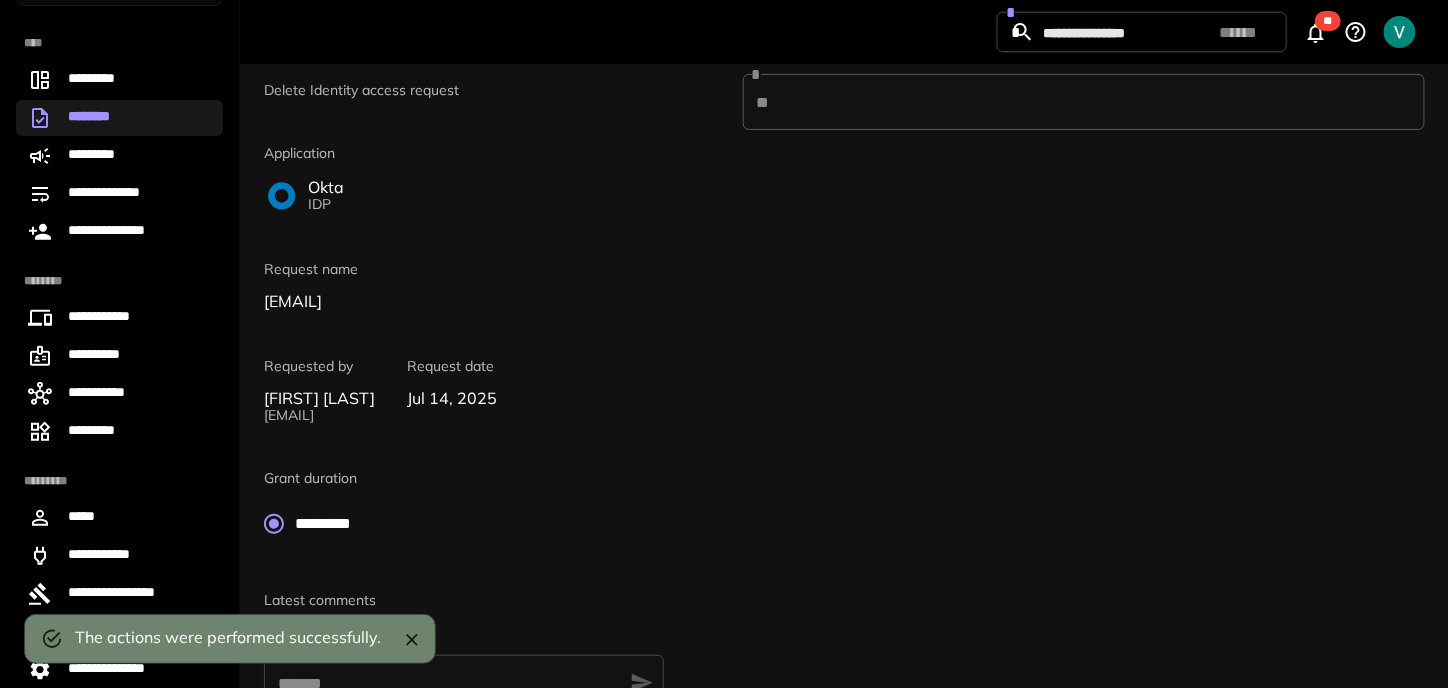 scroll, scrollTop: 245, scrollLeft: 0, axis: vertical 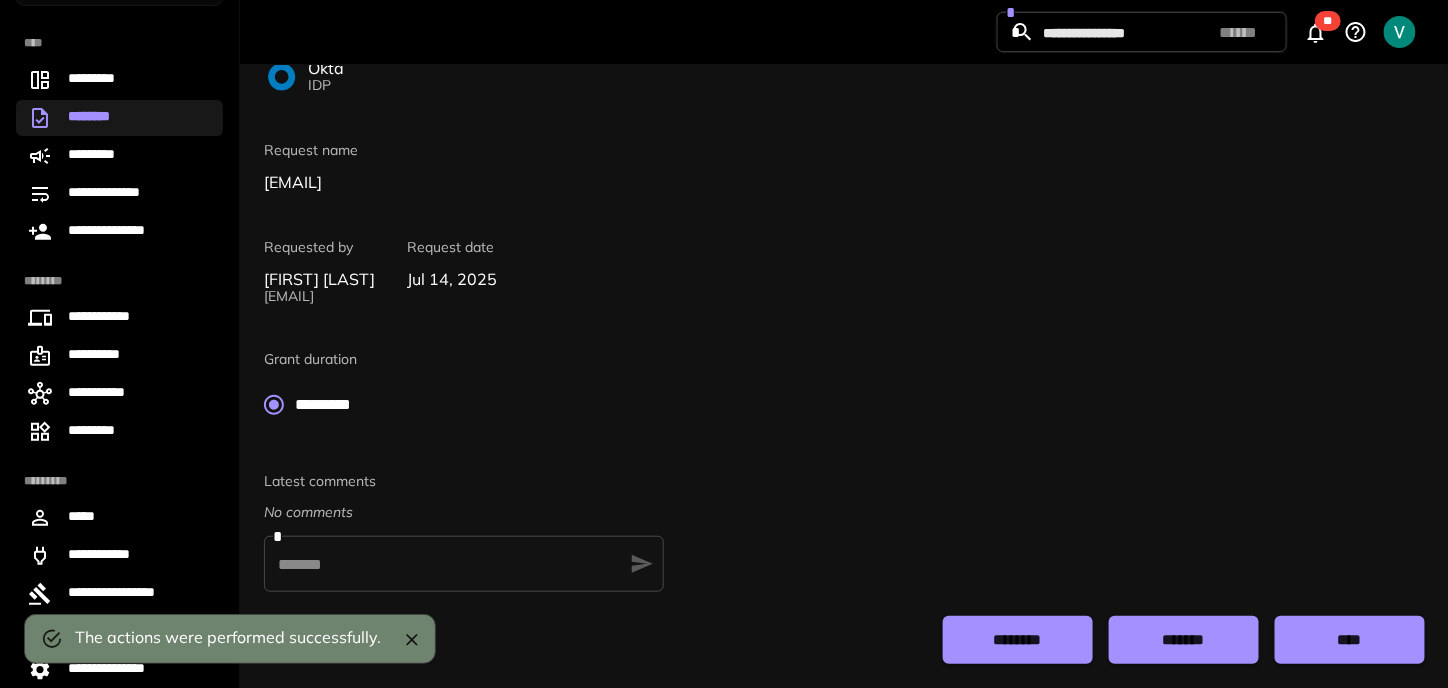 click on "****" at bounding box center [1350, 640] 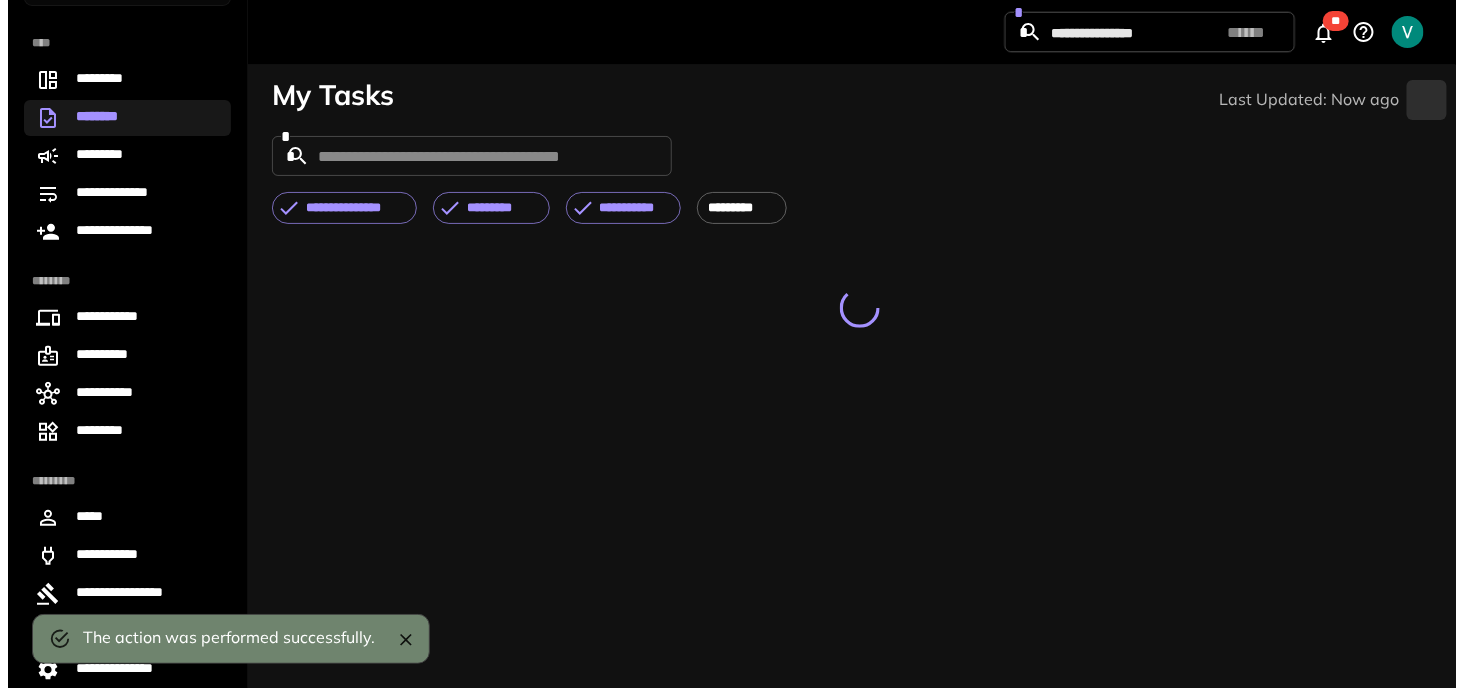 scroll, scrollTop: 0, scrollLeft: 0, axis: both 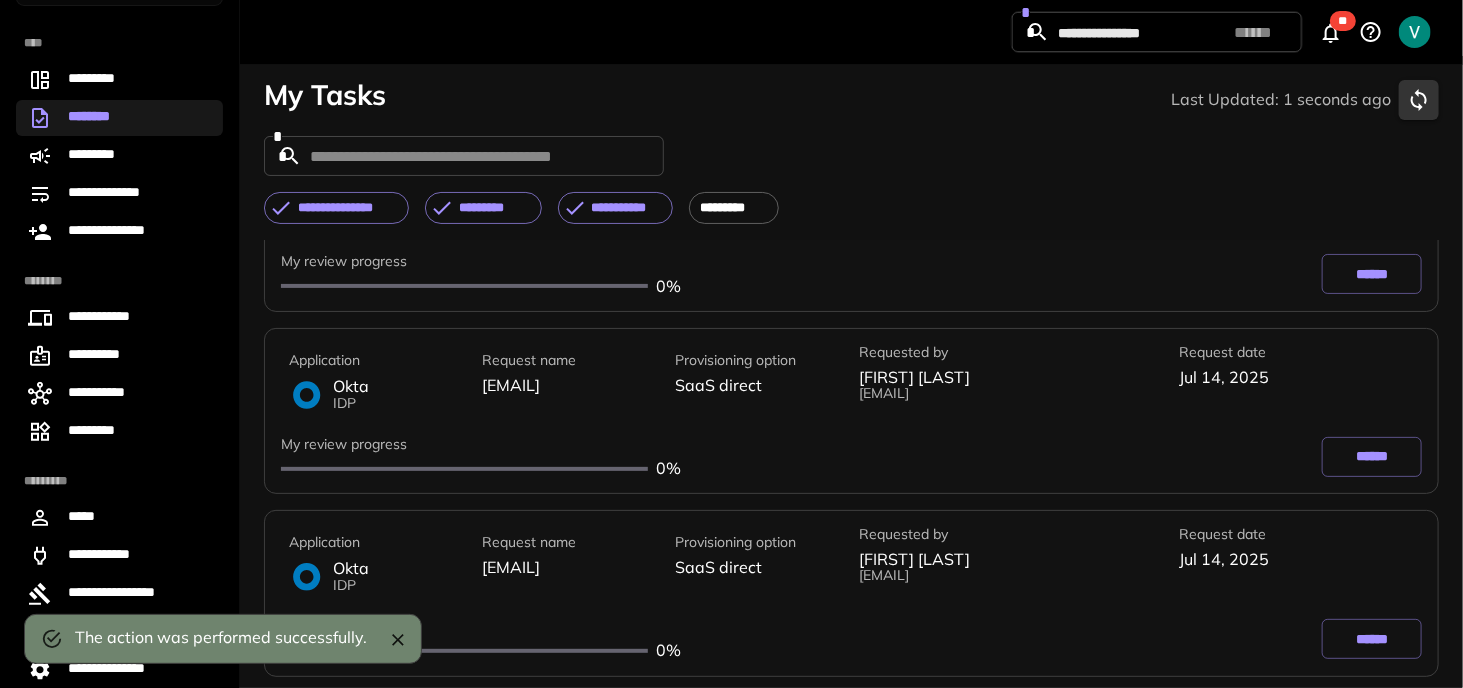 click on "******" at bounding box center (1372, 639) 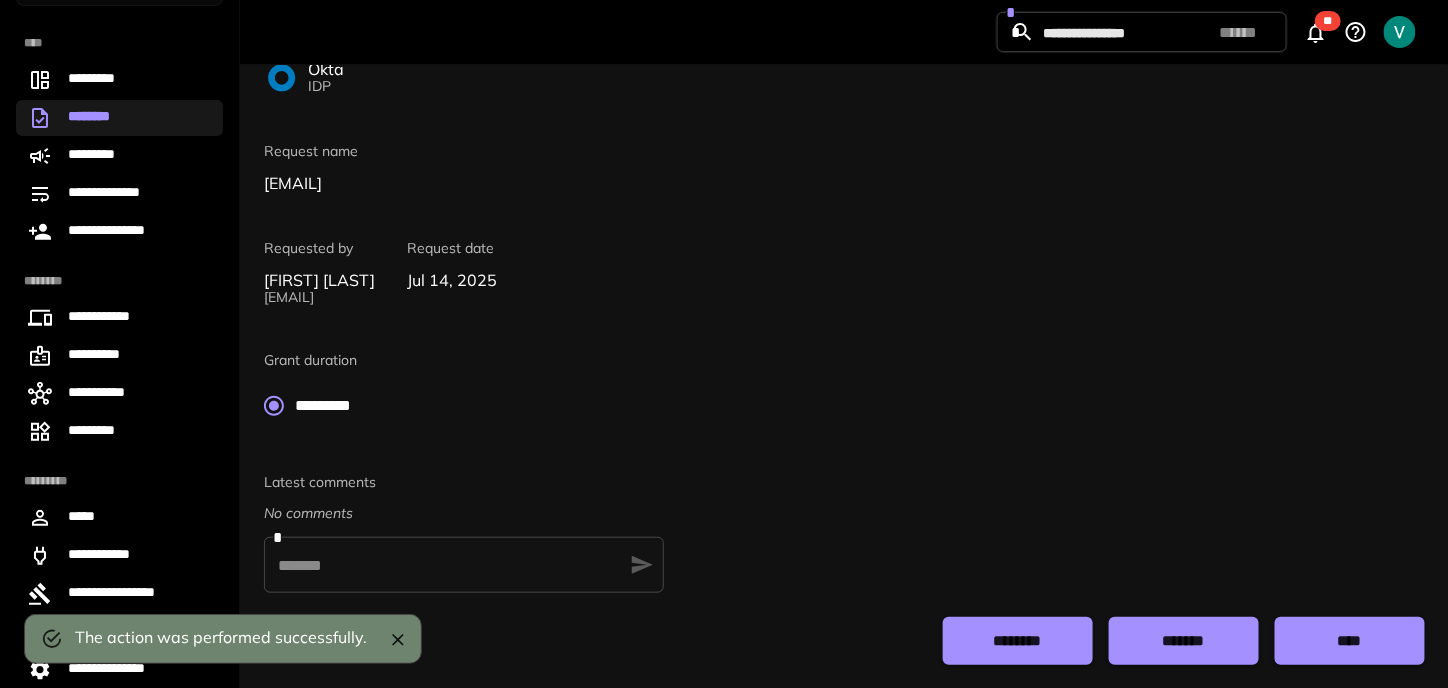 scroll, scrollTop: 245, scrollLeft: 0, axis: vertical 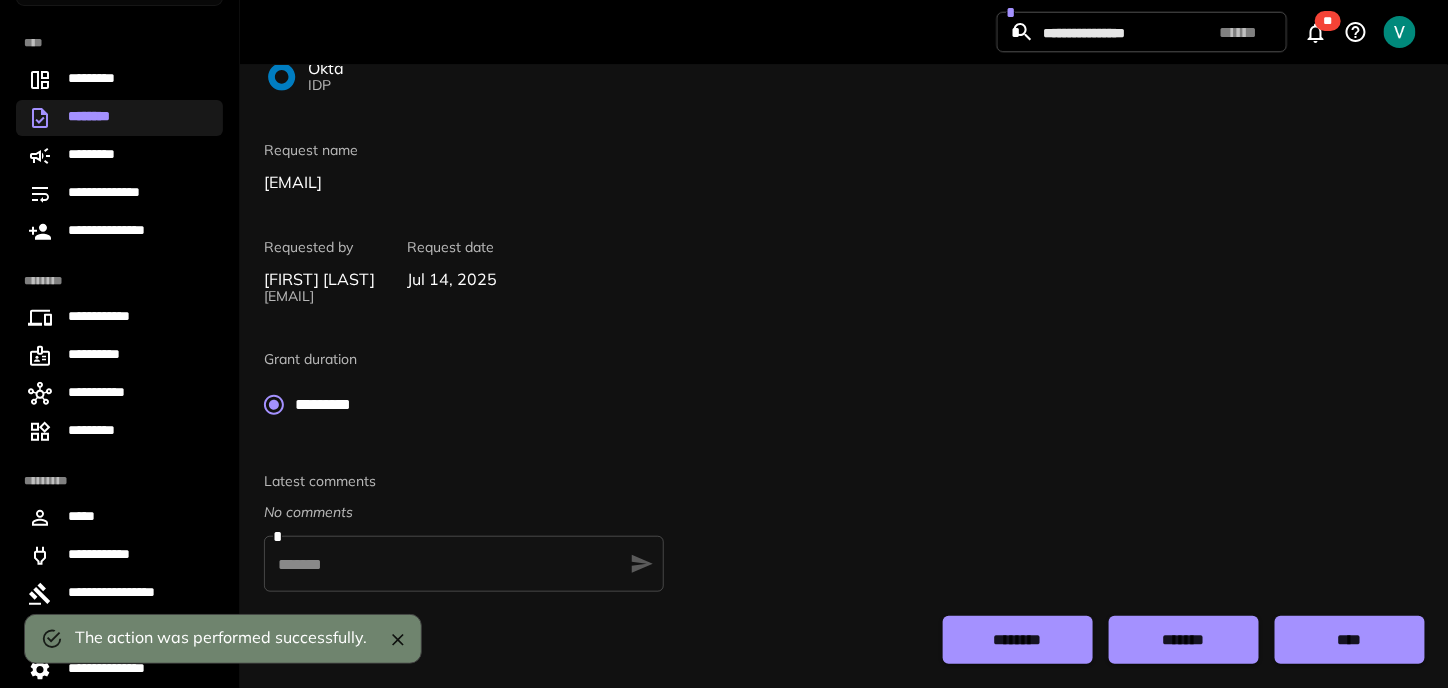 click on "****" at bounding box center (1350, 640) 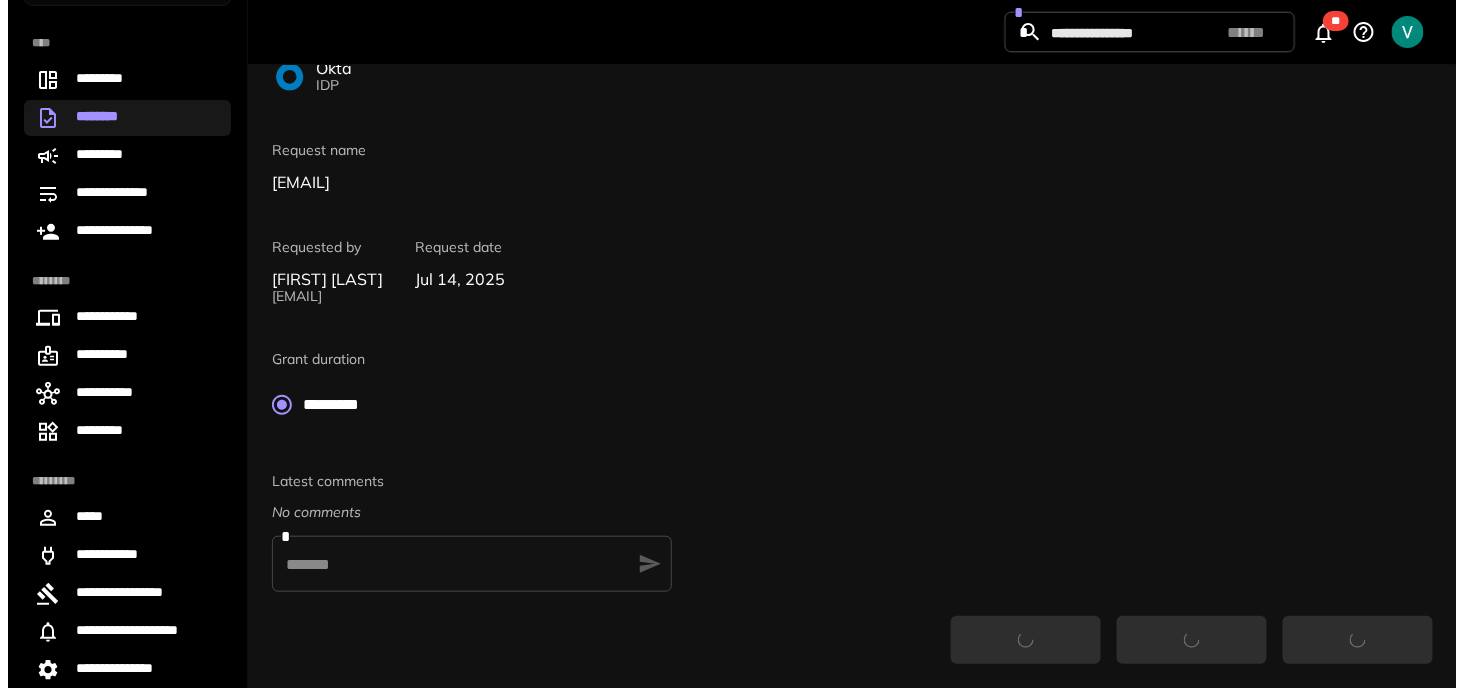 scroll, scrollTop: 0, scrollLeft: 0, axis: both 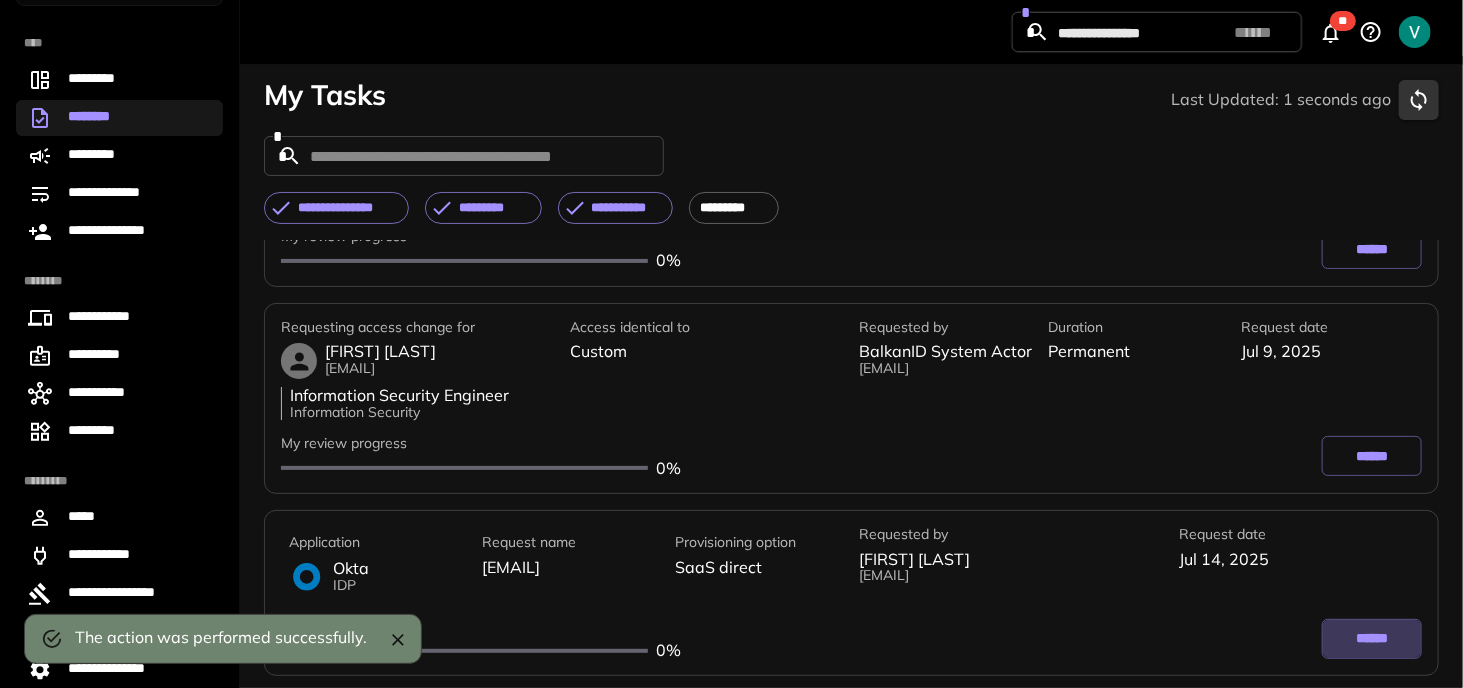click on "******" at bounding box center [1372, 639] 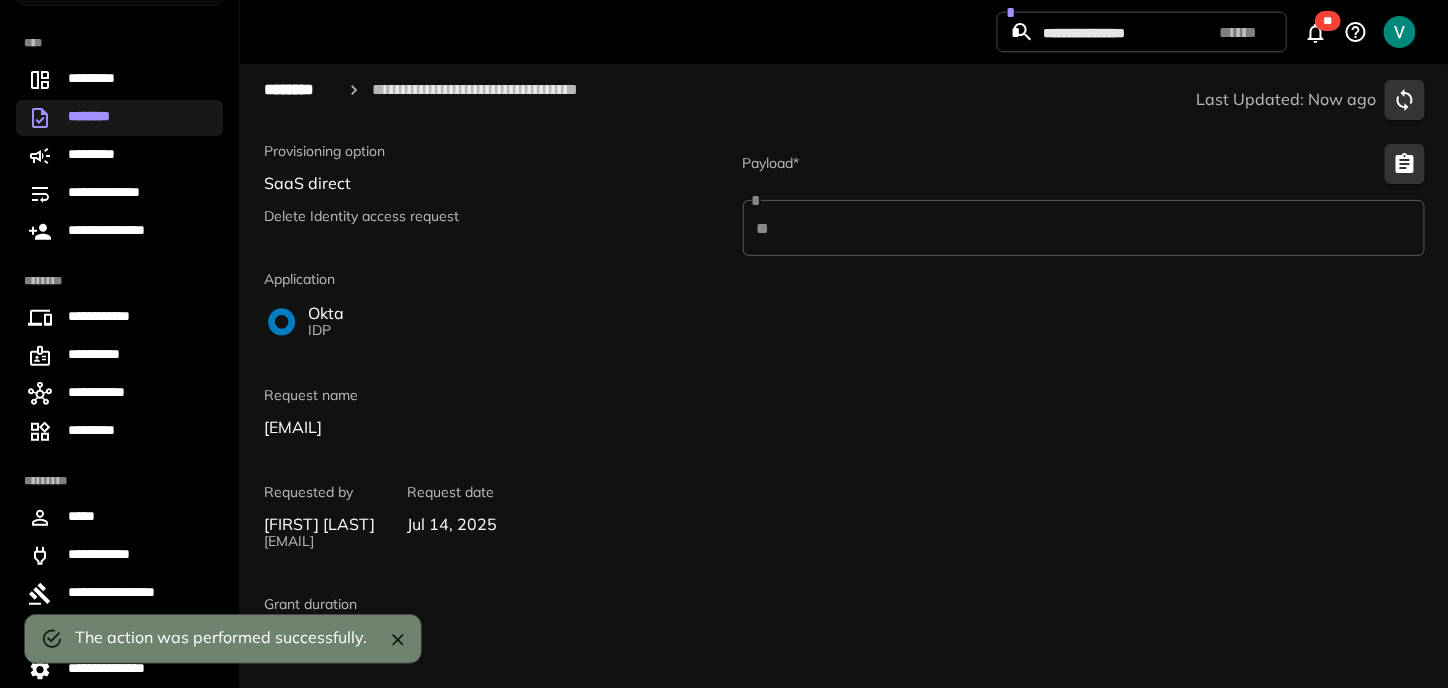 scroll, scrollTop: 245, scrollLeft: 0, axis: vertical 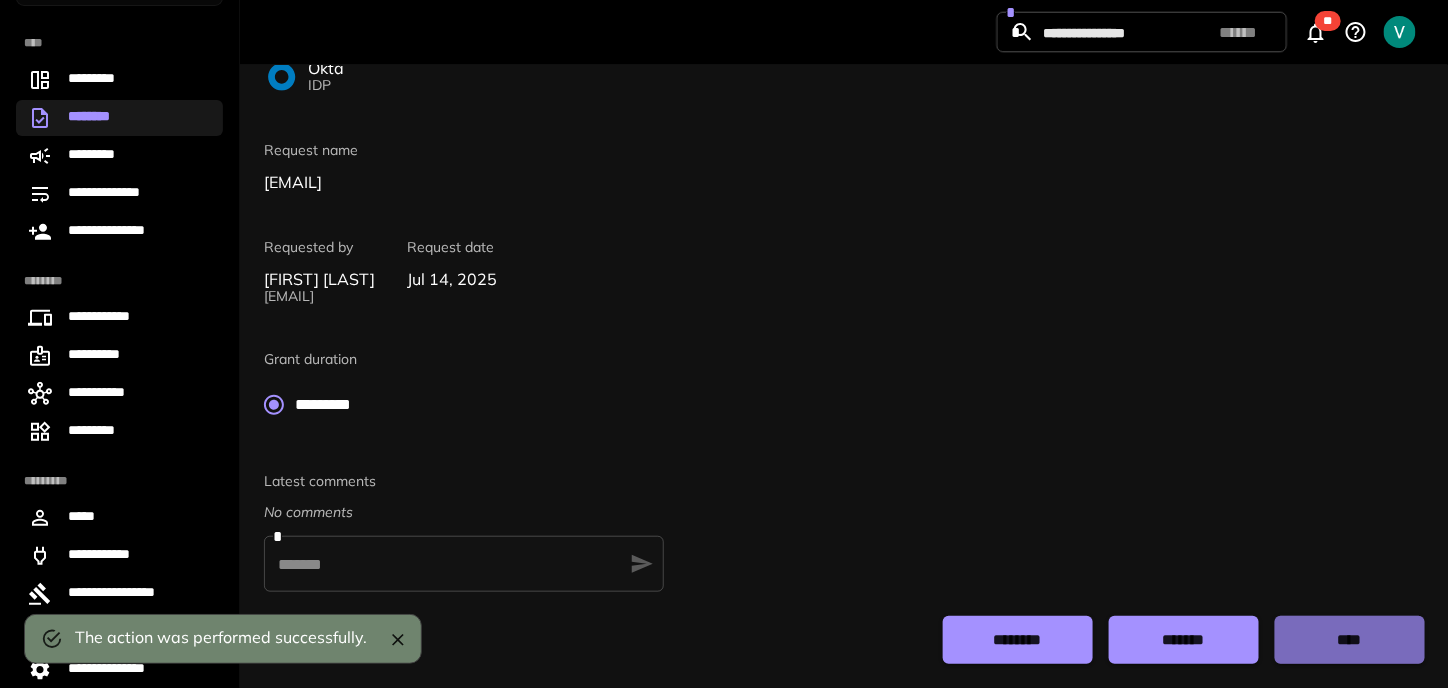 click on "****" at bounding box center (1350, 640) 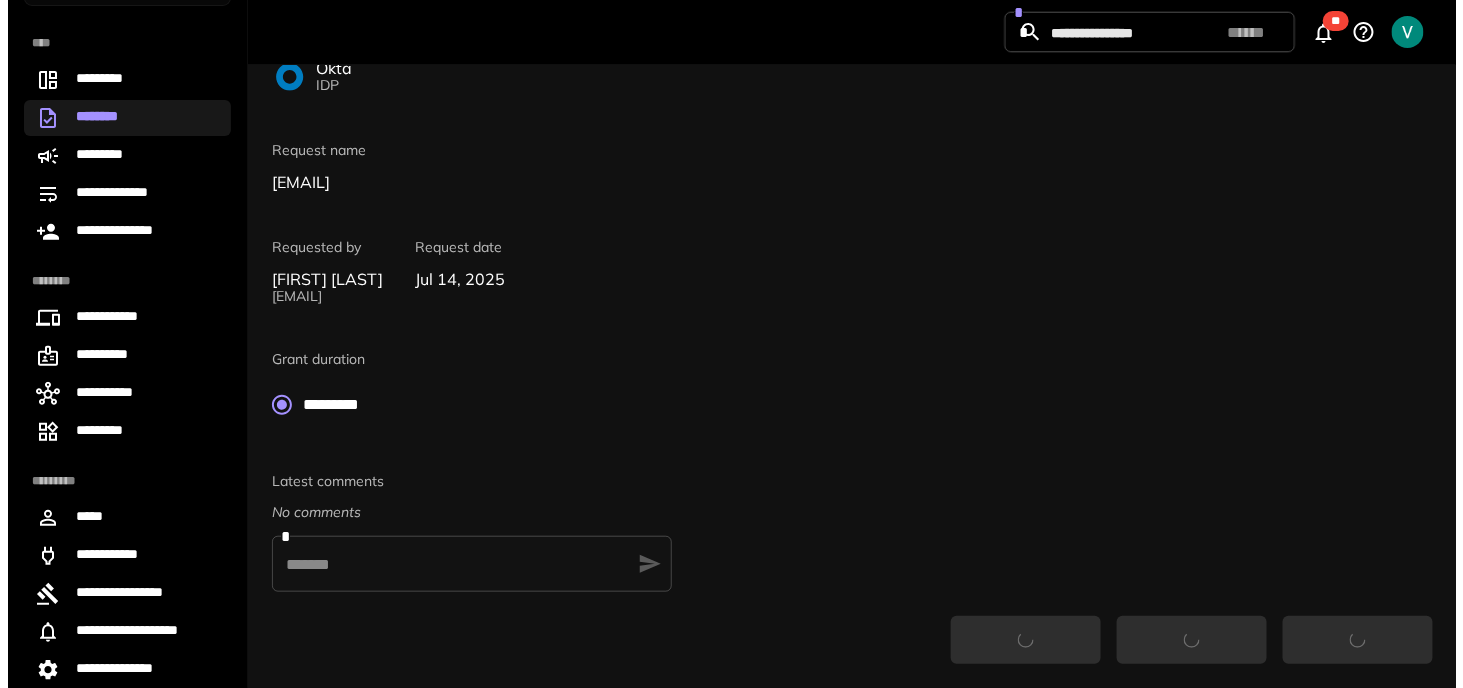 scroll, scrollTop: 0, scrollLeft: 0, axis: both 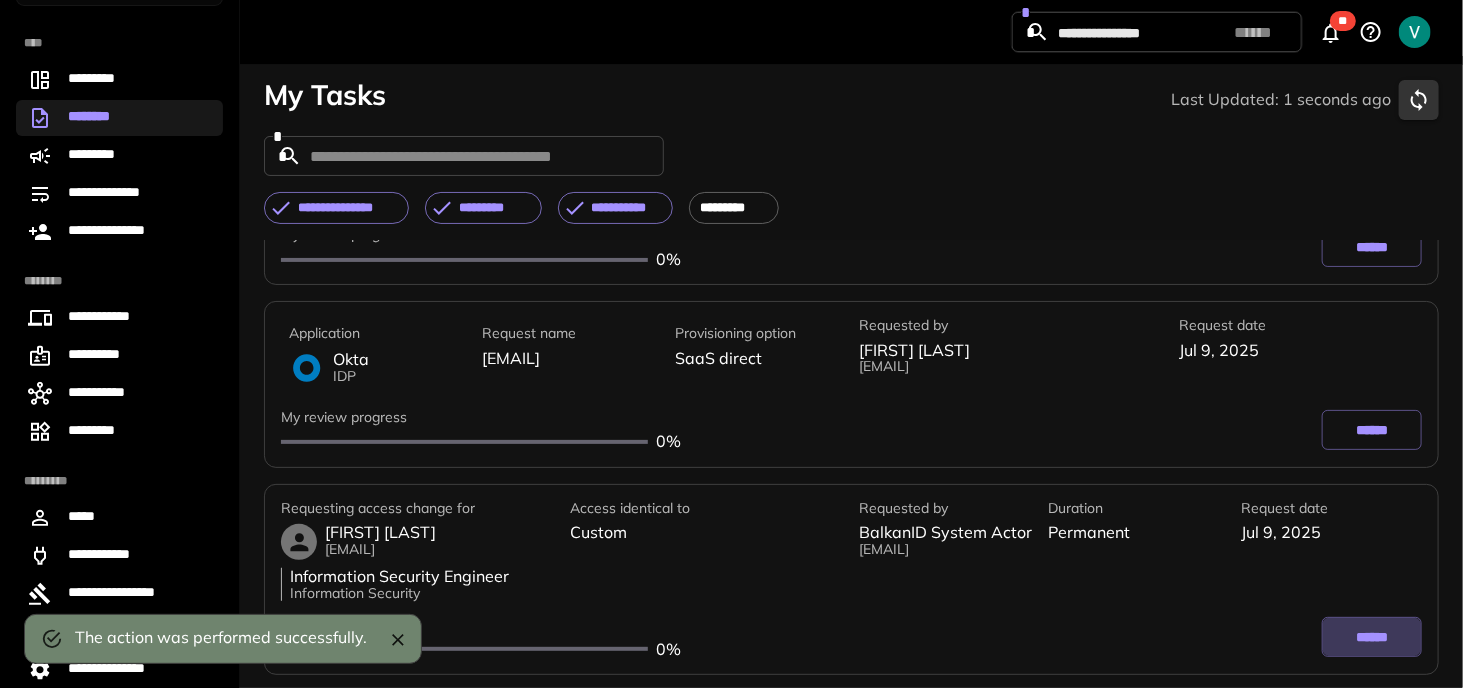 click on "******" at bounding box center [1372, 637] 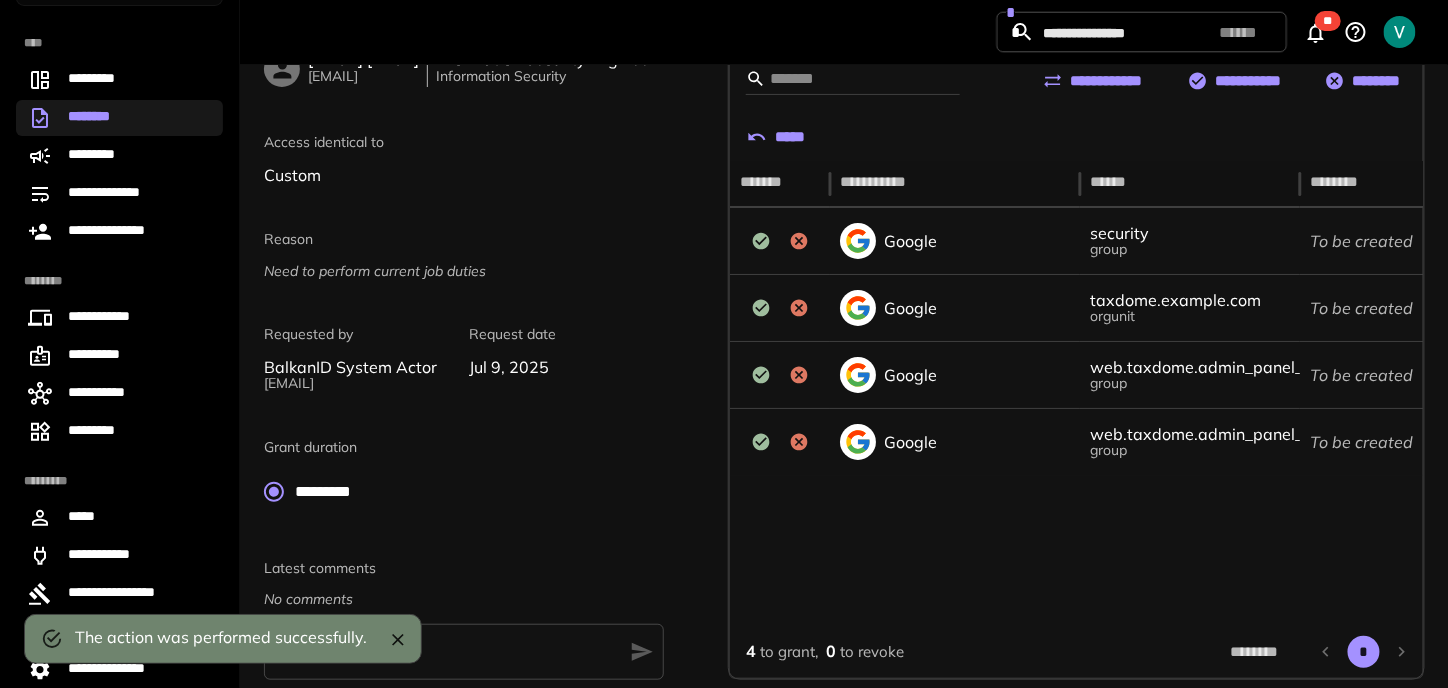 scroll, scrollTop: 0, scrollLeft: 0, axis: both 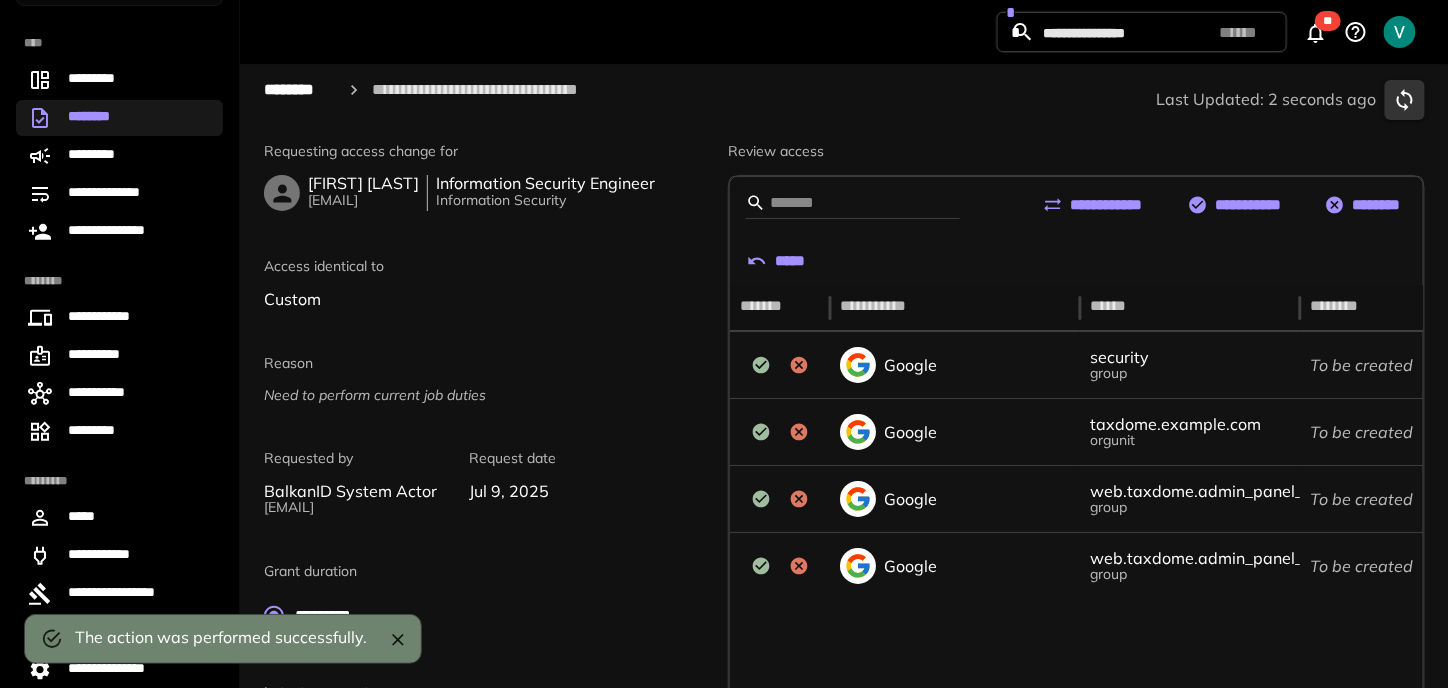click on "********" at bounding box center [1365, 205] 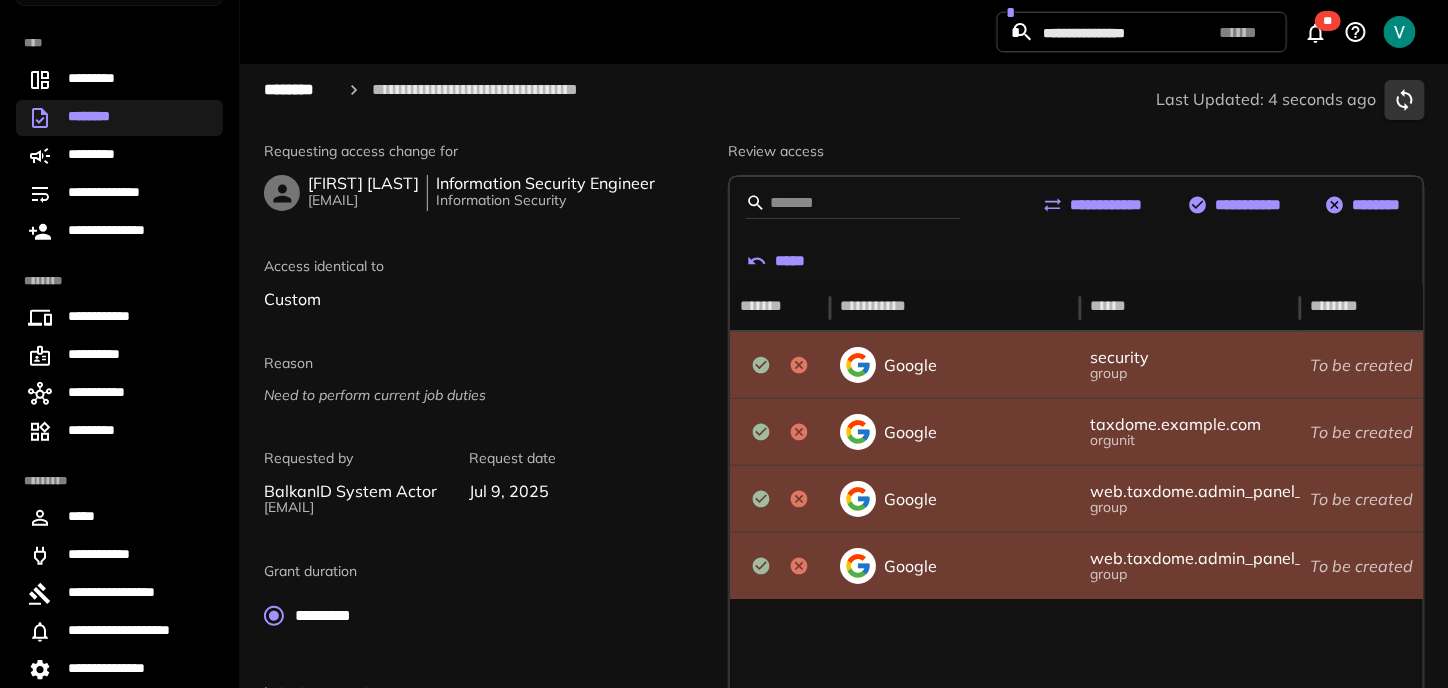 scroll, scrollTop: 252, scrollLeft: 0, axis: vertical 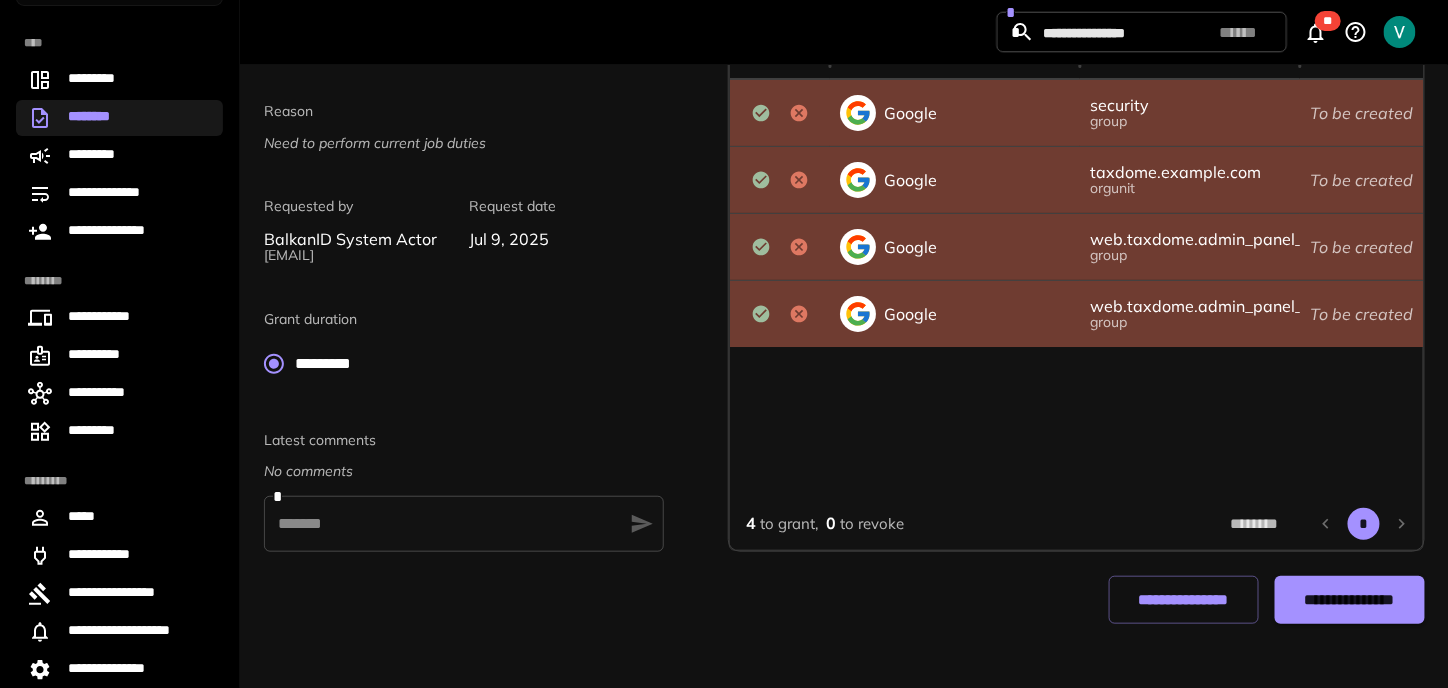 click on "**********" at bounding box center [1350, 600] 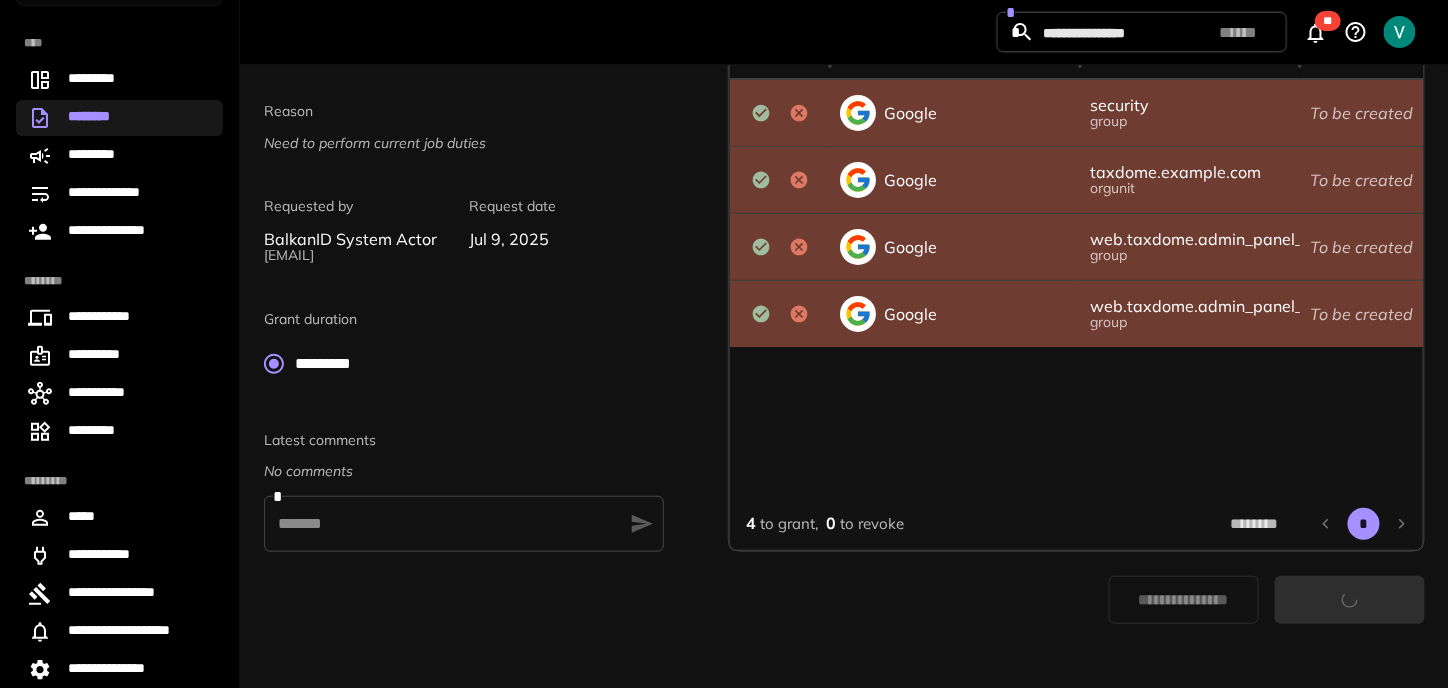 scroll, scrollTop: 0, scrollLeft: 0, axis: both 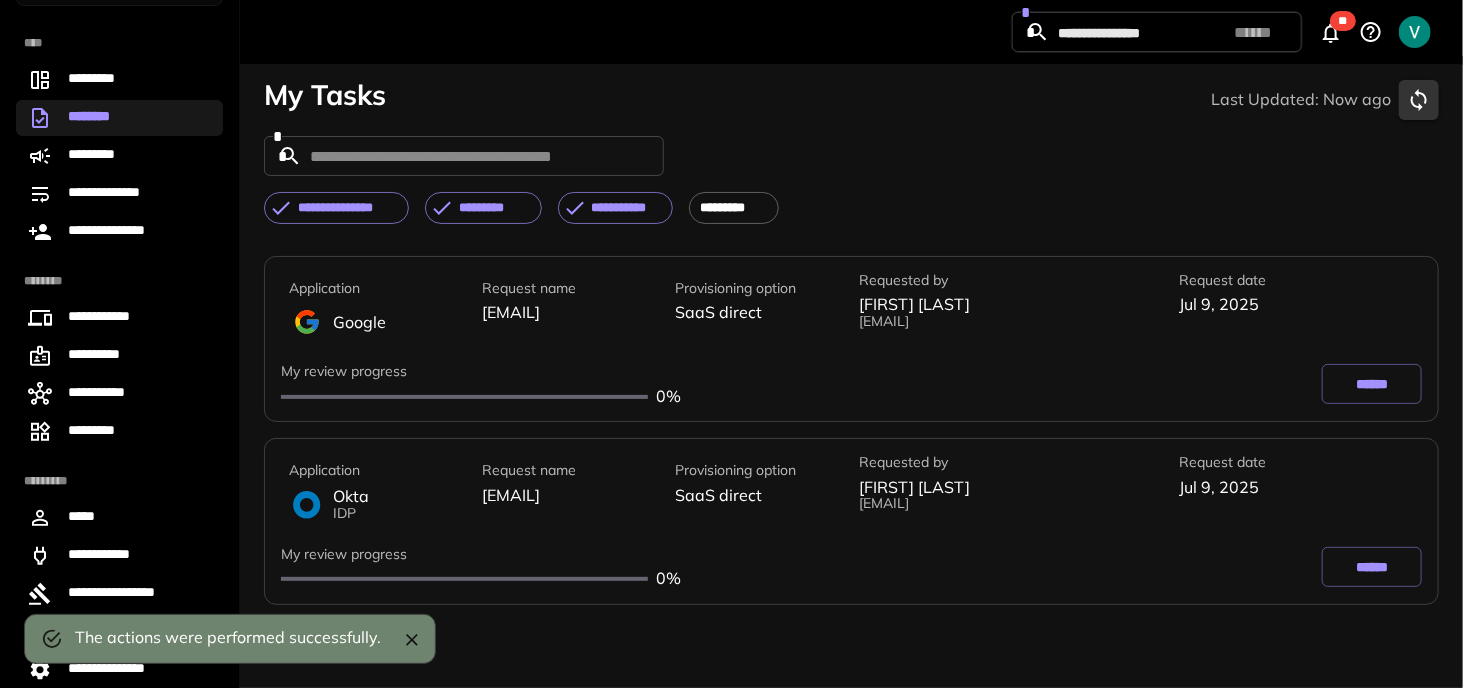 click on "******" at bounding box center (1372, 567) 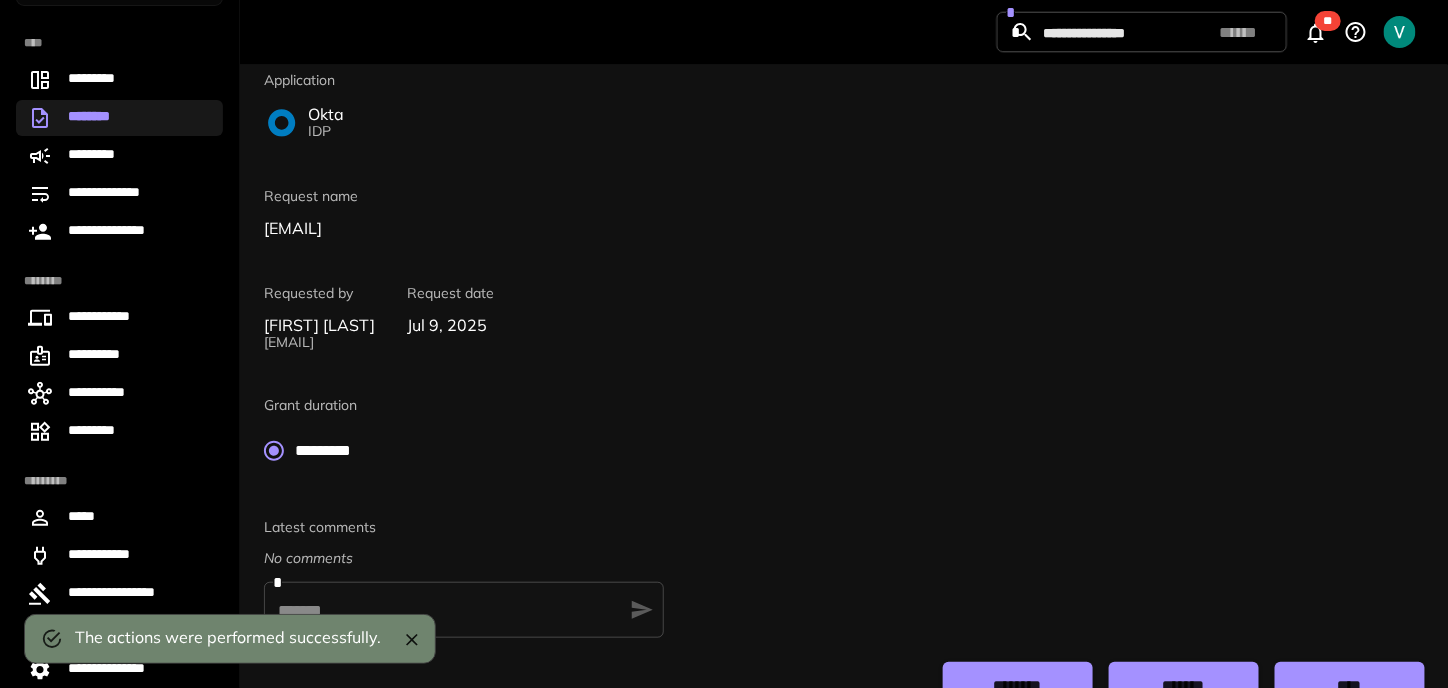 scroll, scrollTop: 245, scrollLeft: 0, axis: vertical 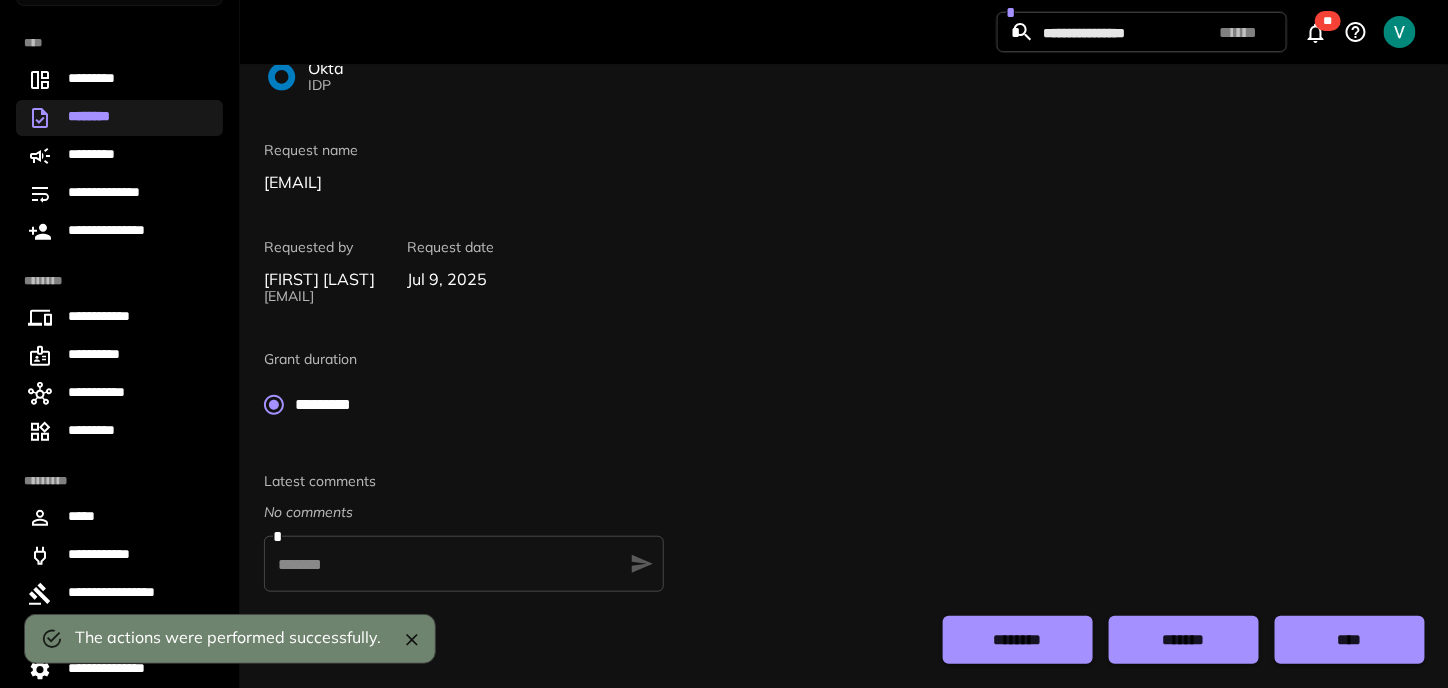 click on "****" at bounding box center (1350, 640) 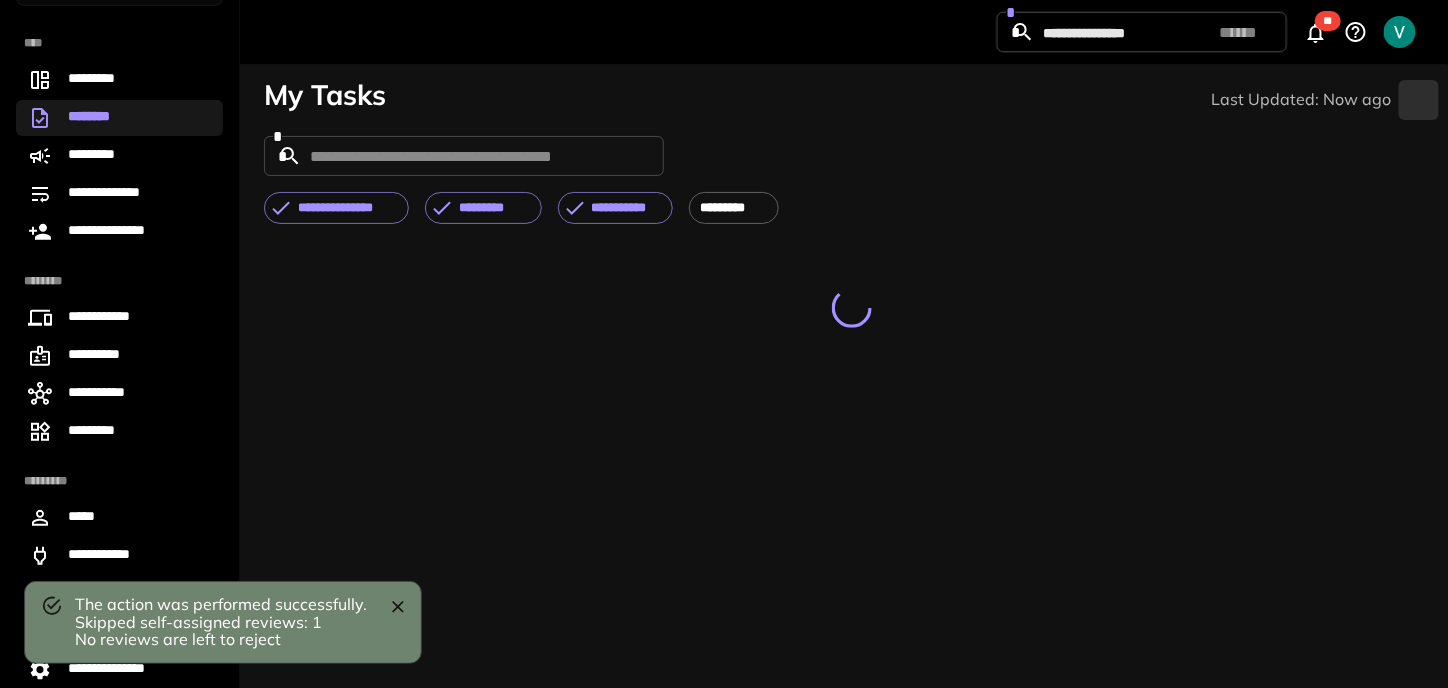 scroll 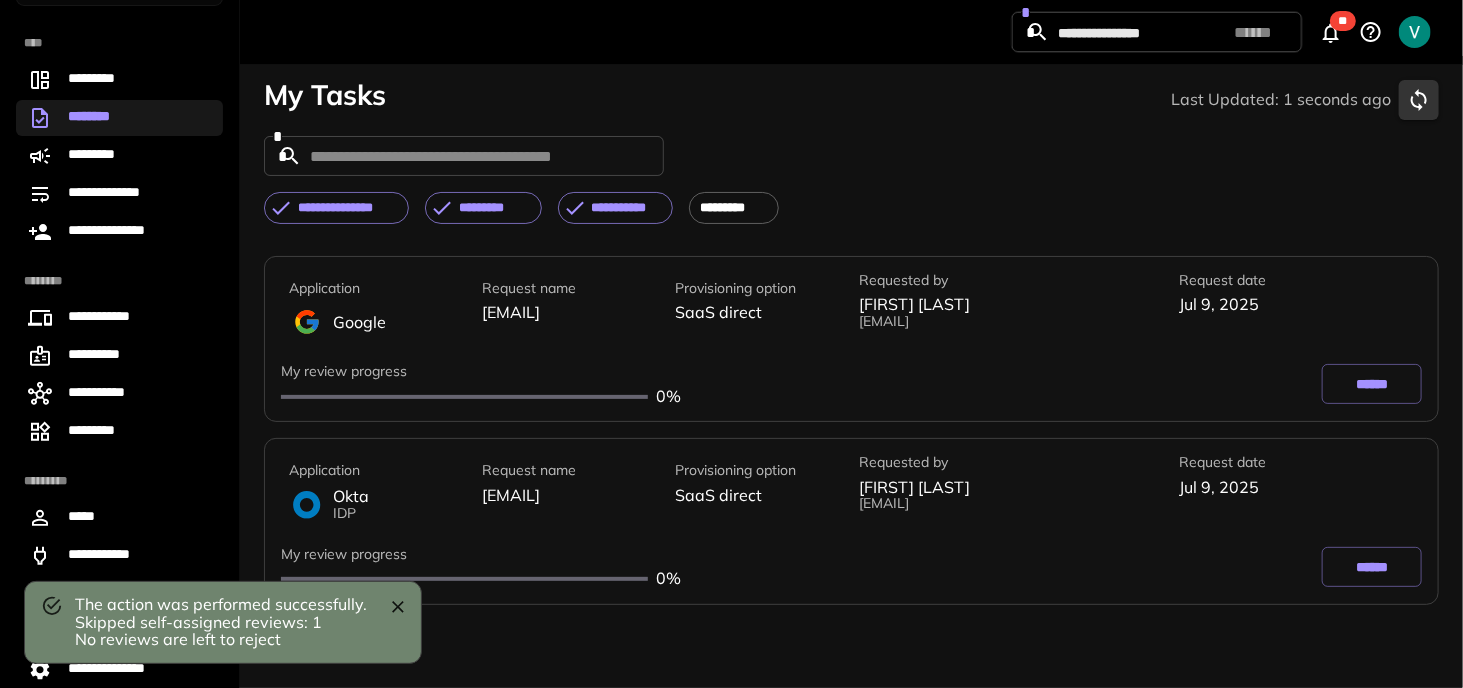 click on "******" at bounding box center [1372, 384] 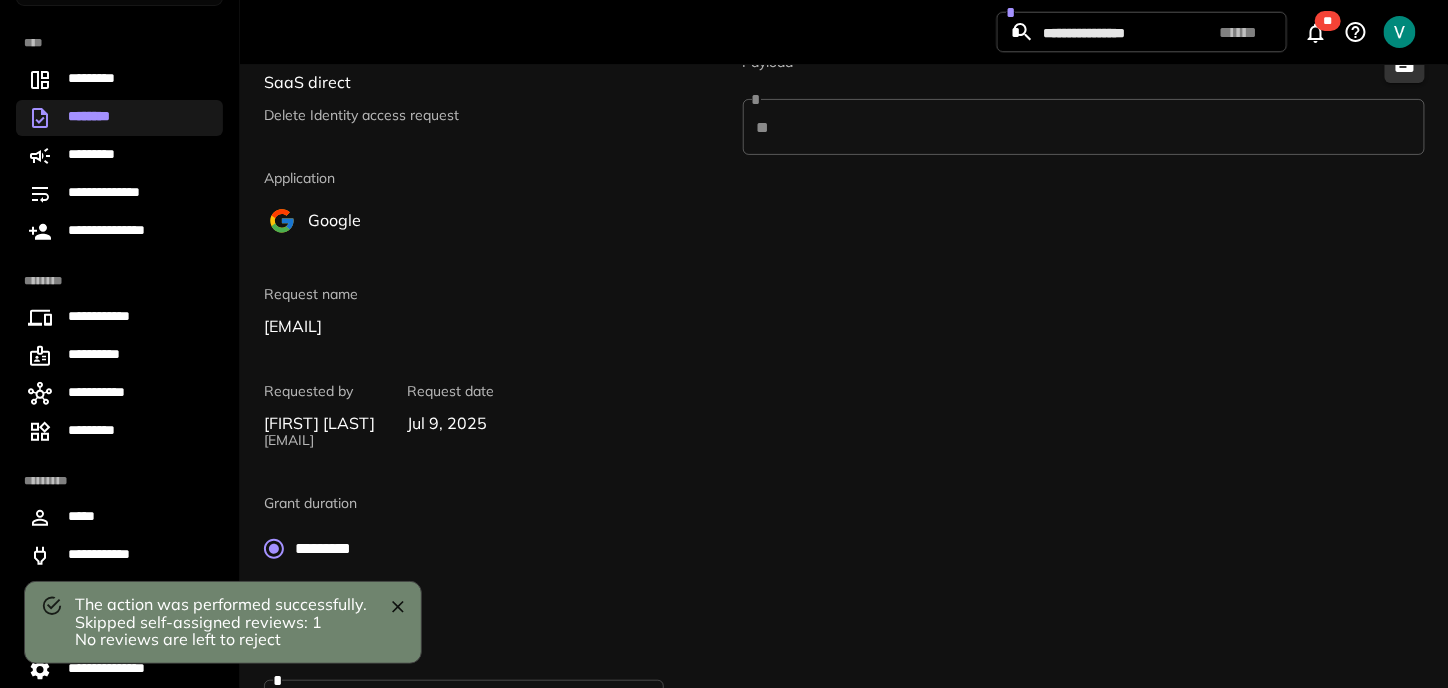 scroll, scrollTop: 245, scrollLeft: 0, axis: vertical 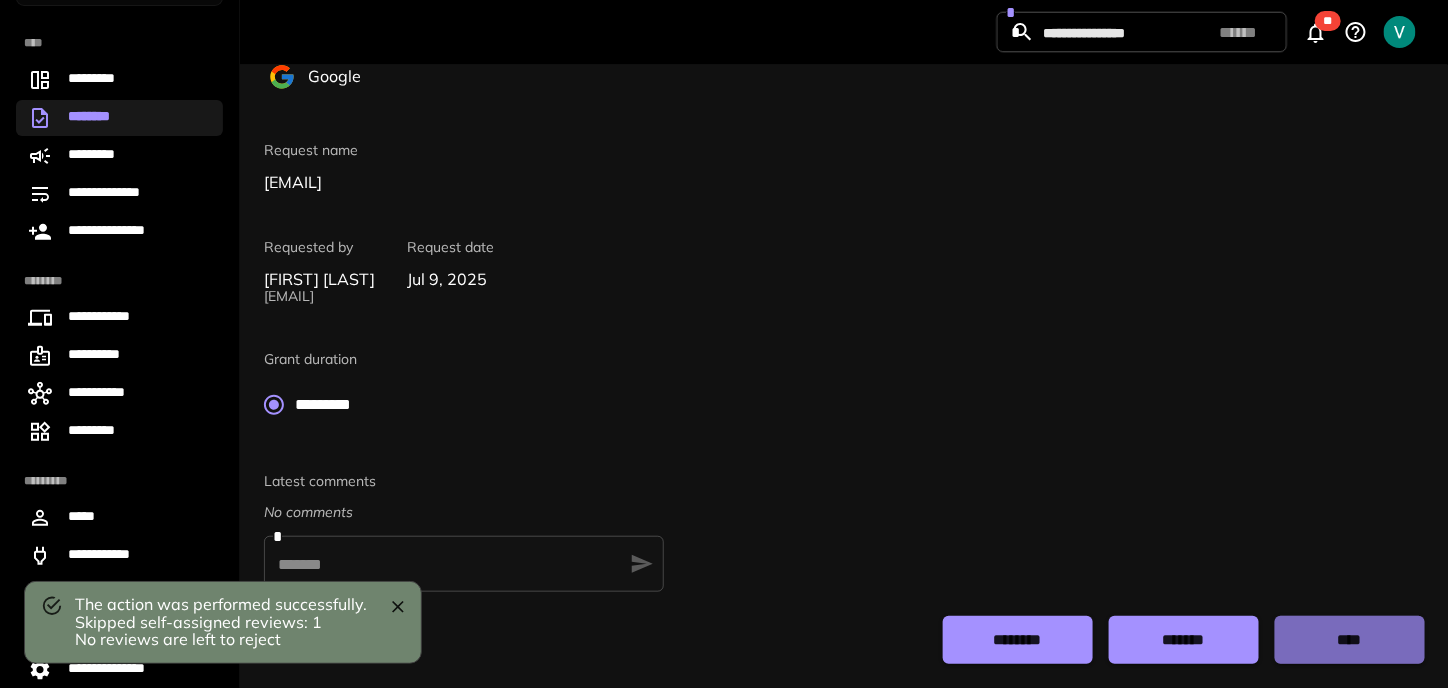 click on "****" at bounding box center [1349, 640] 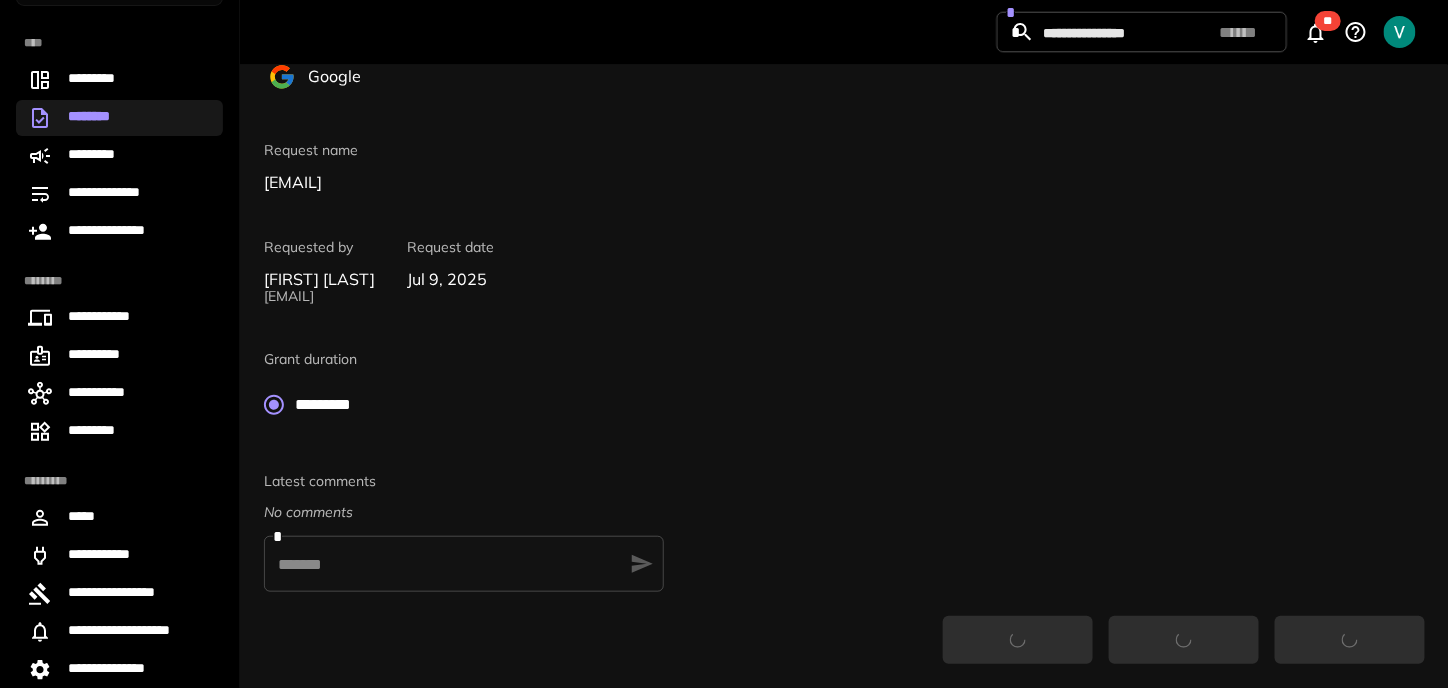 scroll, scrollTop: 0, scrollLeft: 0, axis: both 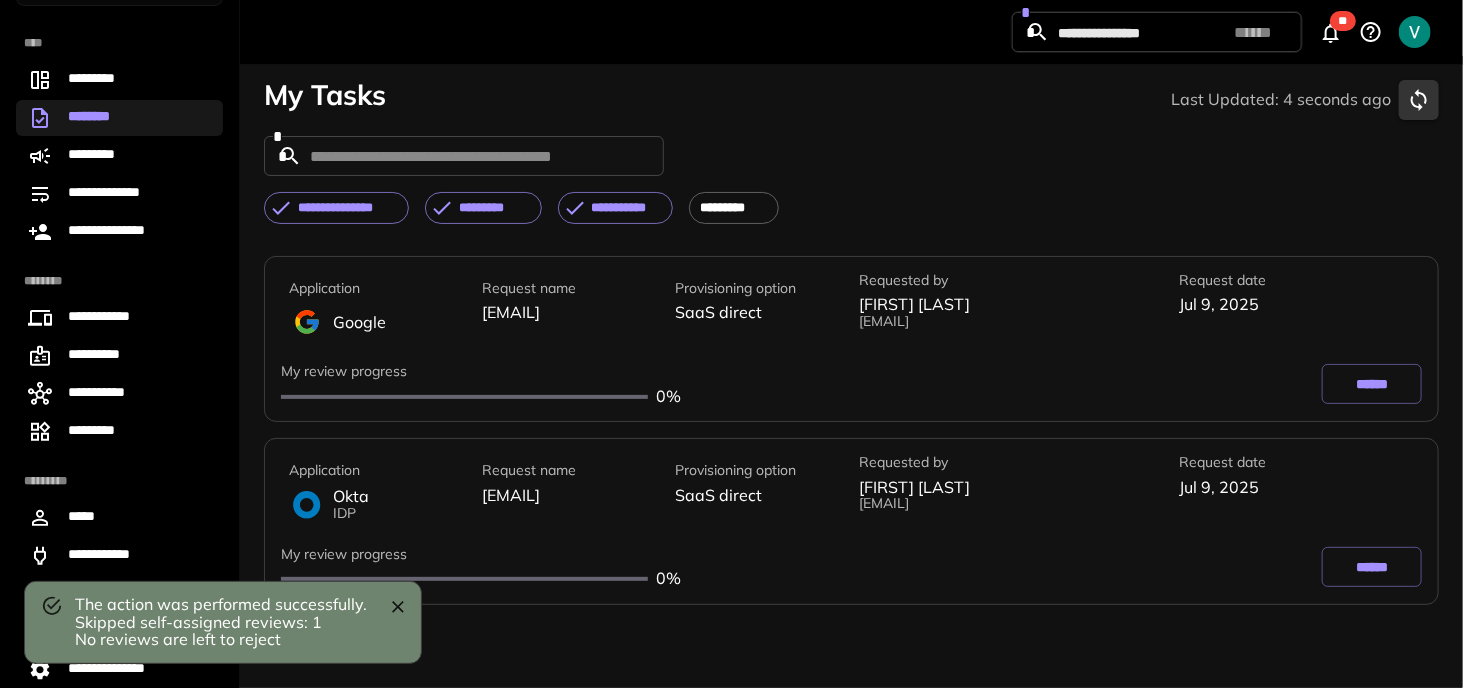 click on "******" at bounding box center (1137, 567) 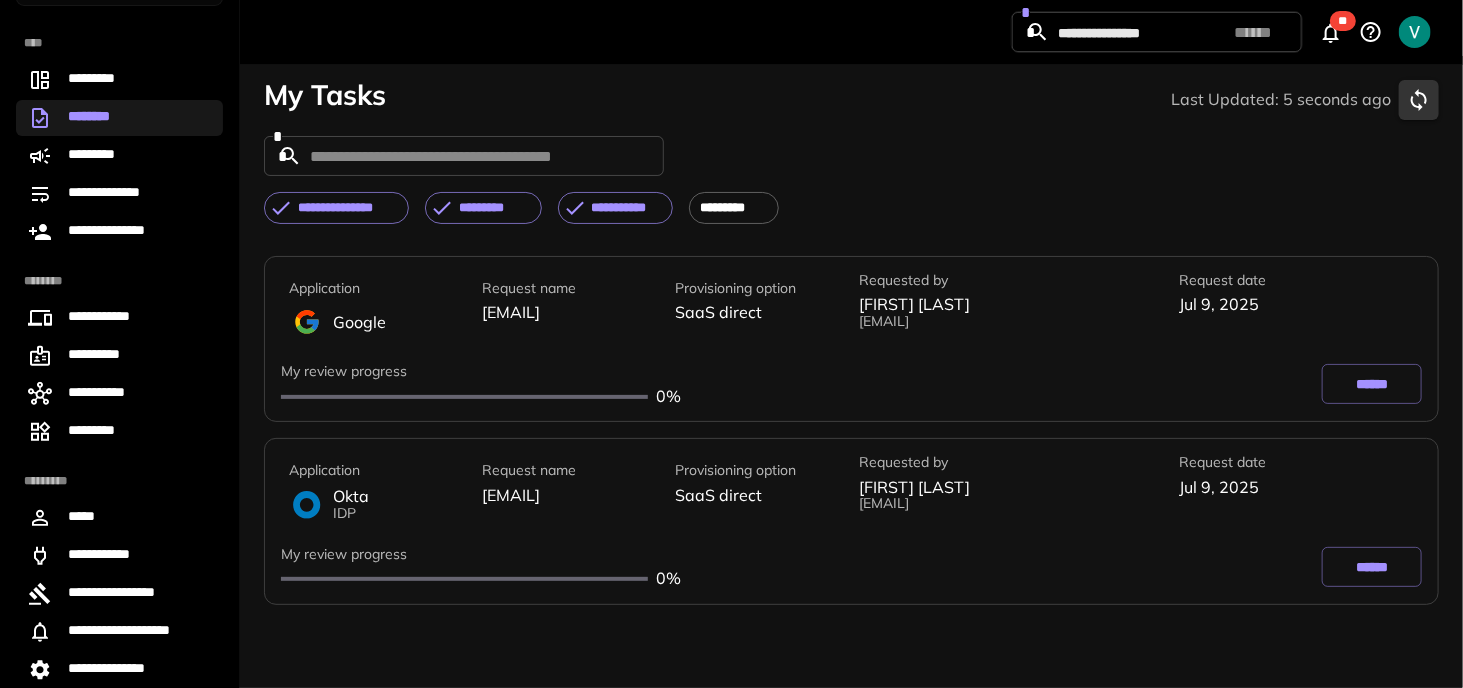 click on "******" at bounding box center (1137, 567) 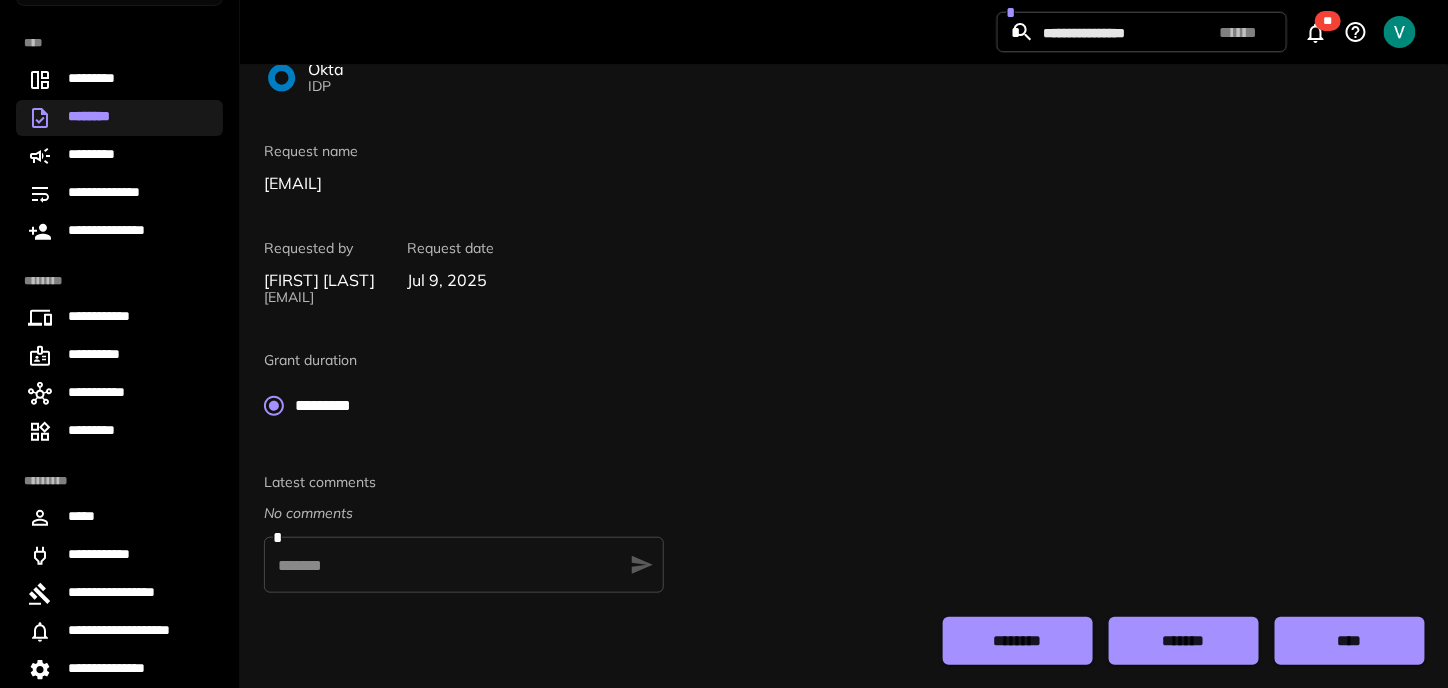scroll, scrollTop: 245, scrollLeft: 0, axis: vertical 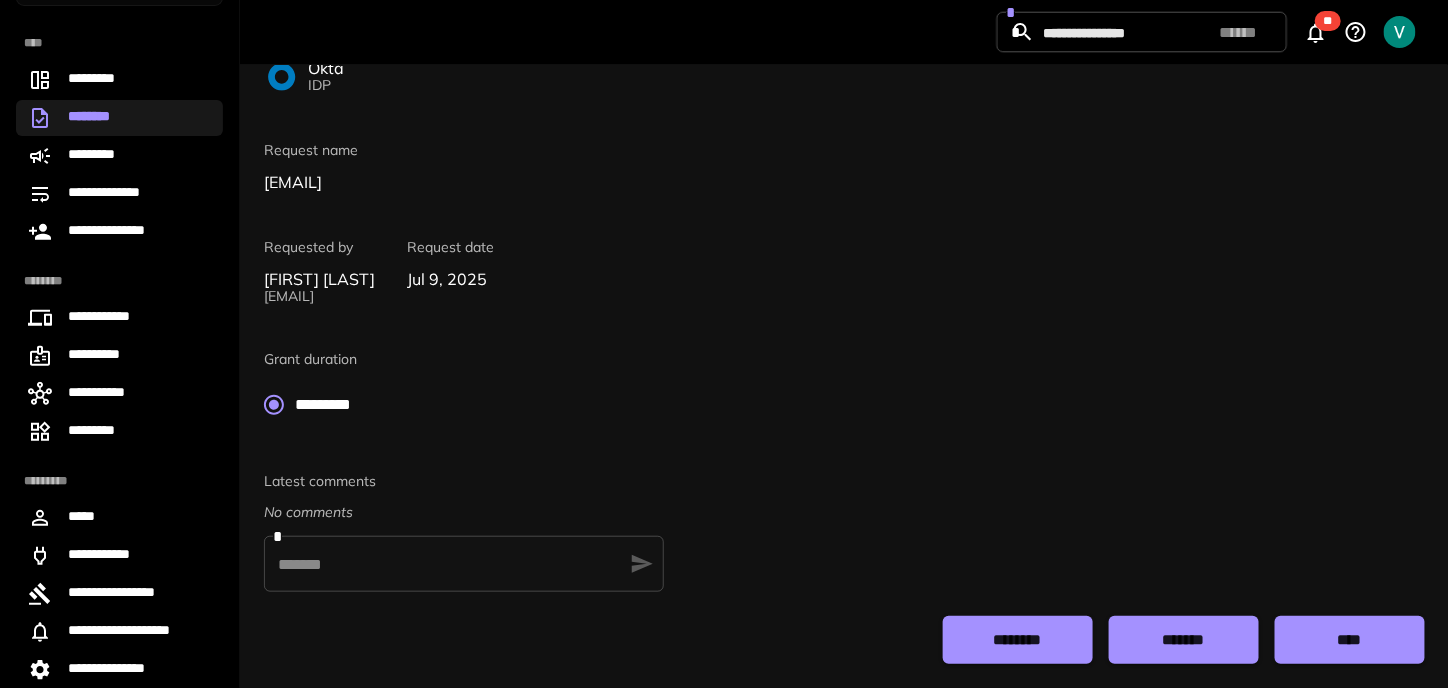 click on "****" at bounding box center [1349, 640] 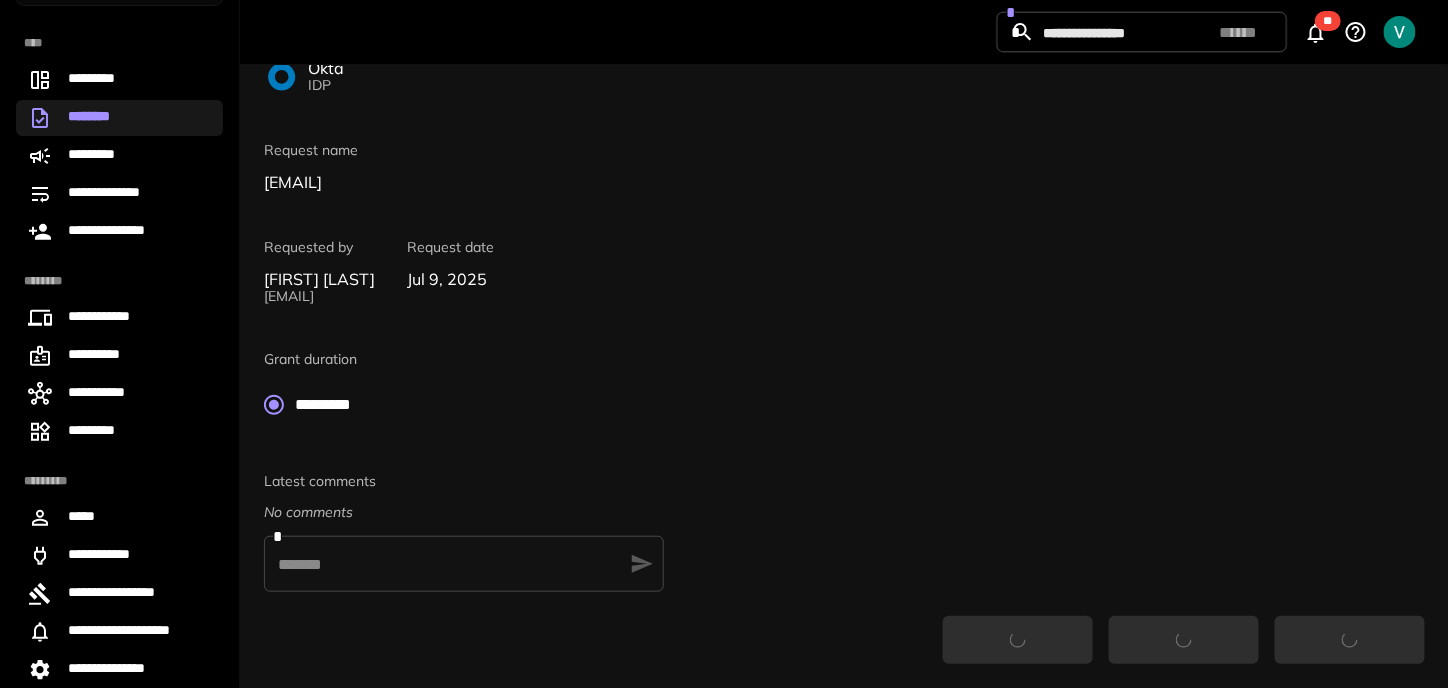 scroll, scrollTop: 0, scrollLeft: 0, axis: both 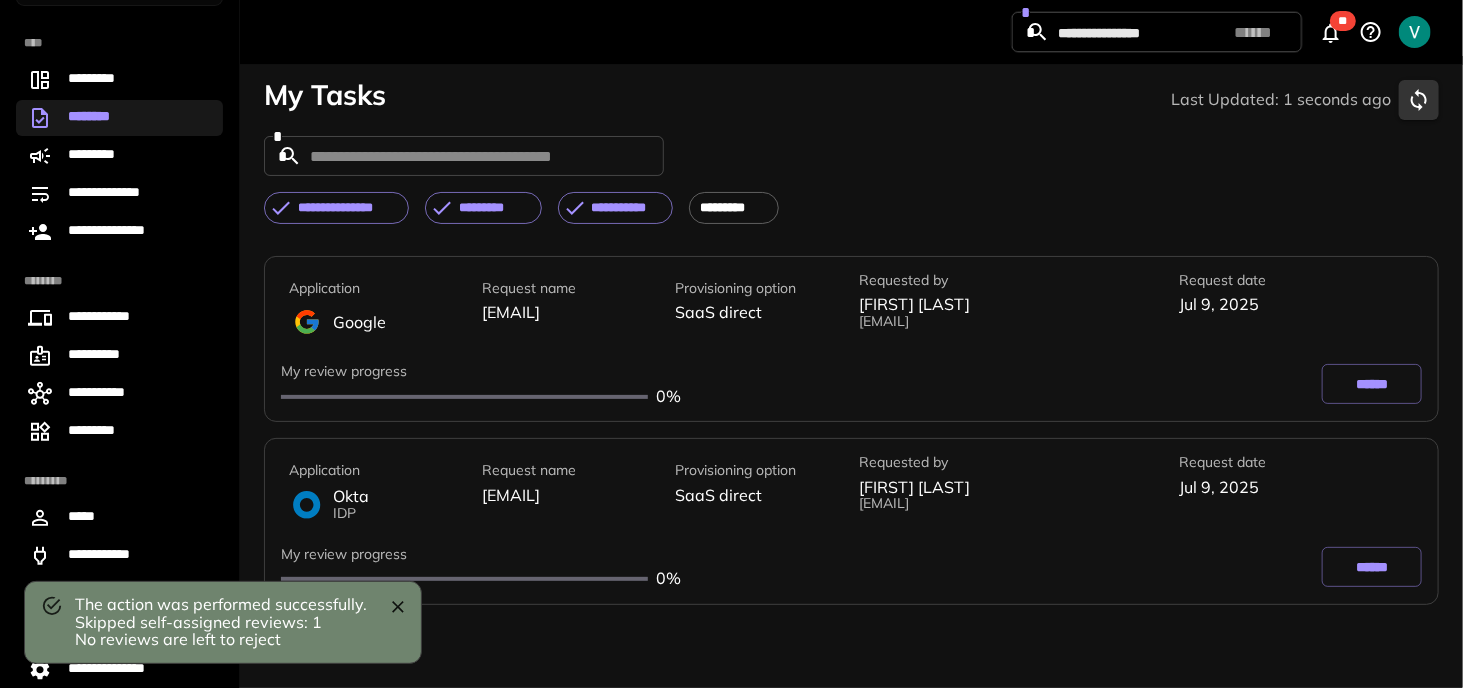 click on "******" at bounding box center (1372, 384) 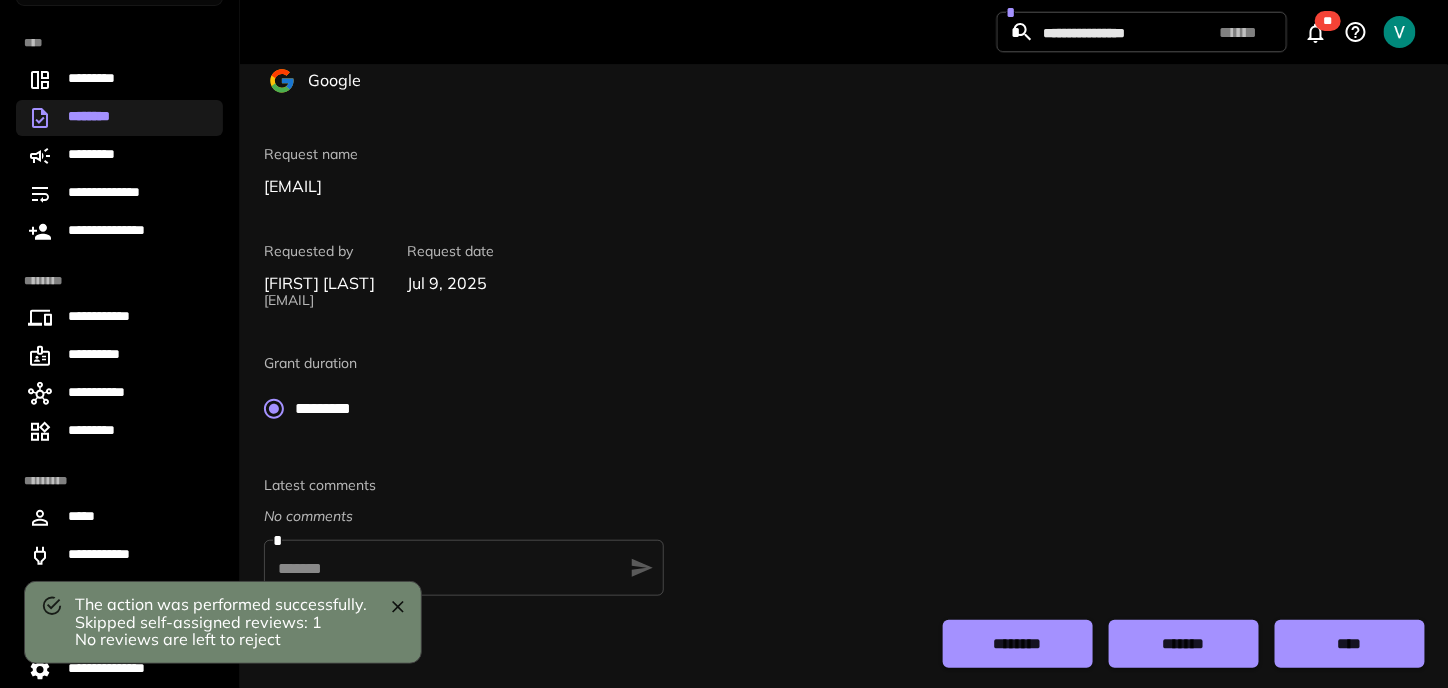scroll, scrollTop: 245, scrollLeft: 0, axis: vertical 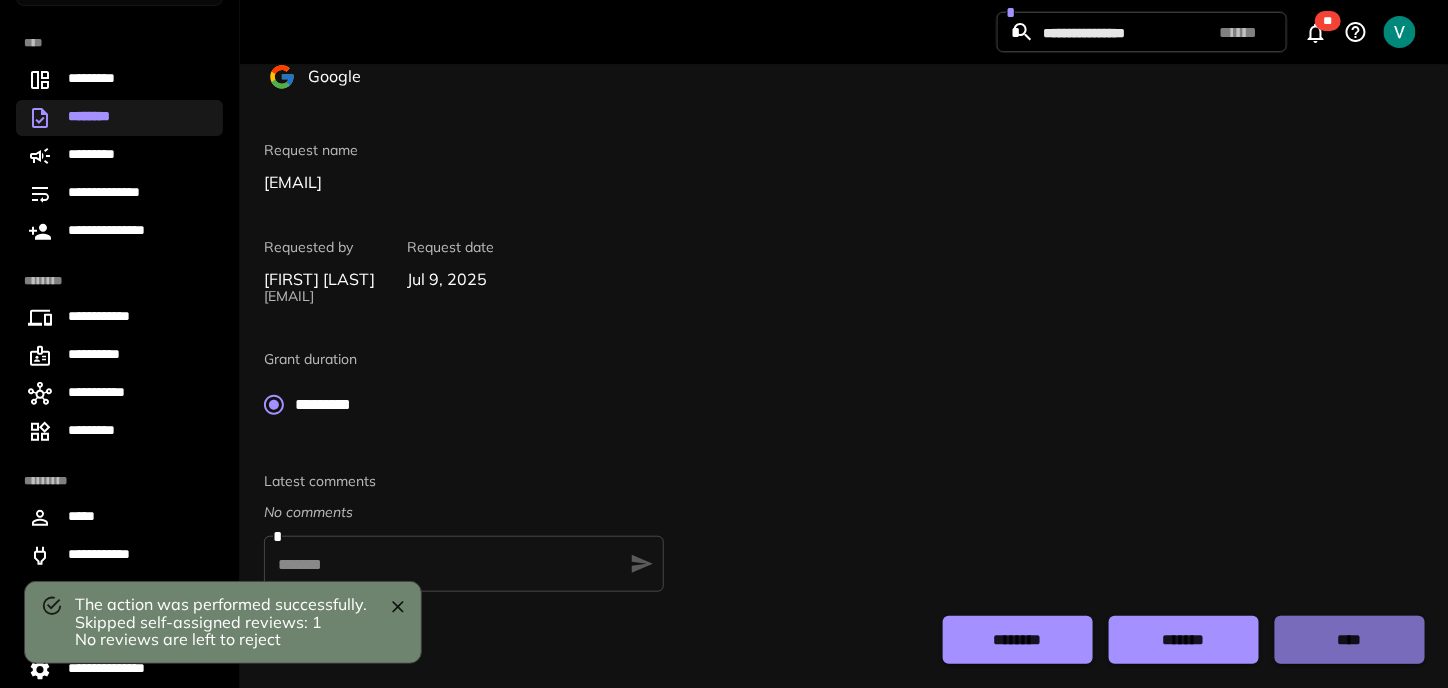 click on "****" at bounding box center [1349, 640] 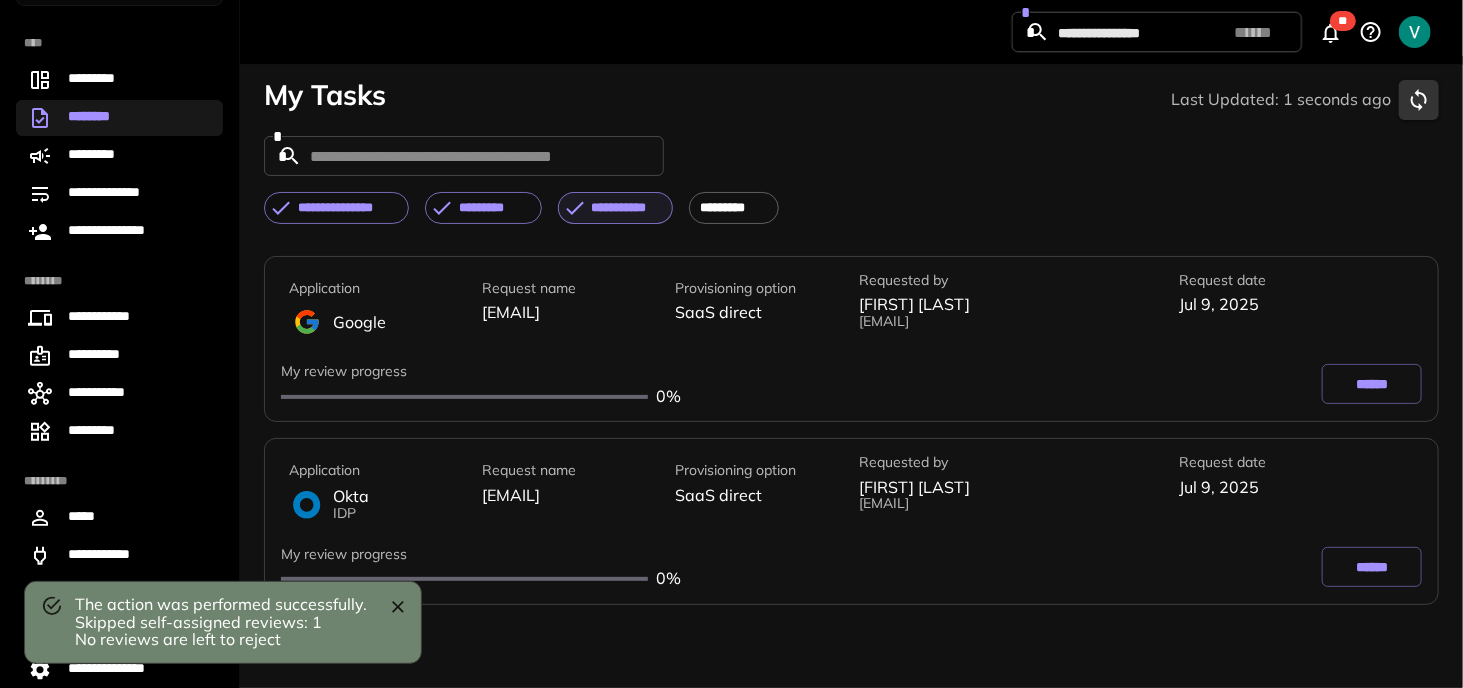 click on "**********" at bounding box center (626, 208) 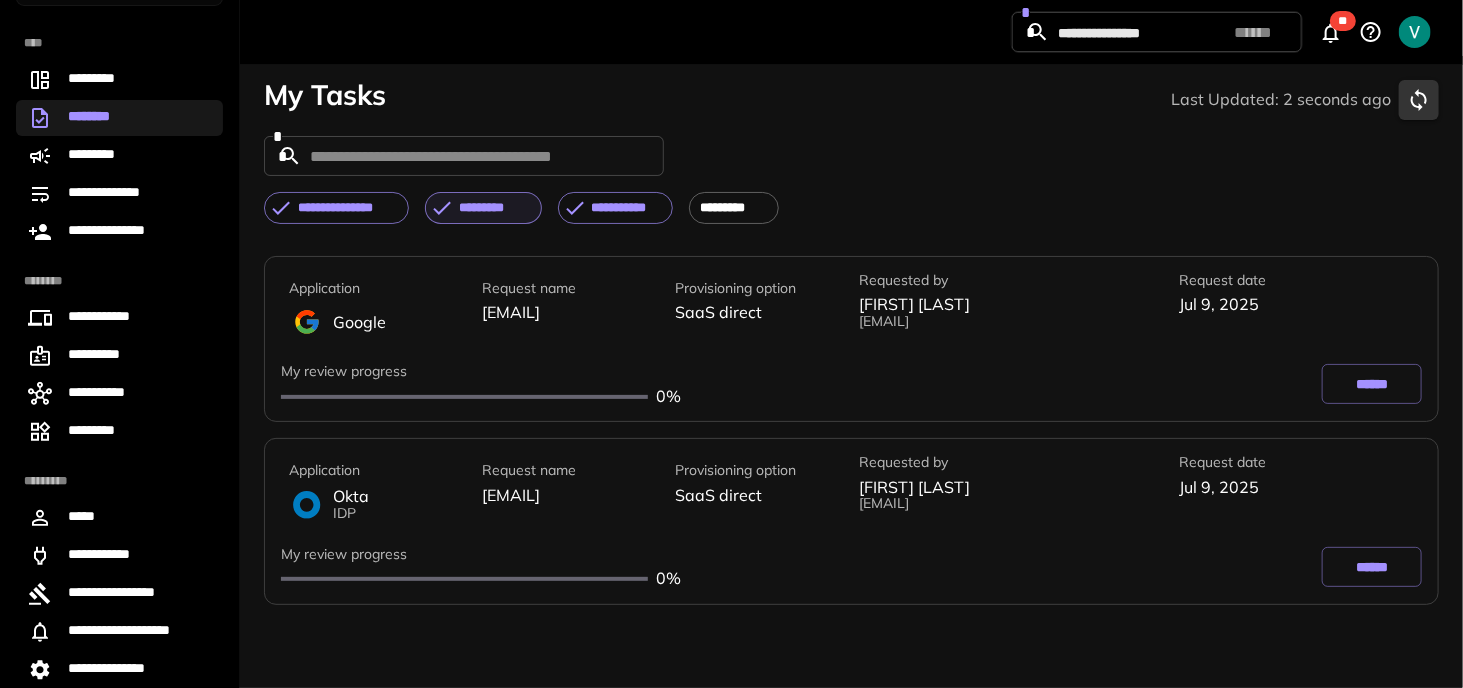 click on "*********" at bounding box center [494, 208] 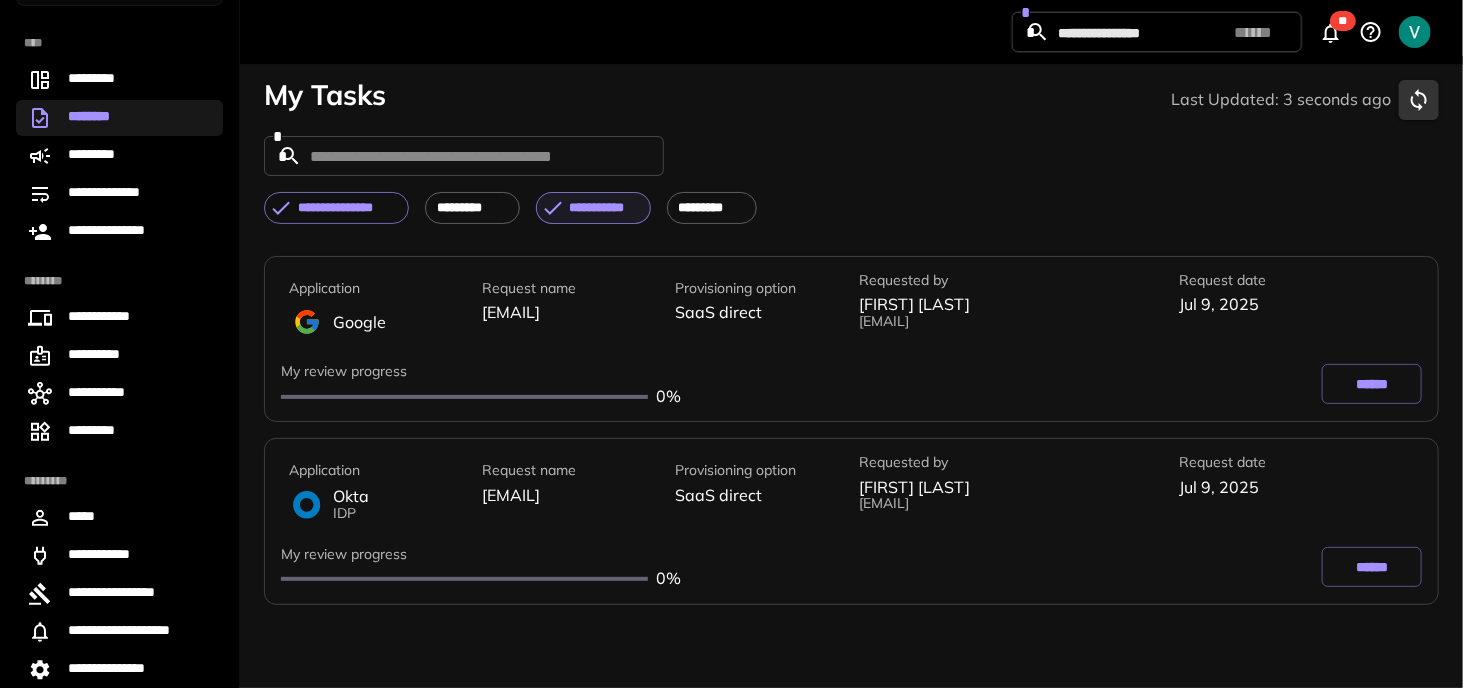 click on "**********" at bounding box center (604, 208) 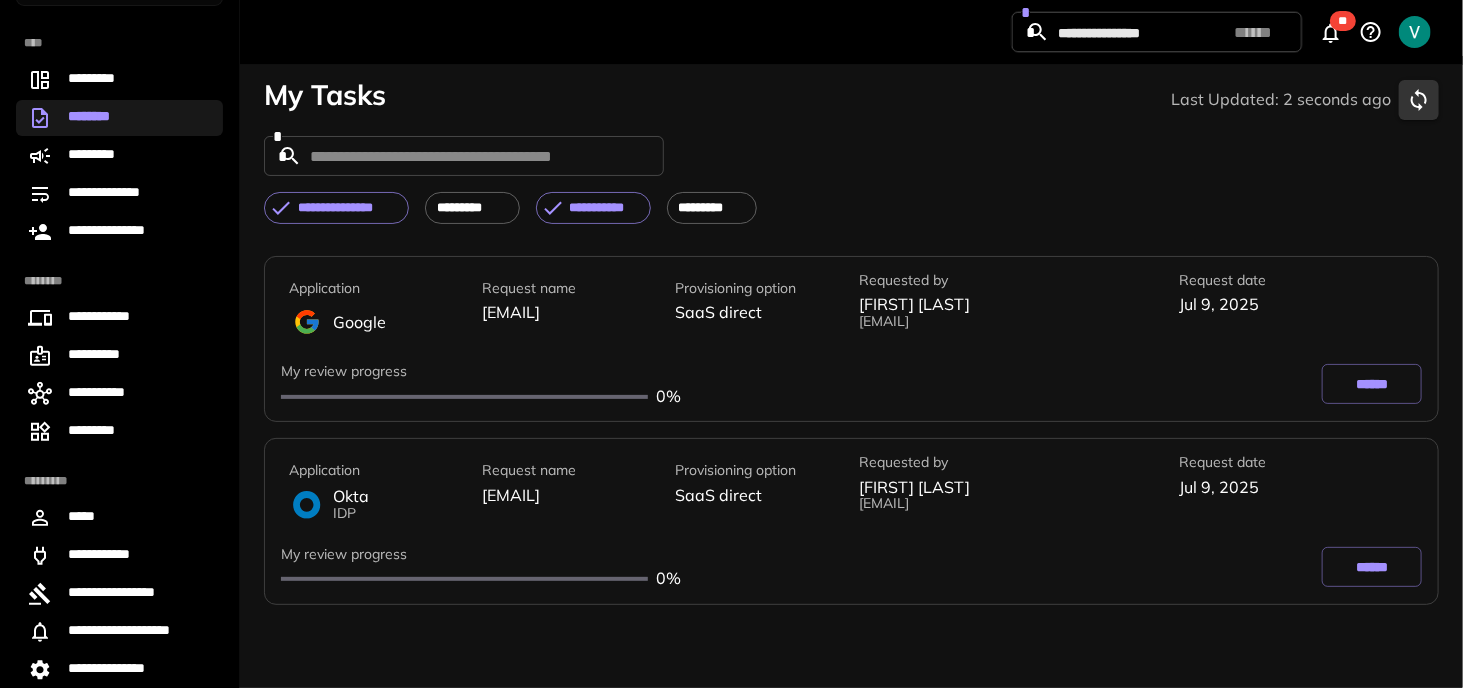 click on "********" at bounding box center (96, 118) 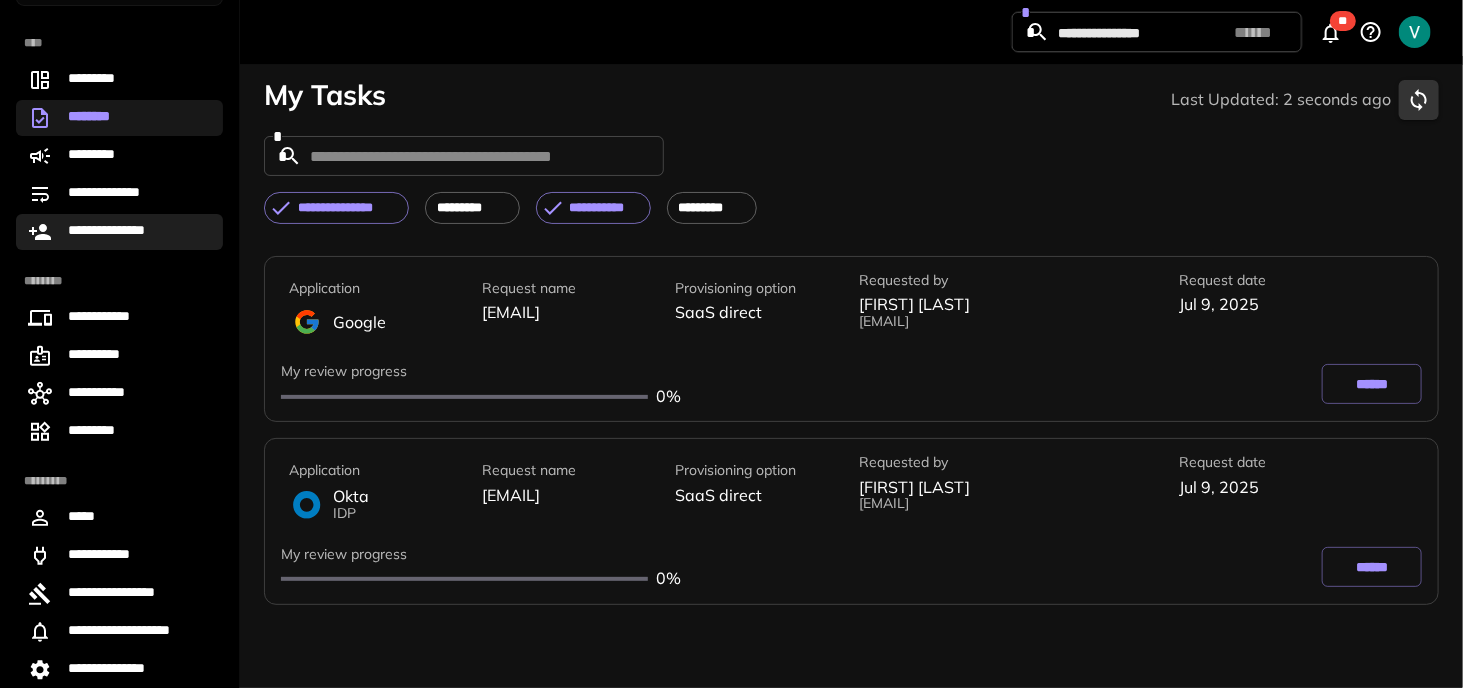 click on "**********" at bounding box center (119, 232) 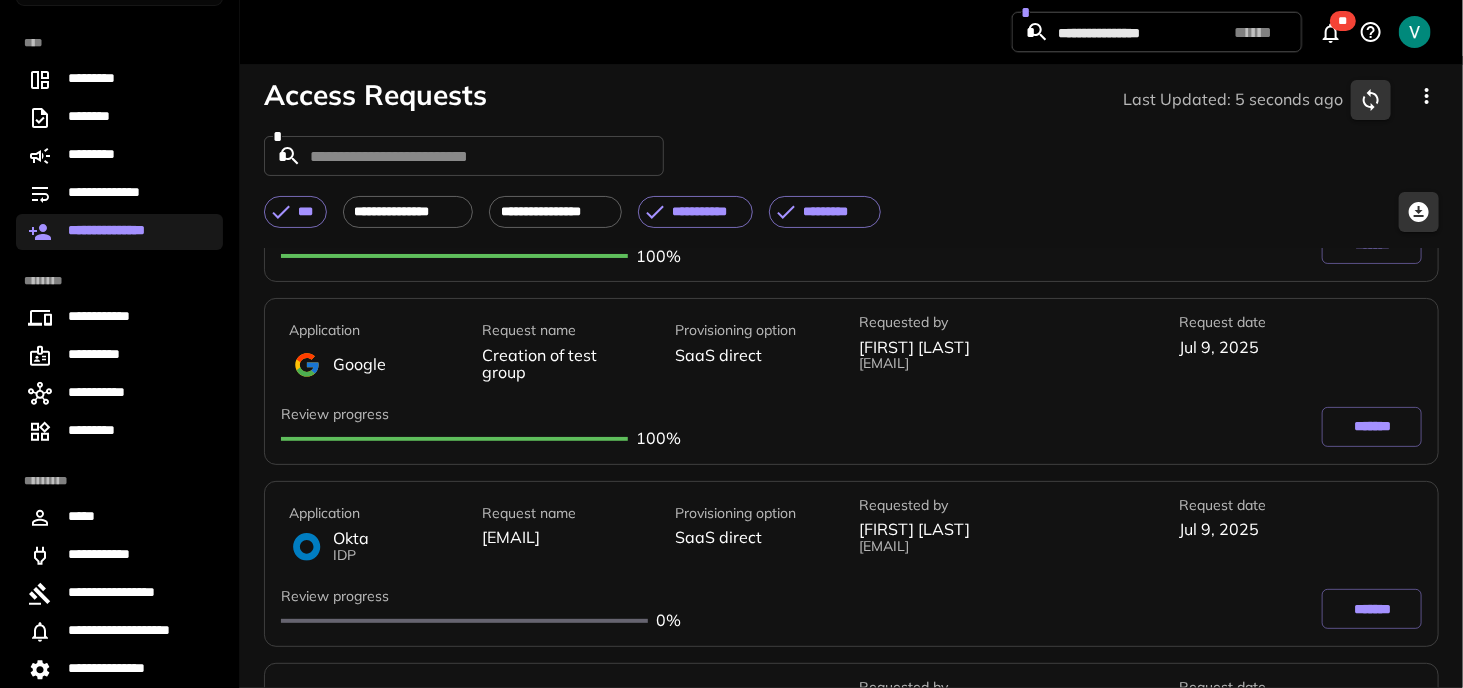 scroll, scrollTop: 2700, scrollLeft: 0, axis: vertical 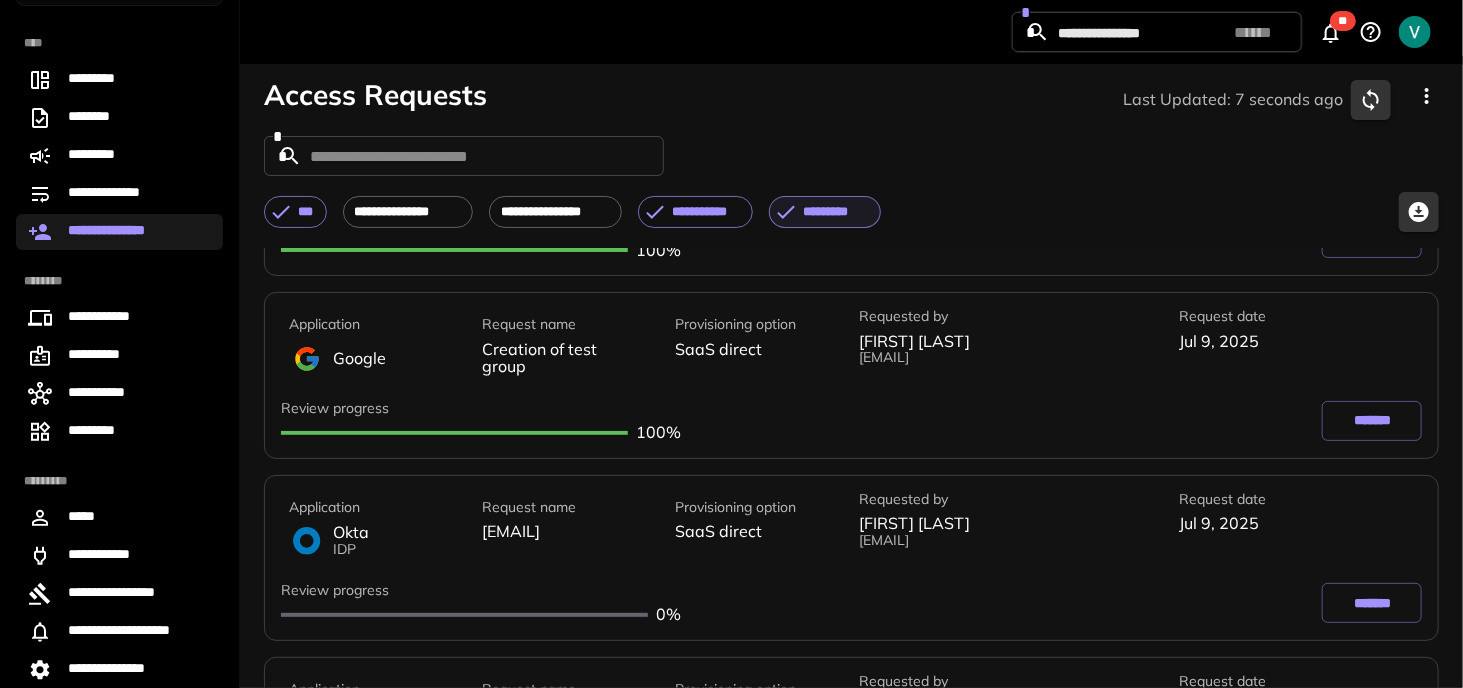 click on "*********" at bounding box center [836, 212] 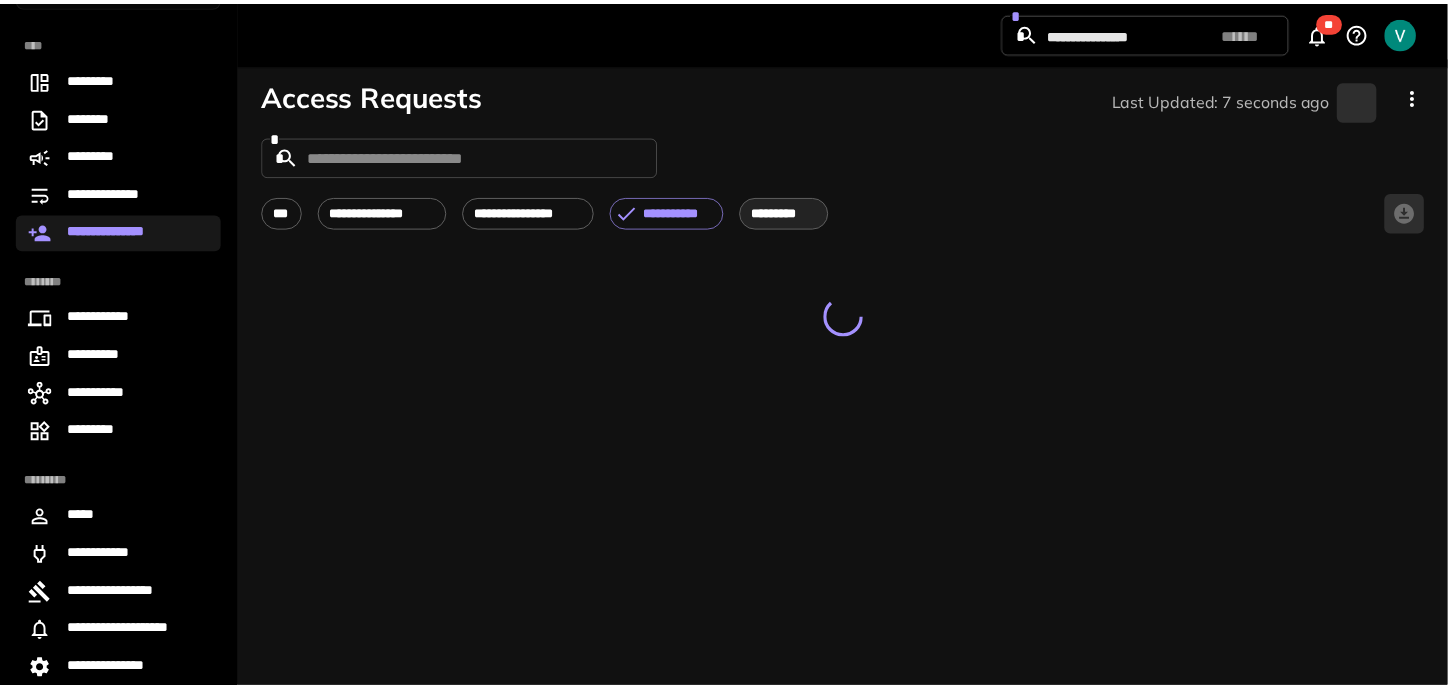 scroll, scrollTop: 0, scrollLeft: 0, axis: both 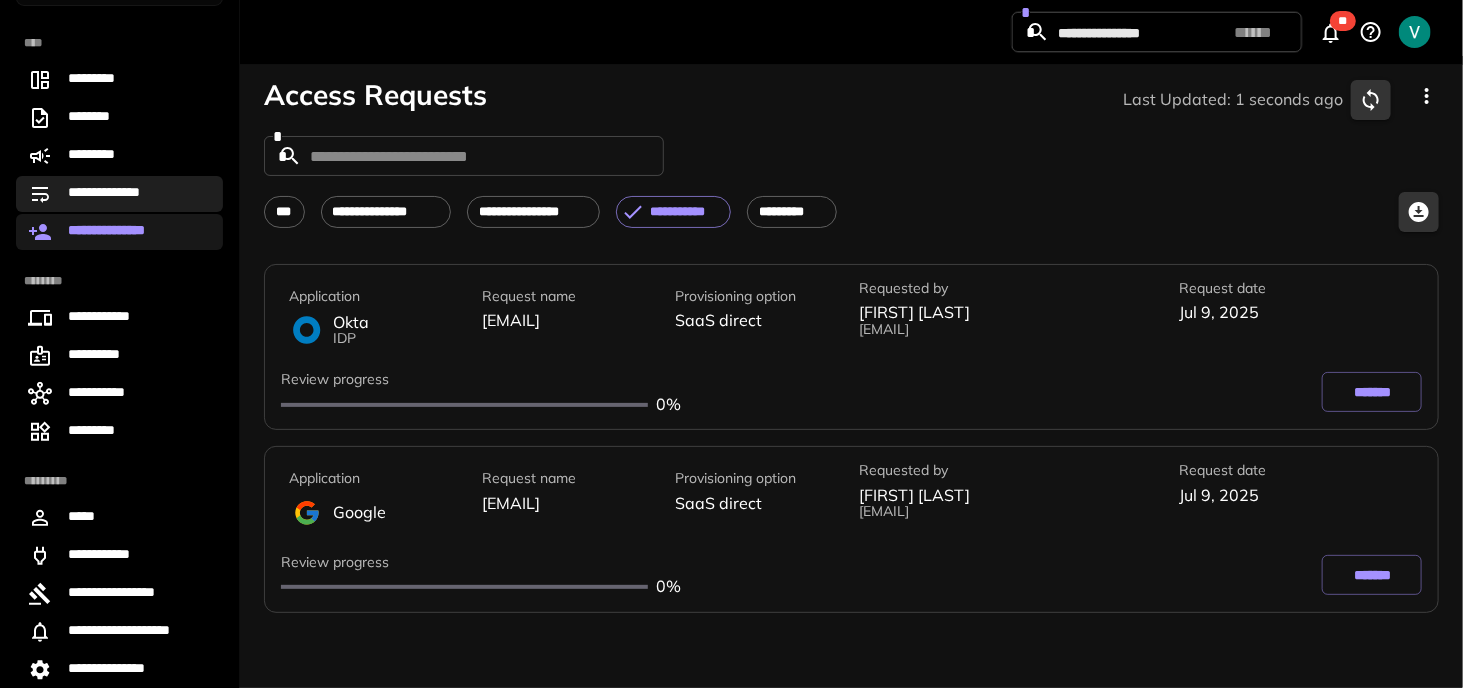 click on "**********" at bounding box center [119, 194] 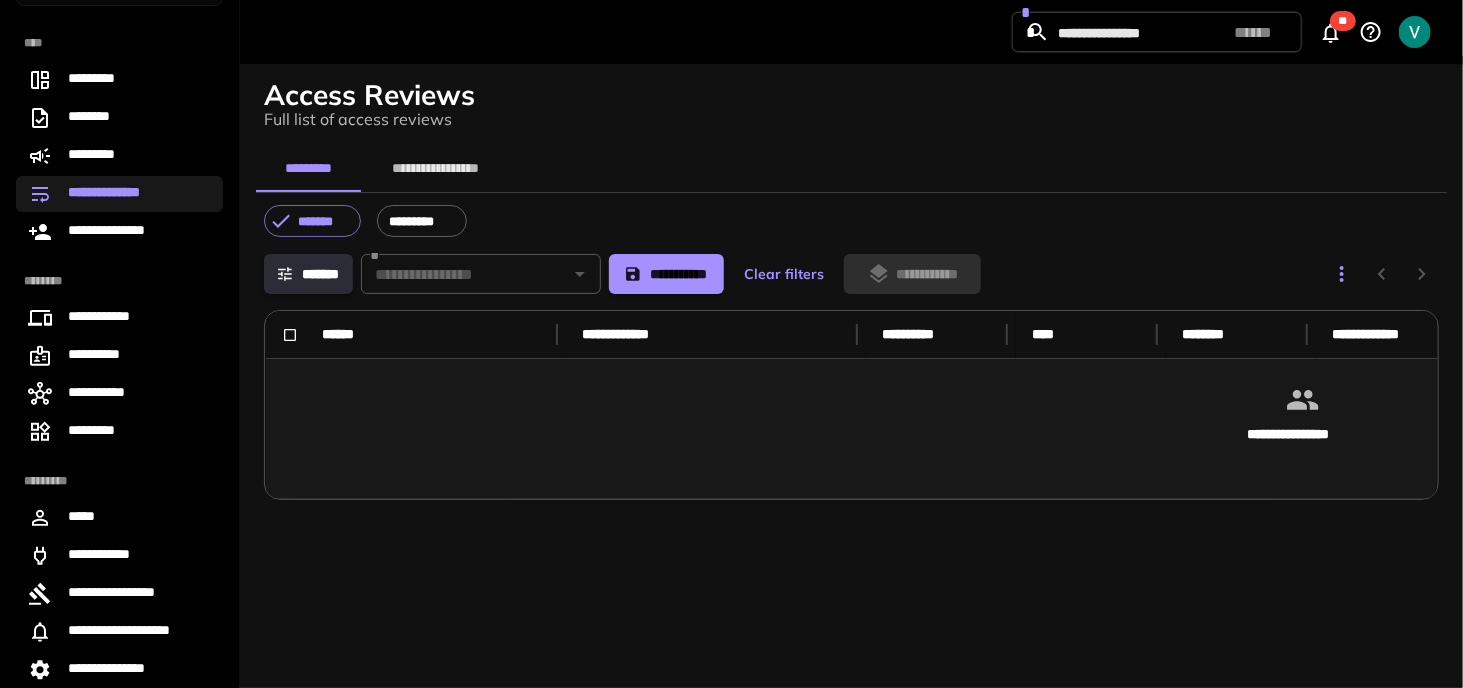 click on "**********" at bounding box center (436, 168) 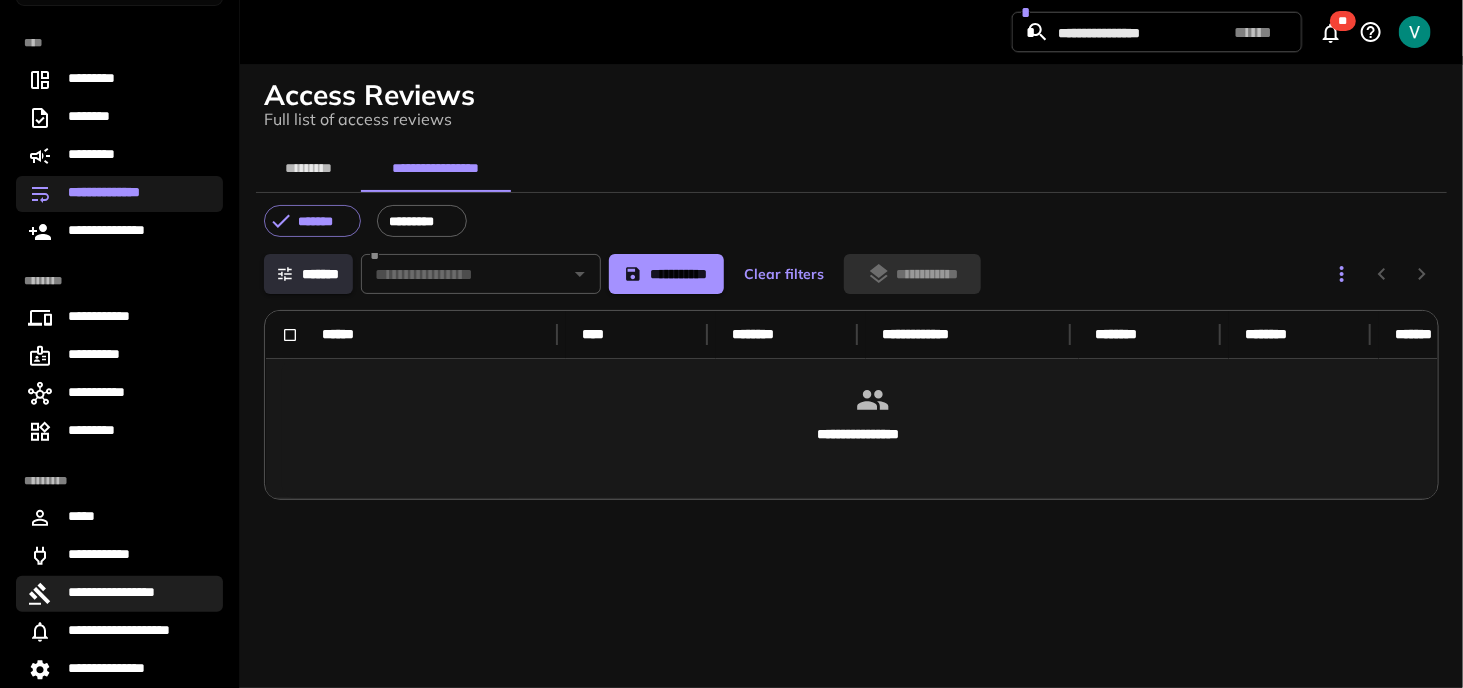 click on "**********" at bounding box center (125, 594) 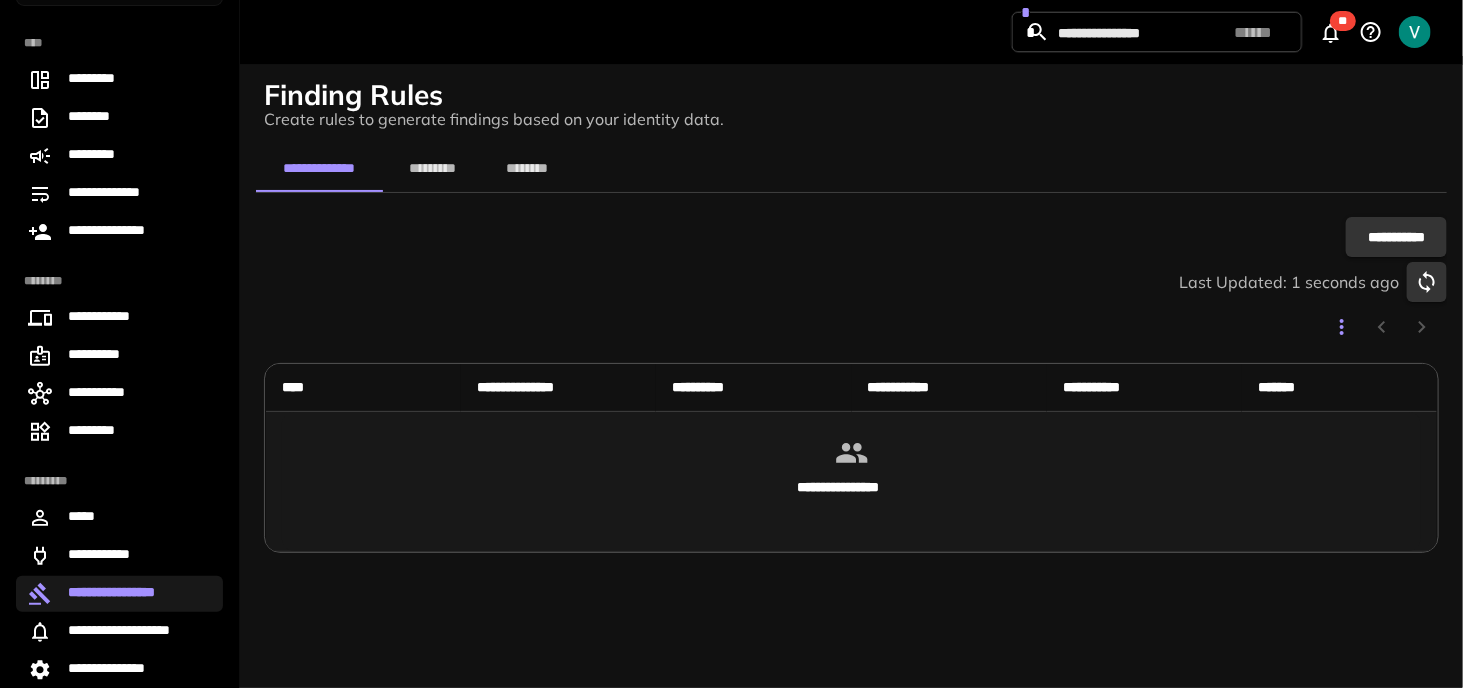 click on "**********" at bounding box center [851, 372] 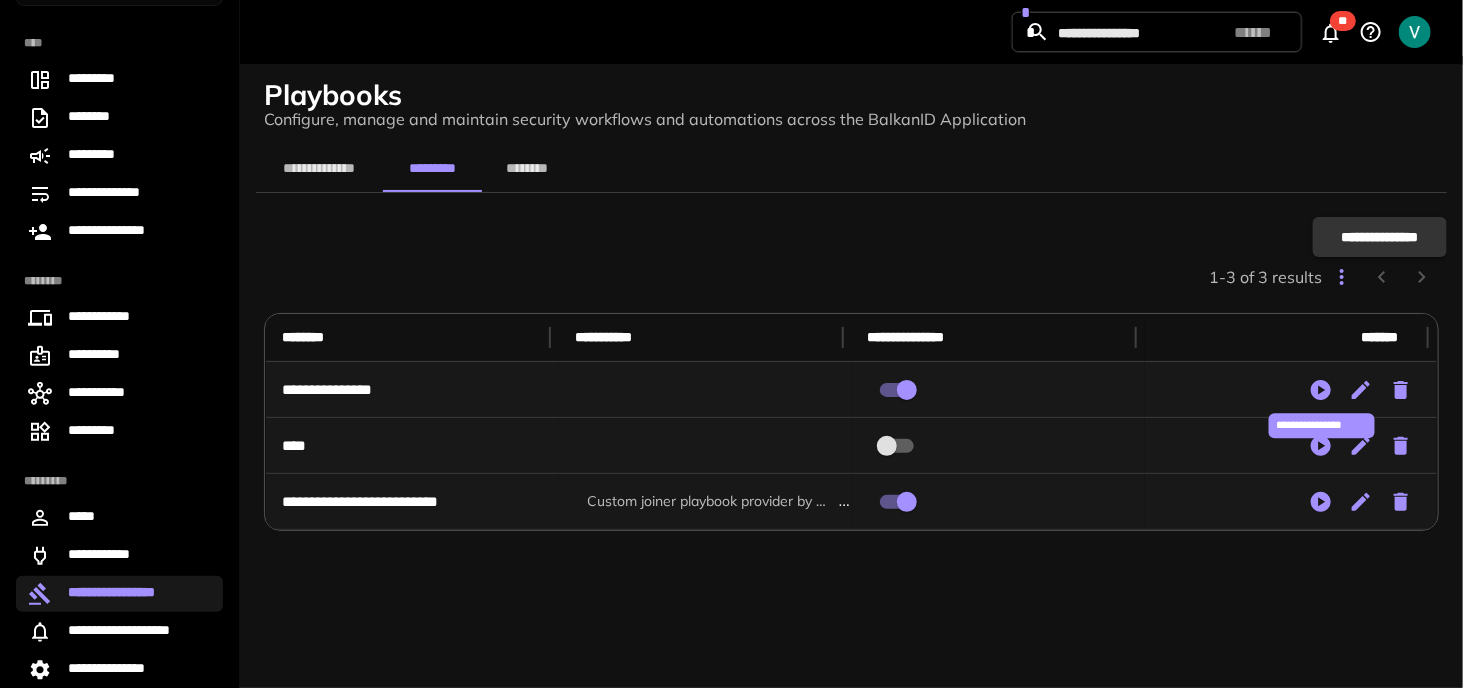 click 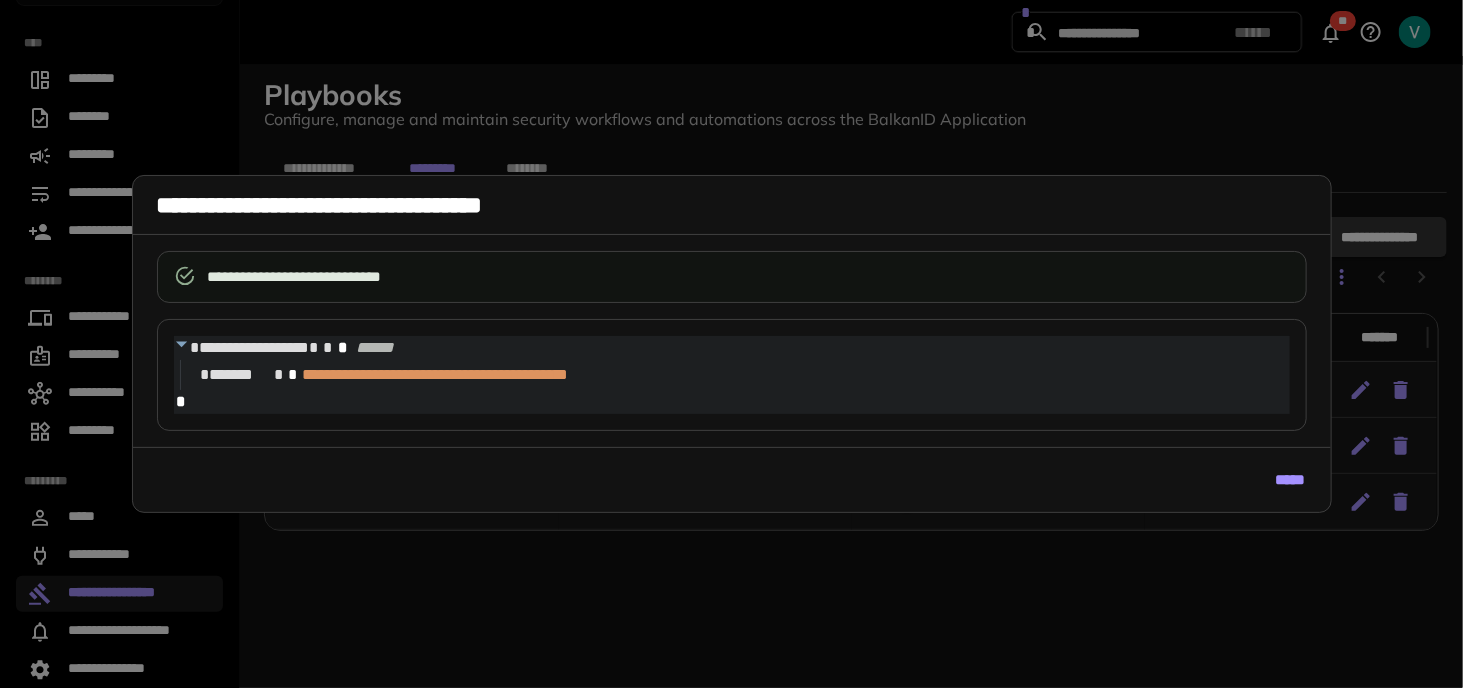click on "*****" at bounding box center (1291, 480) 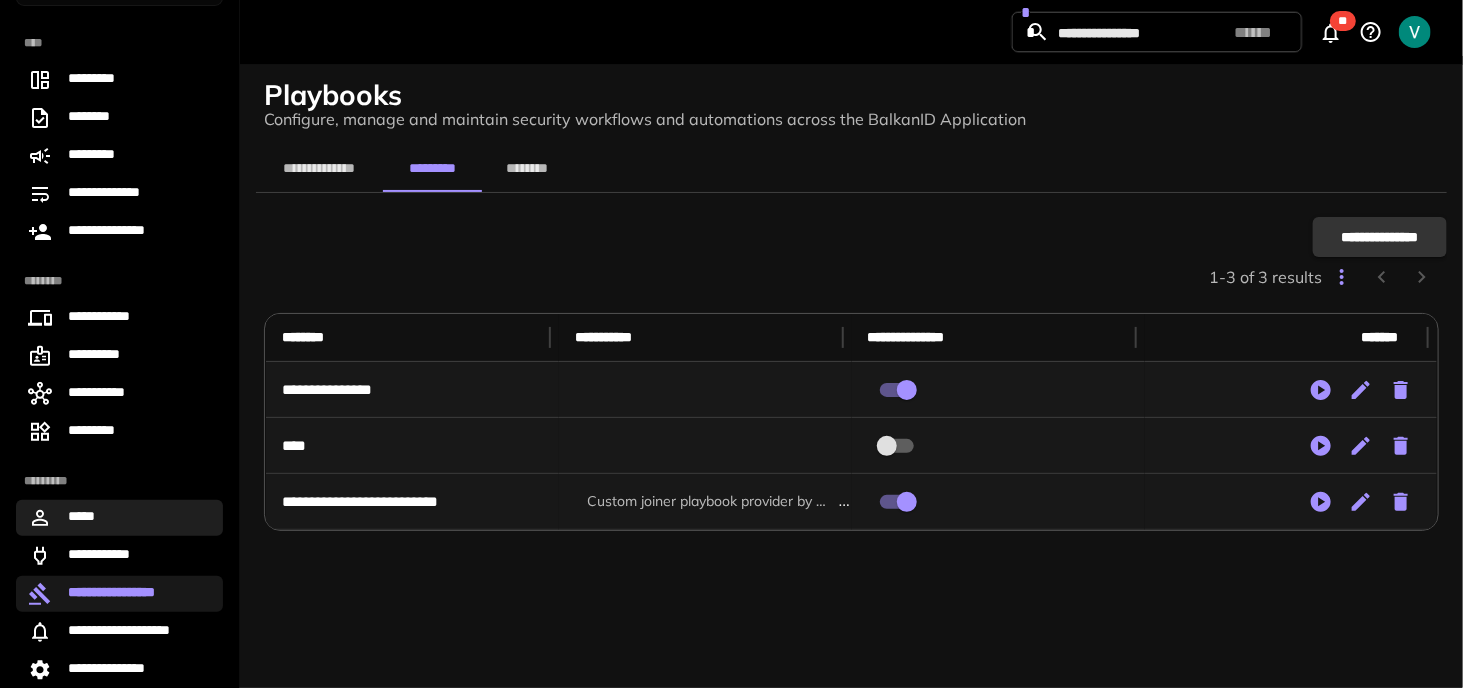 click on "*****" at bounding box center [119, 518] 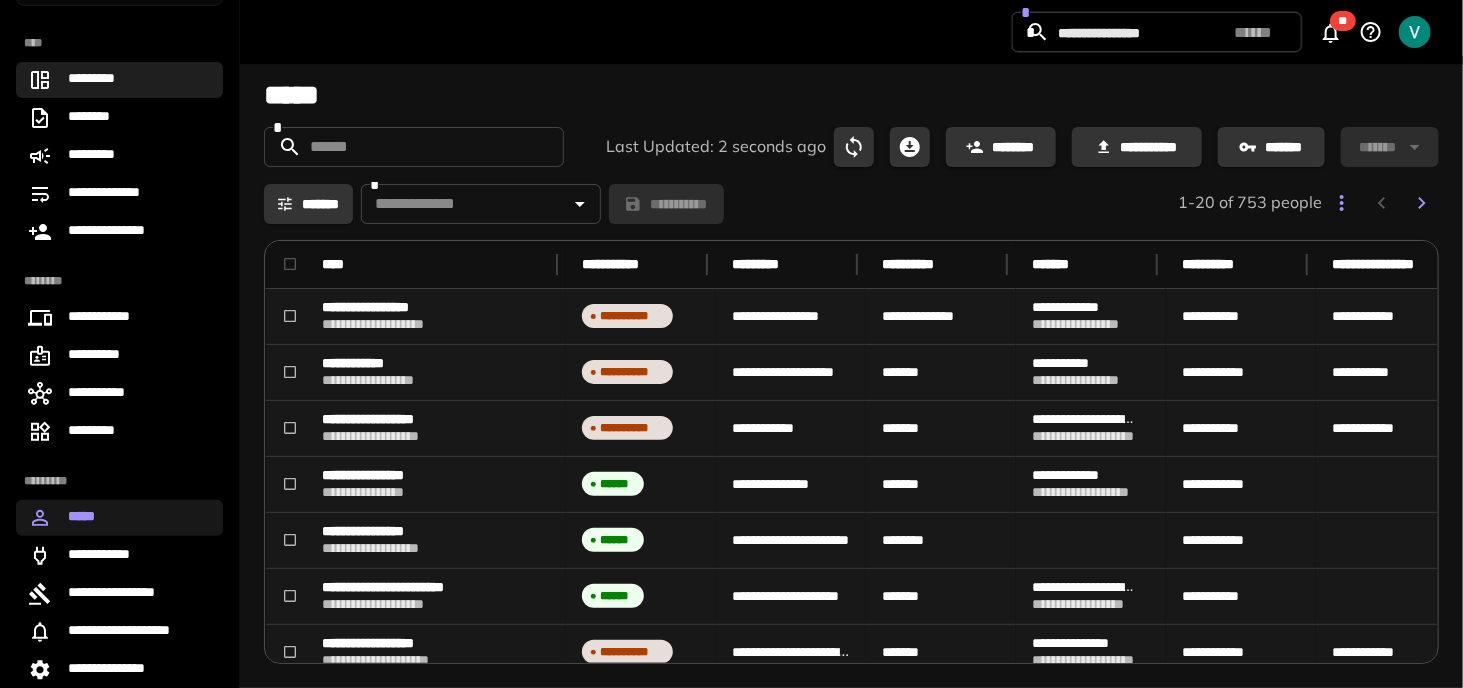 click on "*********" at bounding box center (103, 80) 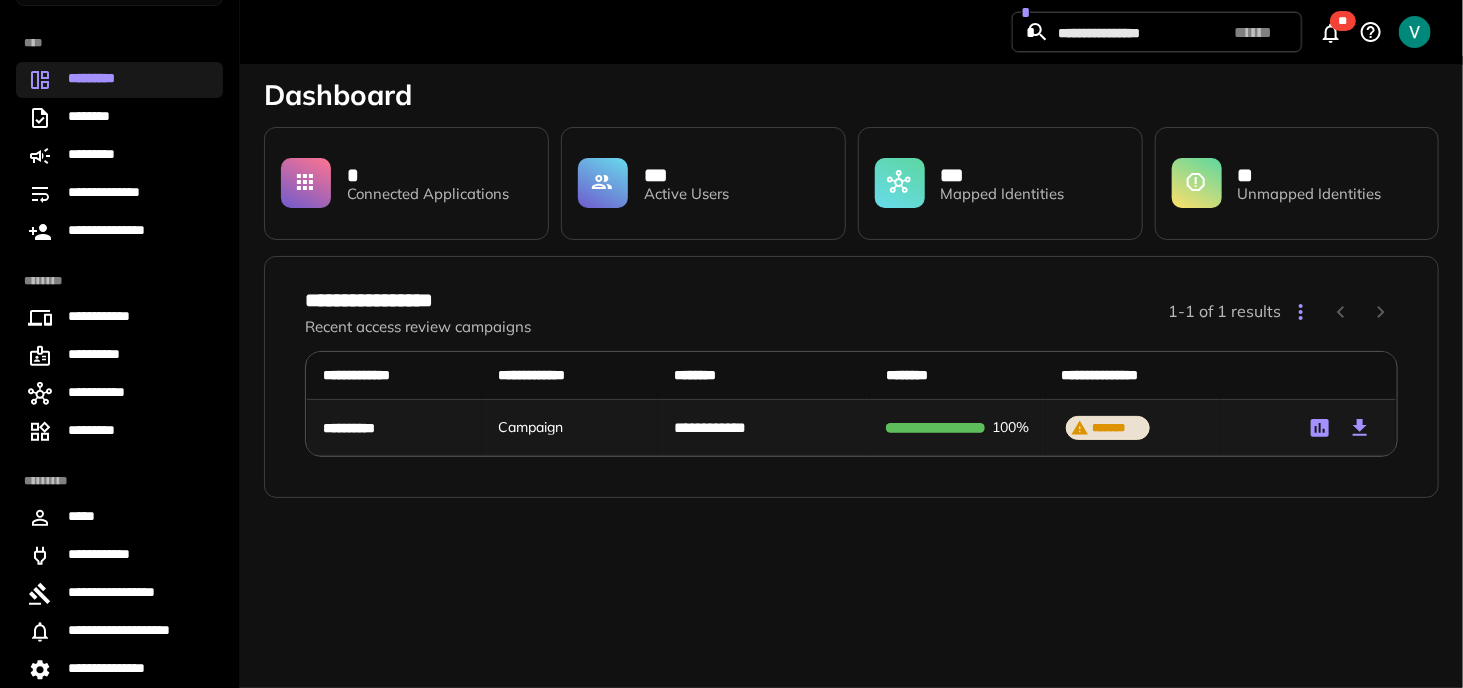 click on "*********" at bounding box center (104, 80) 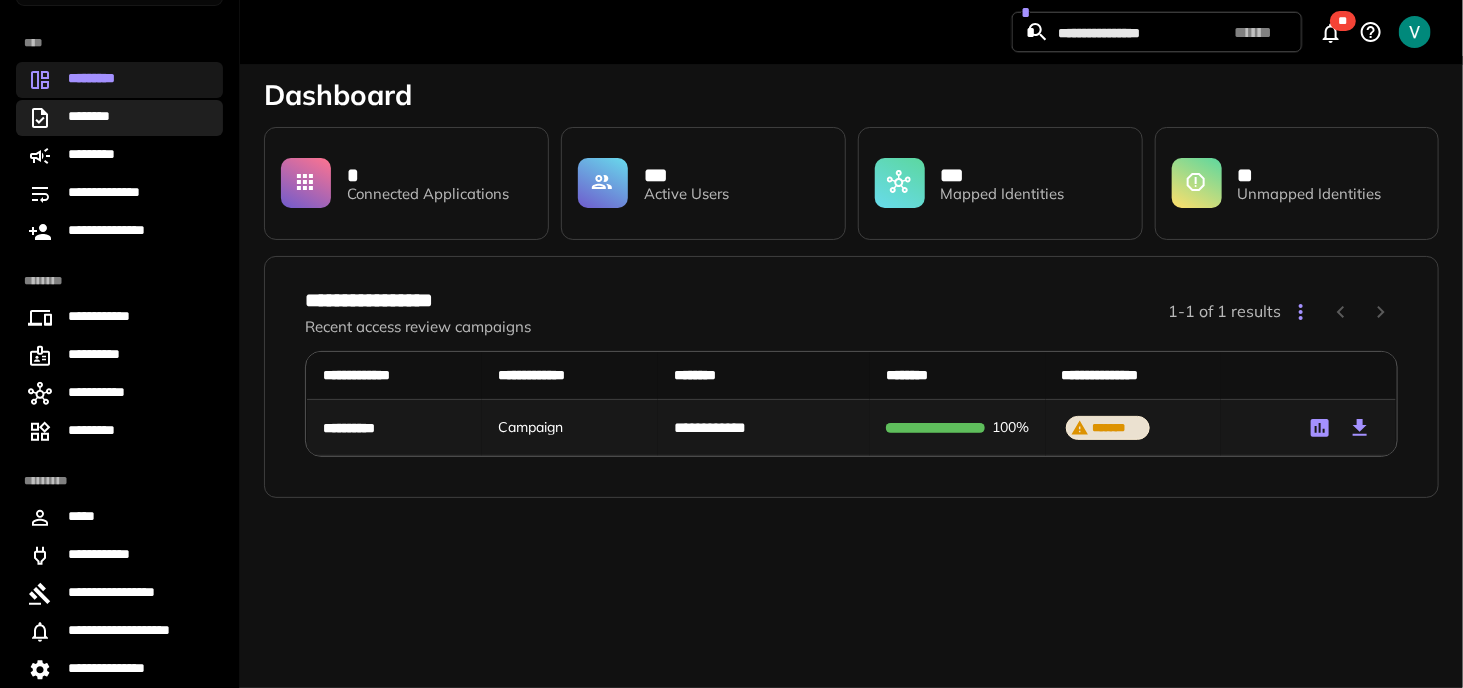 click on "********" at bounding box center [119, 118] 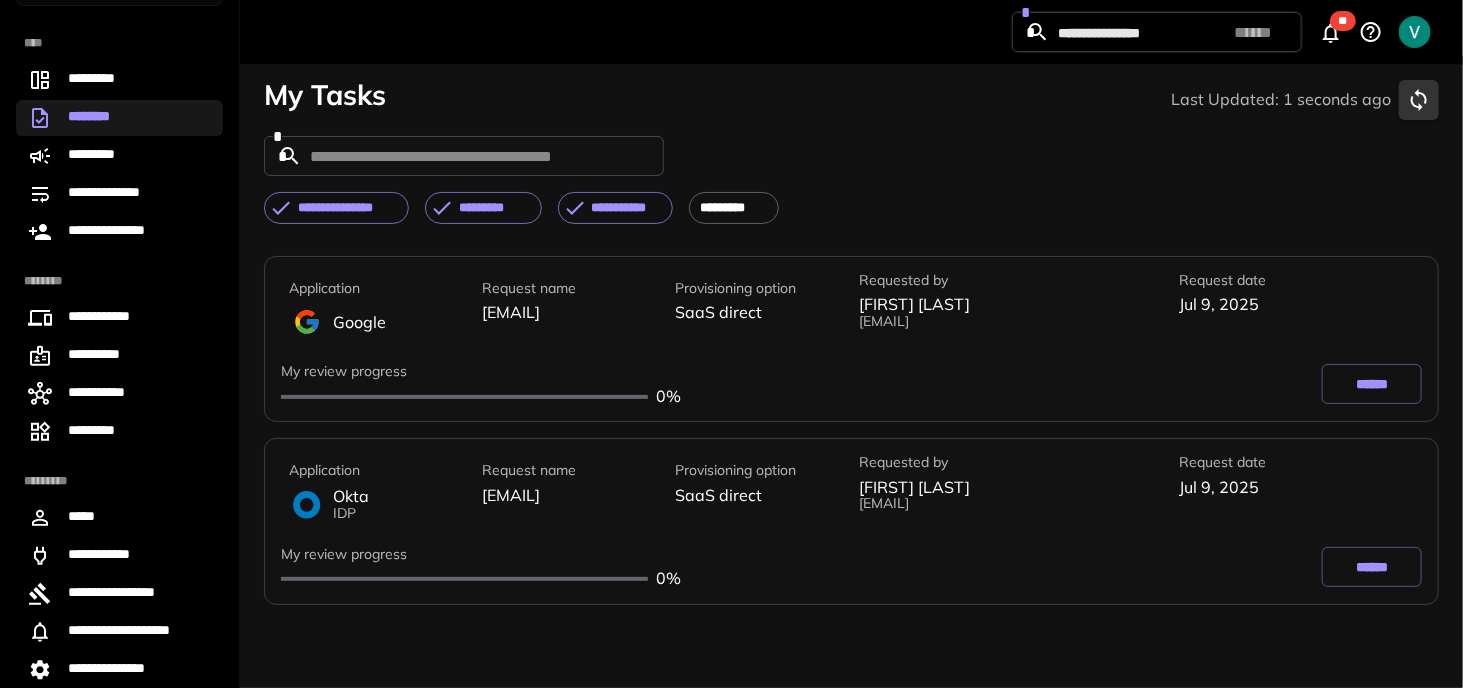 click on "******" at bounding box center [1372, 384] 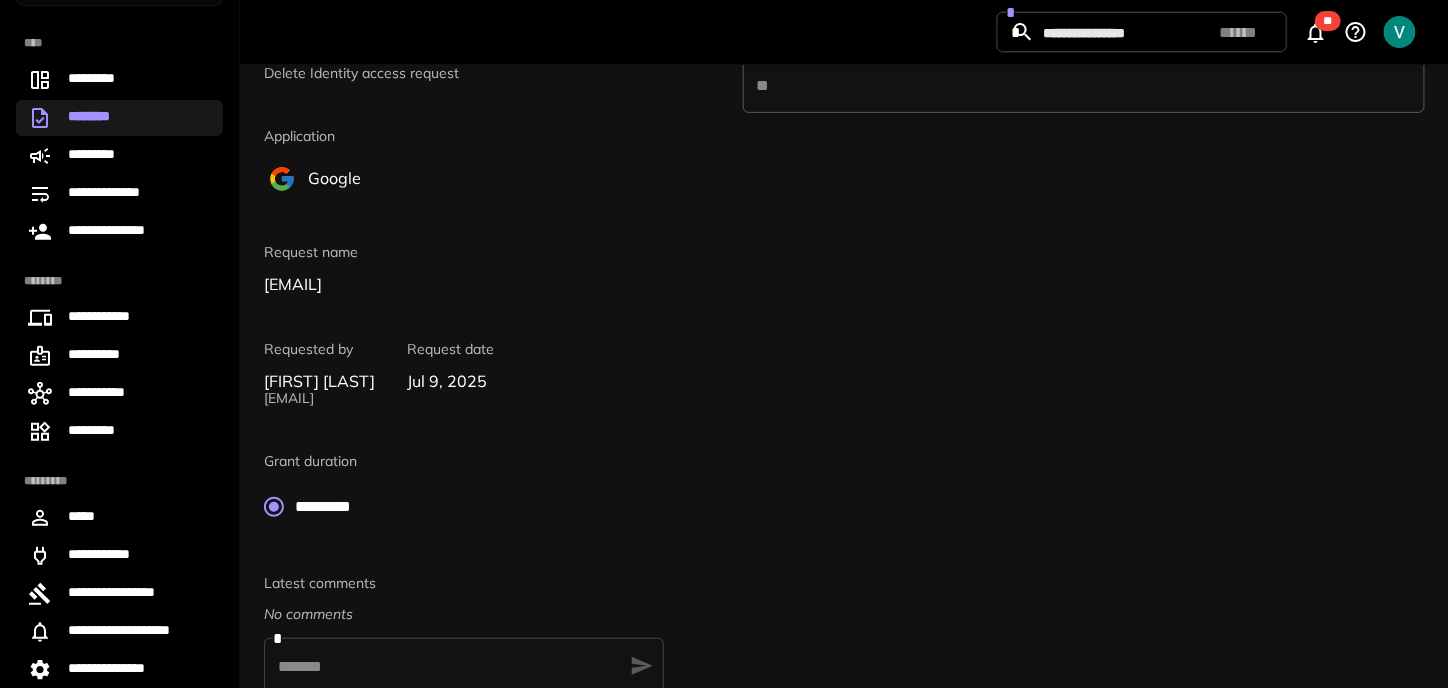 scroll, scrollTop: 245, scrollLeft: 0, axis: vertical 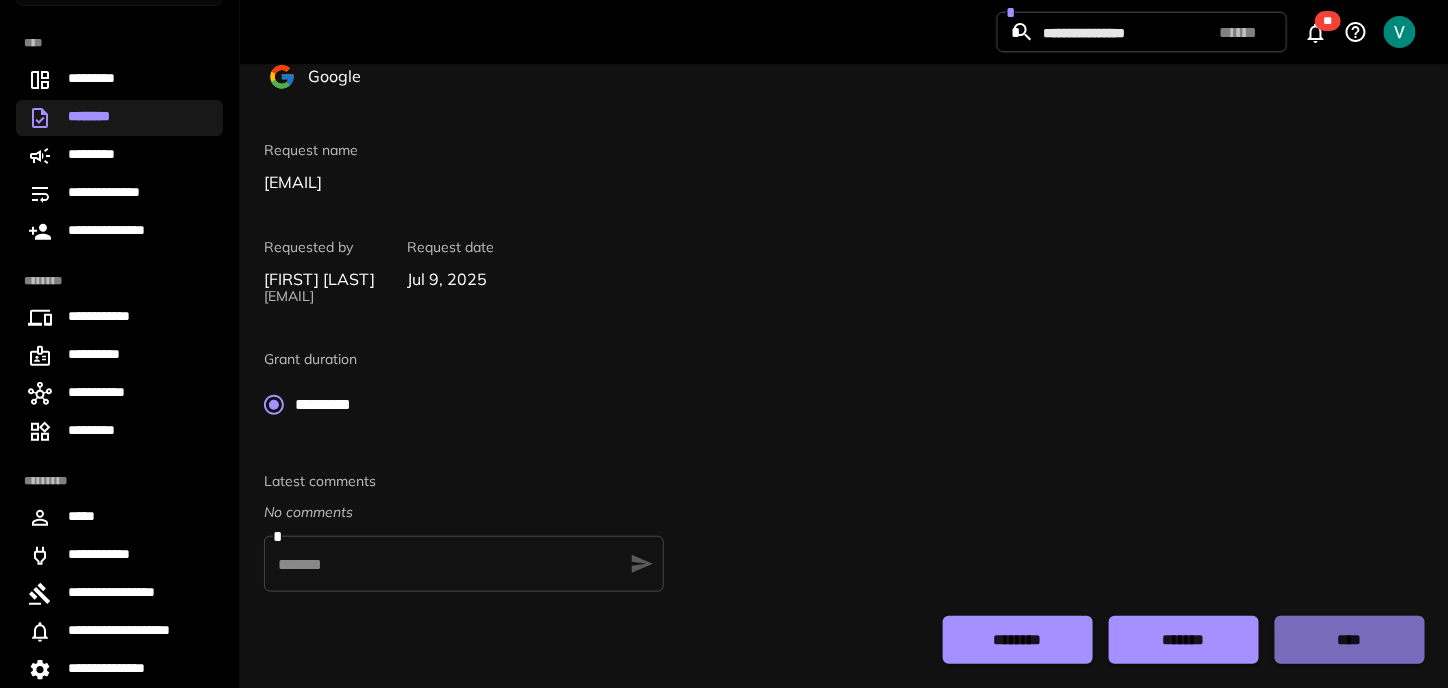 click on "****" at bounding box center (1350, 640) 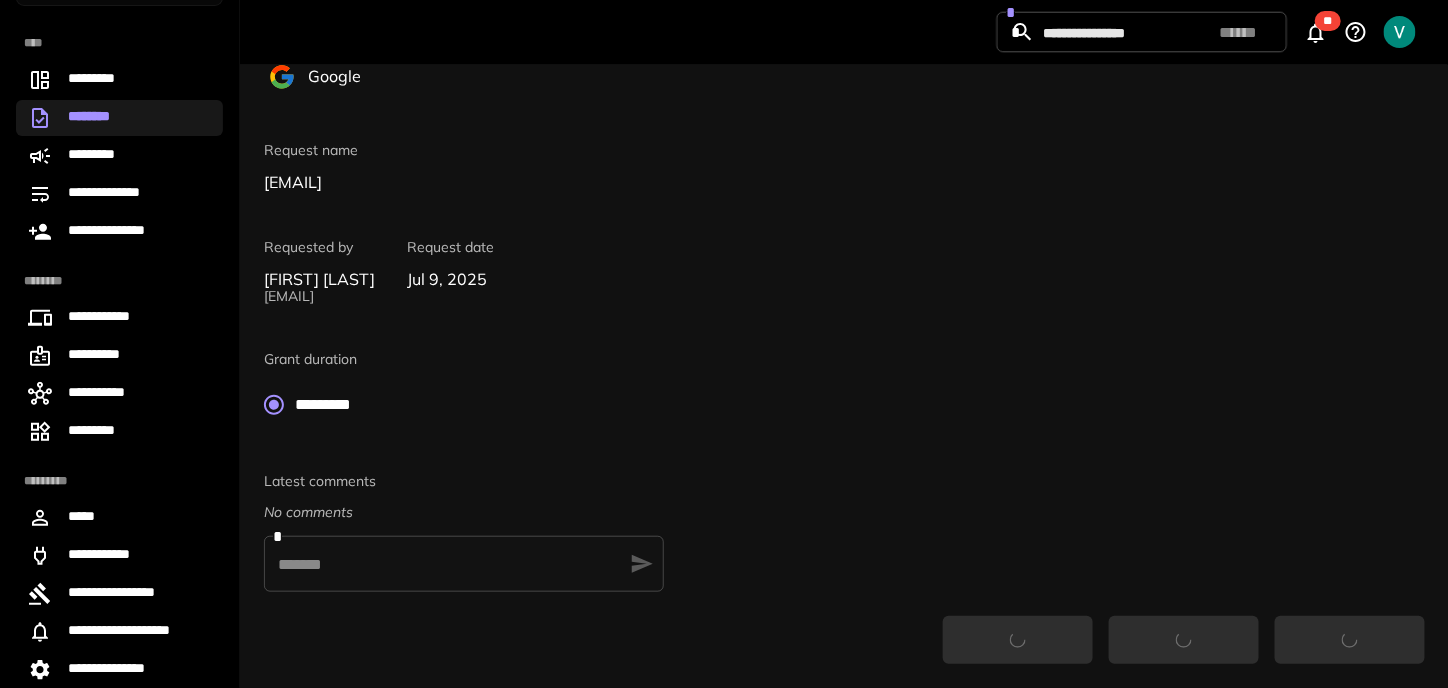 scroll, scrollTop: 0, scrollLeft: 0, axis: both 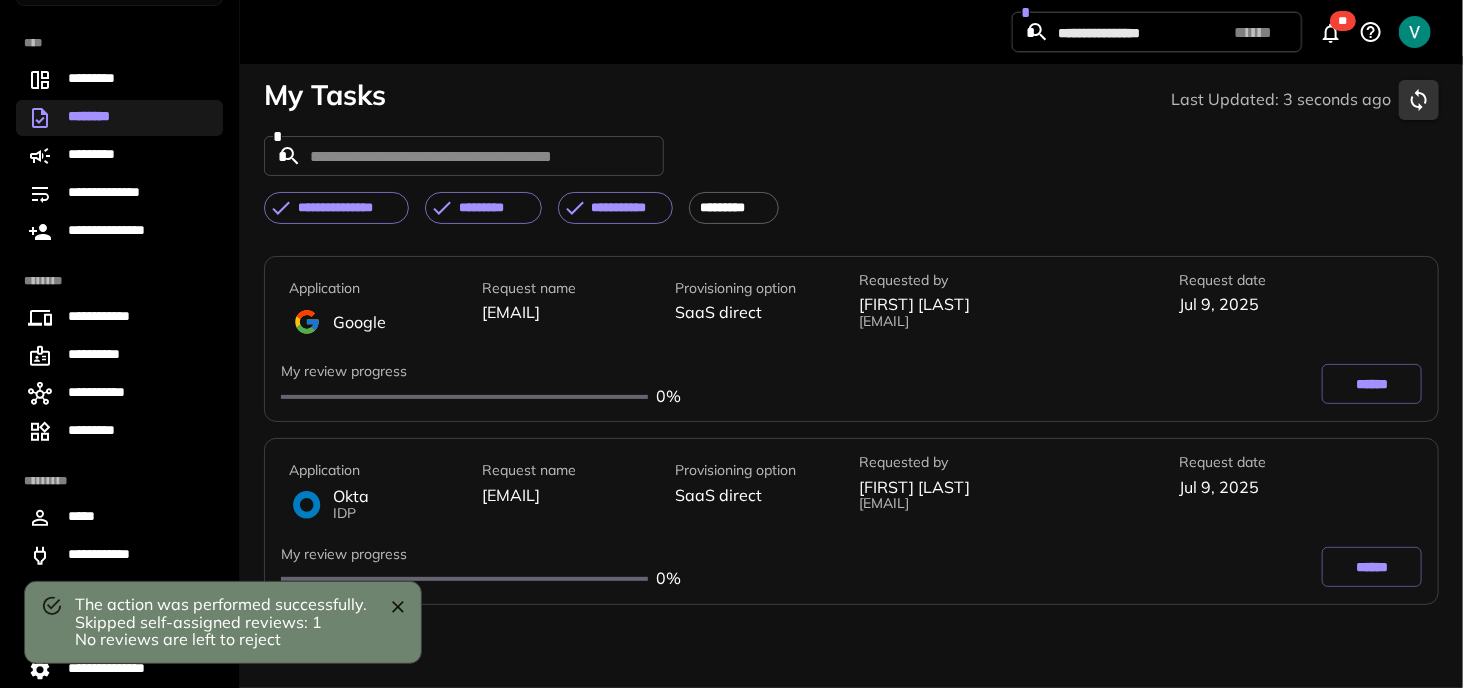 click on "******" at bounding box center (1372, 384) 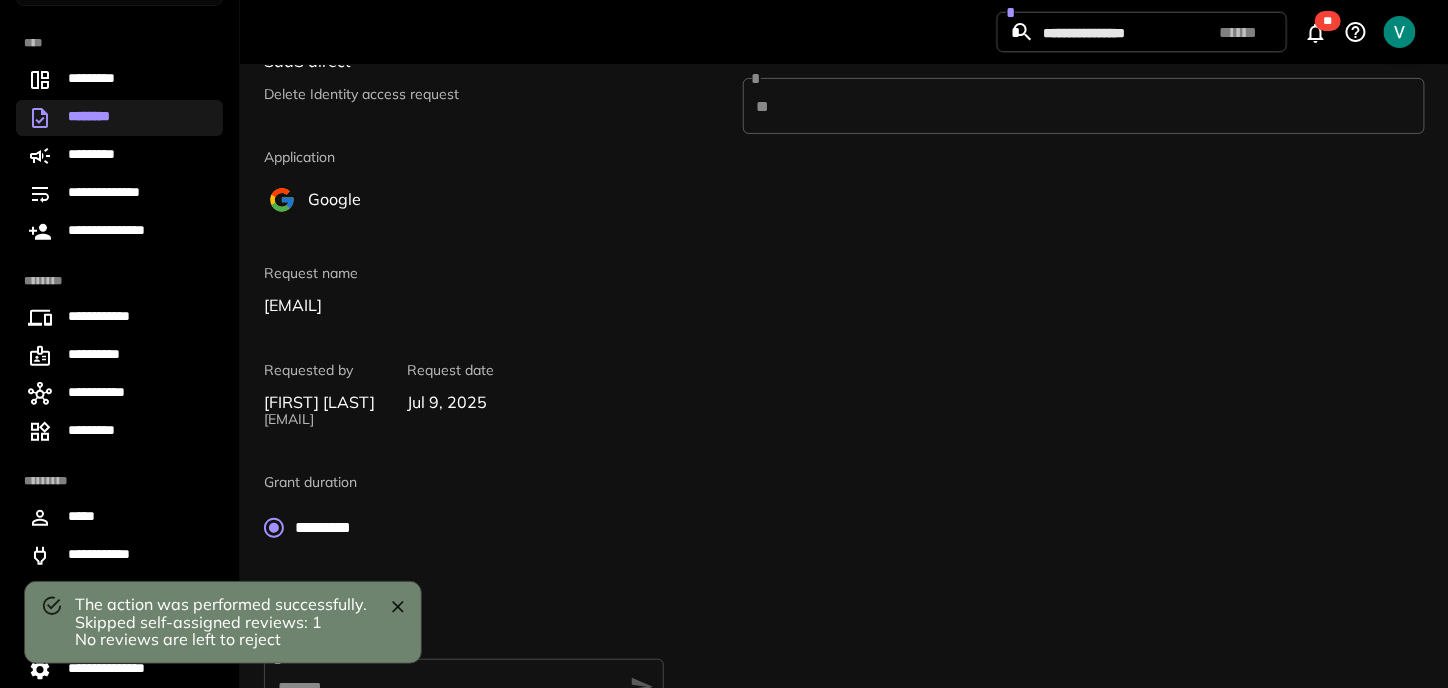 scroll, scrollTop: 245, scrollLeft: 0, axis: vertical 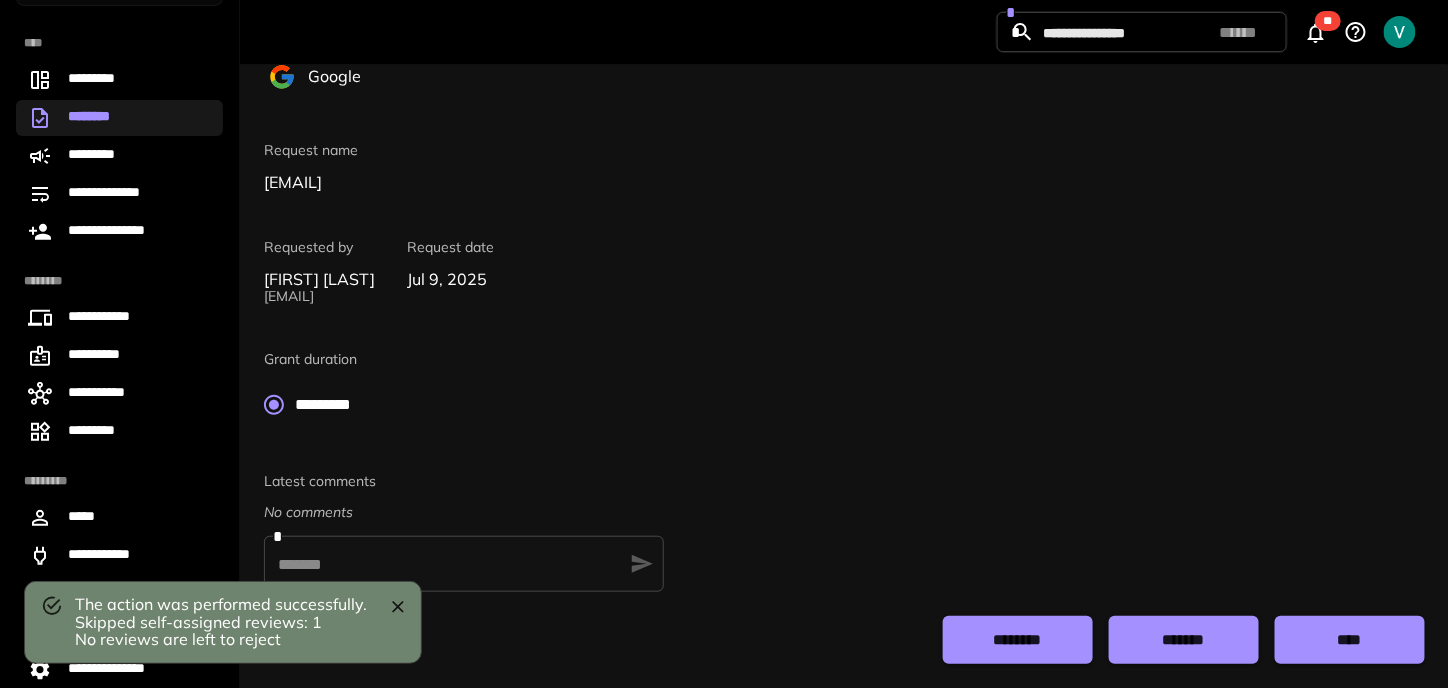 click on "*******" at bounding box center [1183, 640] 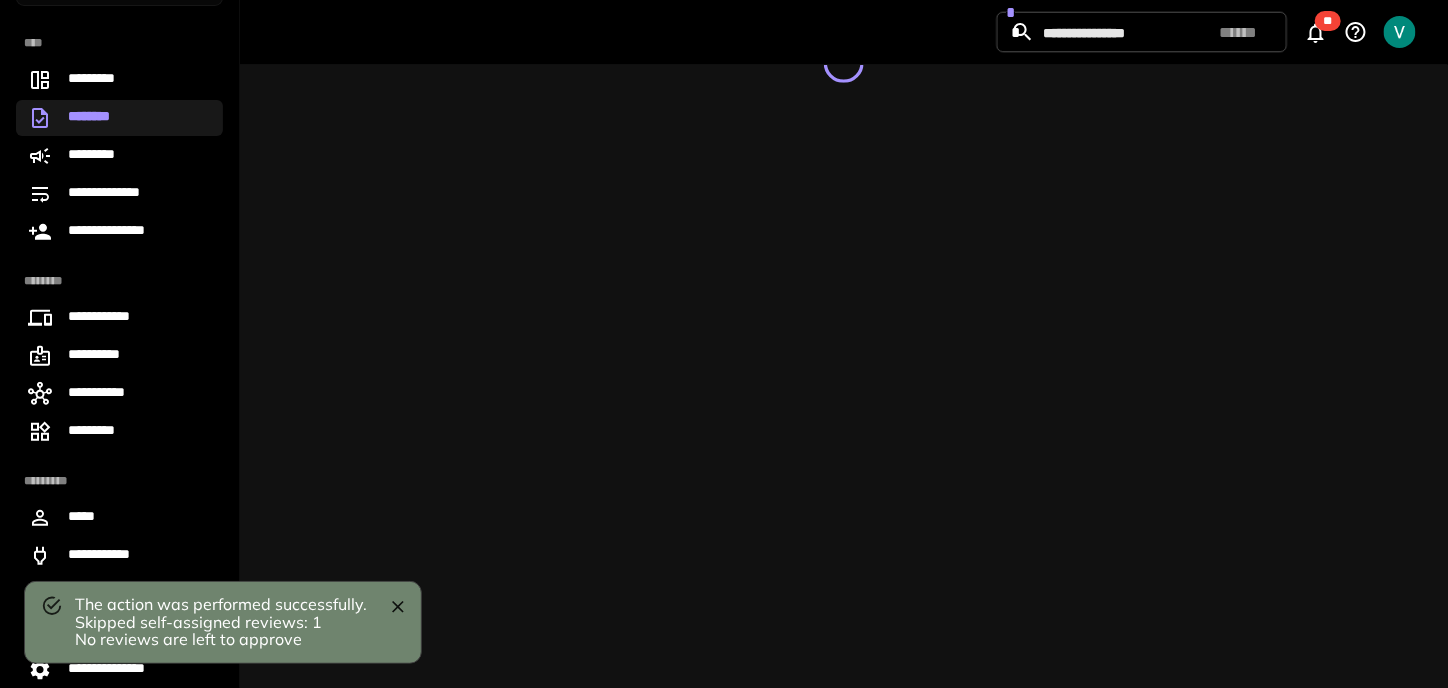 scroll, scrollTop: 0, scrollLeft: 0, axis: both 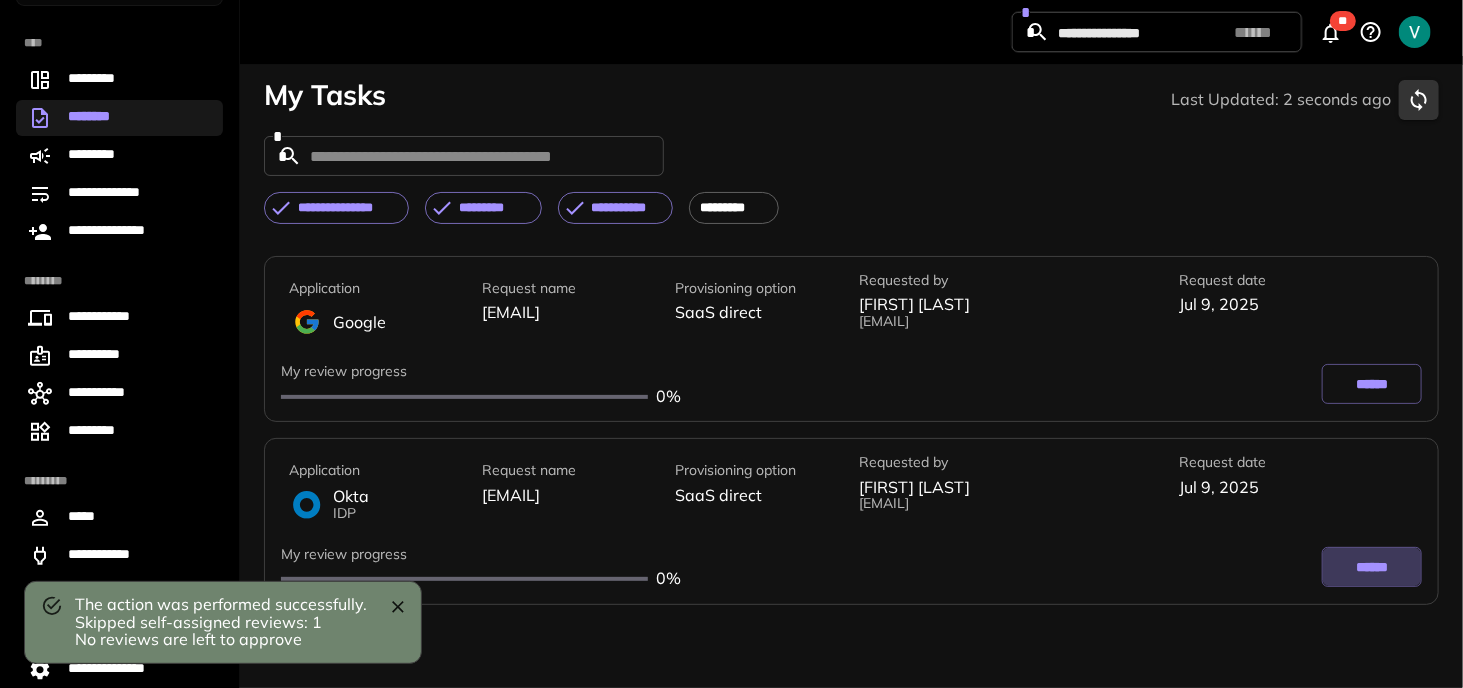click on "******" at bounding box center [1372, 567] 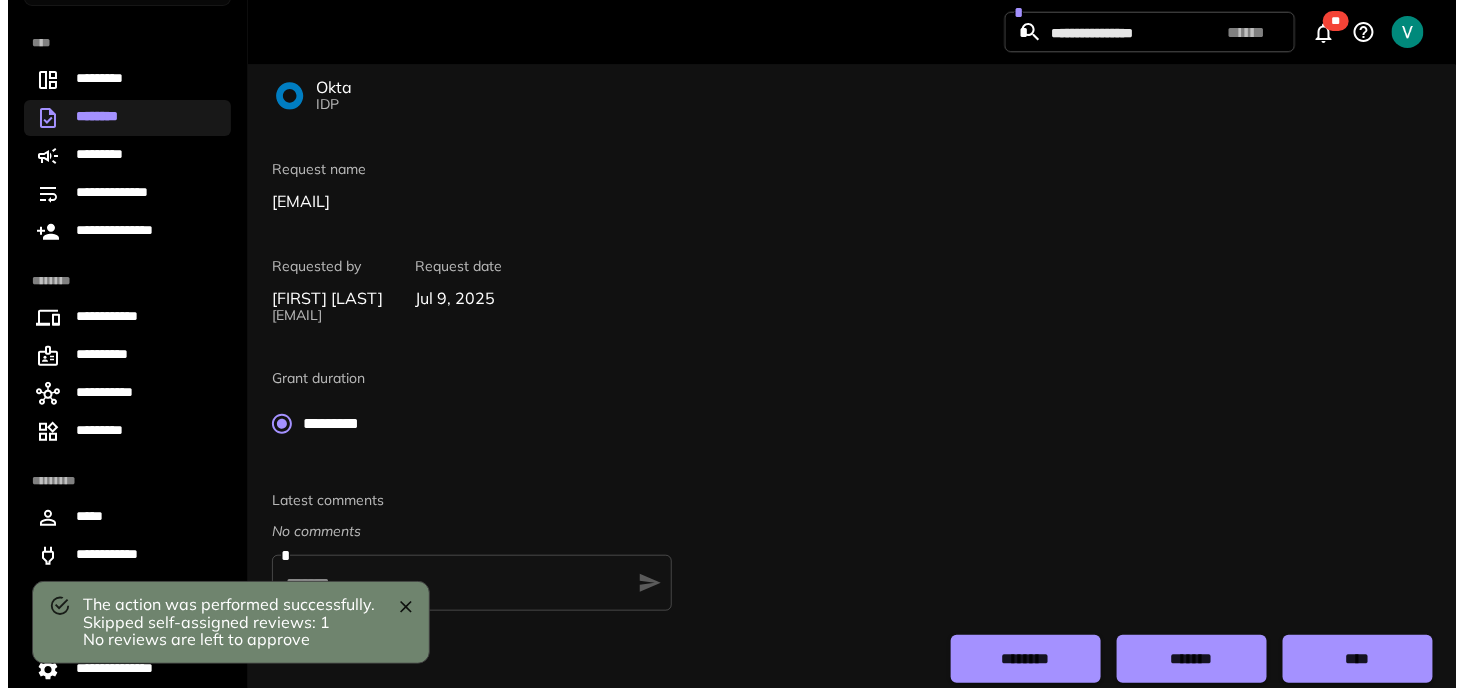 scroll, scrollTop: 245, scrollLeft: 0, axis: vertical 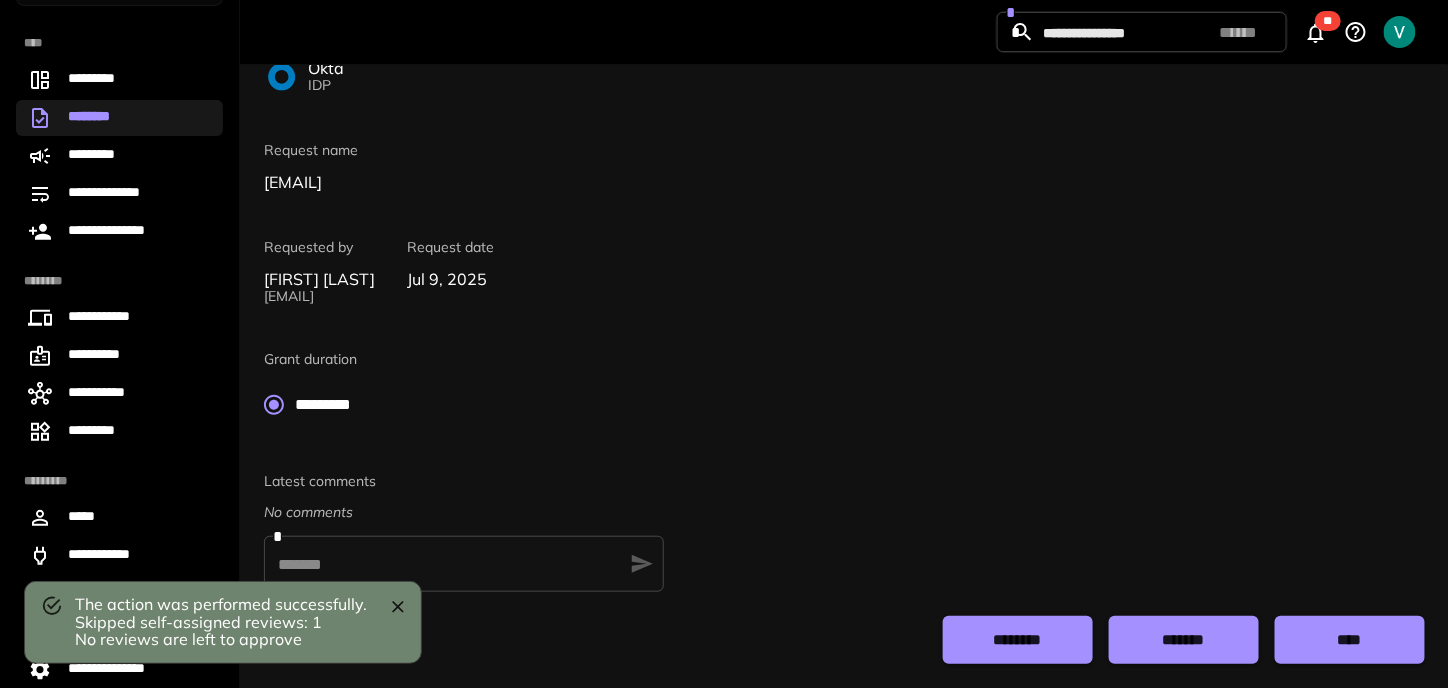 click on "********" at bounding box center [1017, 640] 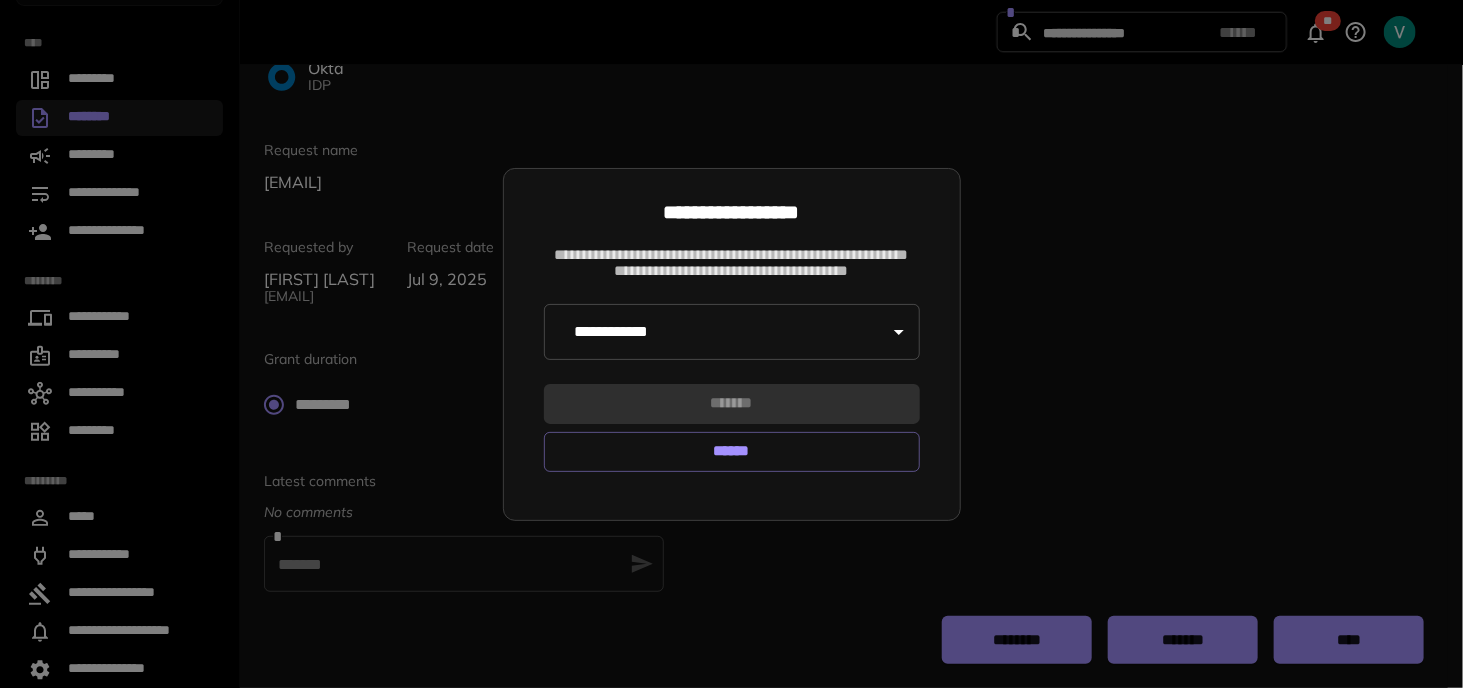 click on "**********" at bounding box center (717, 332) 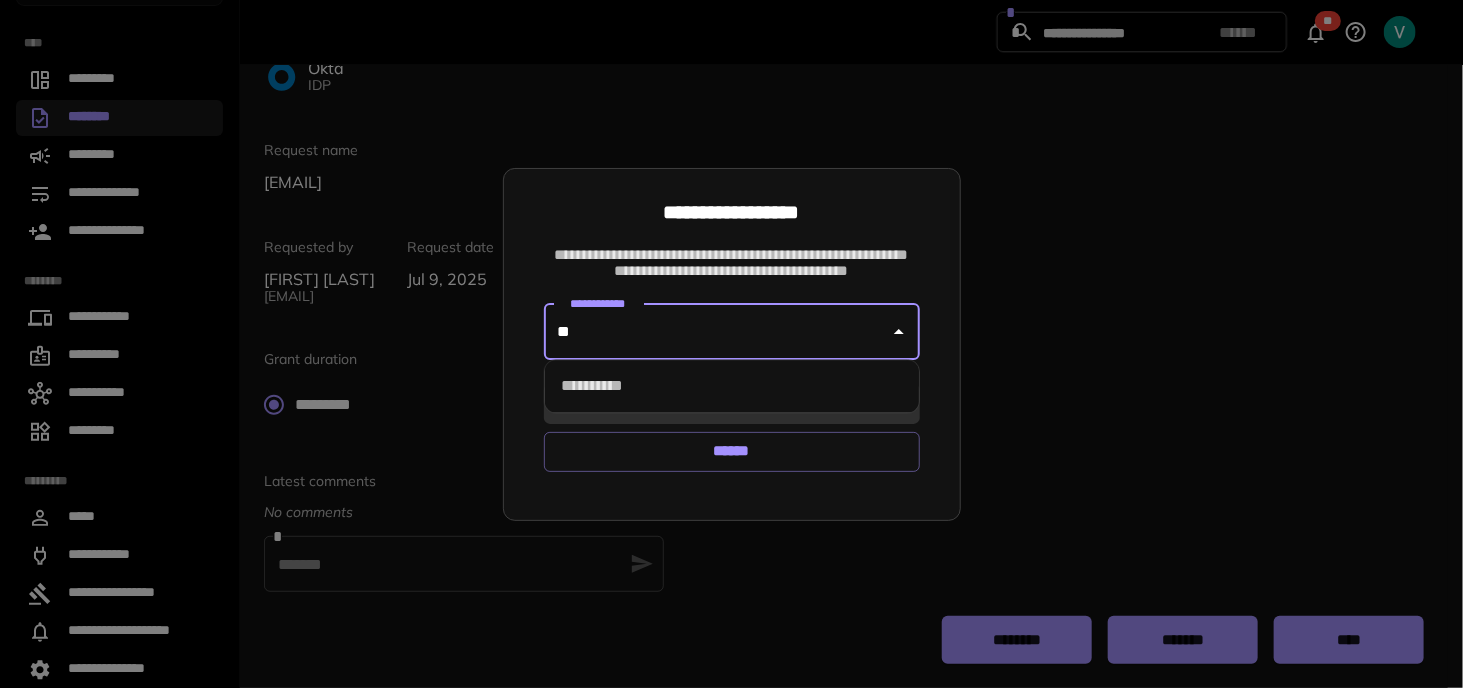 type on "***" 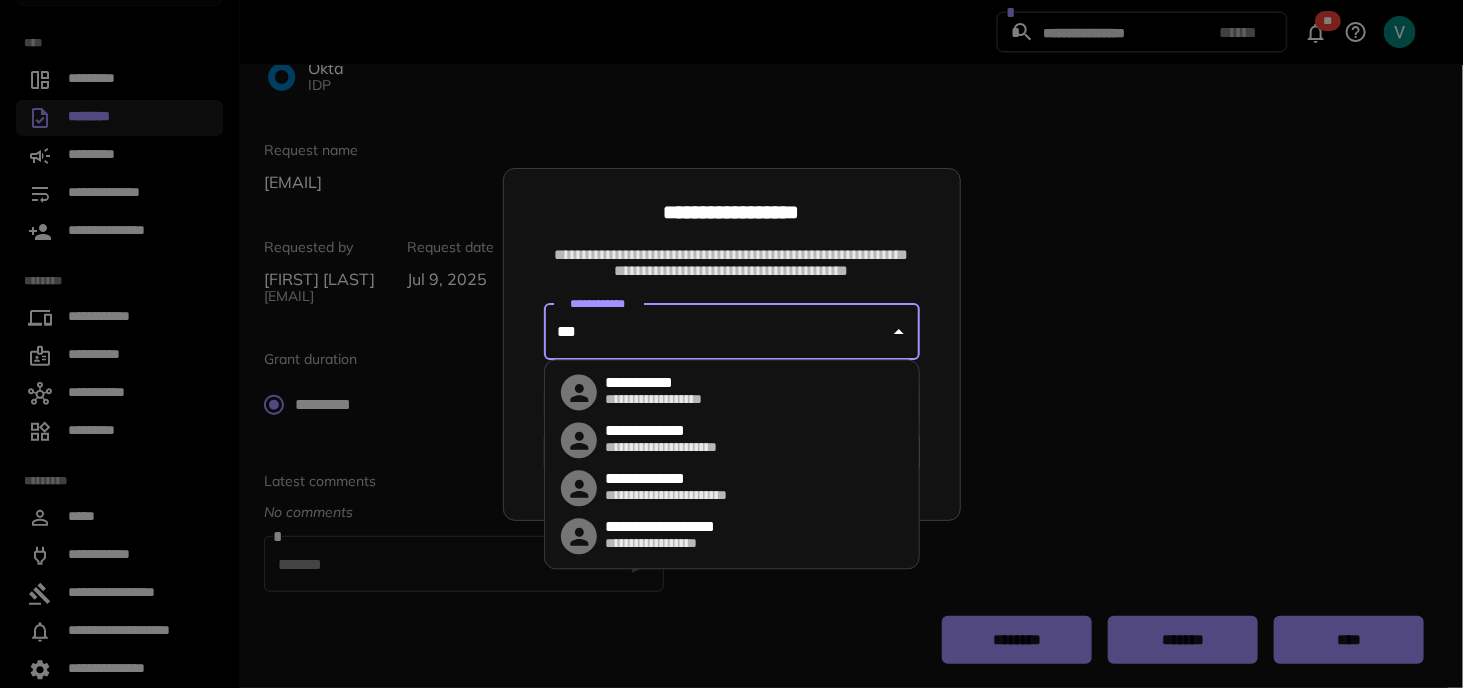 click on "**********" at bounding box center (676, 528) 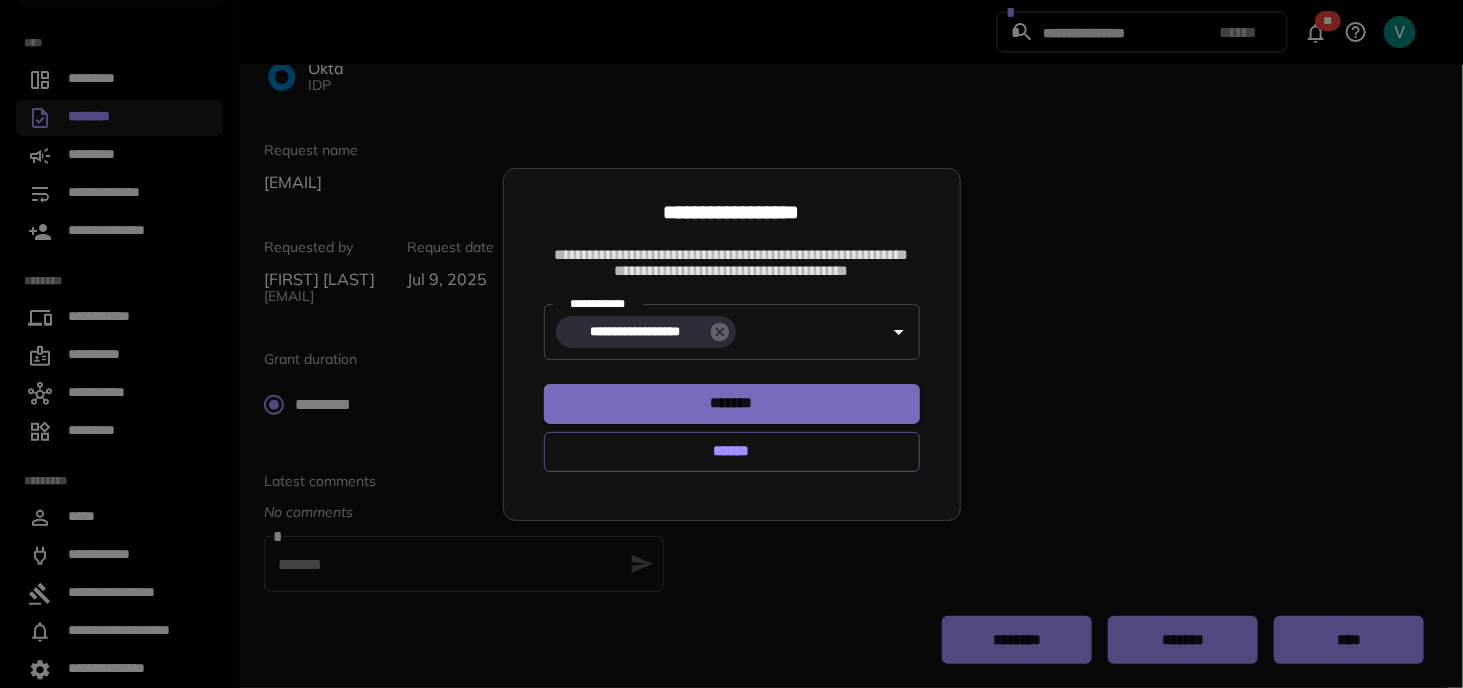 click on "*******" at bounding box center [732, 404] 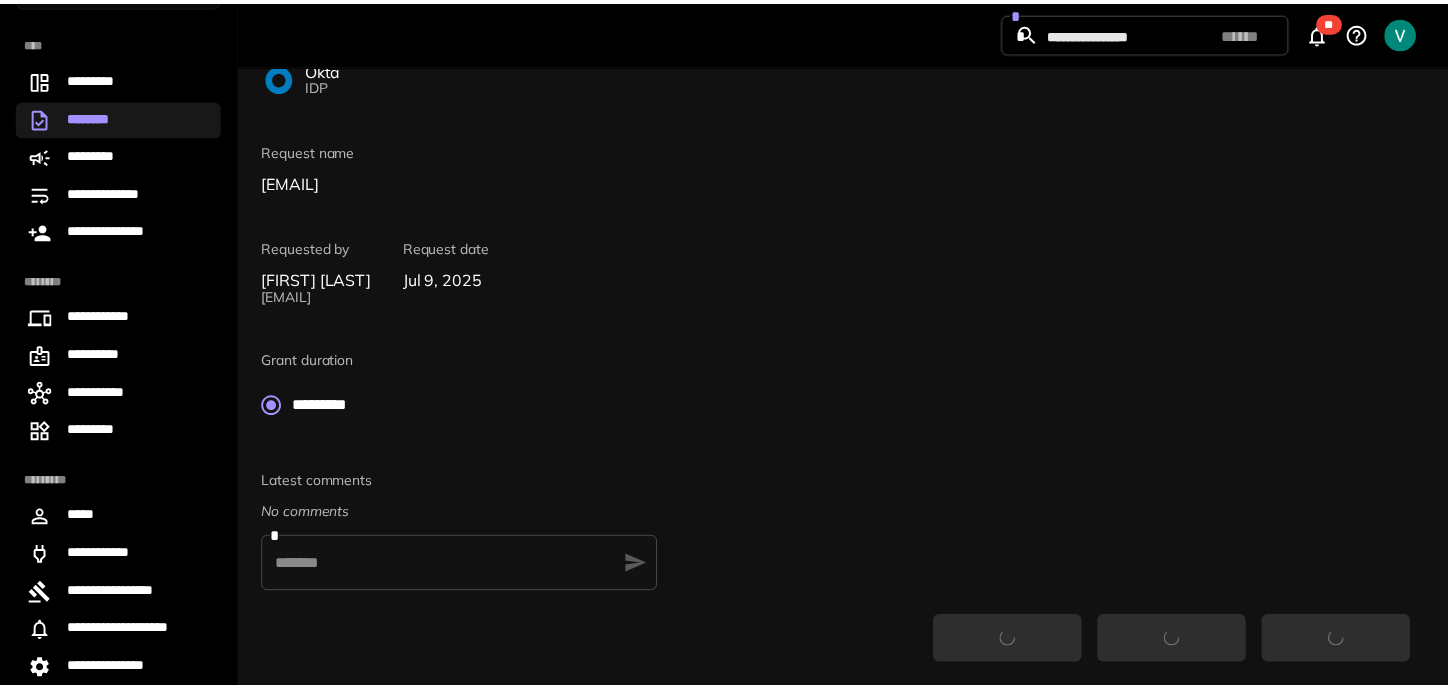 scroll, scrollTop: 0, scrollLeft: 0, axis: both 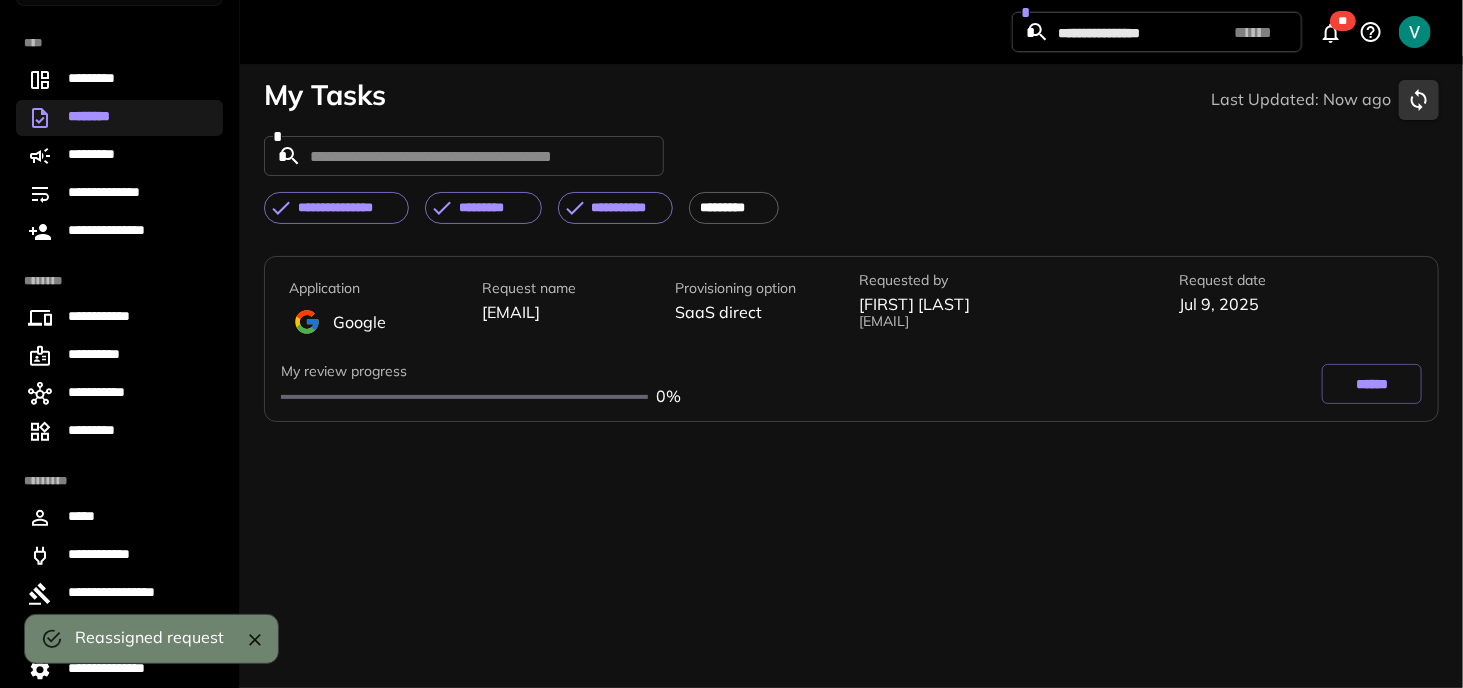 click on "******" at bounding box center [1372, 384] 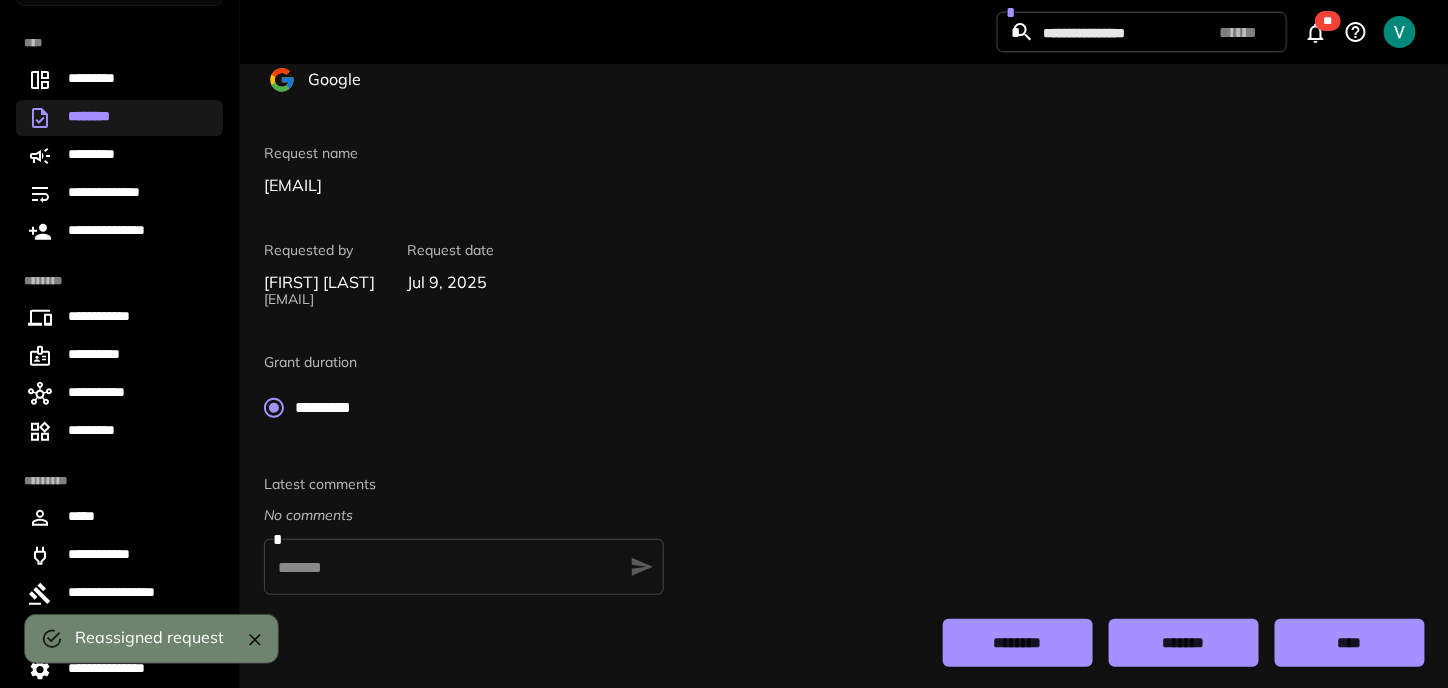 scroll, scrollTop: 245, scrollLeft: 0, axis: vertical 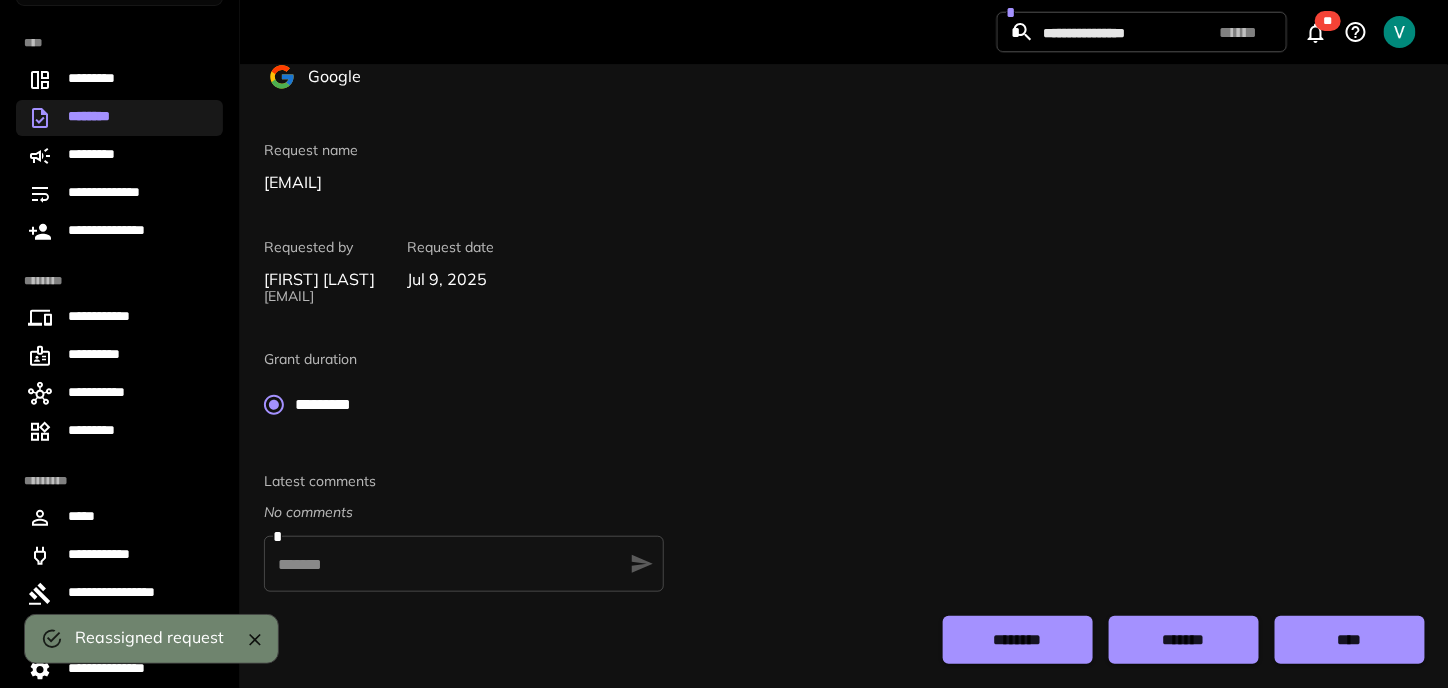 click on "********" at bounding box center [1018, 640] 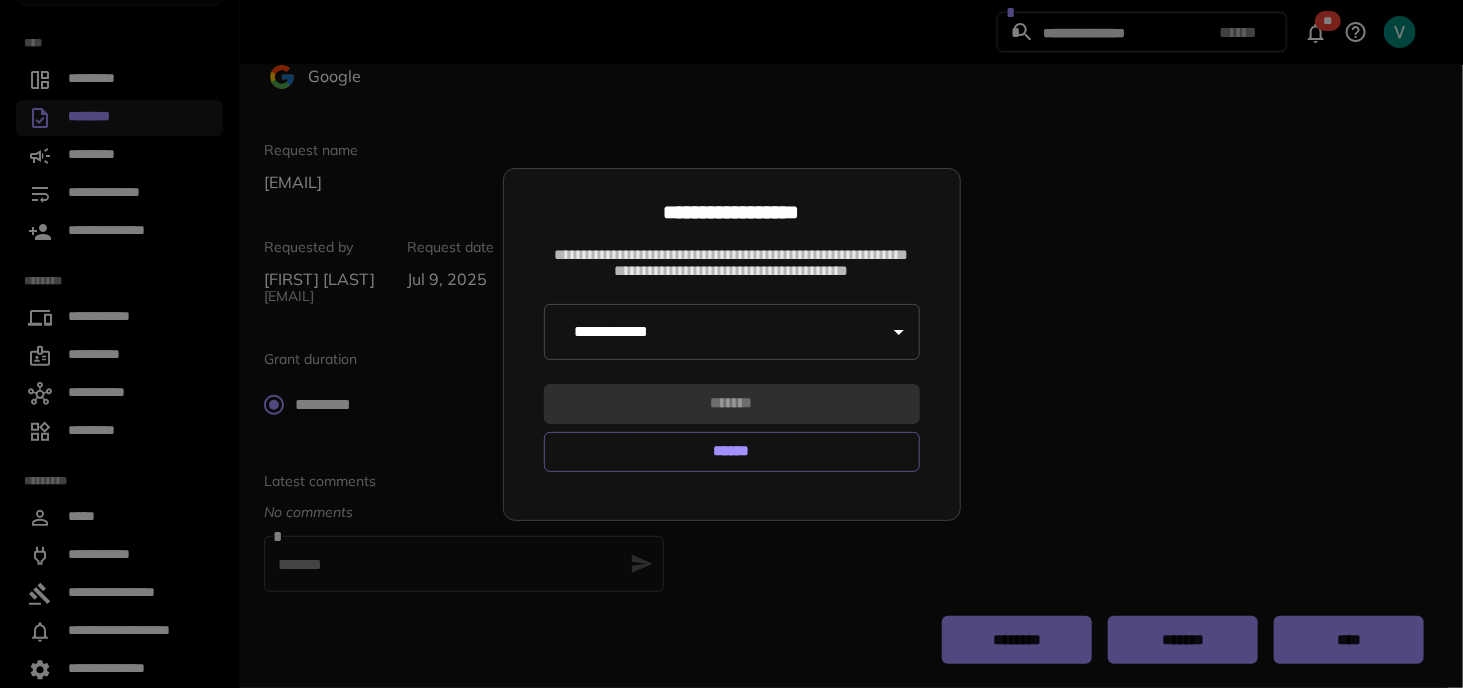 drag, startPoint x: 770, startPoint y: 350, endPoint x: 766, endPoint y: 333, distance: 17.464249 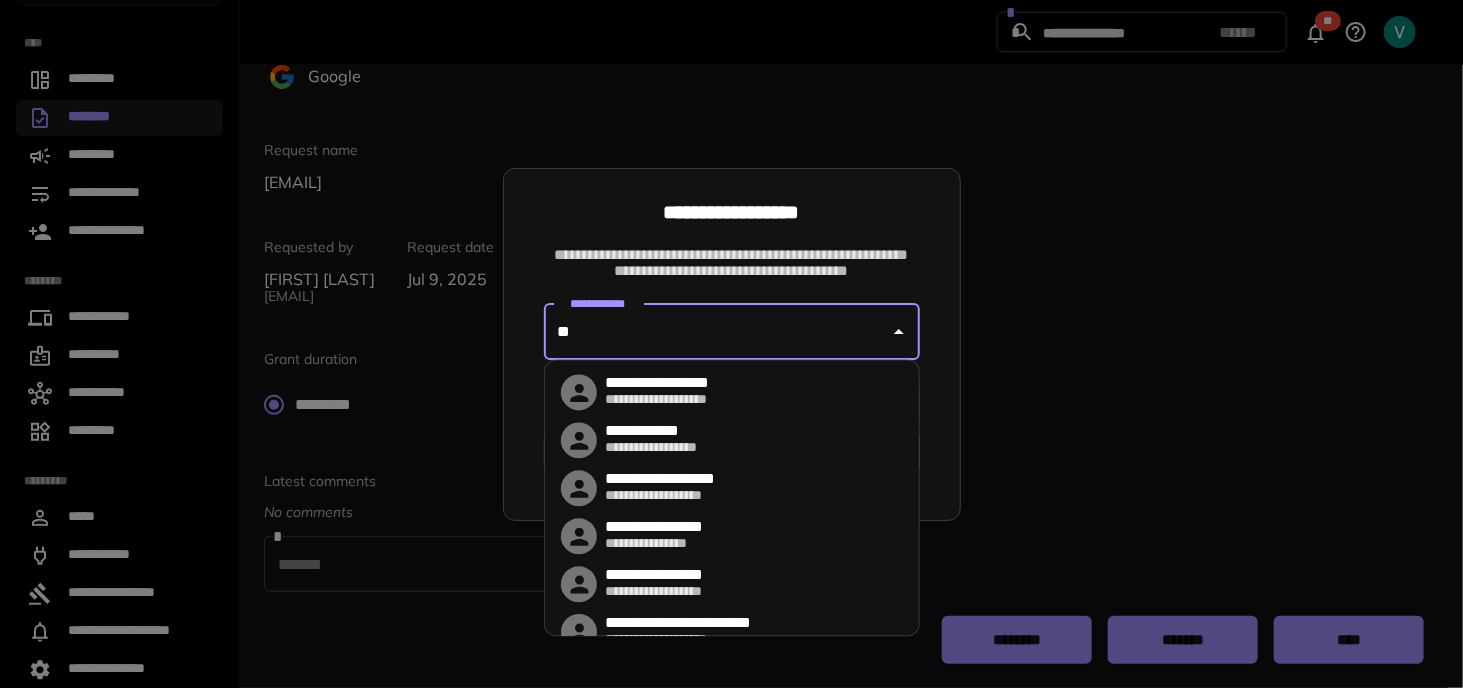 type on "***" 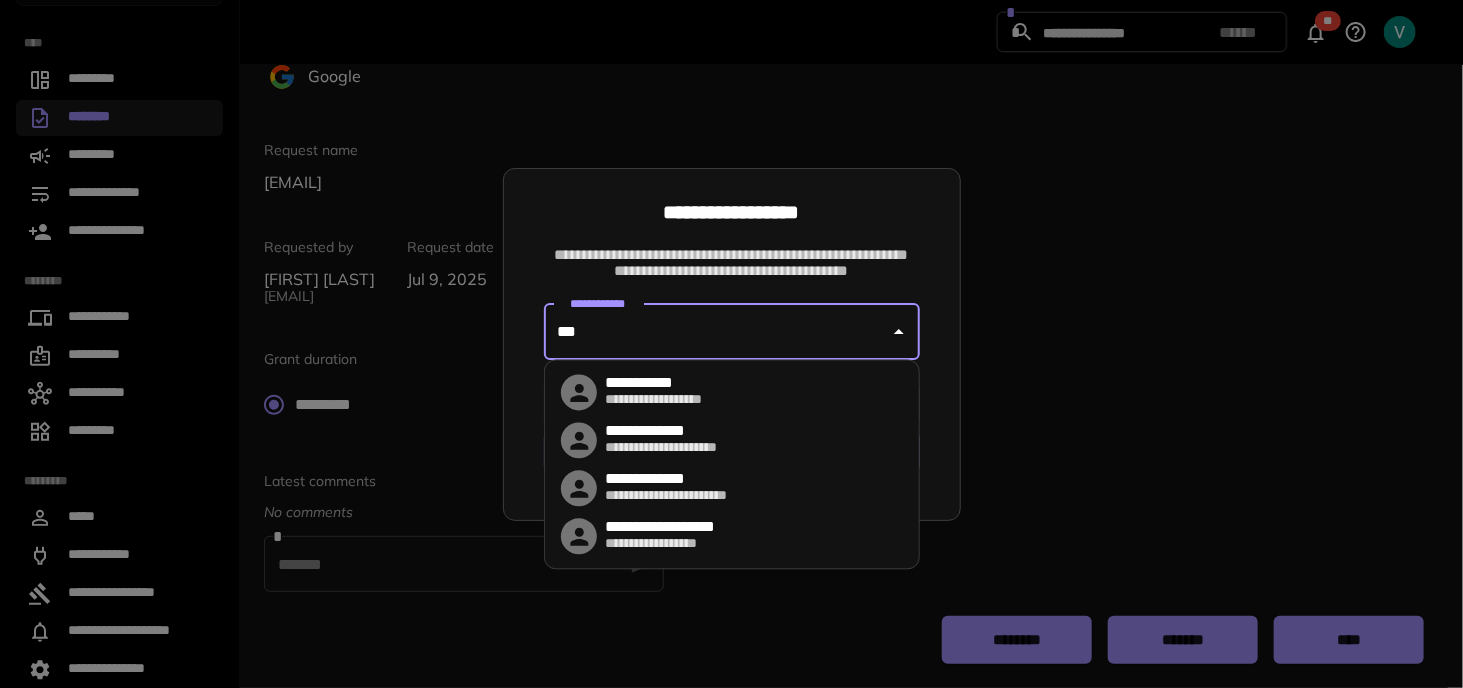 click on "**********" at bounding box center (732, 537) 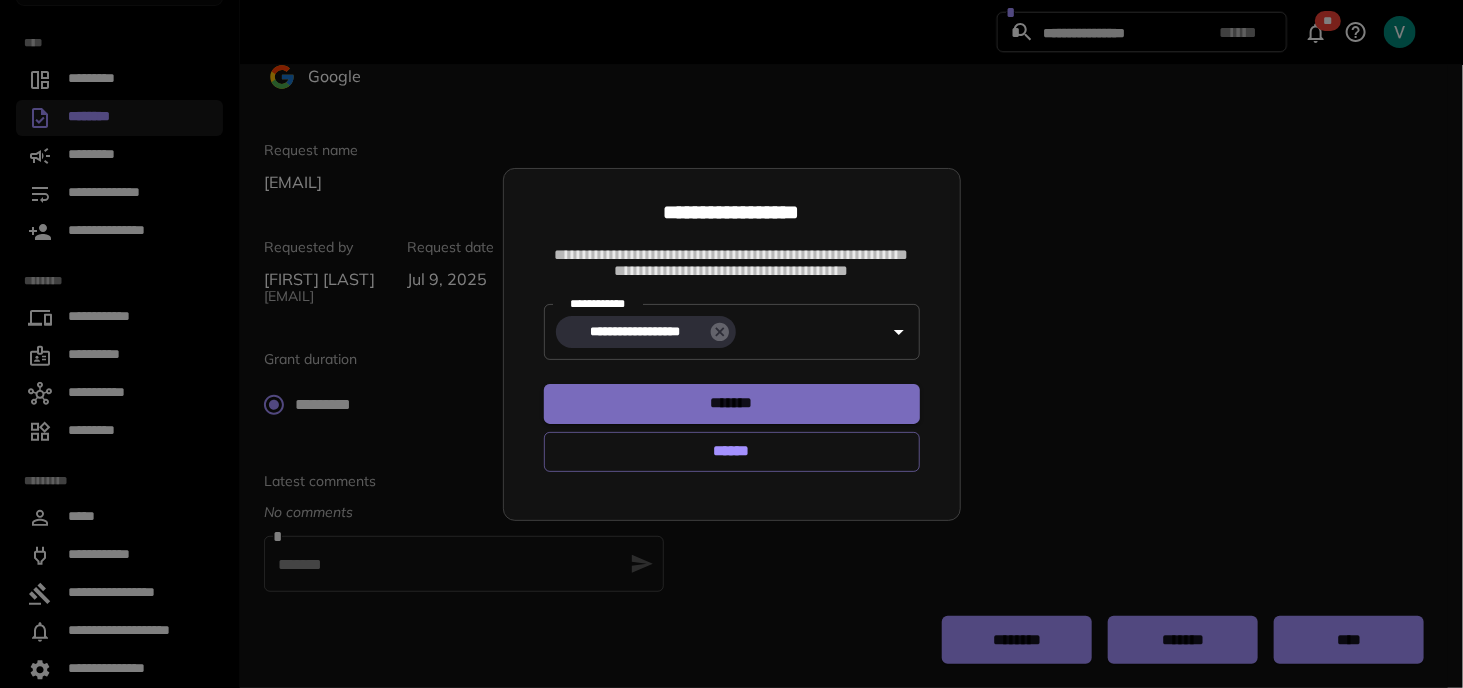 click on "*******" at bounding box center (732, 404) 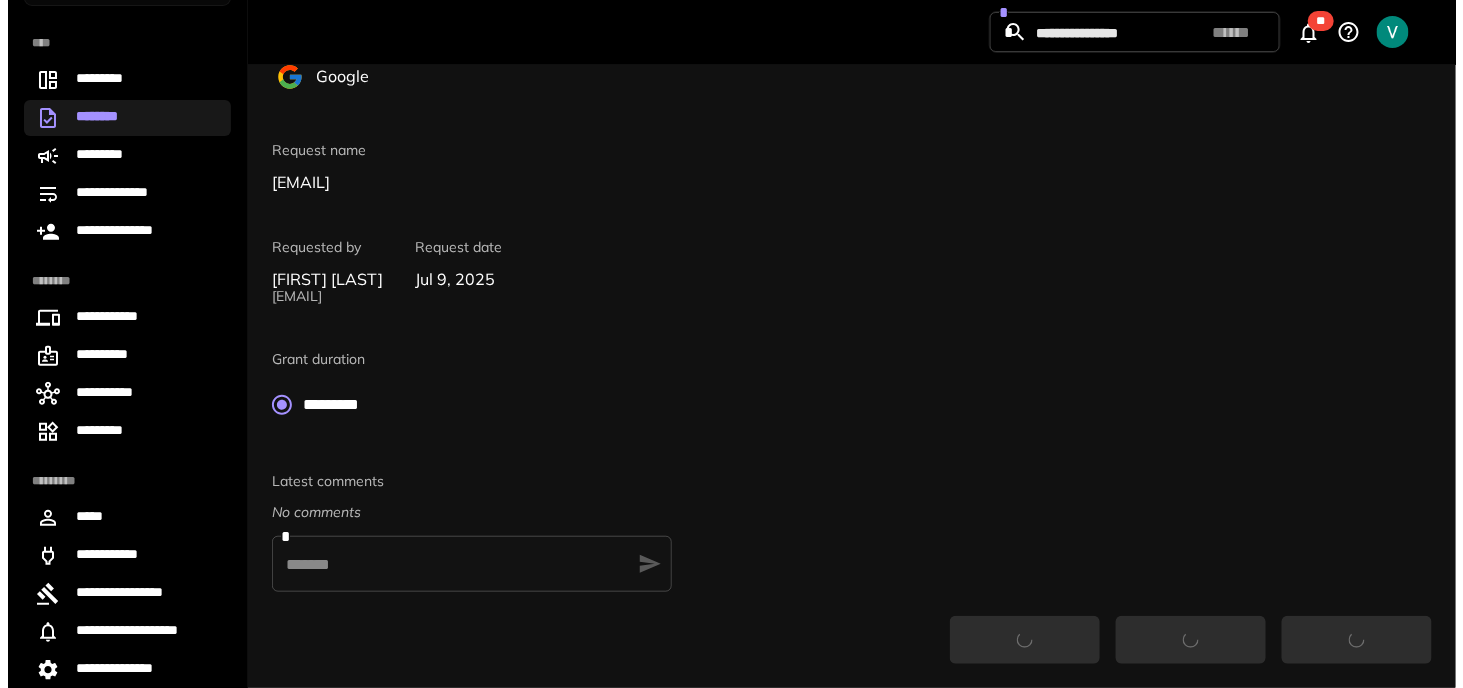 scroll, scrollTop: 0, scrollLeft: 0, axis: both 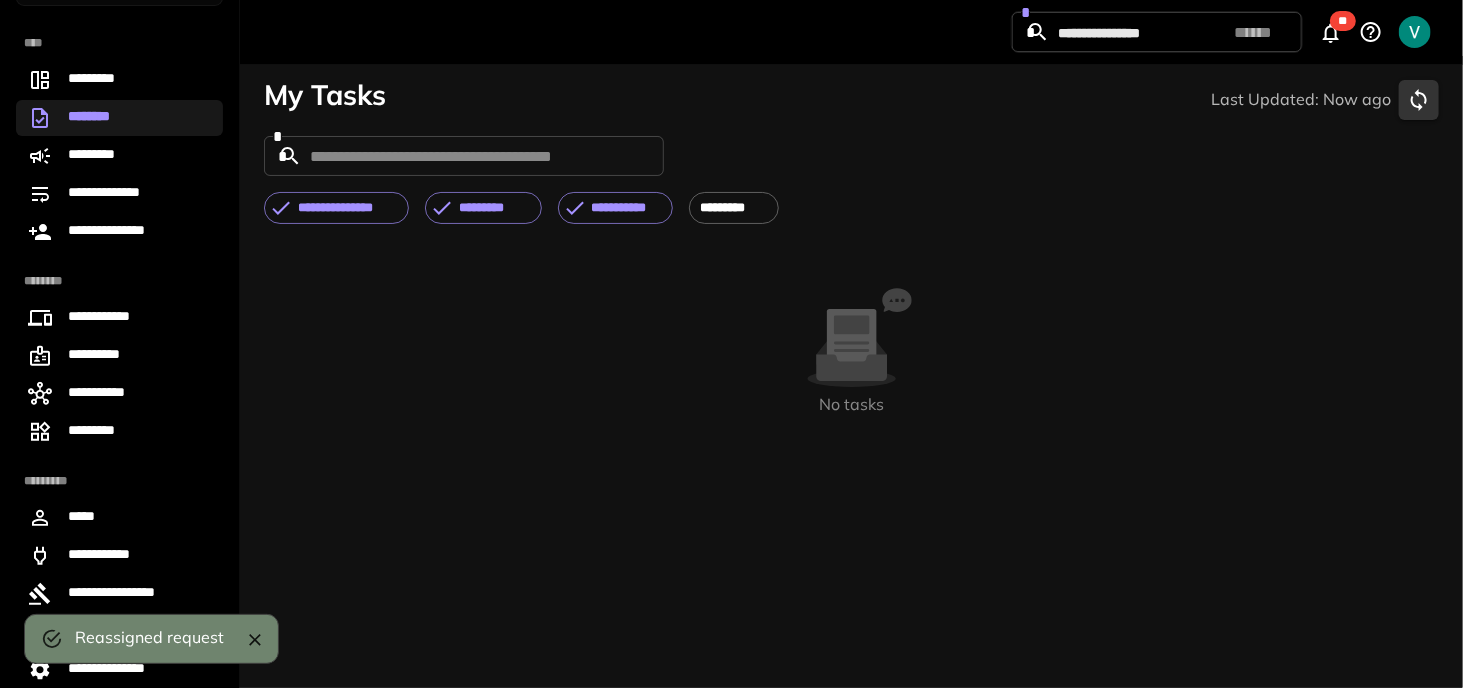 click on "********" at bounding box center (119, 118) 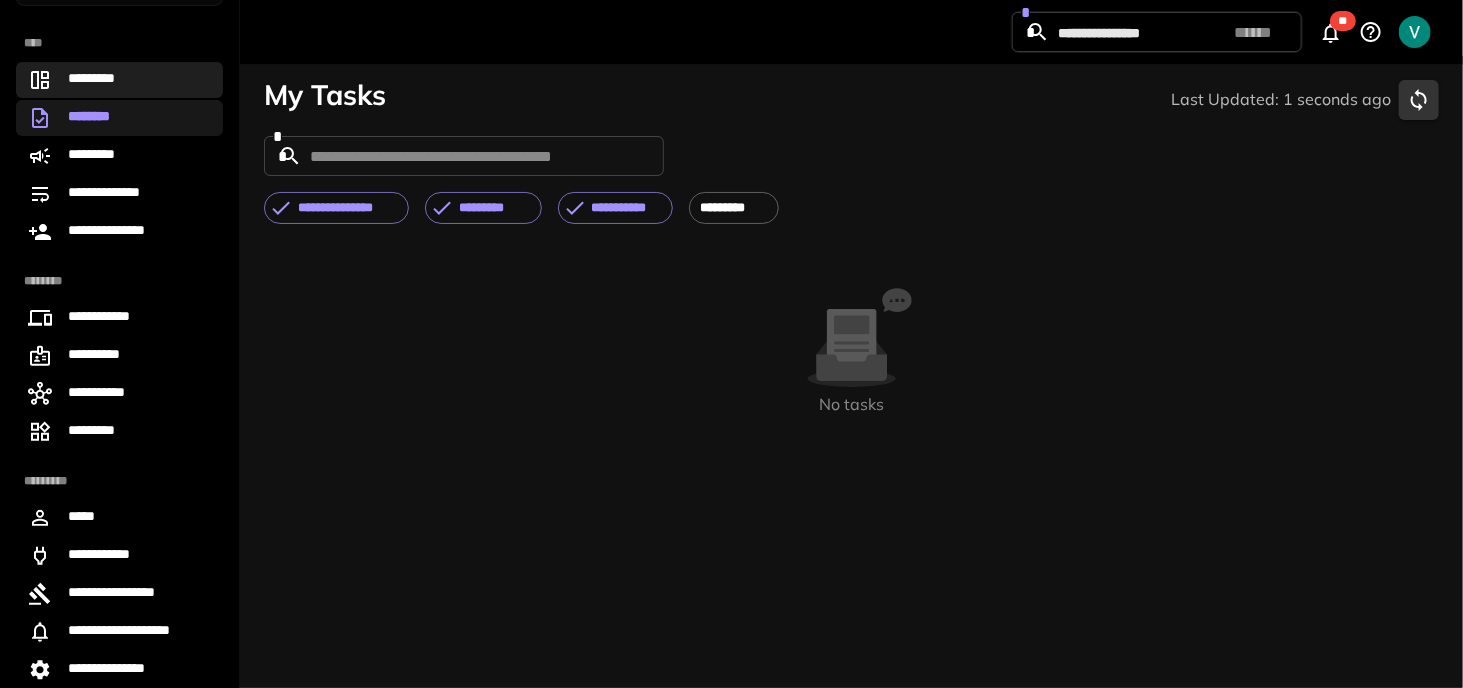 click on "*********" at bounding box center (119, 80) 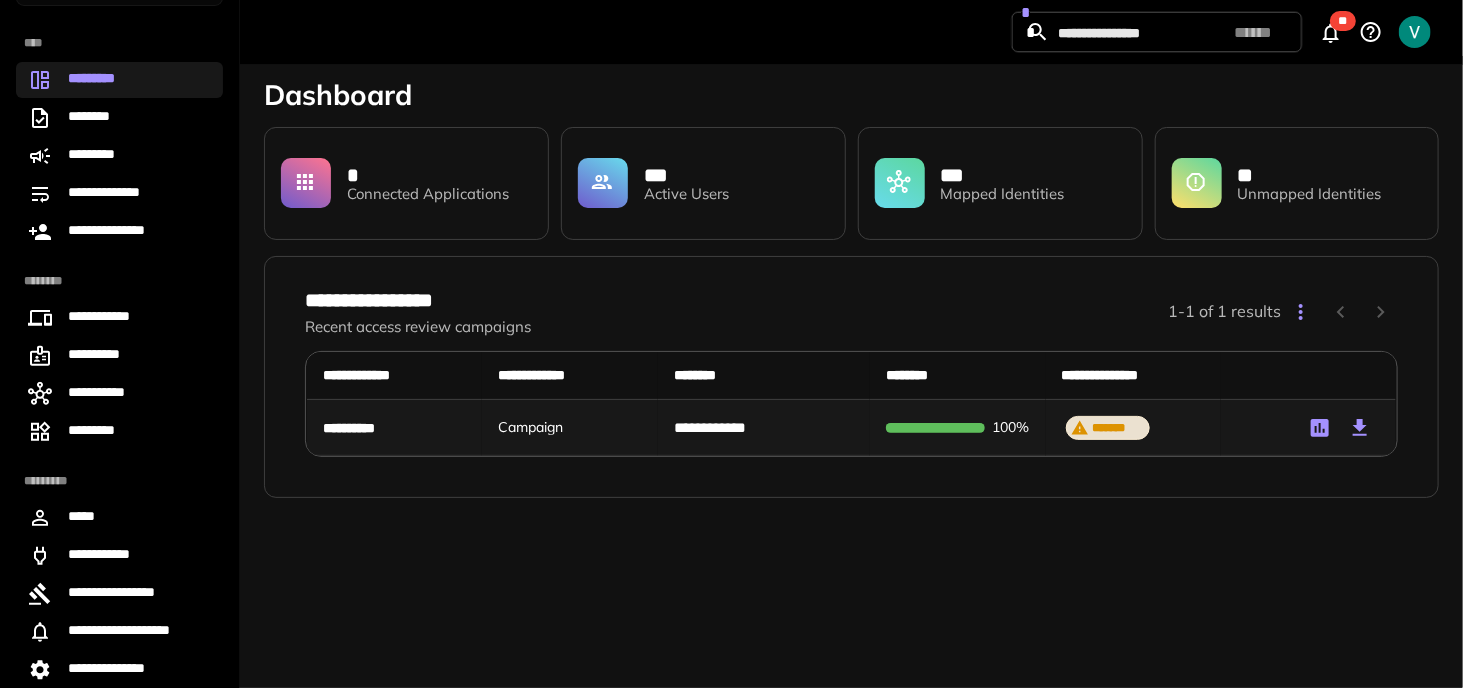 click at bounding box center [603, 183] 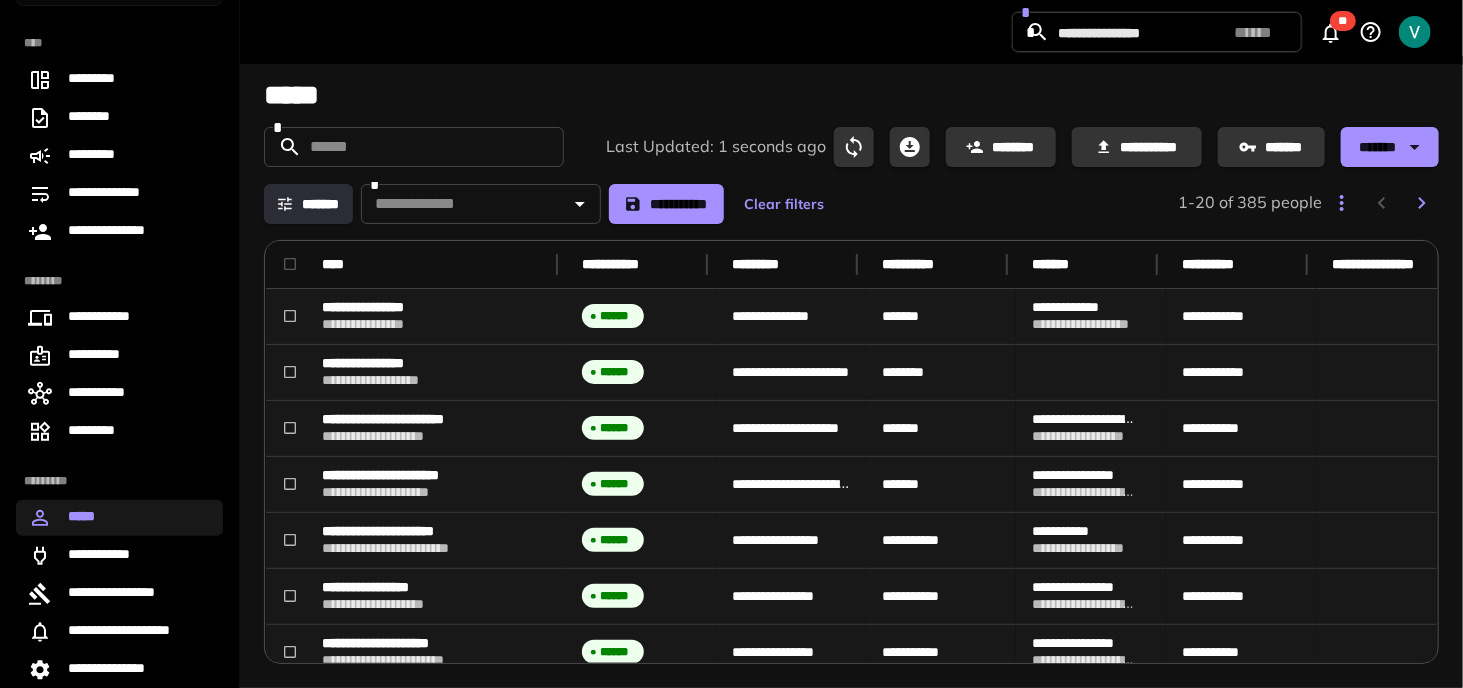 click at bounding box center [413, 147] 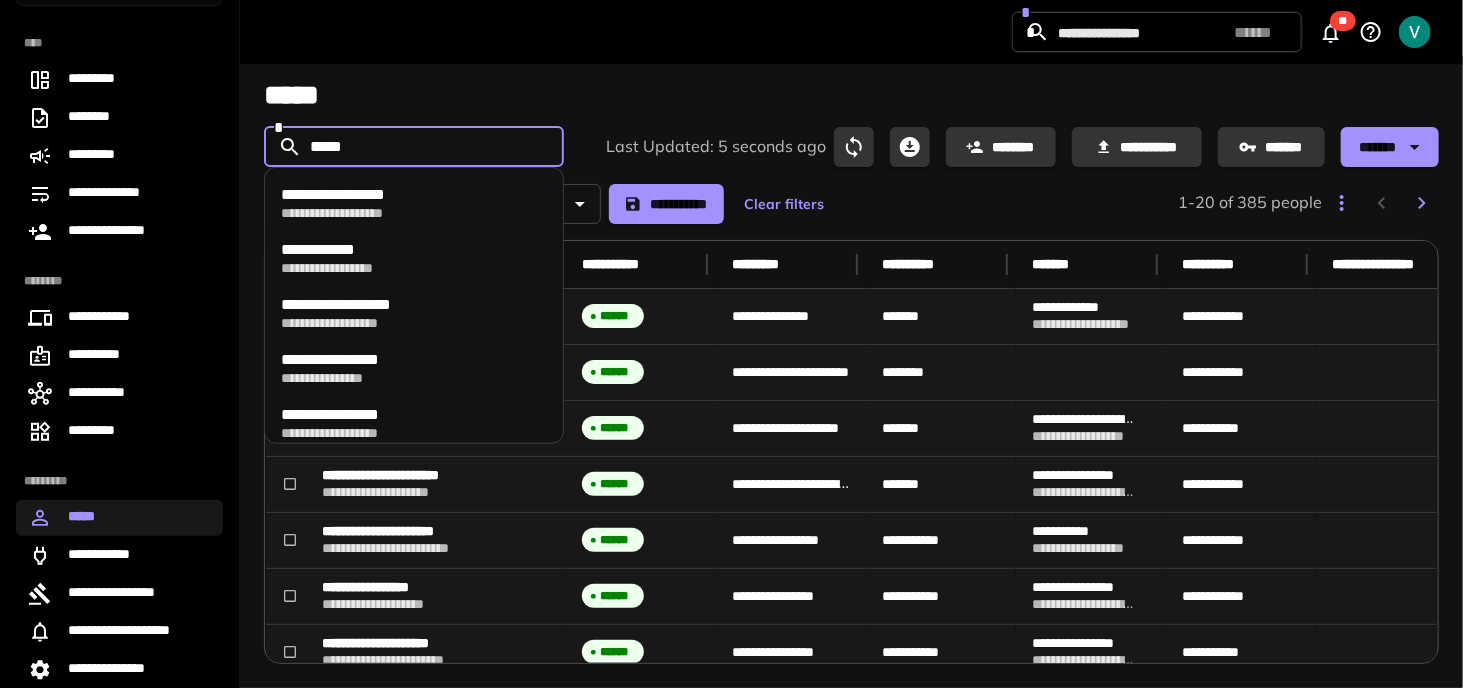 type on "******" 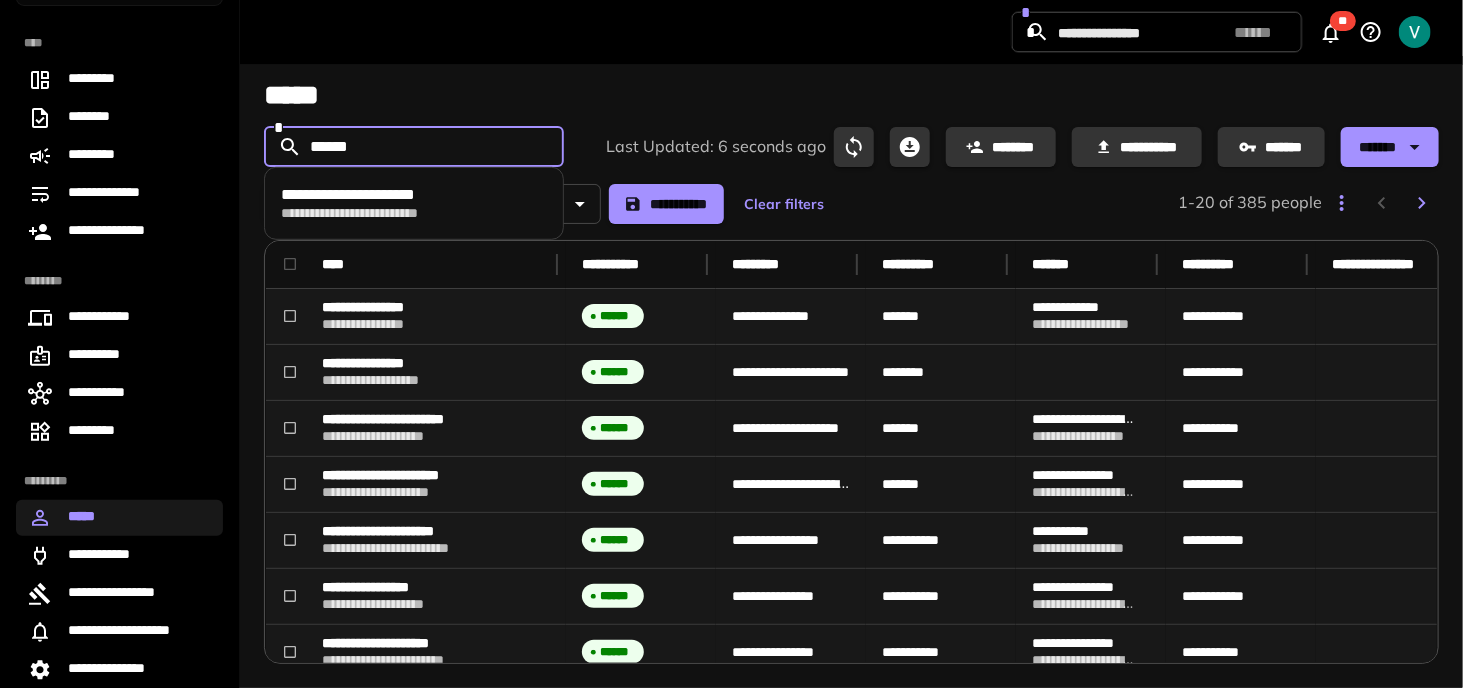 click on "**********" at bounding box center [383, 195] 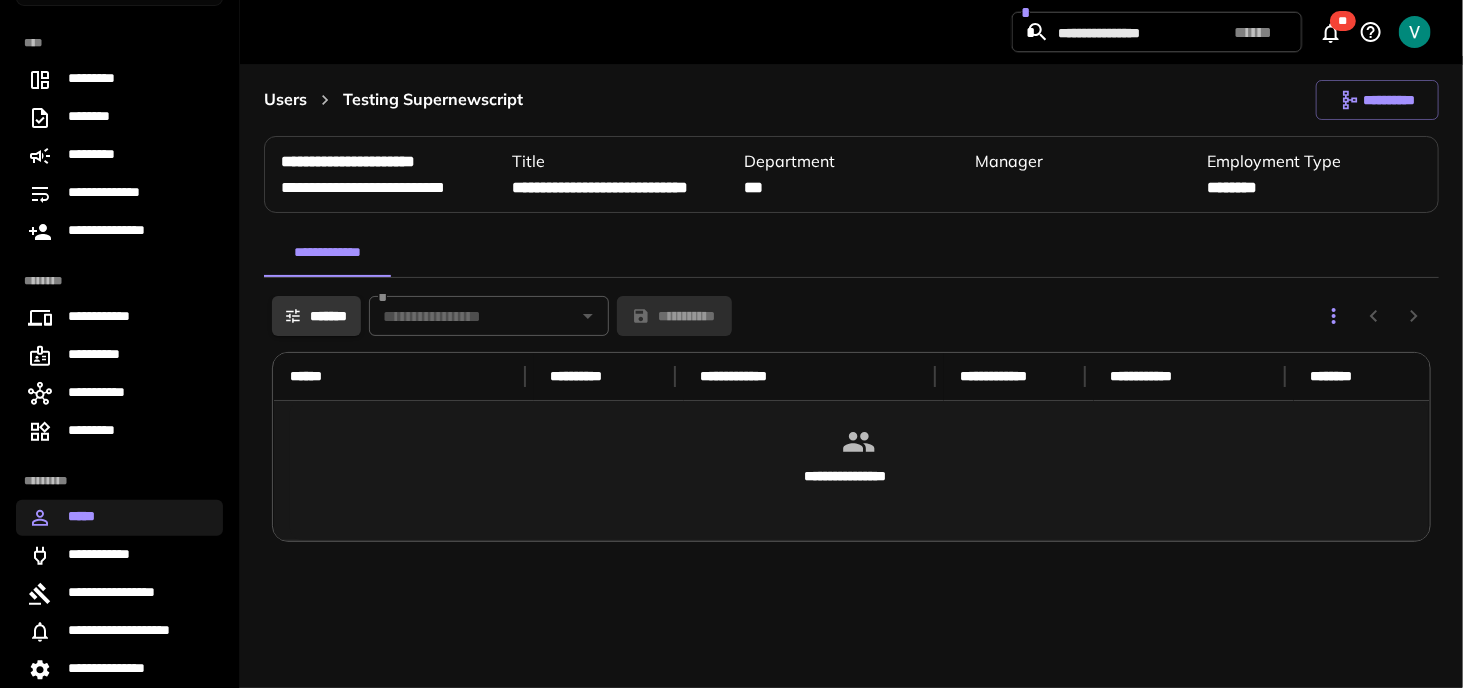 click on "**********" at bounding box center (1377, 100) 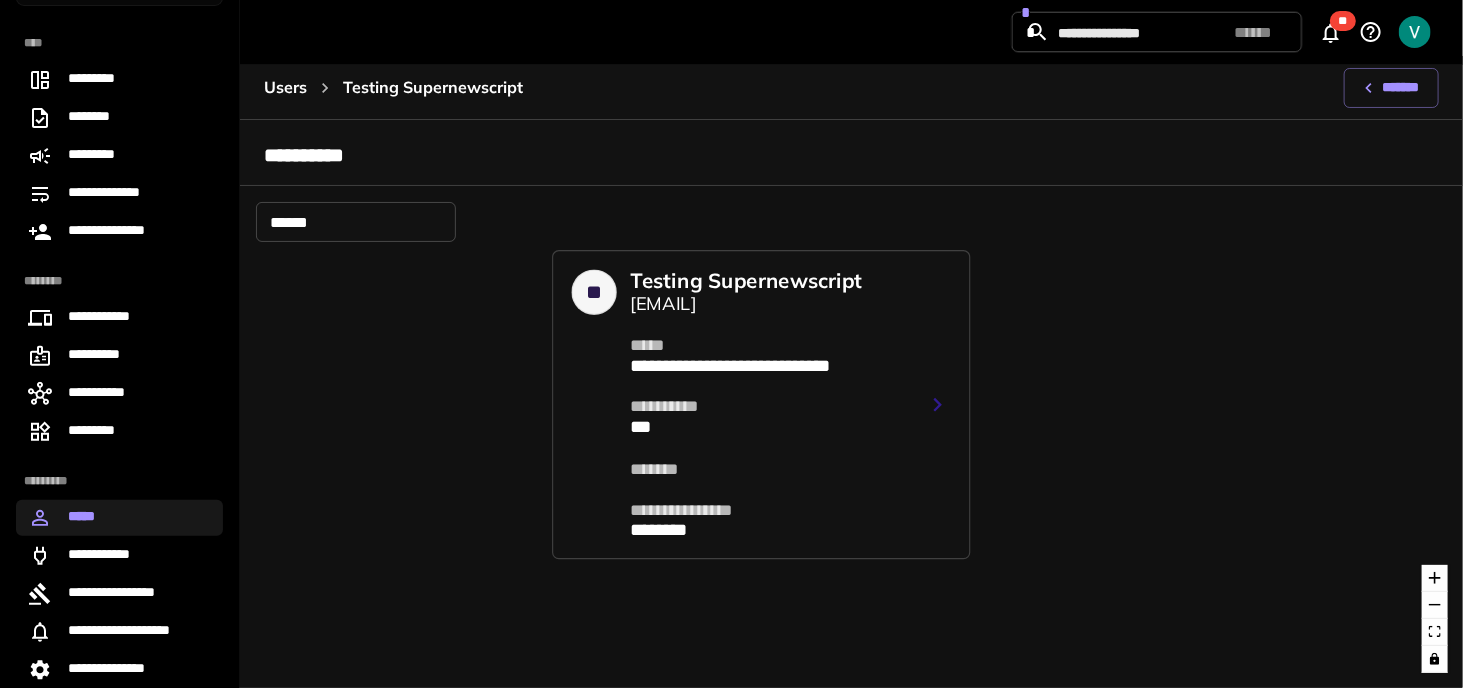 click on "users" at bounding box center [285, 88] 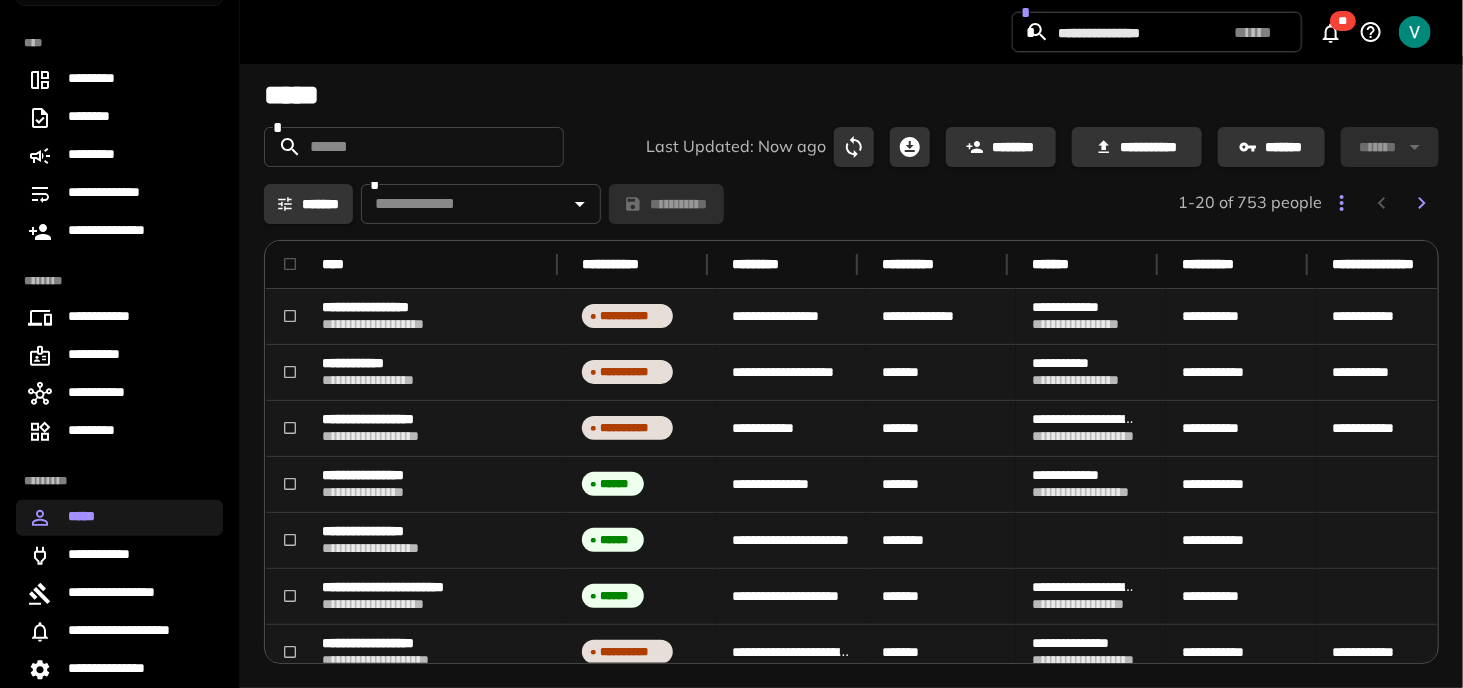 click at bounding box center [413, 147] 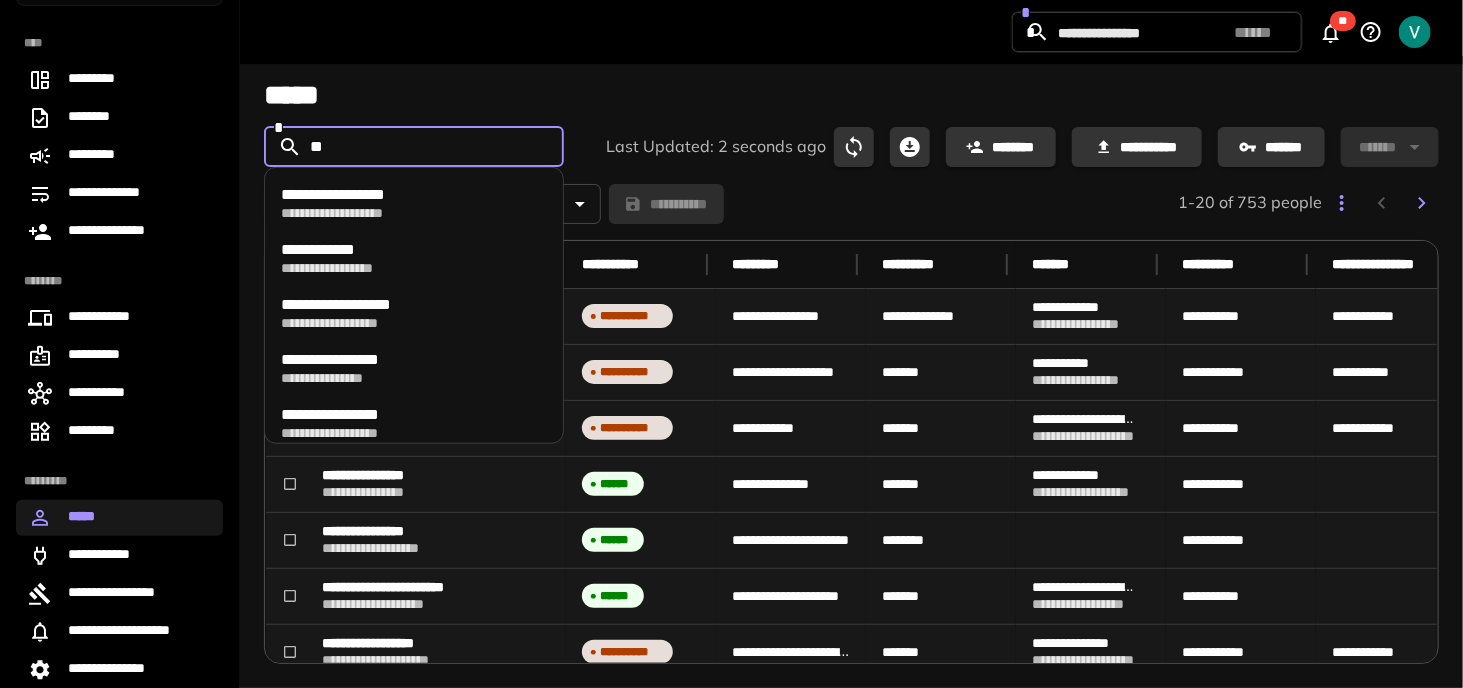 type on "*" 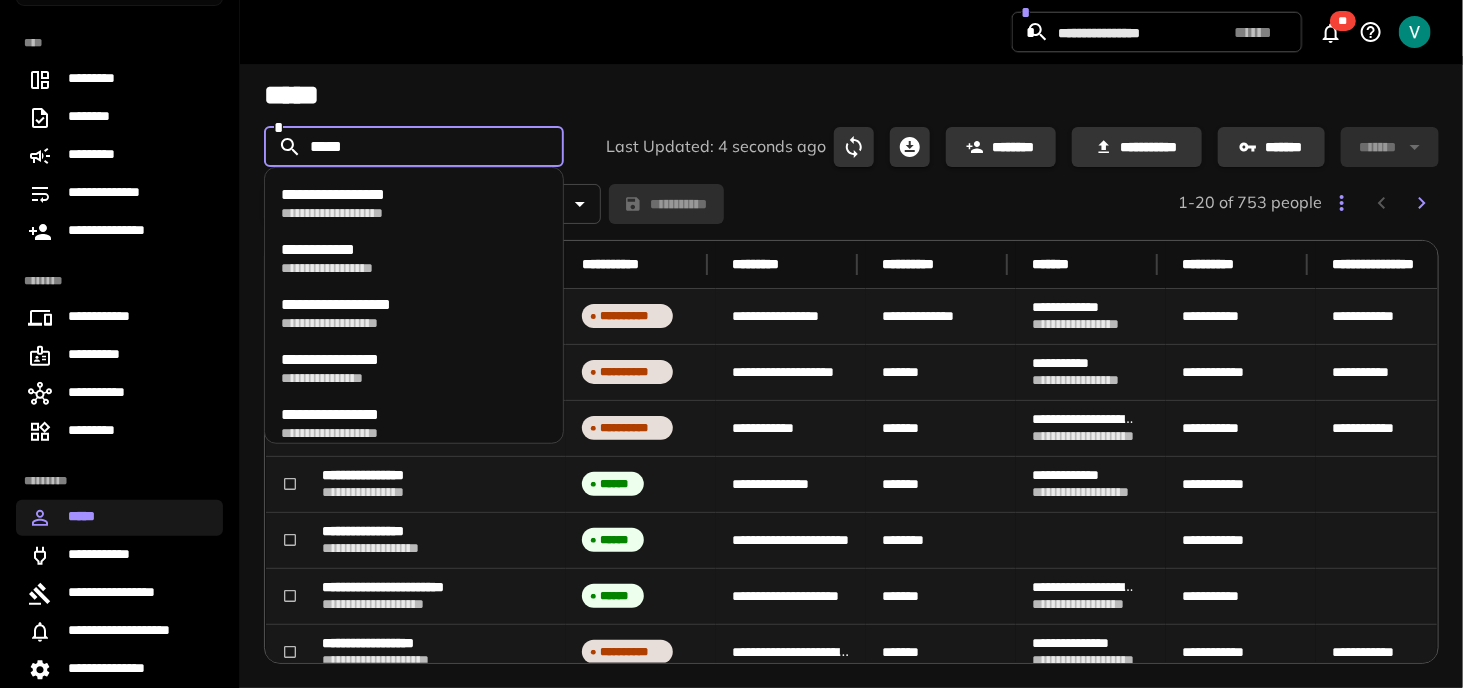 type on "******" 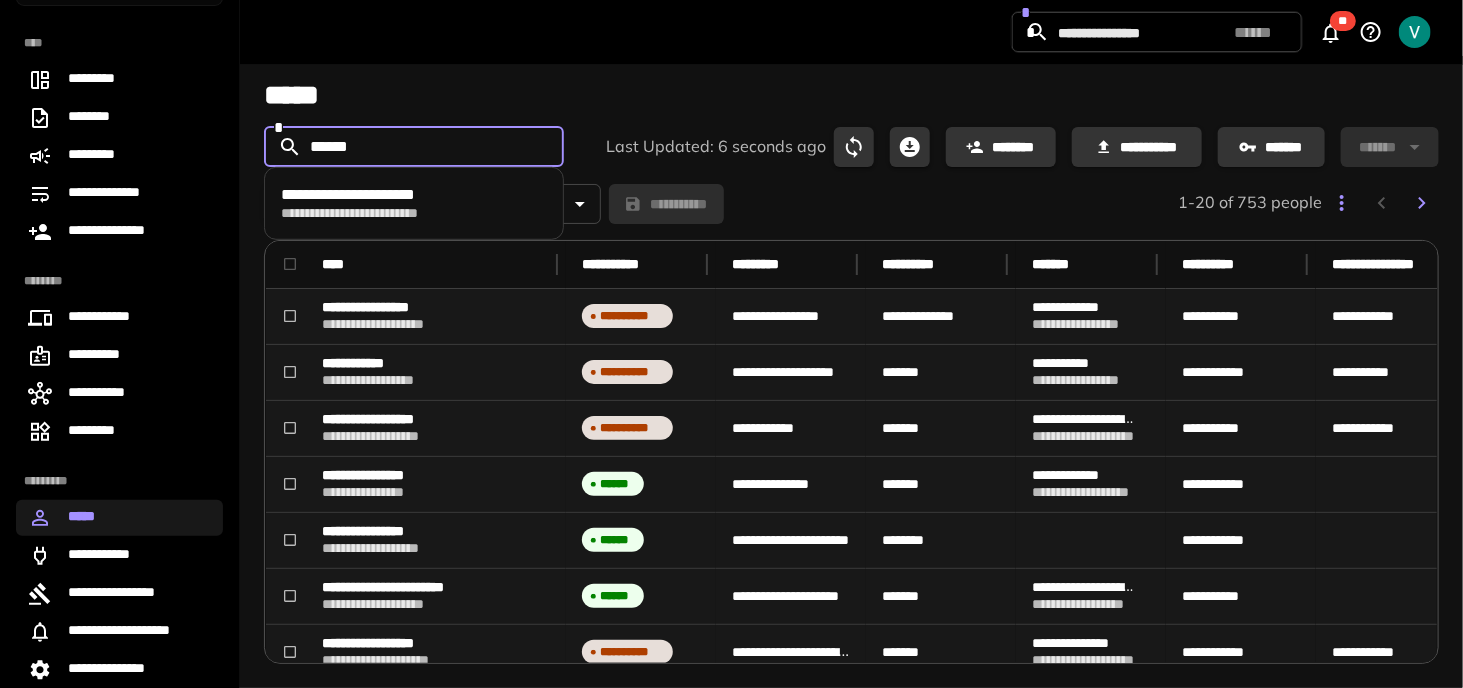 click on "**********" at bounding box center [414, 203] 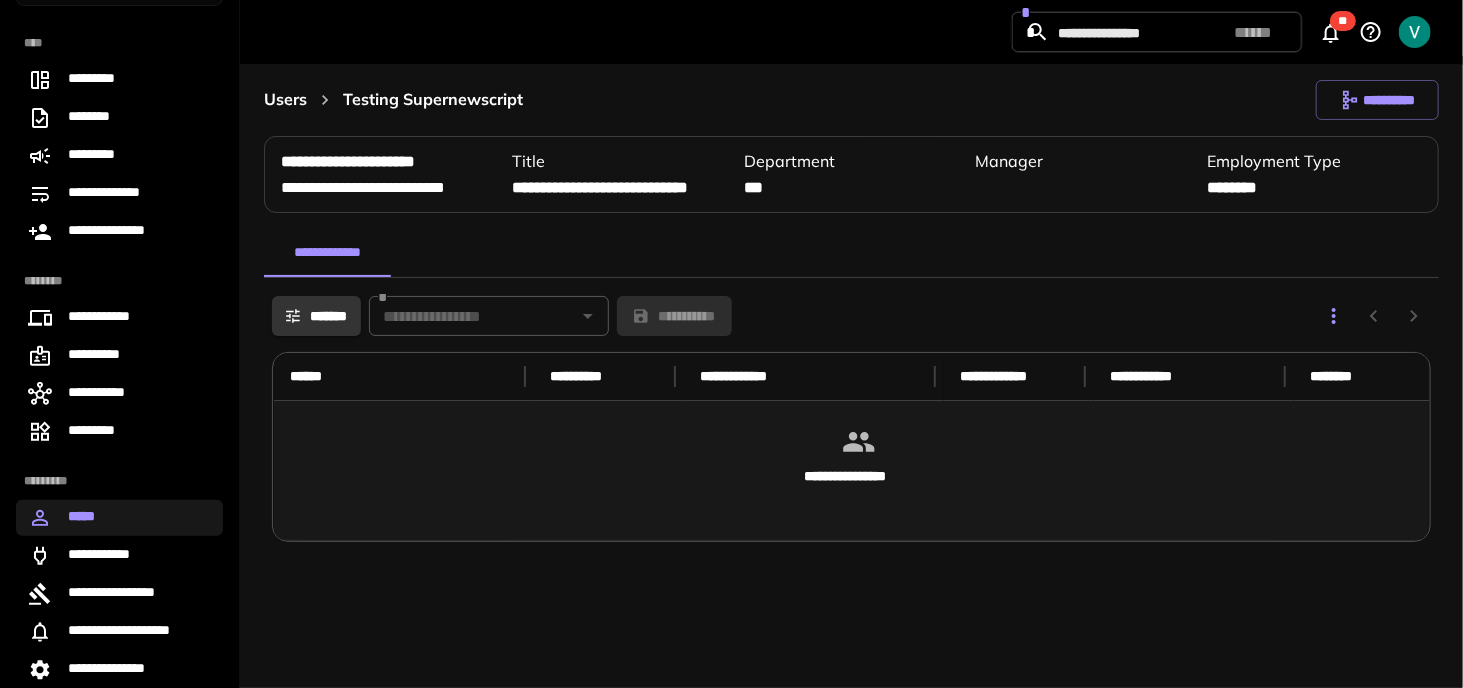 click on "**********" at bounding box center (389, 188) 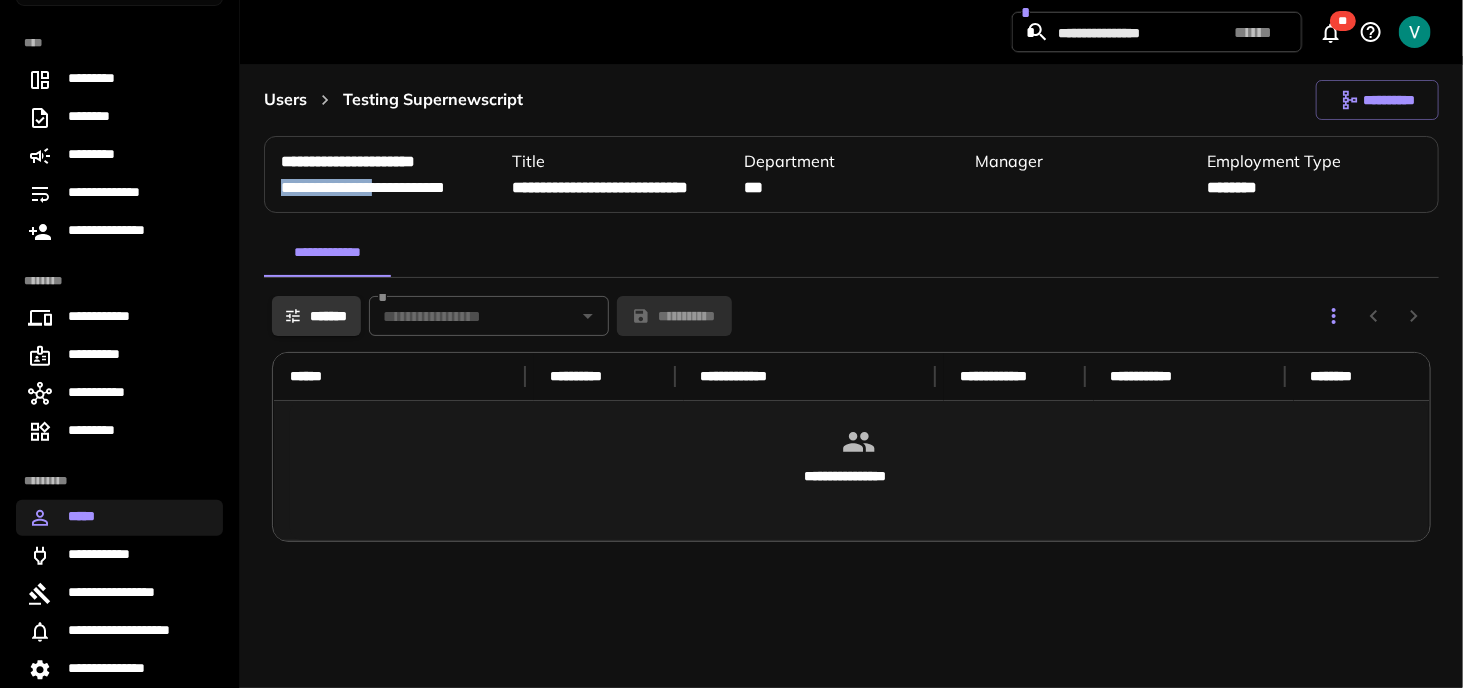 click on "**********" at bounding box center [389, 188] 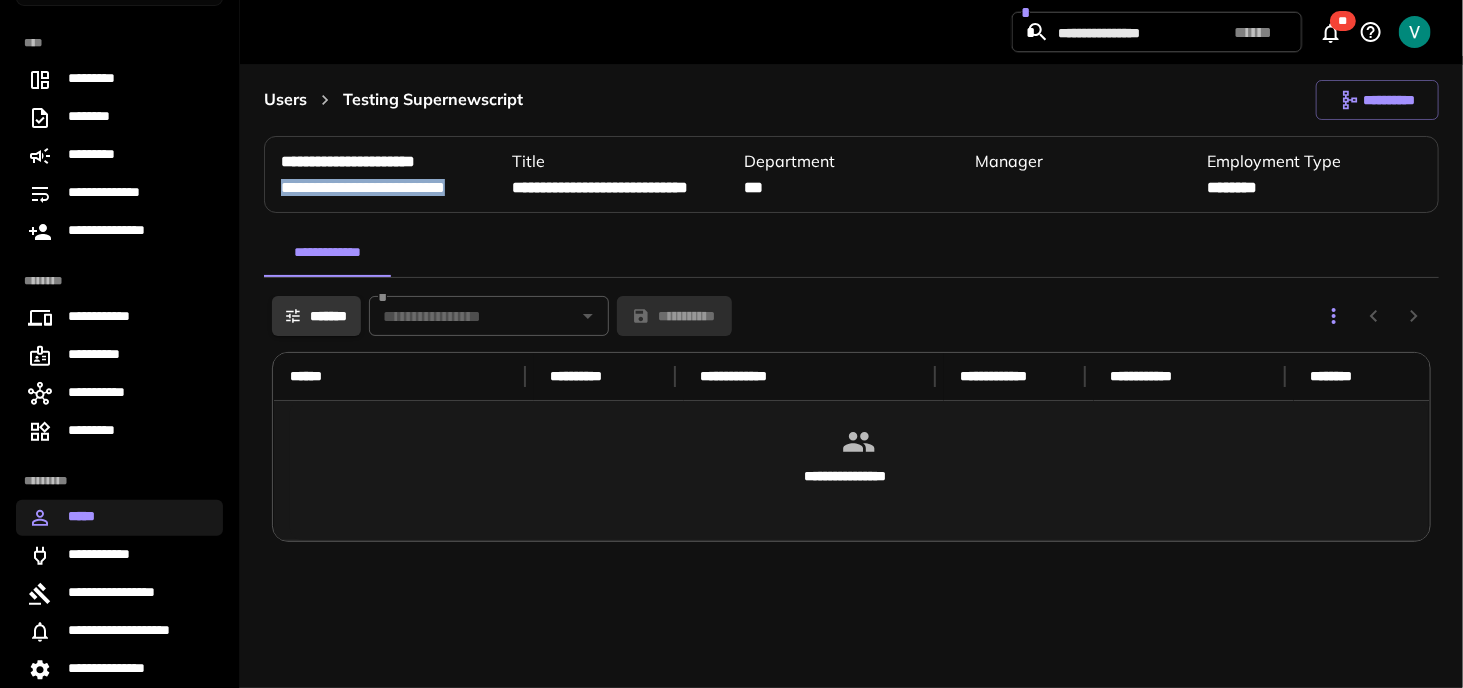 click on "**********" at bounding box center [389, 188] 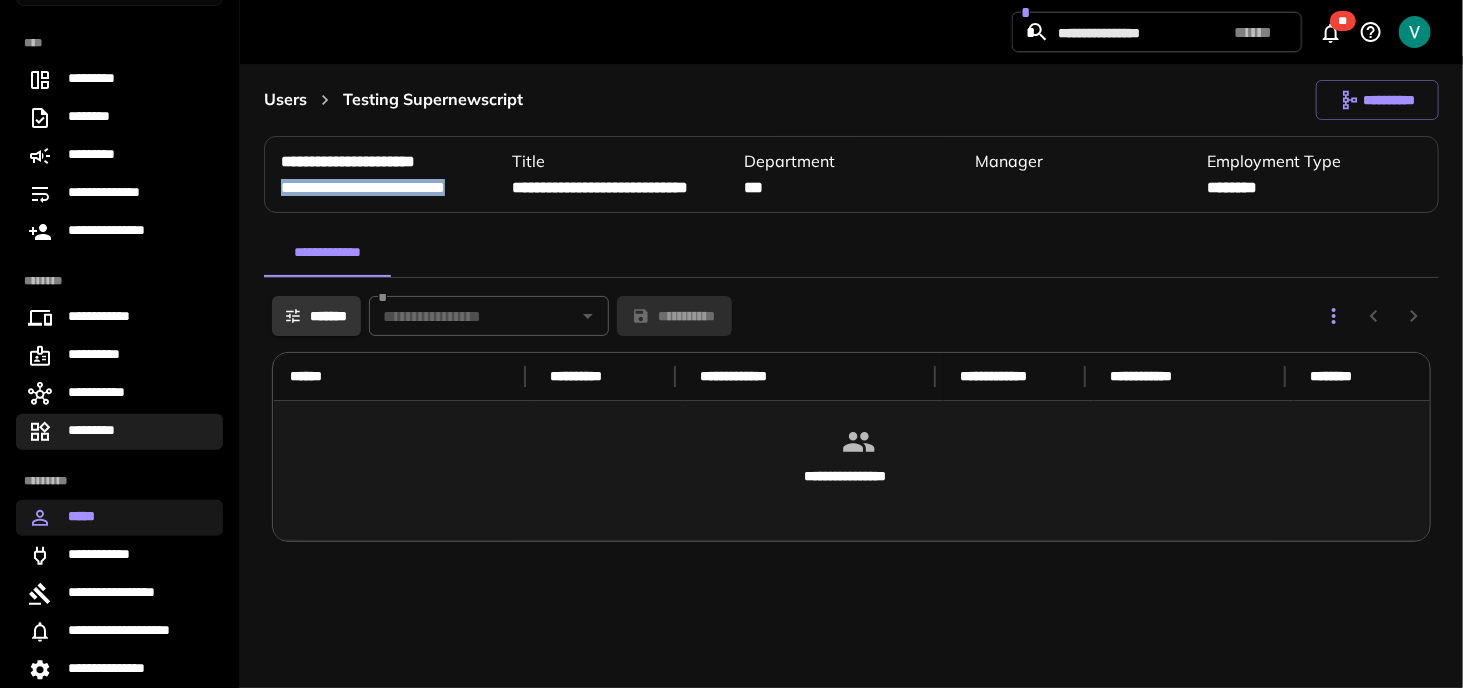 copy on "**********" 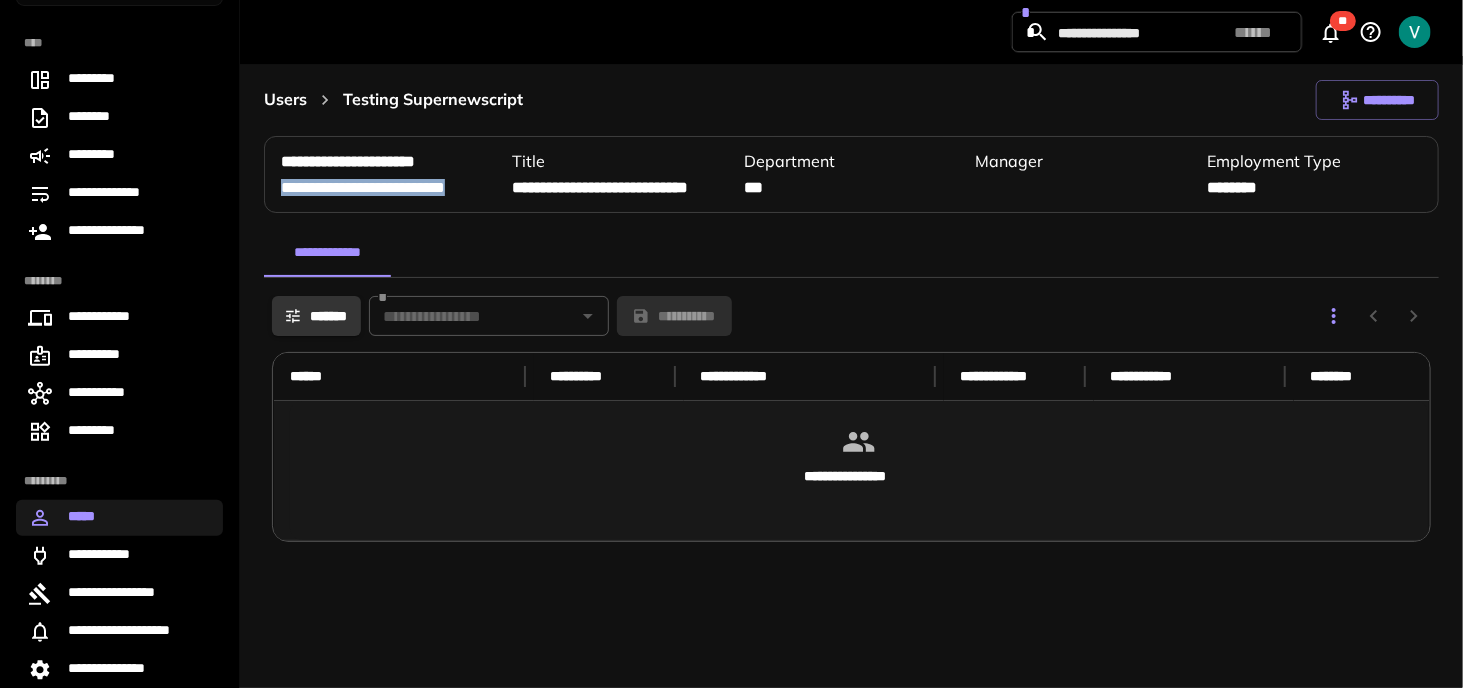 click on "*****" at bounding box center [119, 518] 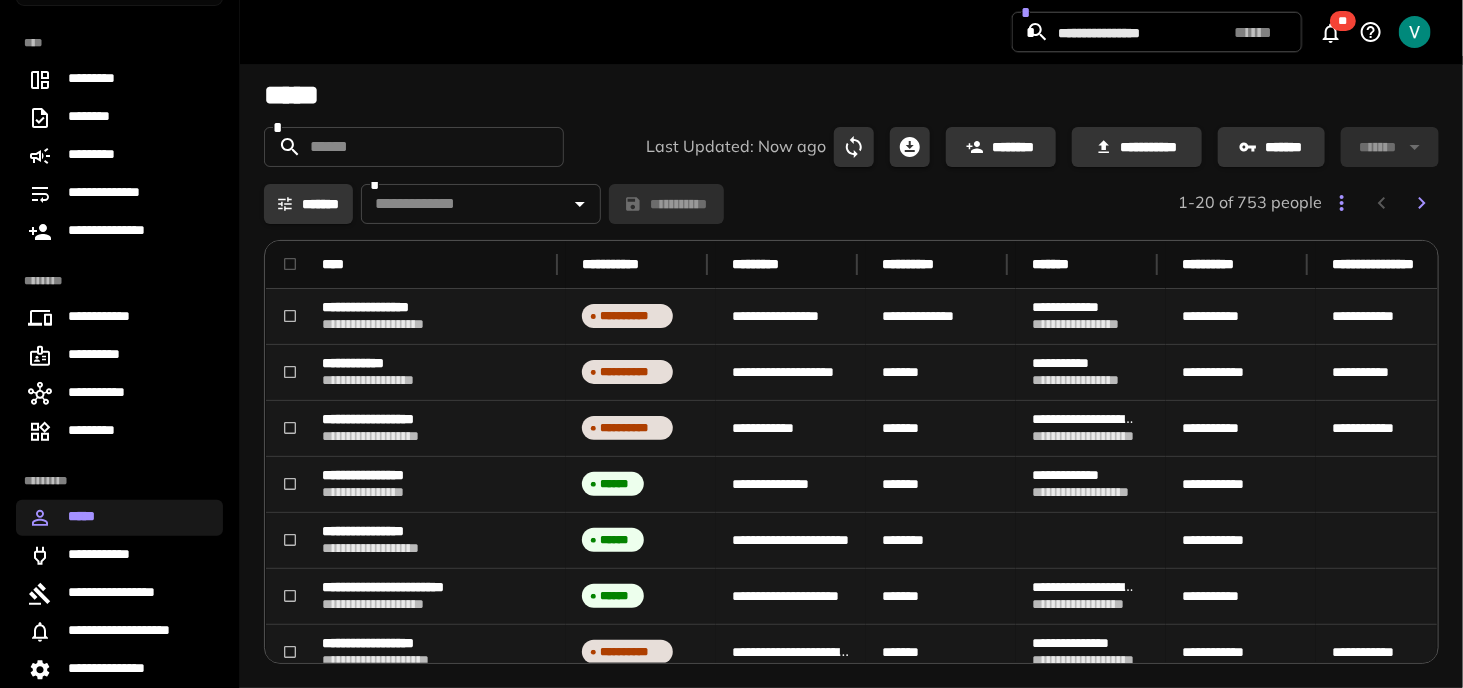 click at bounding box center (413, 147) 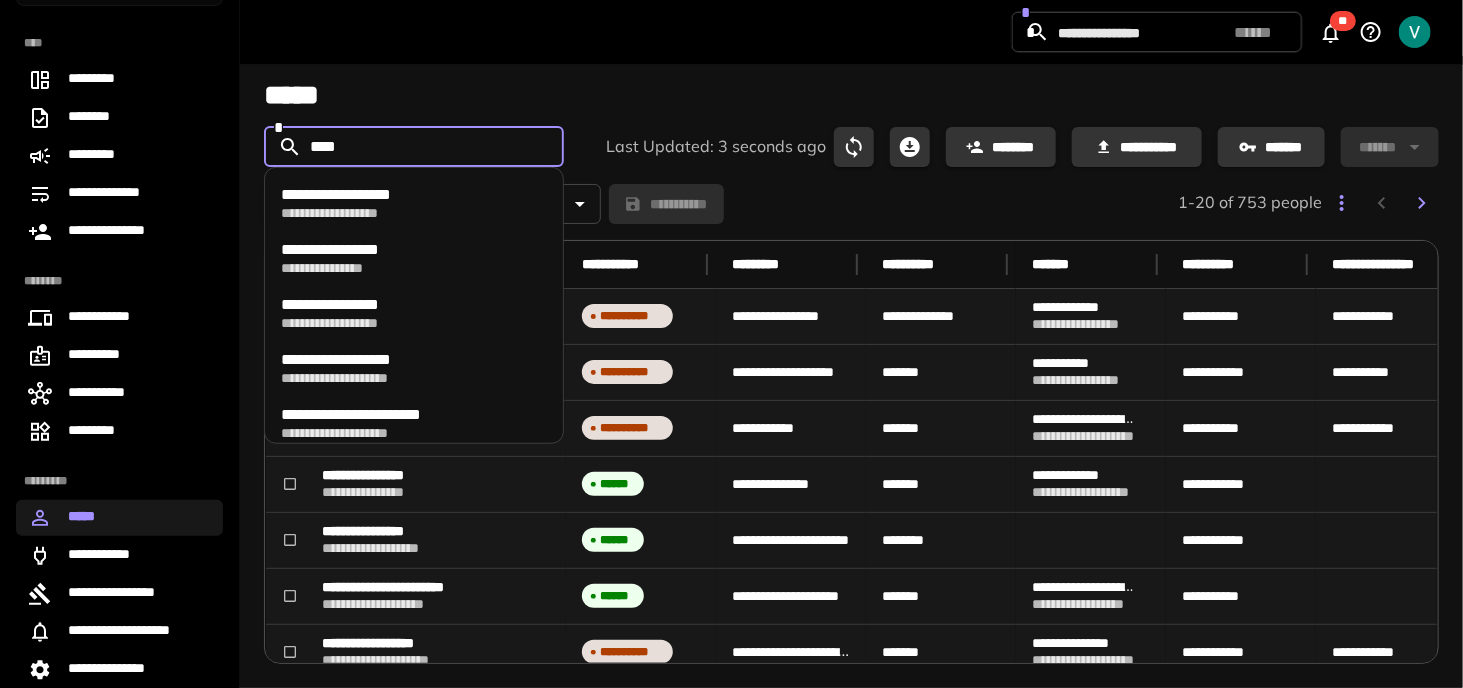 type on "*****" 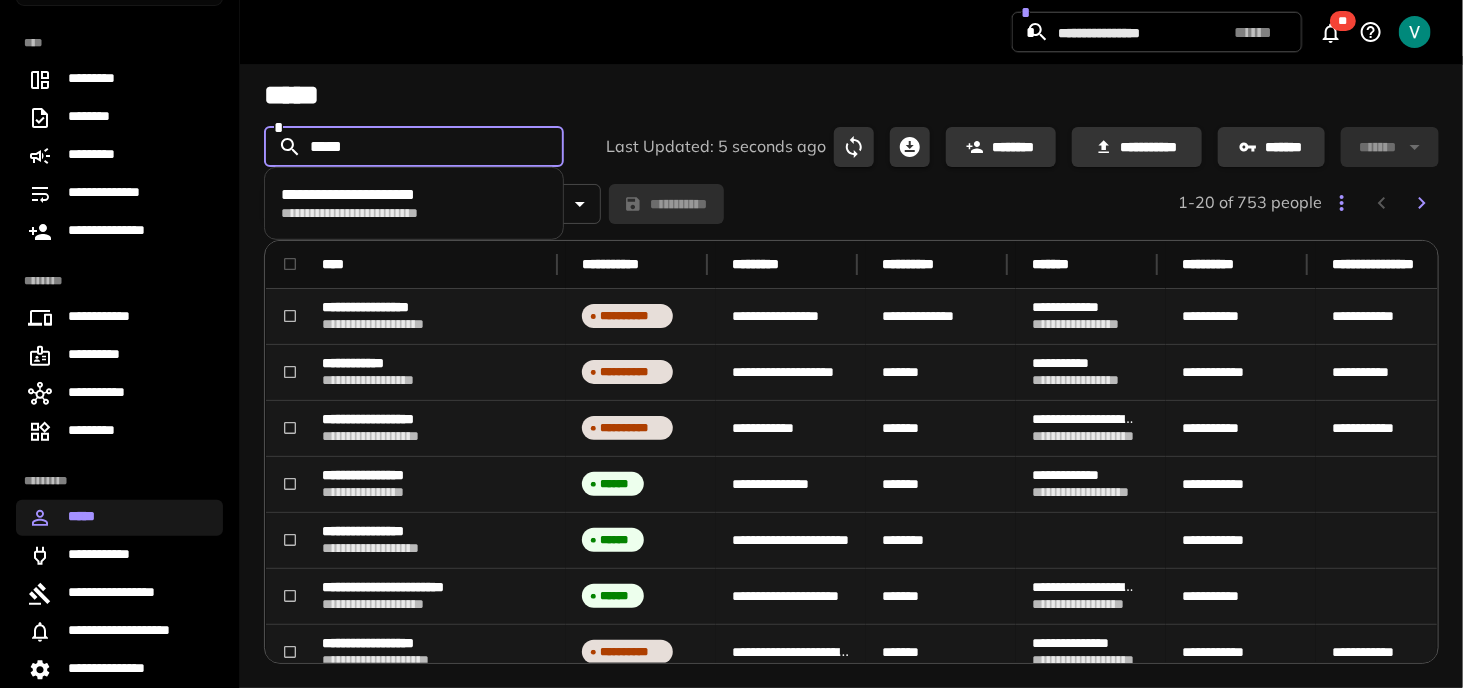 click on "**********" at bounding box center (414, 203) 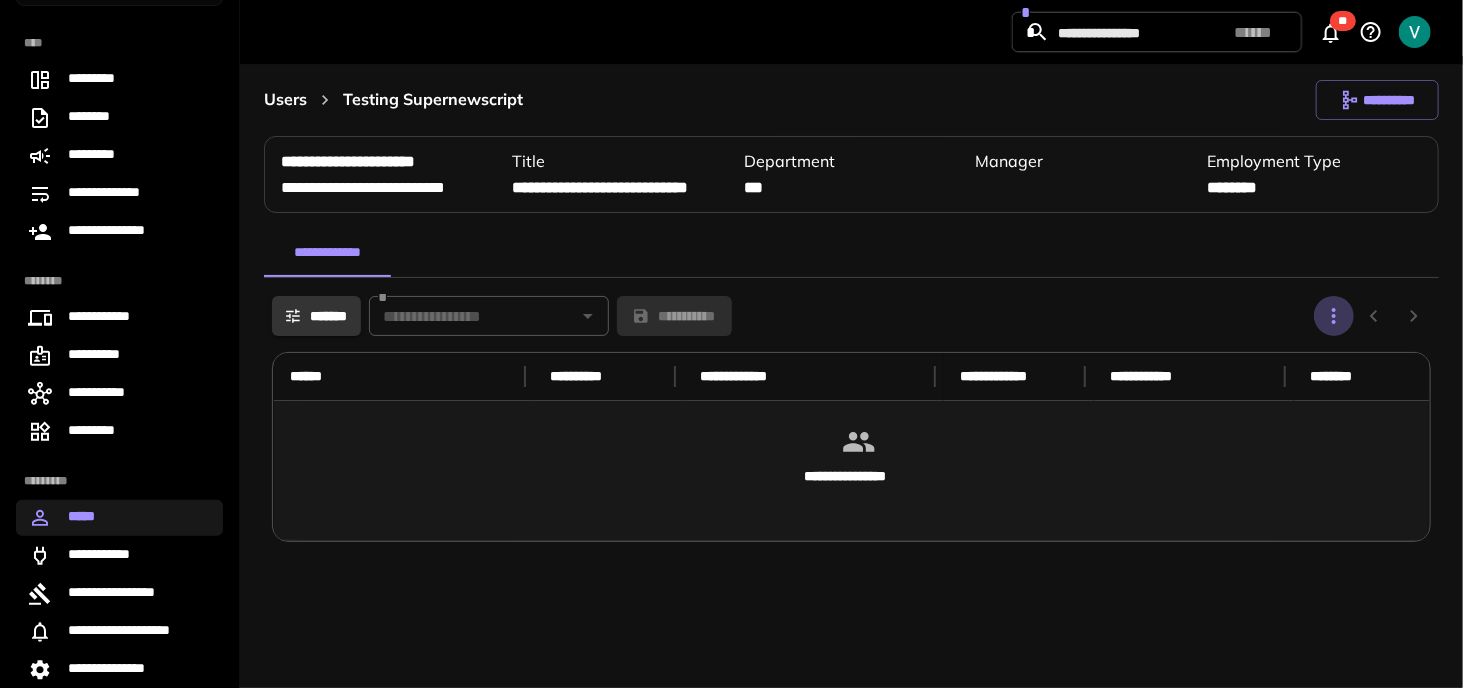 click 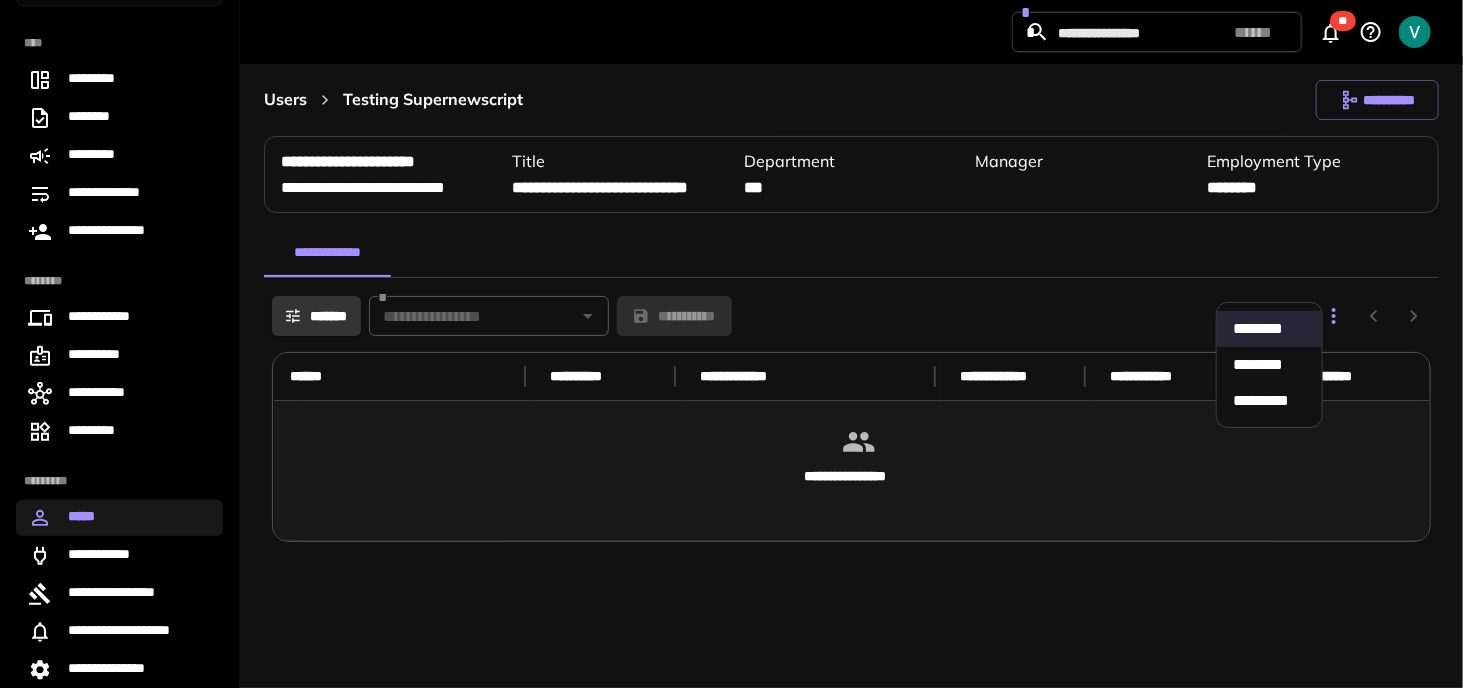 click at bounding box center (731, 344) 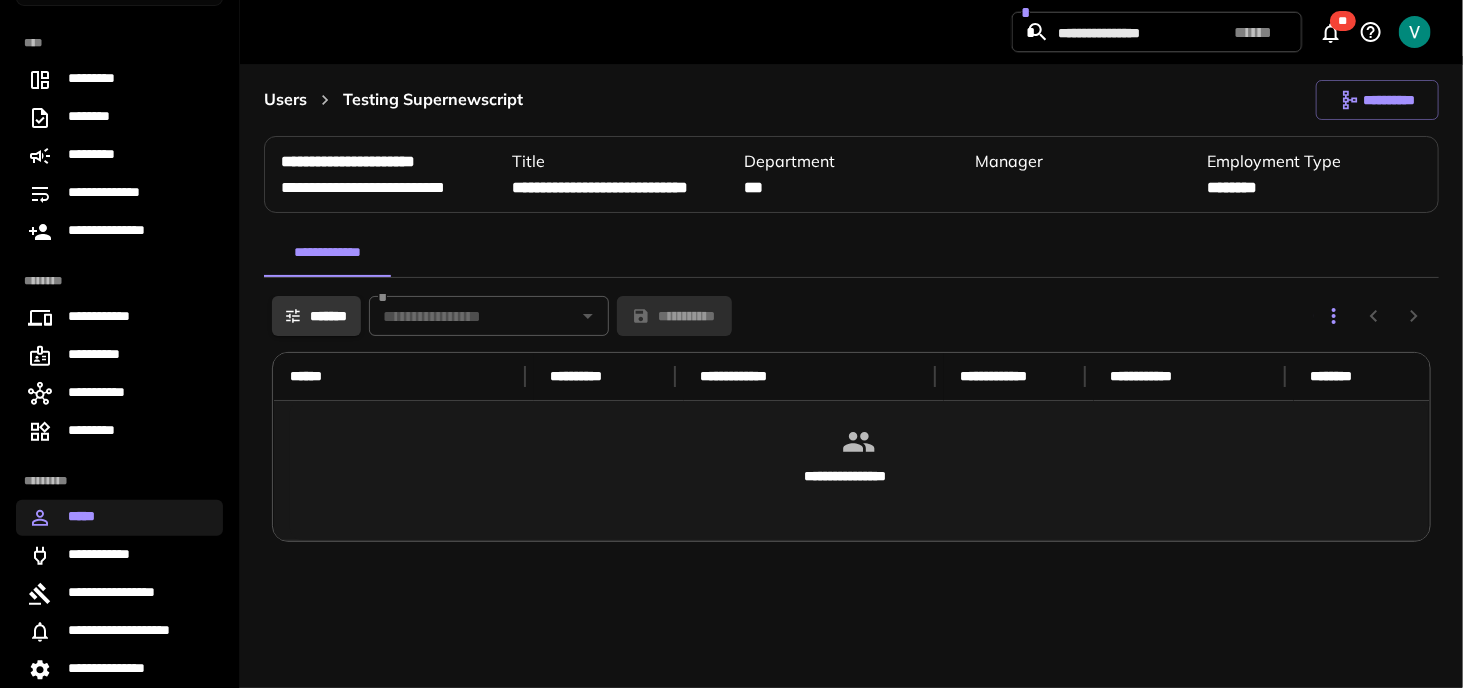 click on "*****" at bounding box center [119, 518] 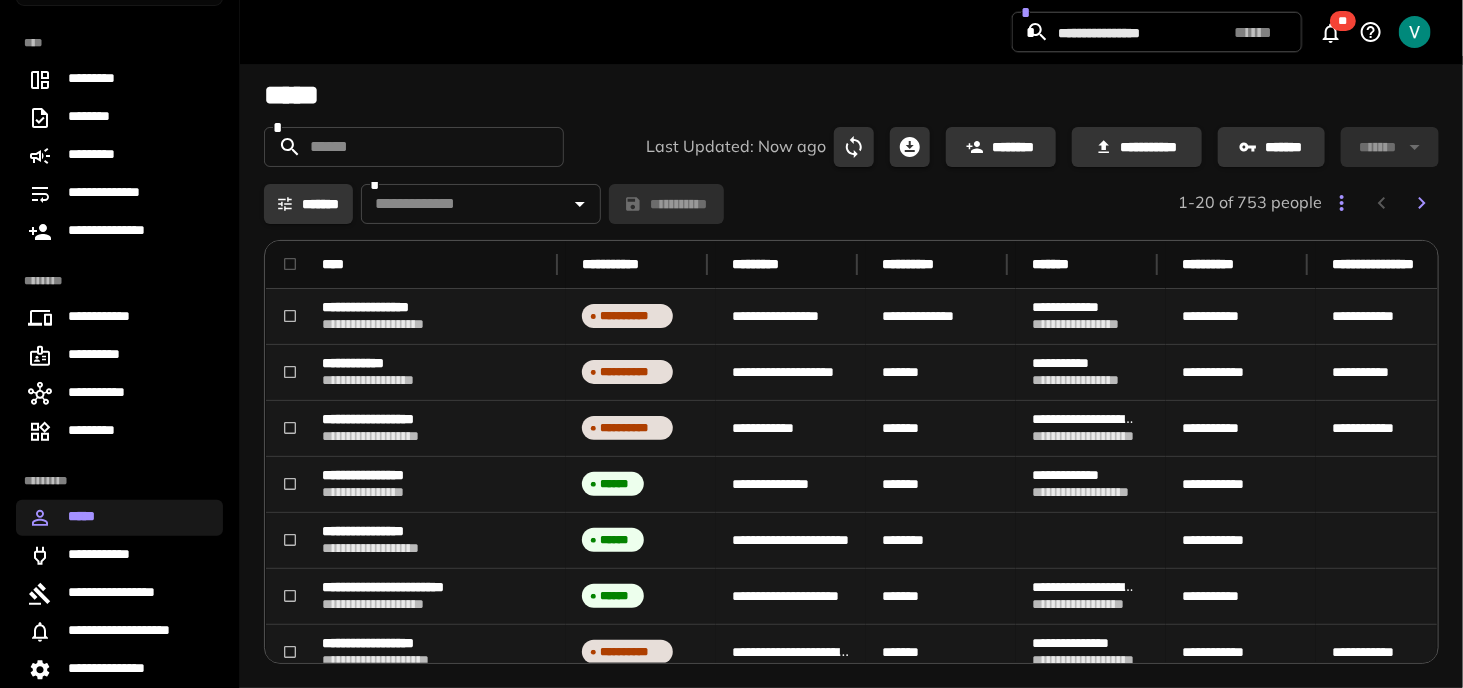 click at bounding box center (464, 204) 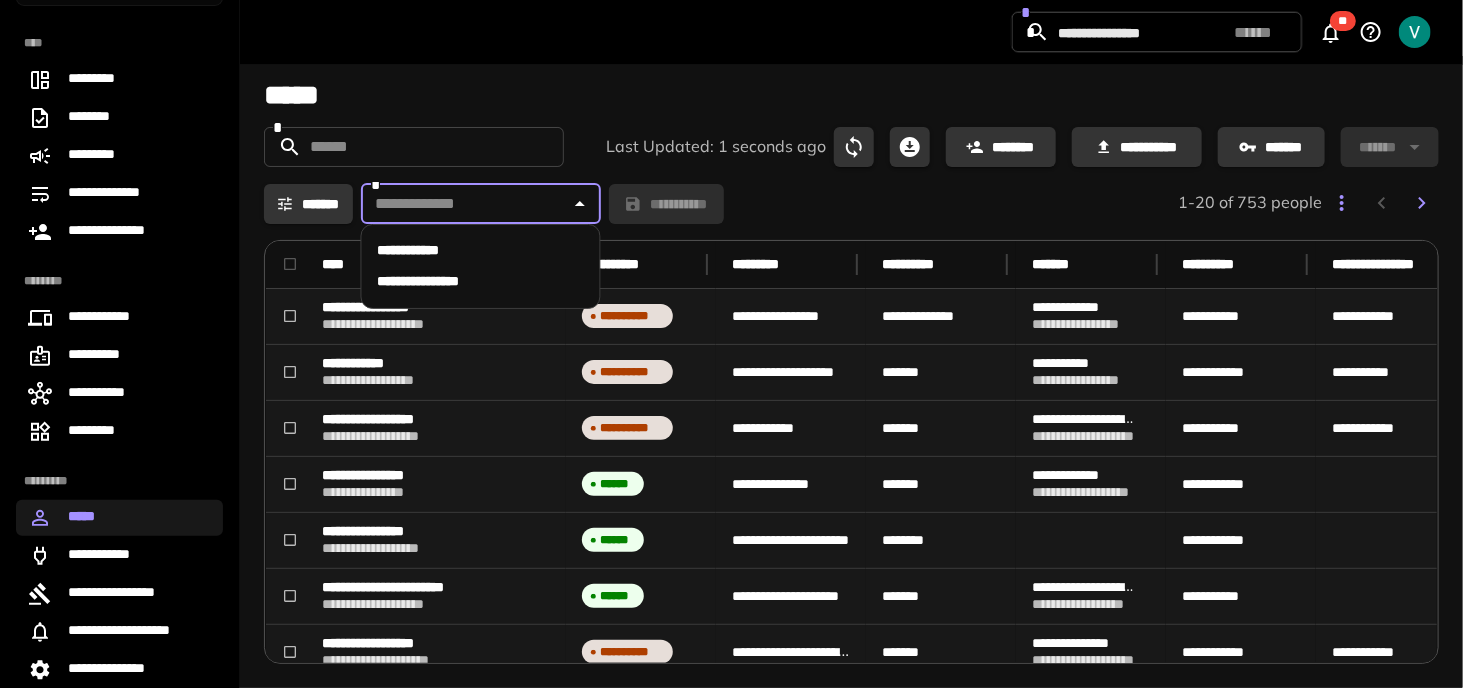click on "*******" at bounding box center (308, 204) 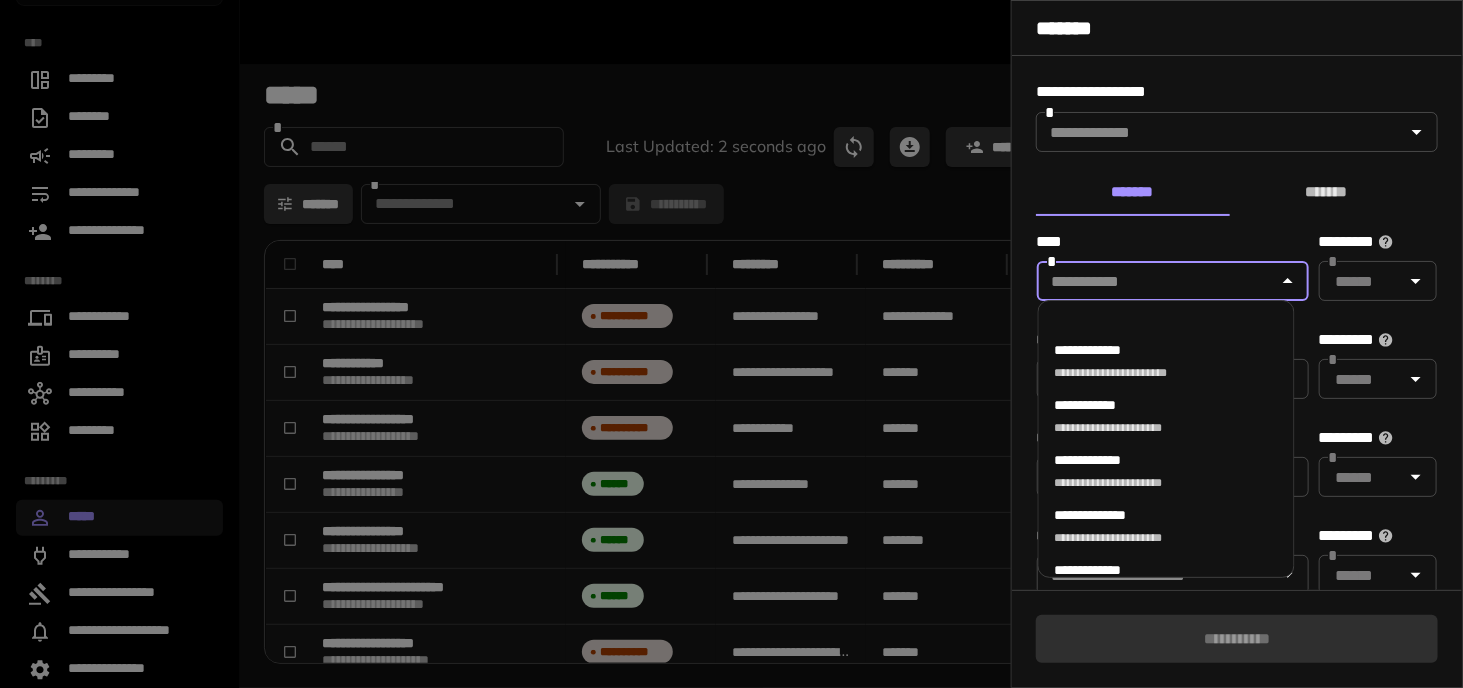 click at bounding box center [1156, 281] 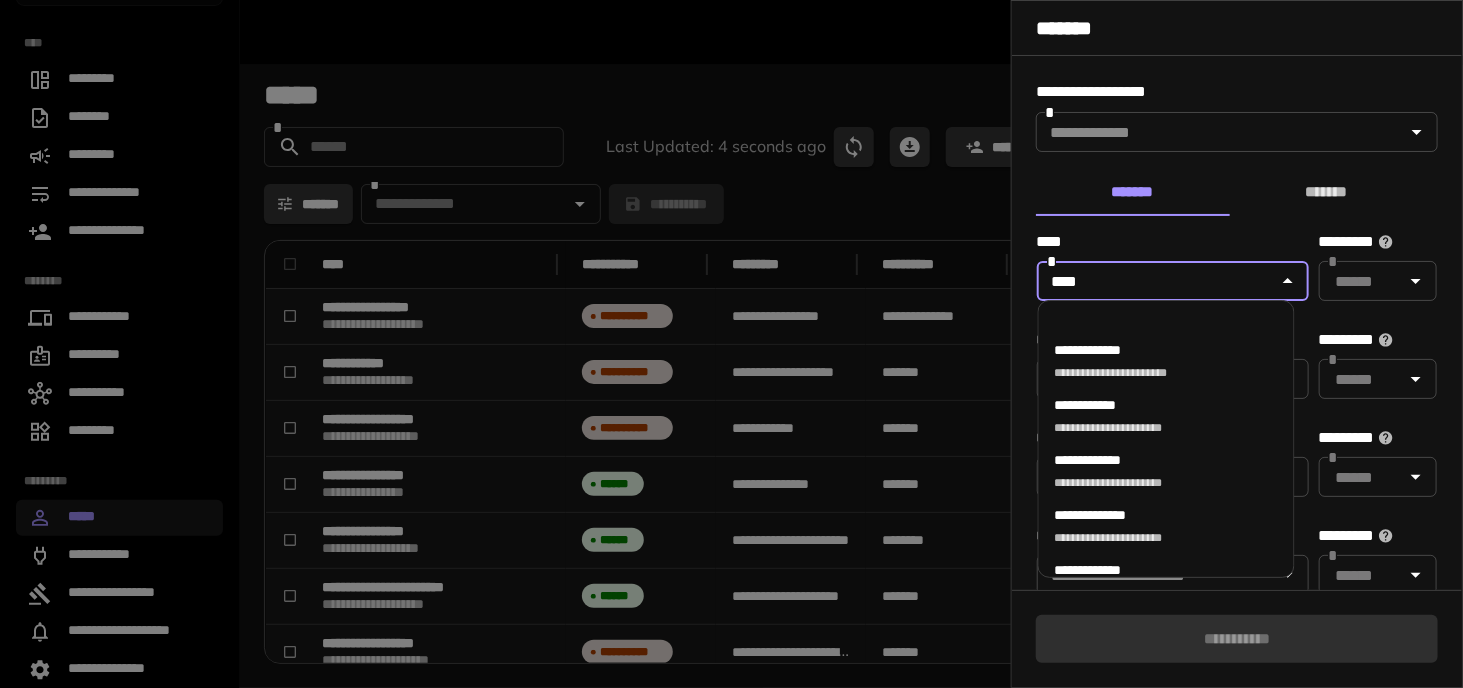 type on "*****" 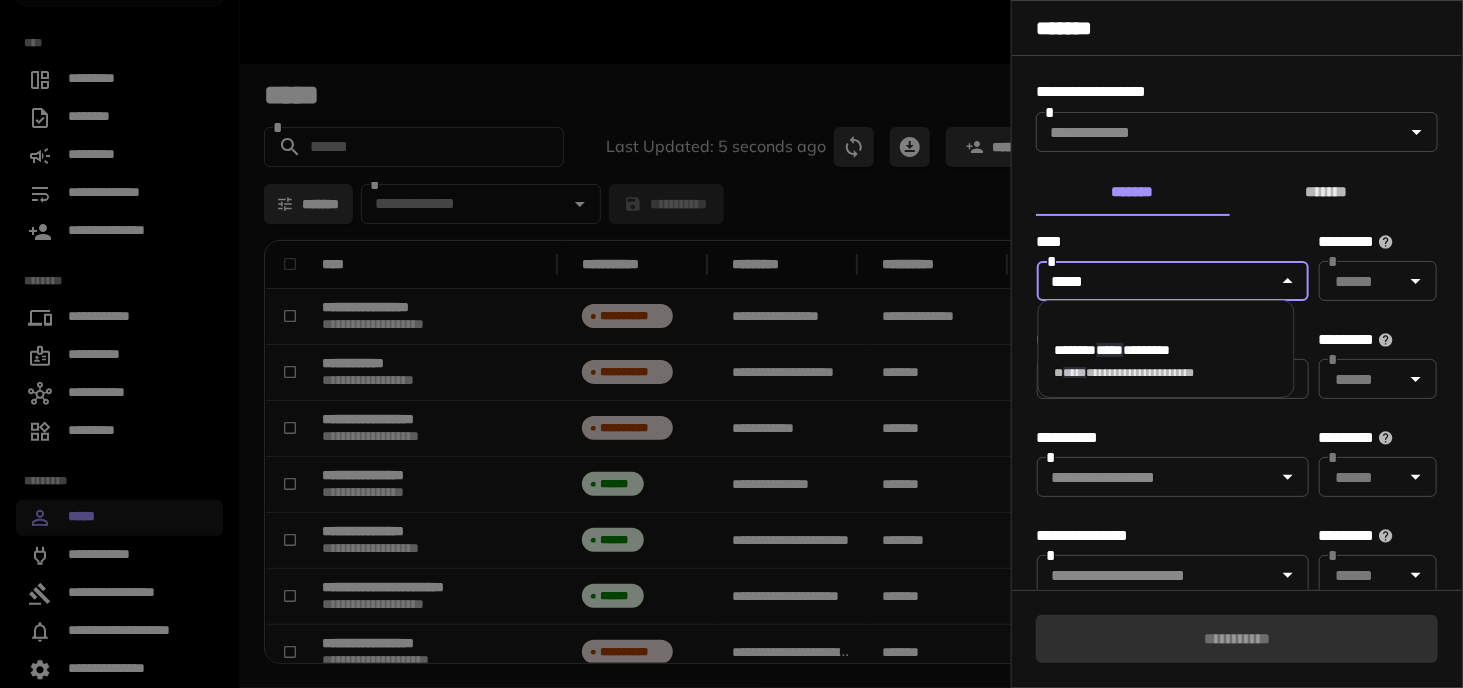 click on "*****" at bounding box center [1110, 350] 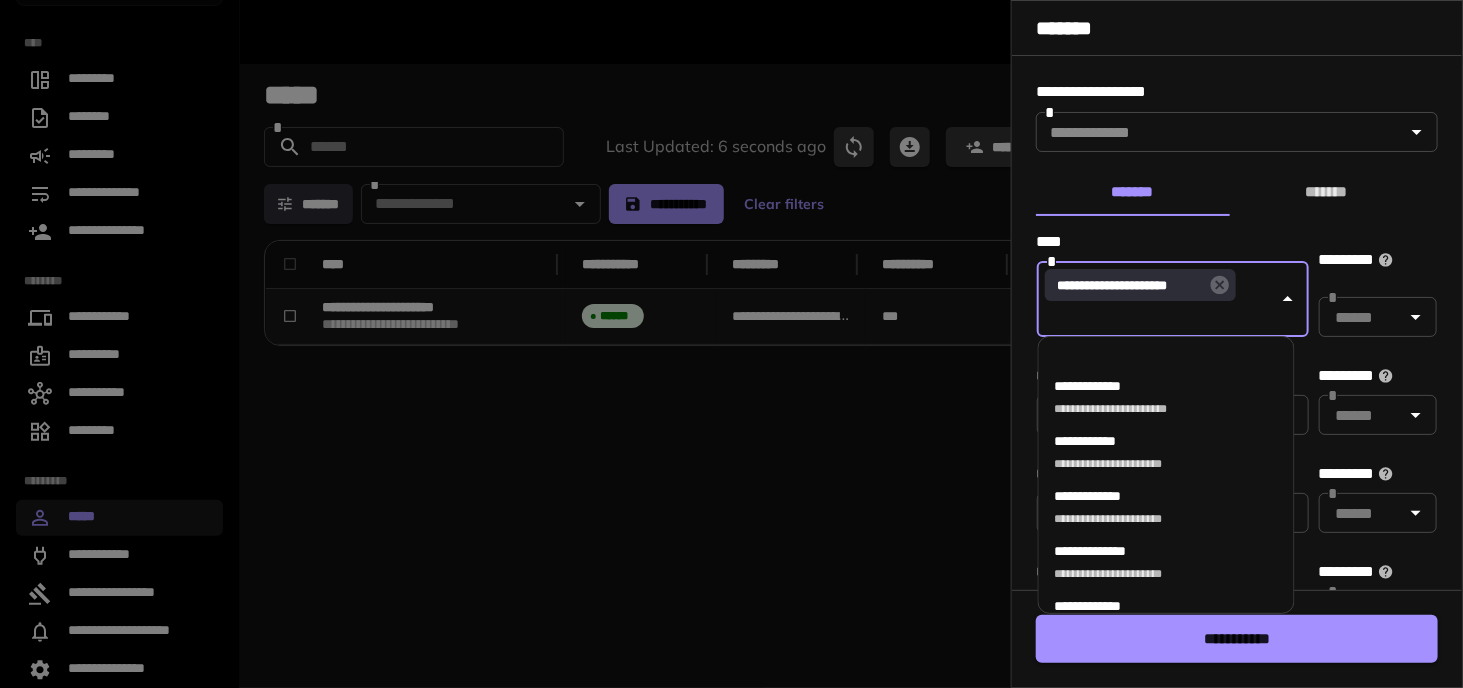 click at bounding box center (731, 344) 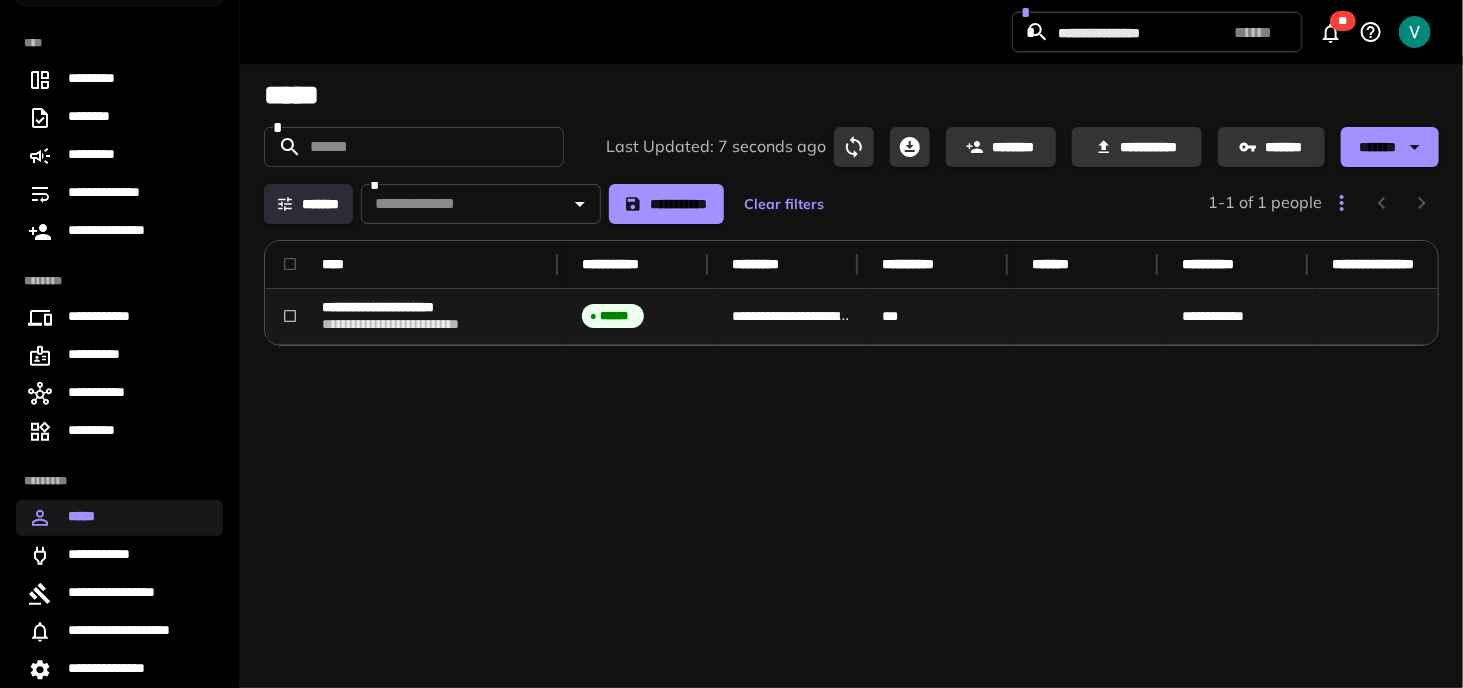 click on "****" at bounding box center (424, 264) 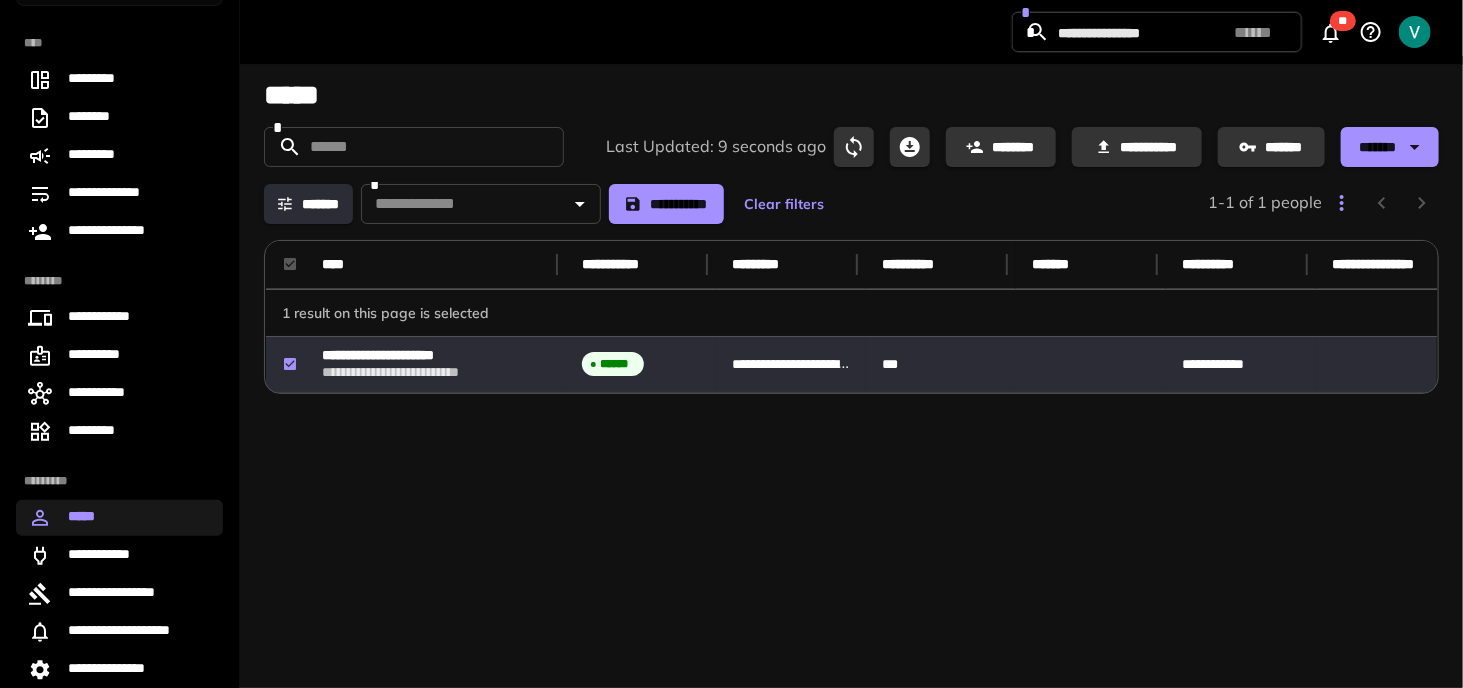 click at bounding box center [1342, 203] 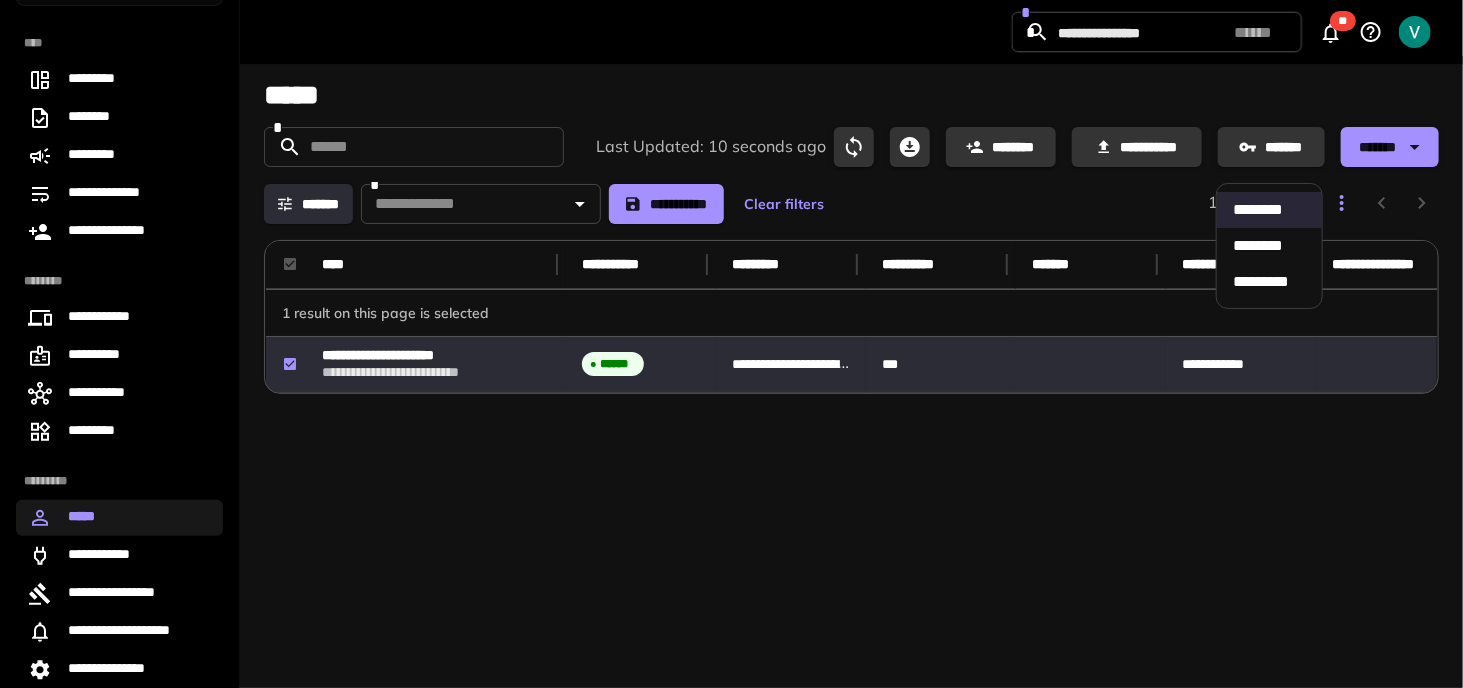 click at bounding box center (731, 344) 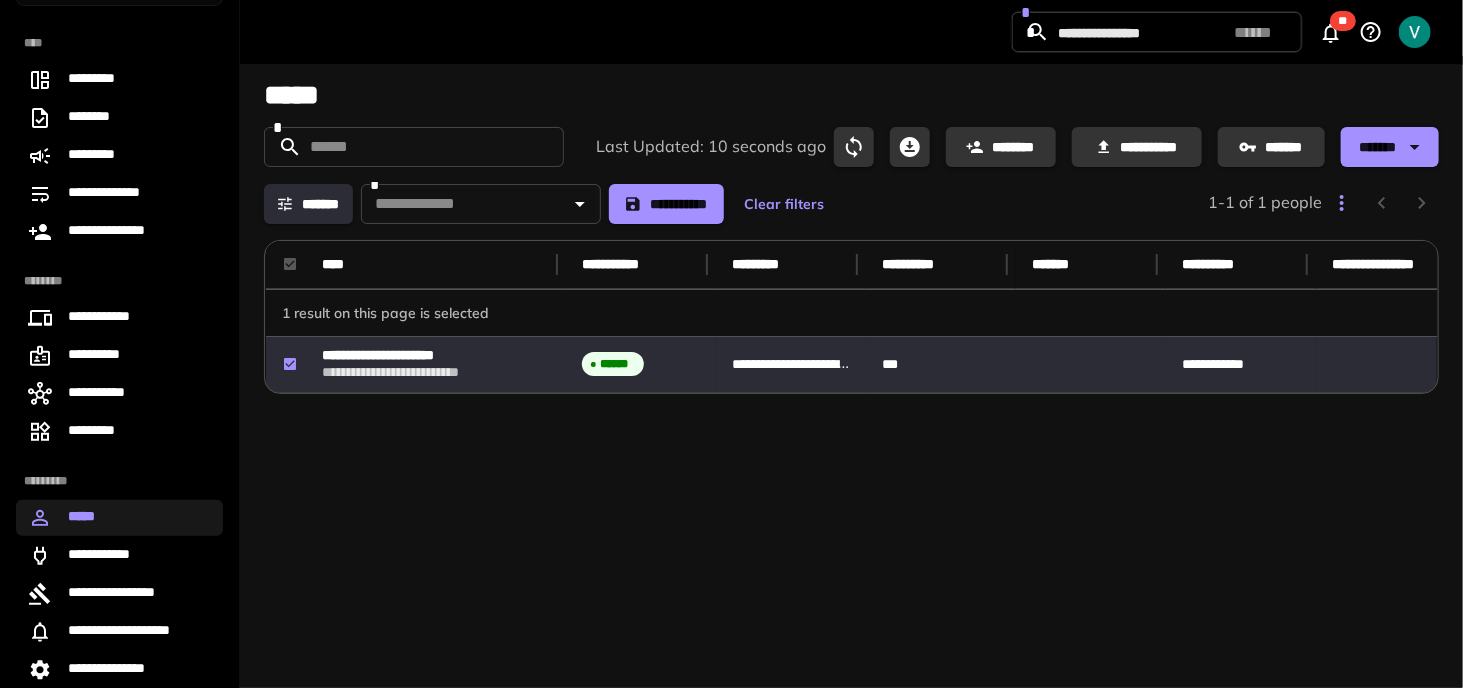 click on "*******" at bounding box center [1378, 147] 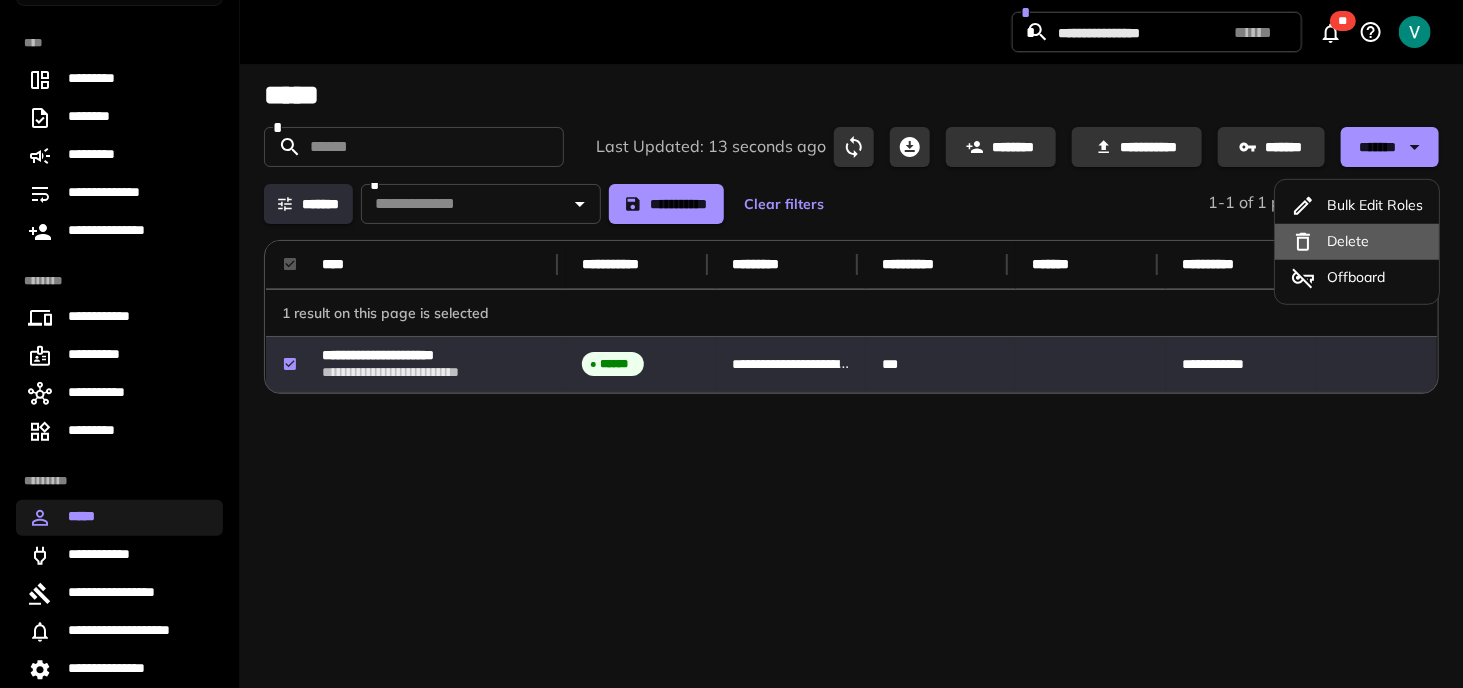 click on "Delete" at bounding box center (1348, 241) 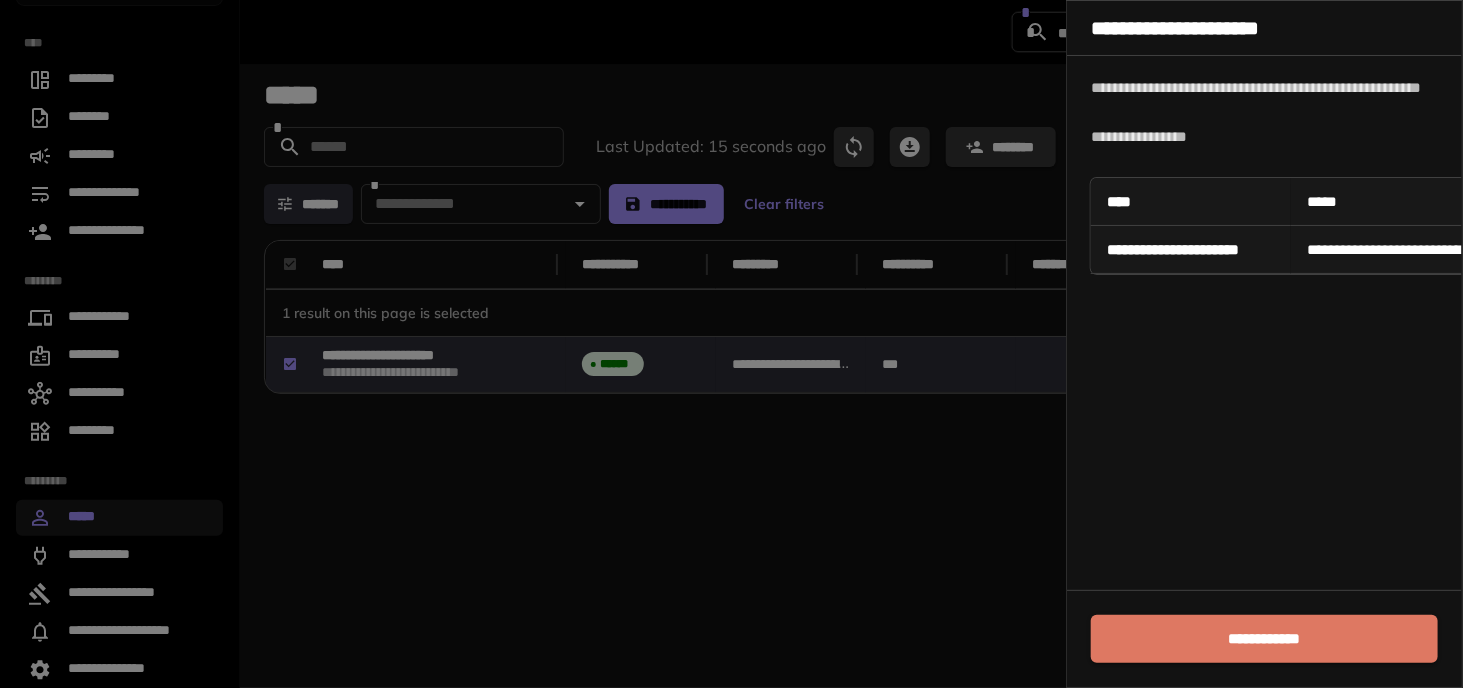 scroll, scrollTop: 0, scrollLeft: 104, axis: horizontal 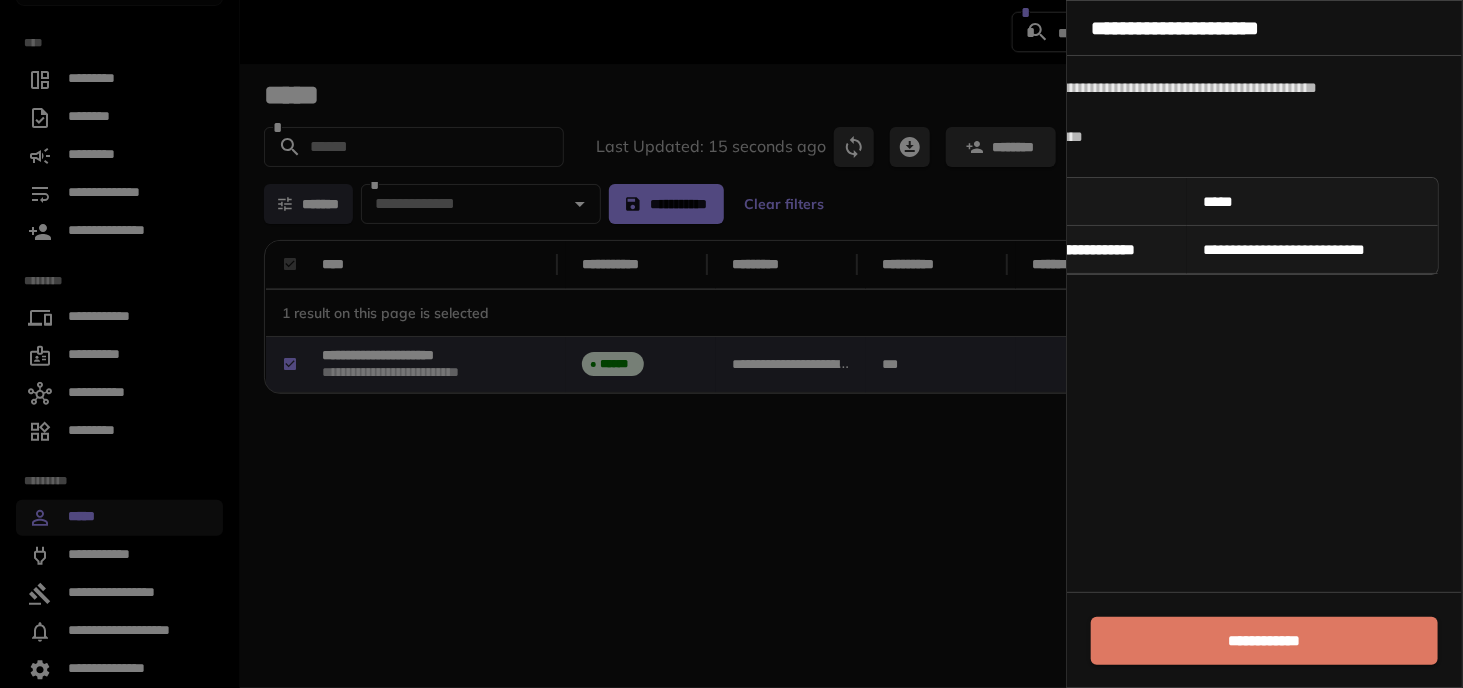 click at bounding box center [731, 344] 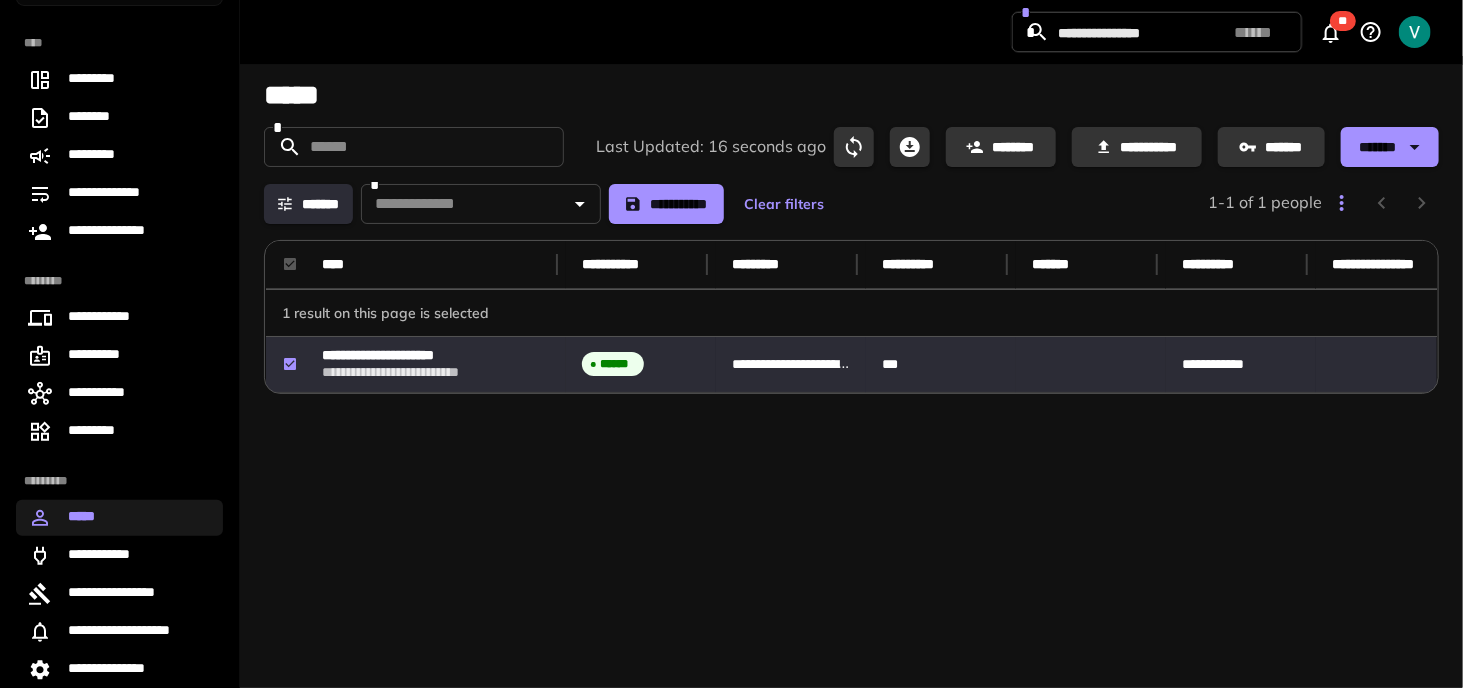 click 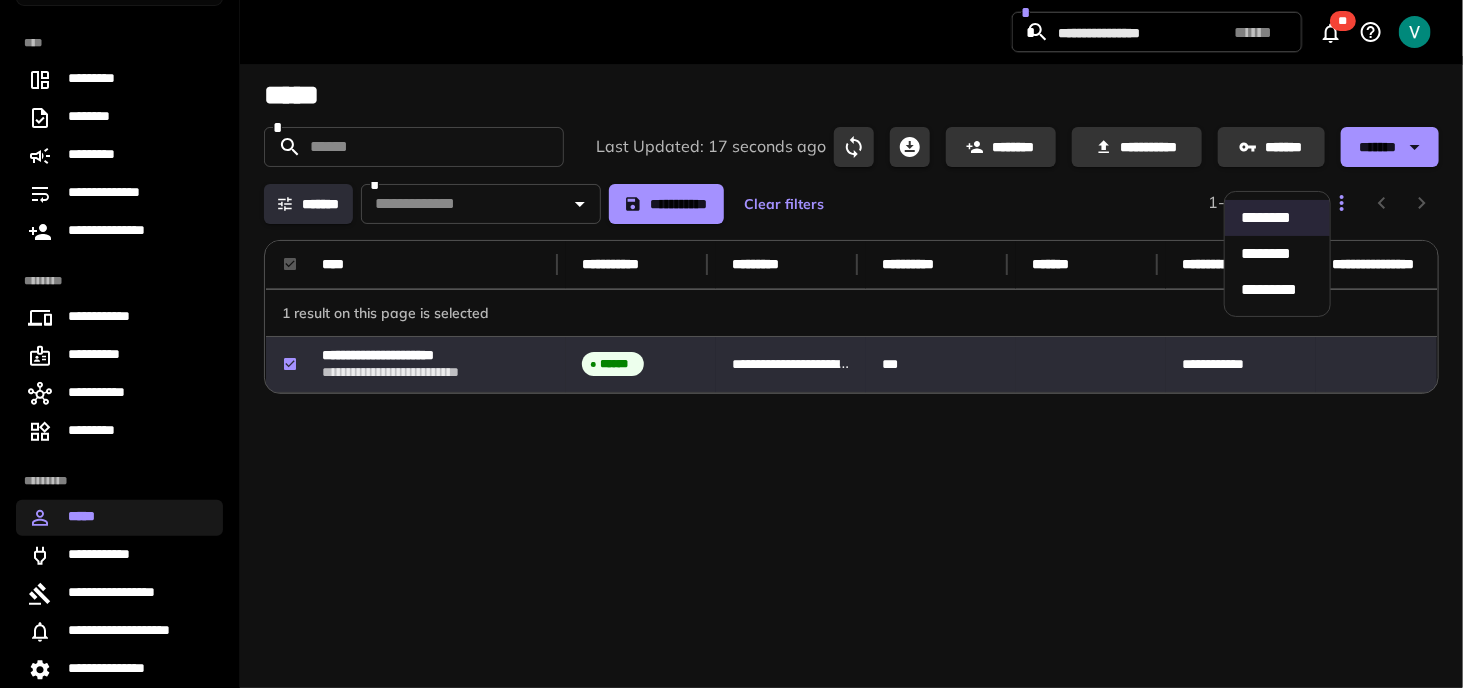 click at bounding box center (731, 344) 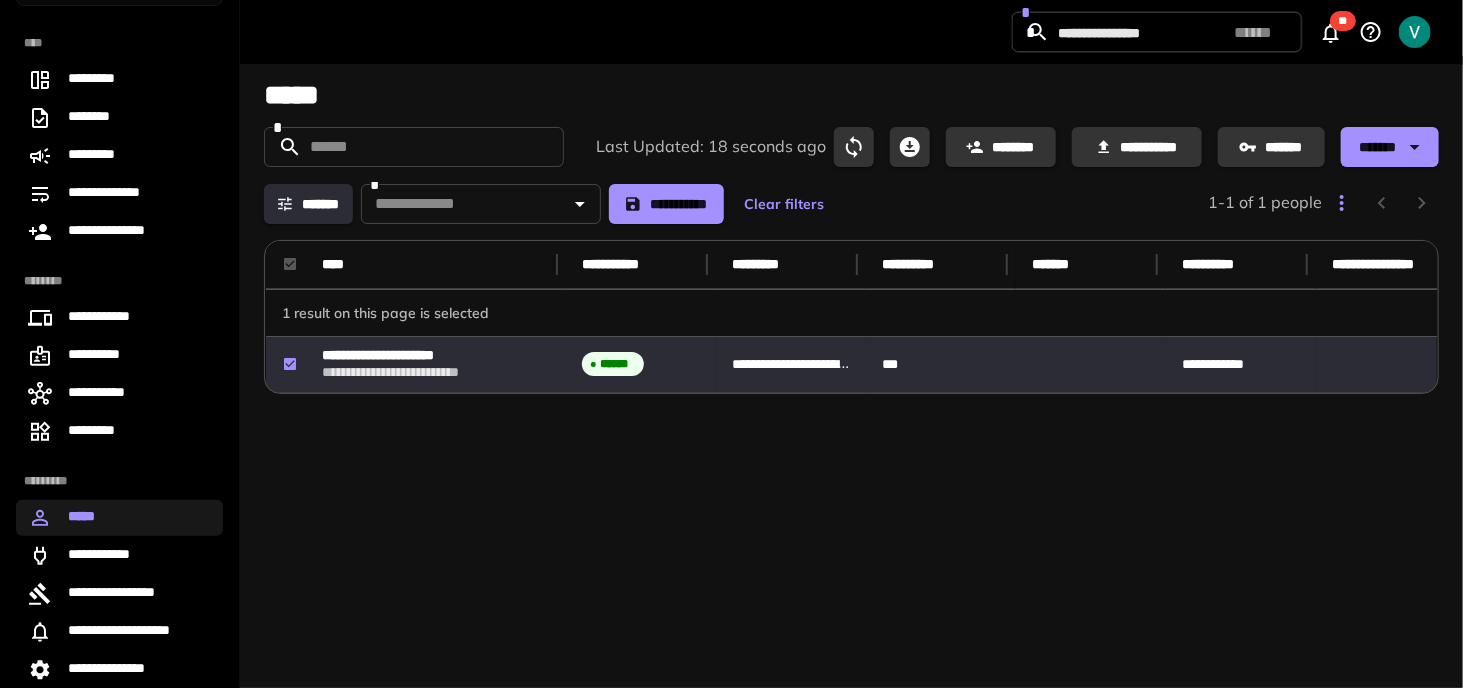 click on "*******" at bounding box center [1378, 147] 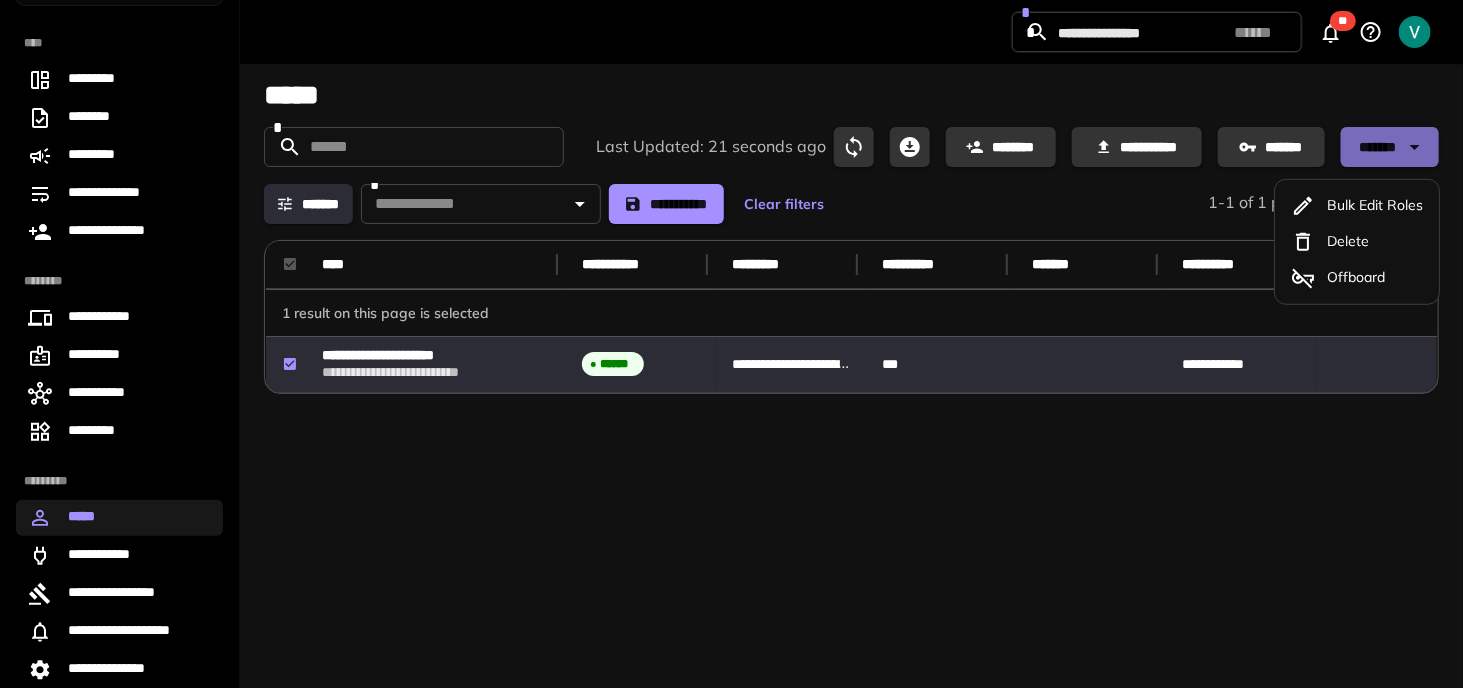click on "*******" at bounding box center (1378, 147) 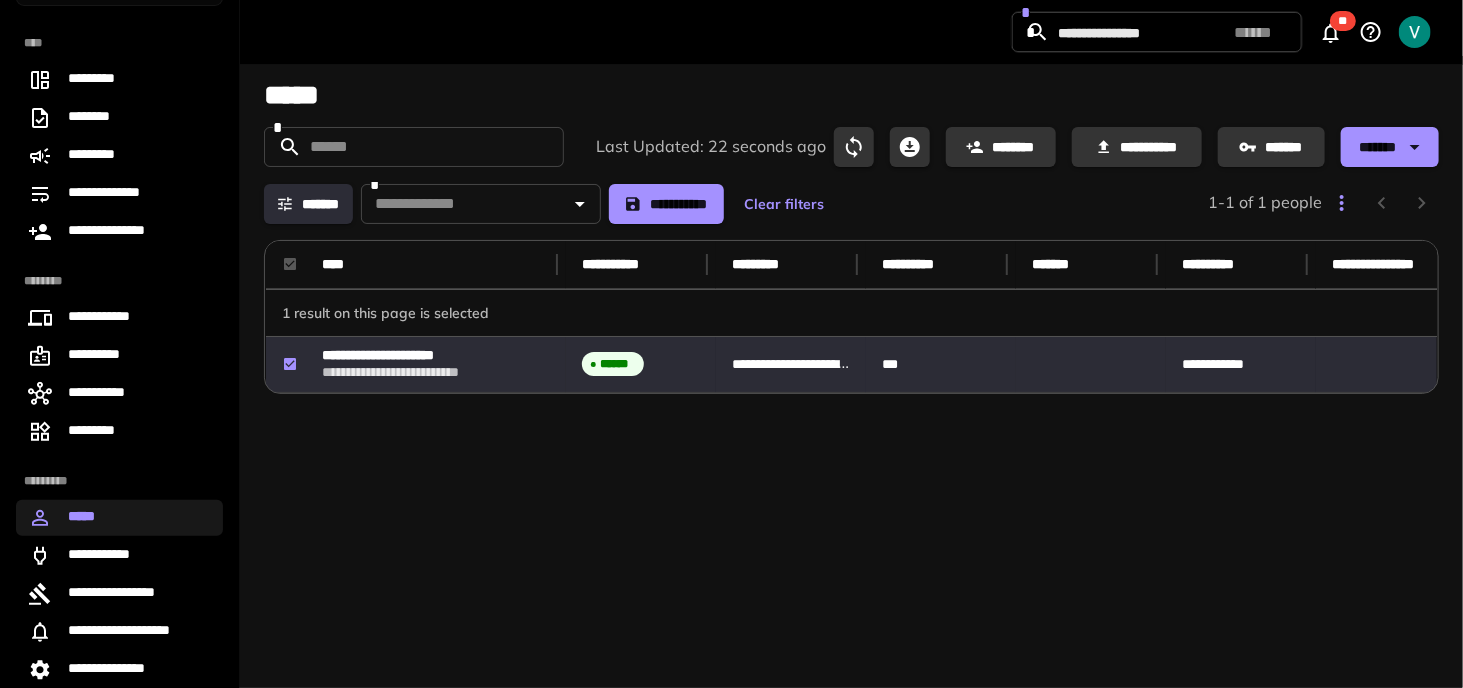click 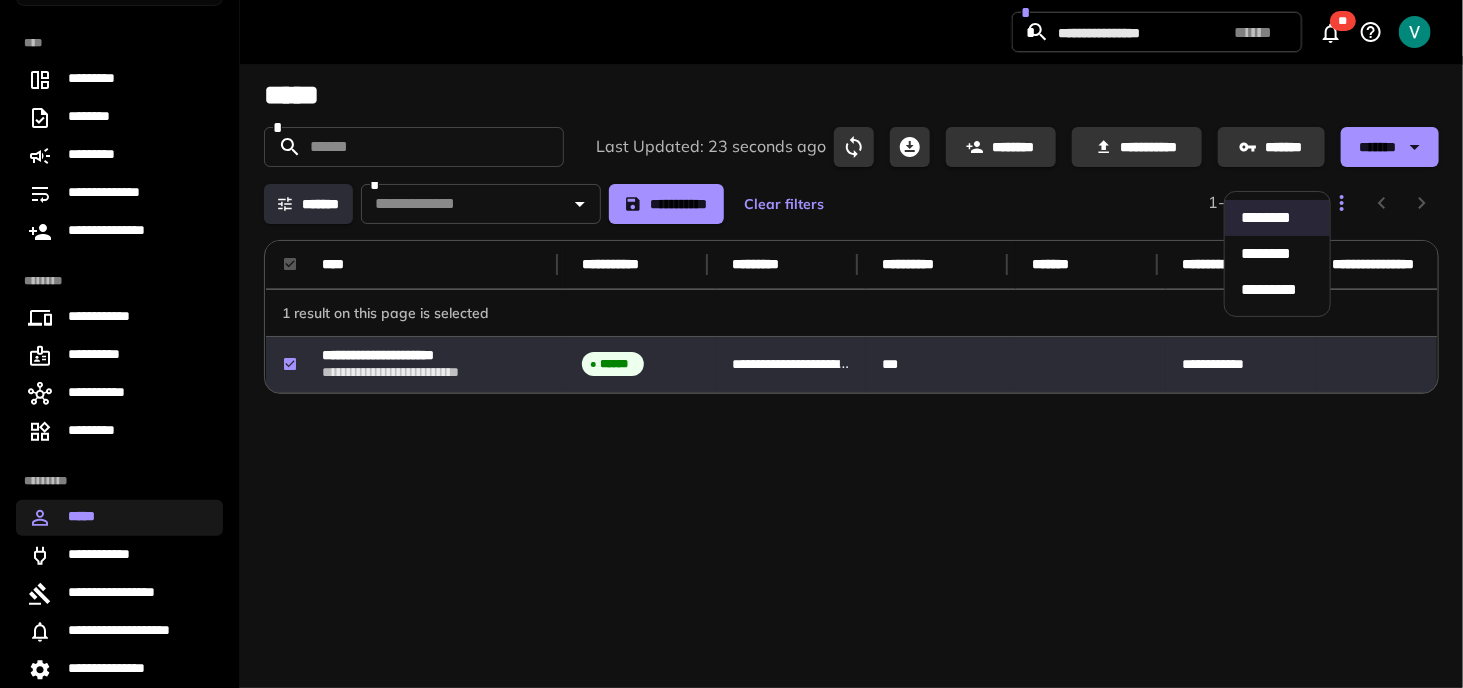 click at bounding box center (731, 344) 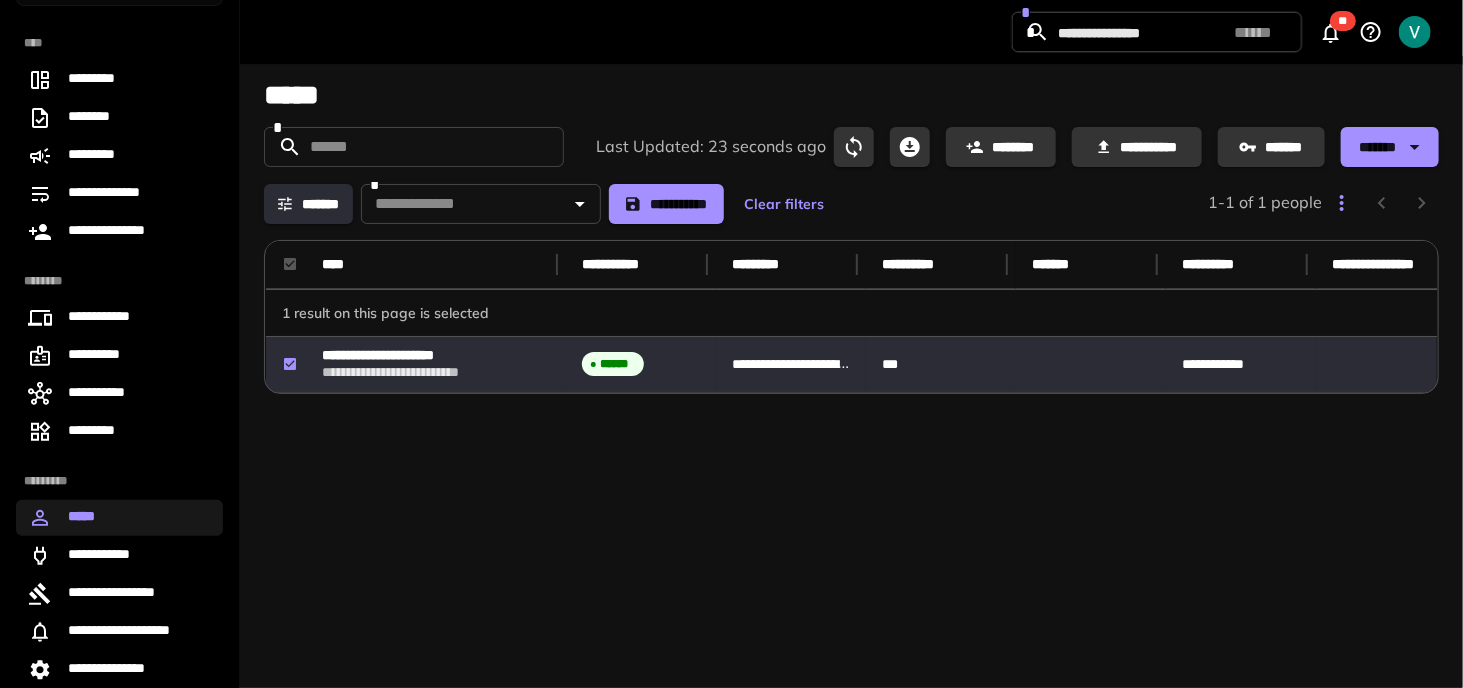 click 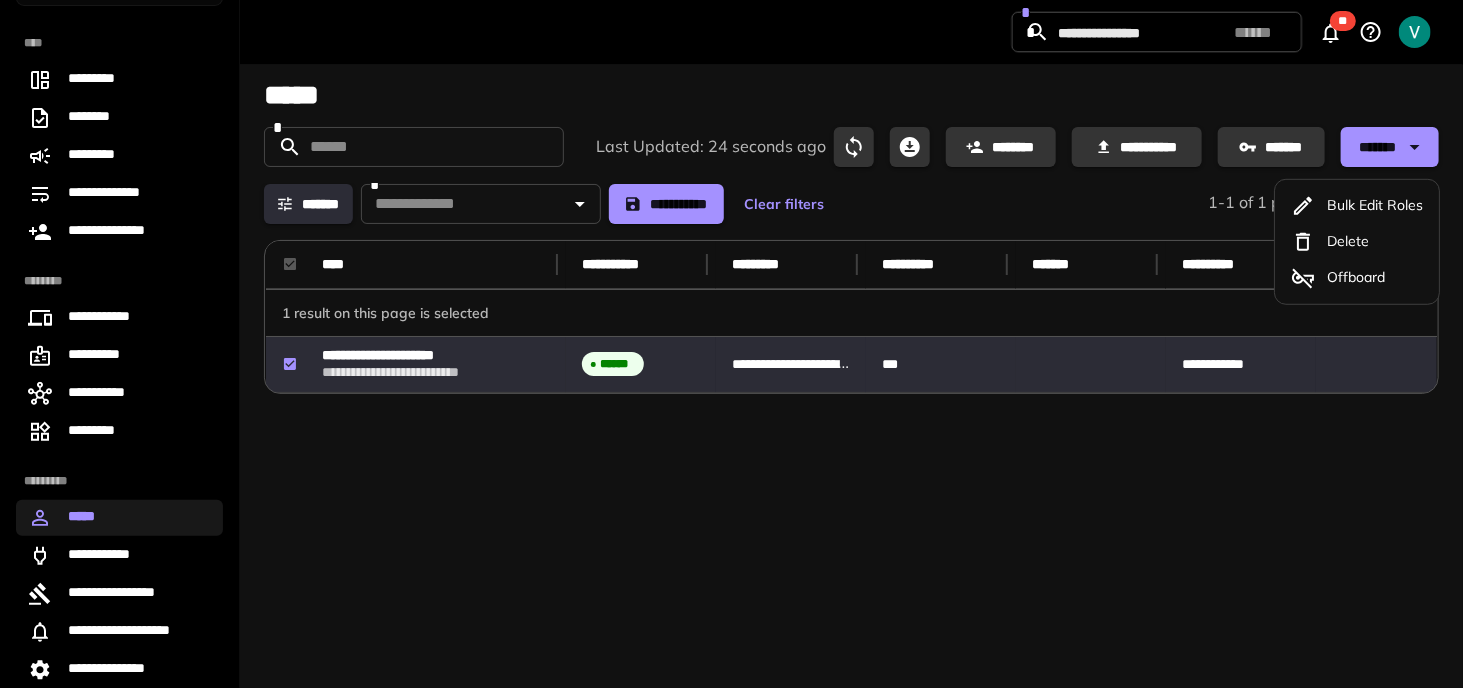 click on "Delete" at bounding box center [1348, 241] 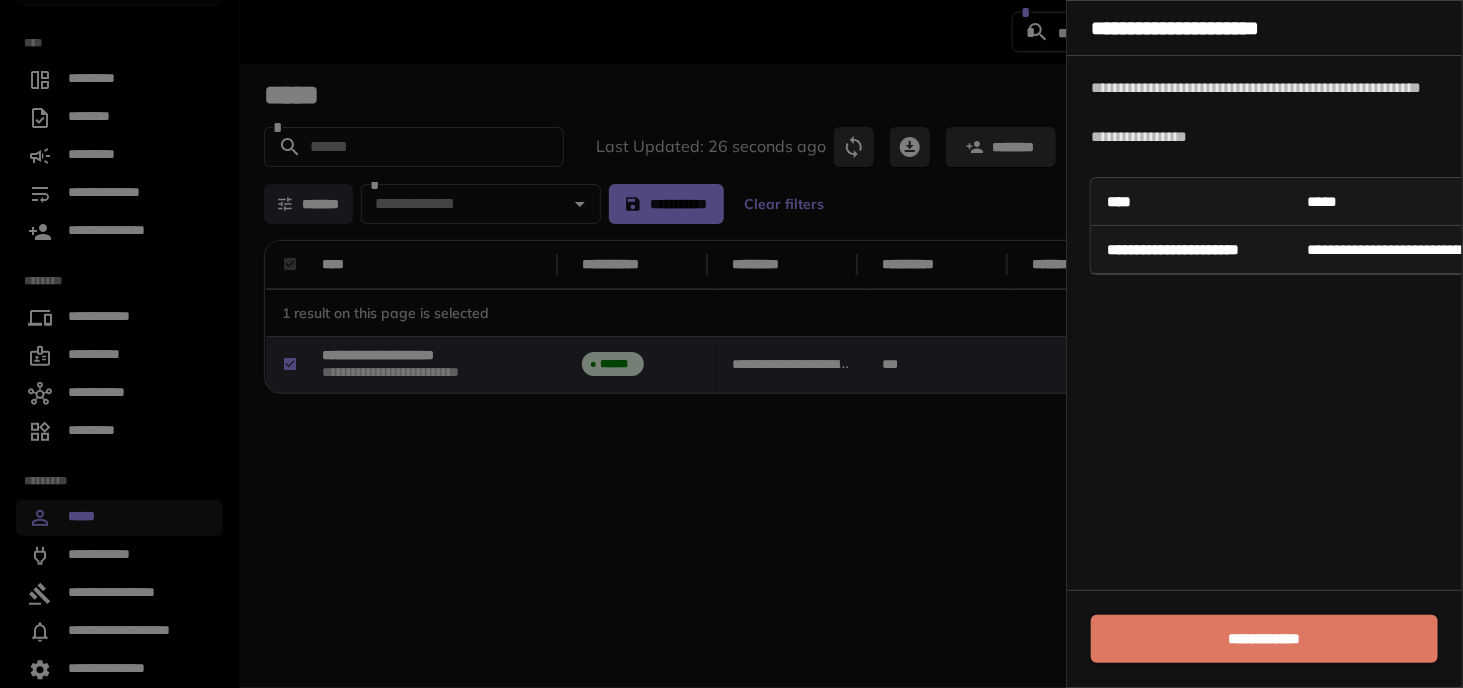 click on "**********" at bounding box center [1265, 639] 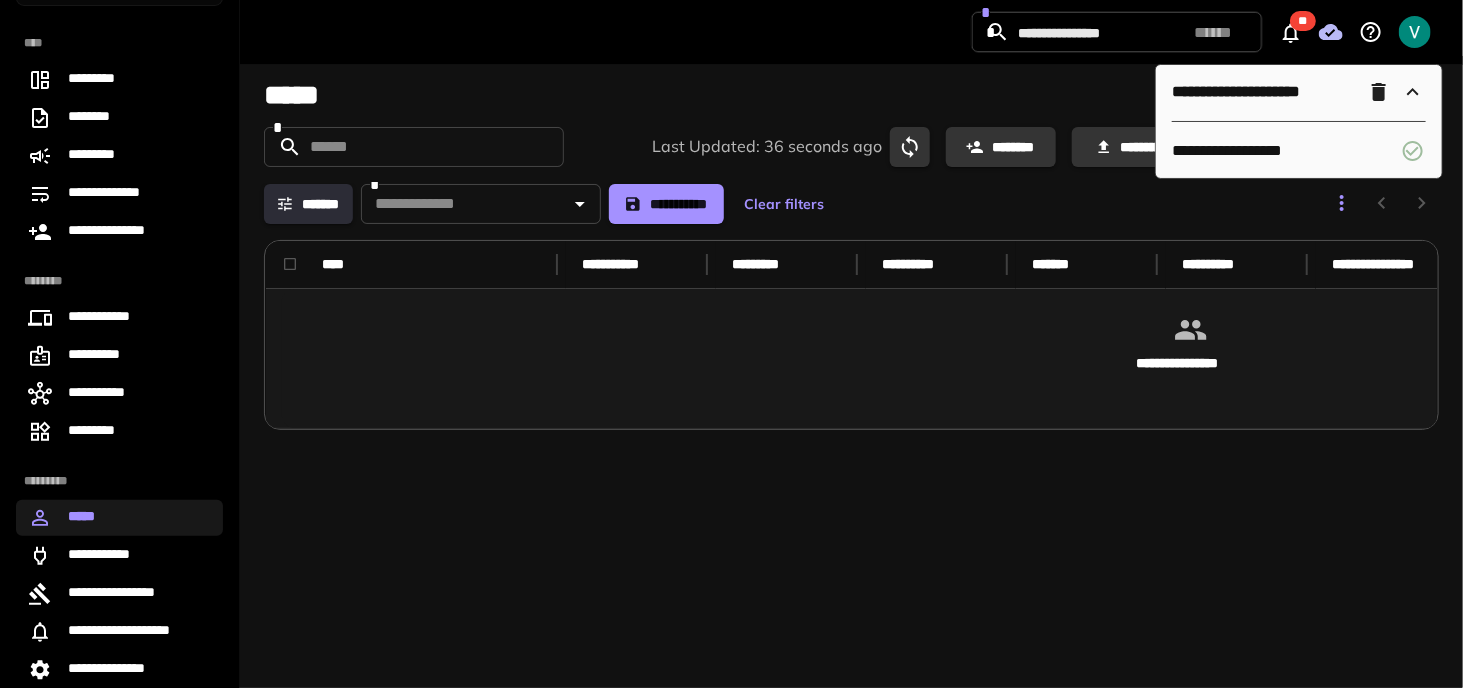 click on "**********" at bounding box center (851, 203) 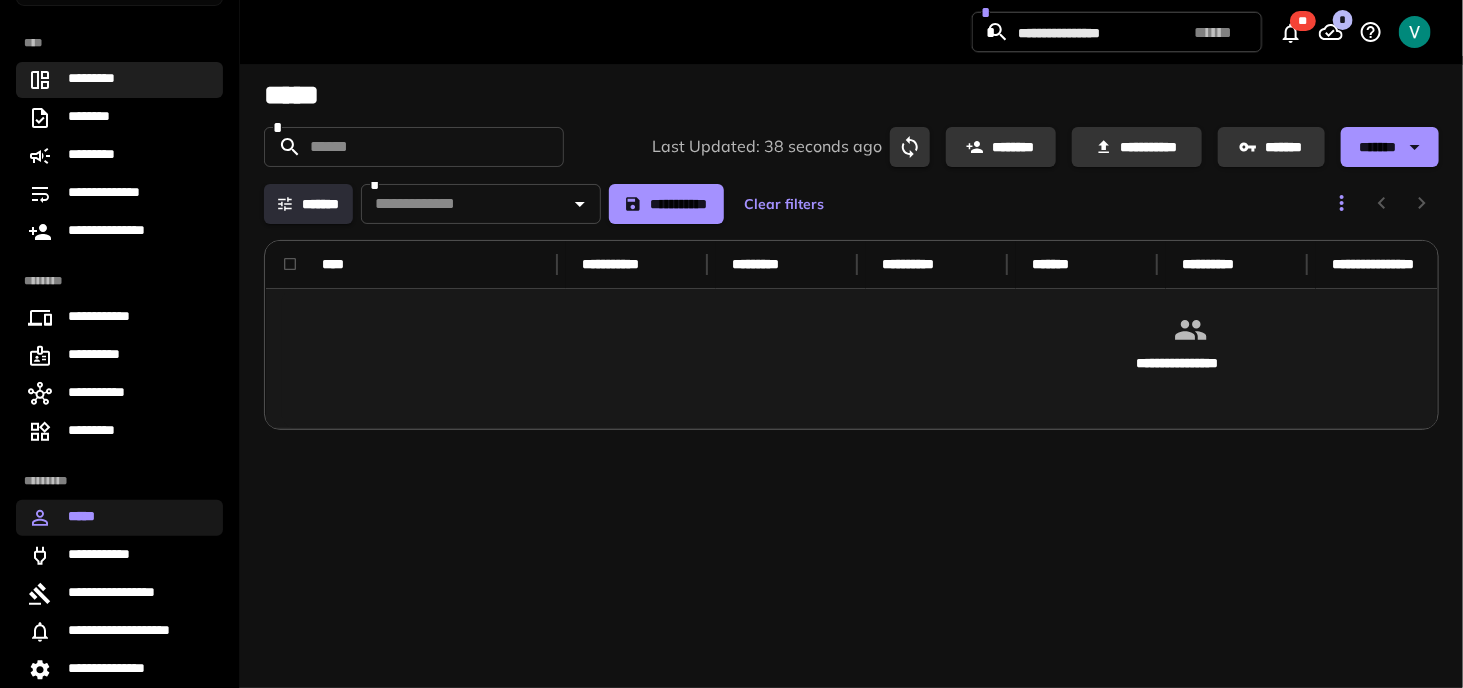 click on "*********" at bounding box center [119, 80] 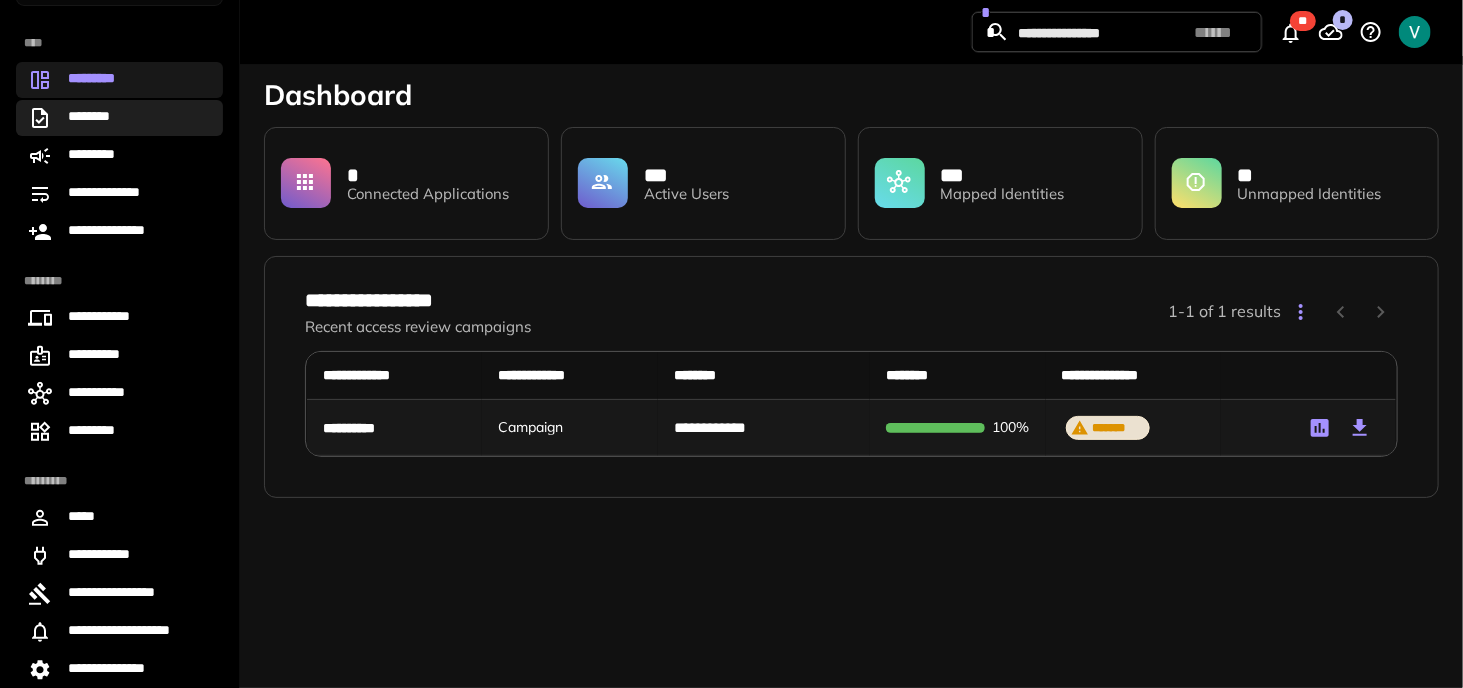 click on "********" at bounding box center [119, 118] 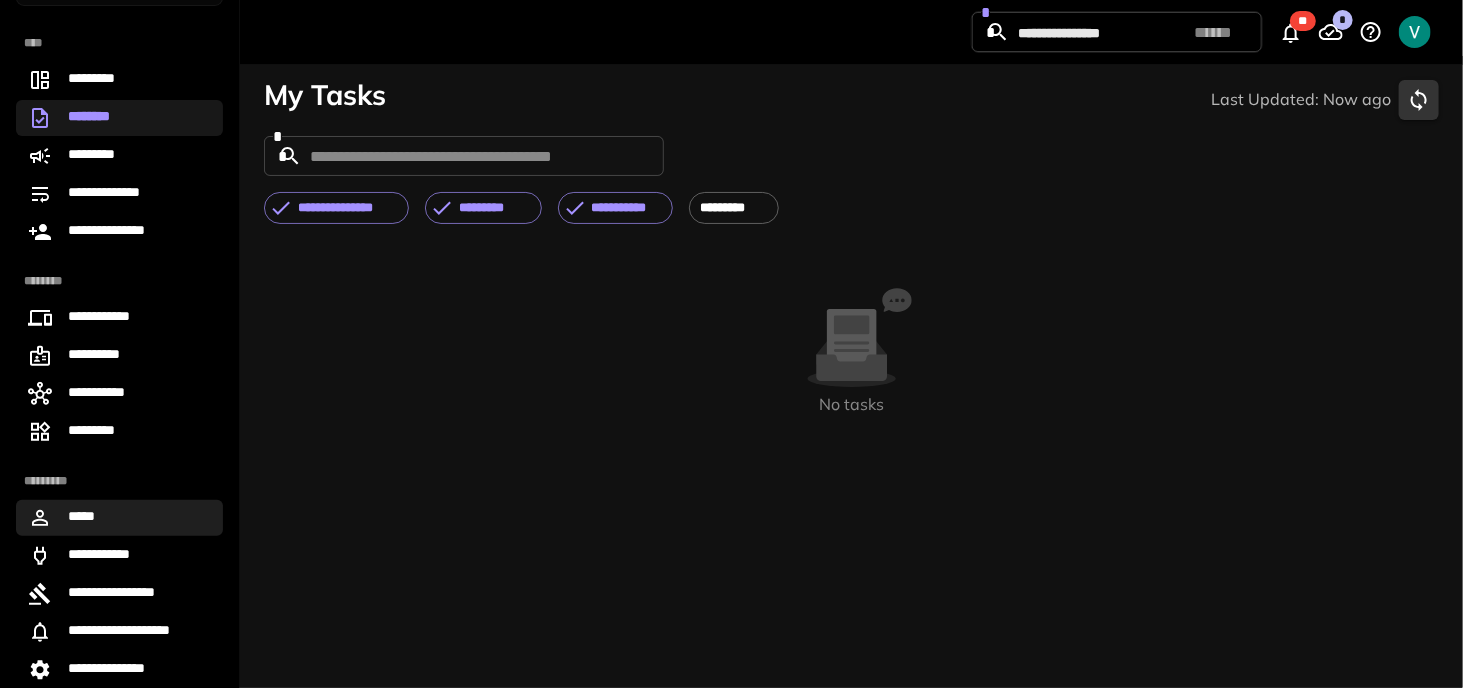 click on "*****" at bounding box center (119, 518) 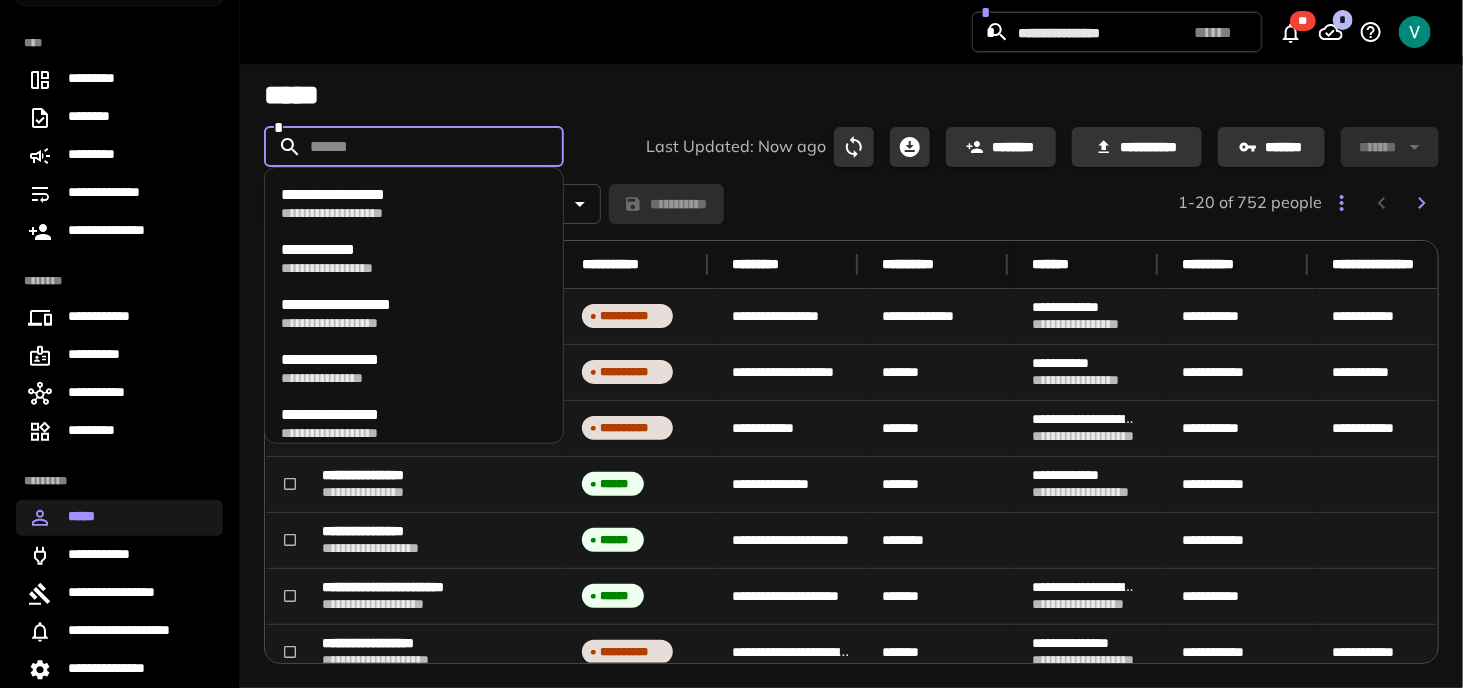 click at bounding box center (413, 147) 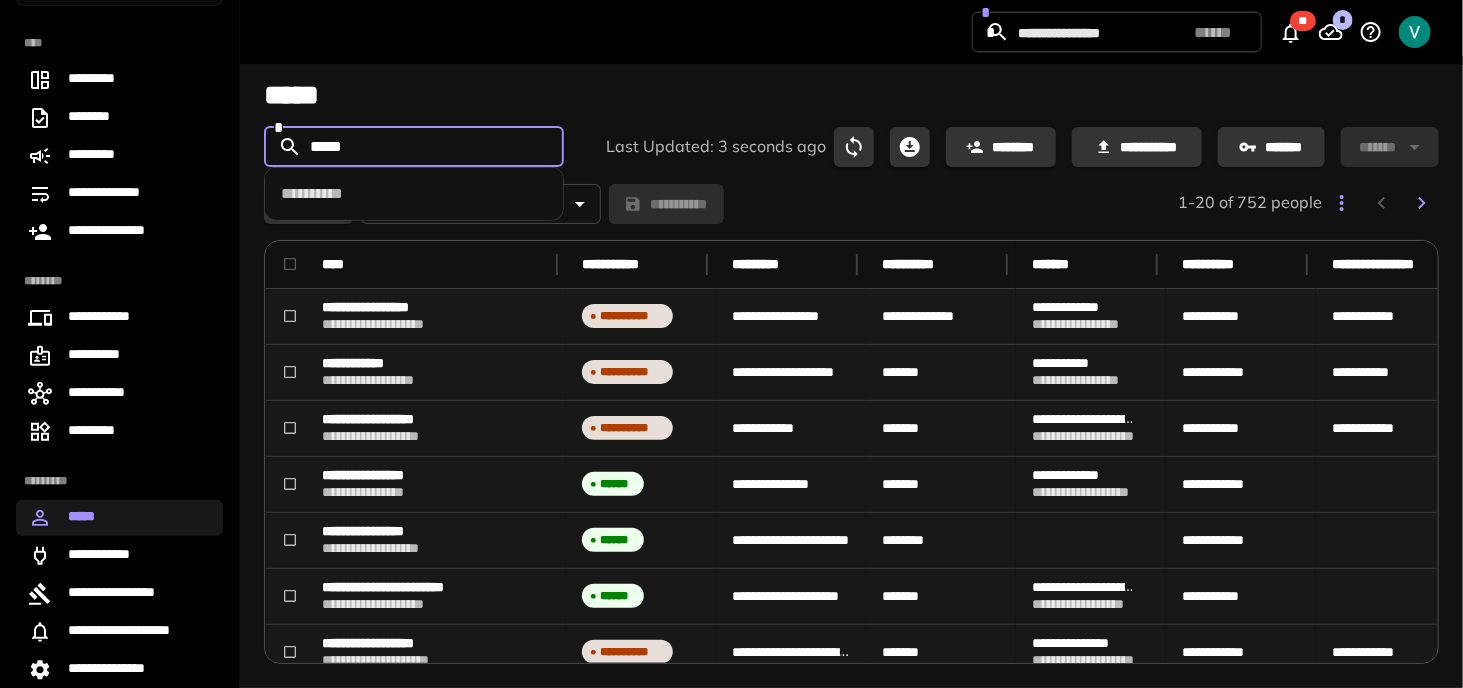 type on "*****" 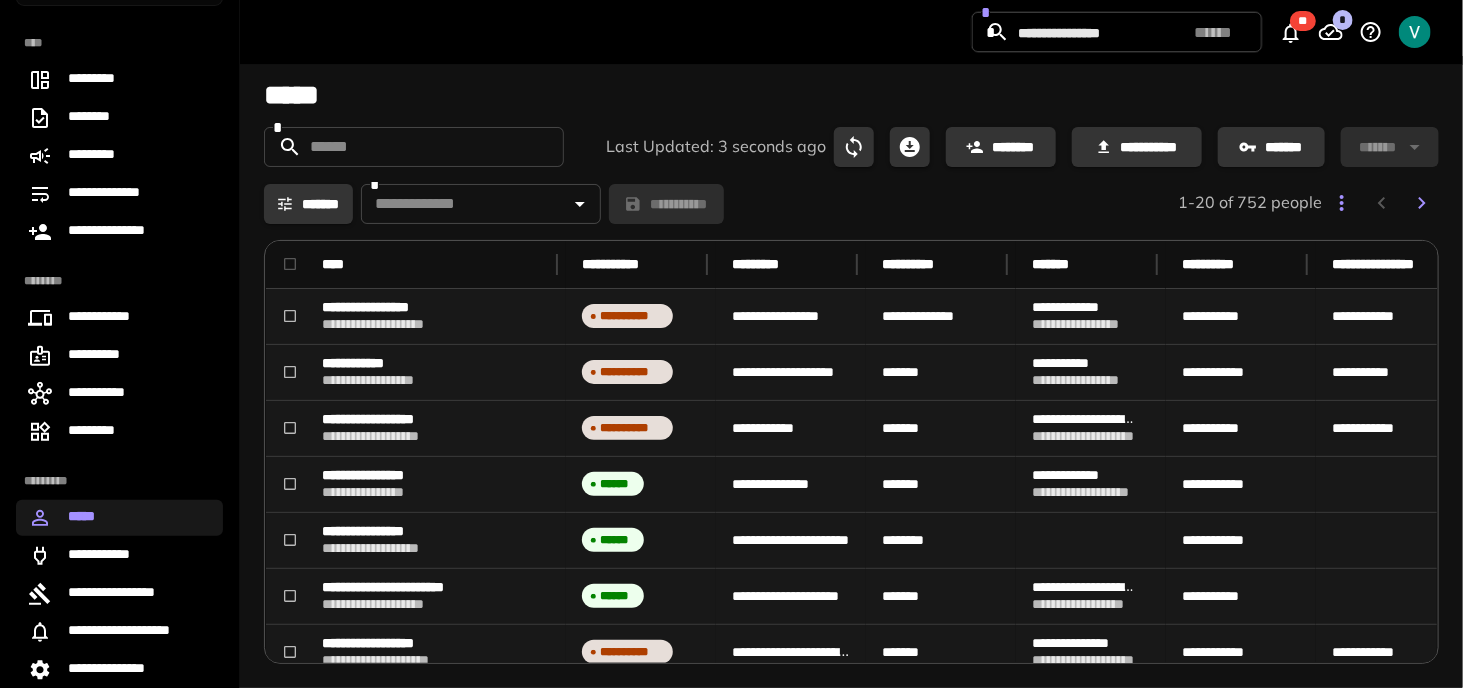 click on "*****" at bounding box center (851, 95) 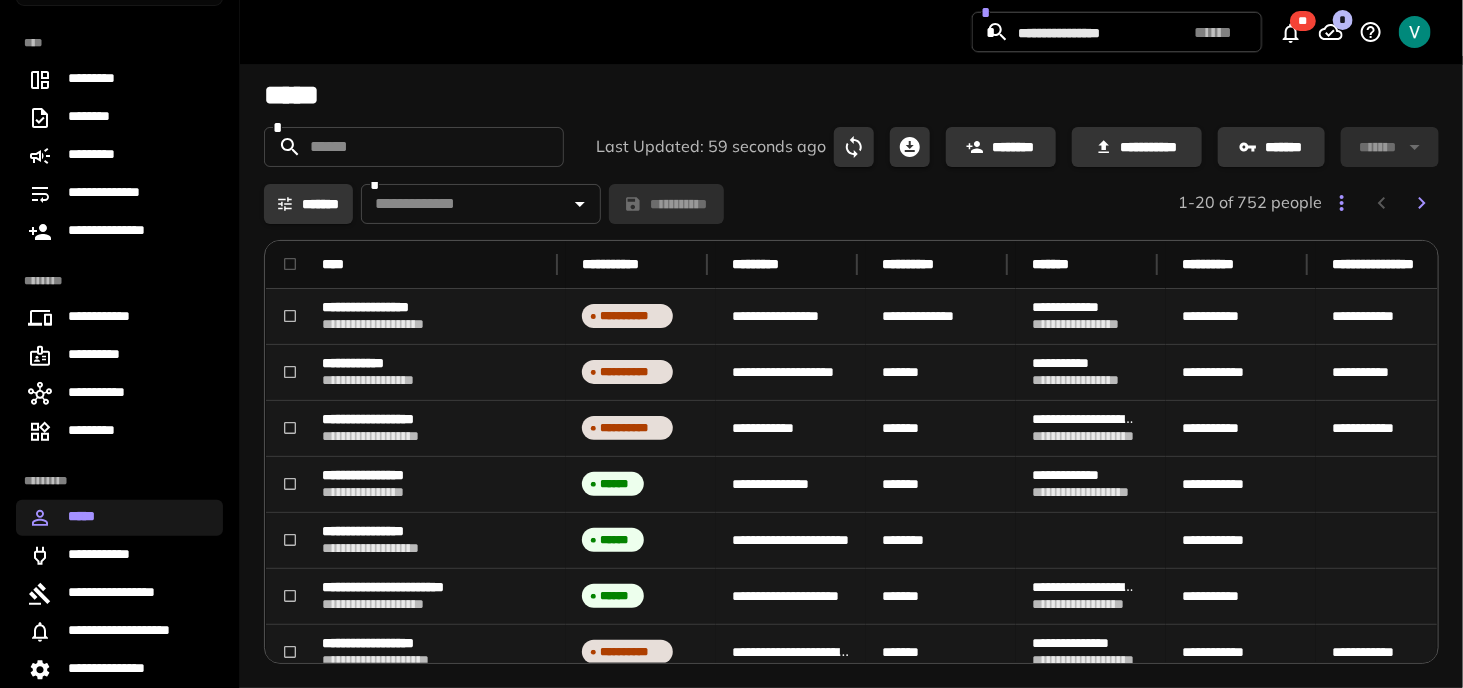 click 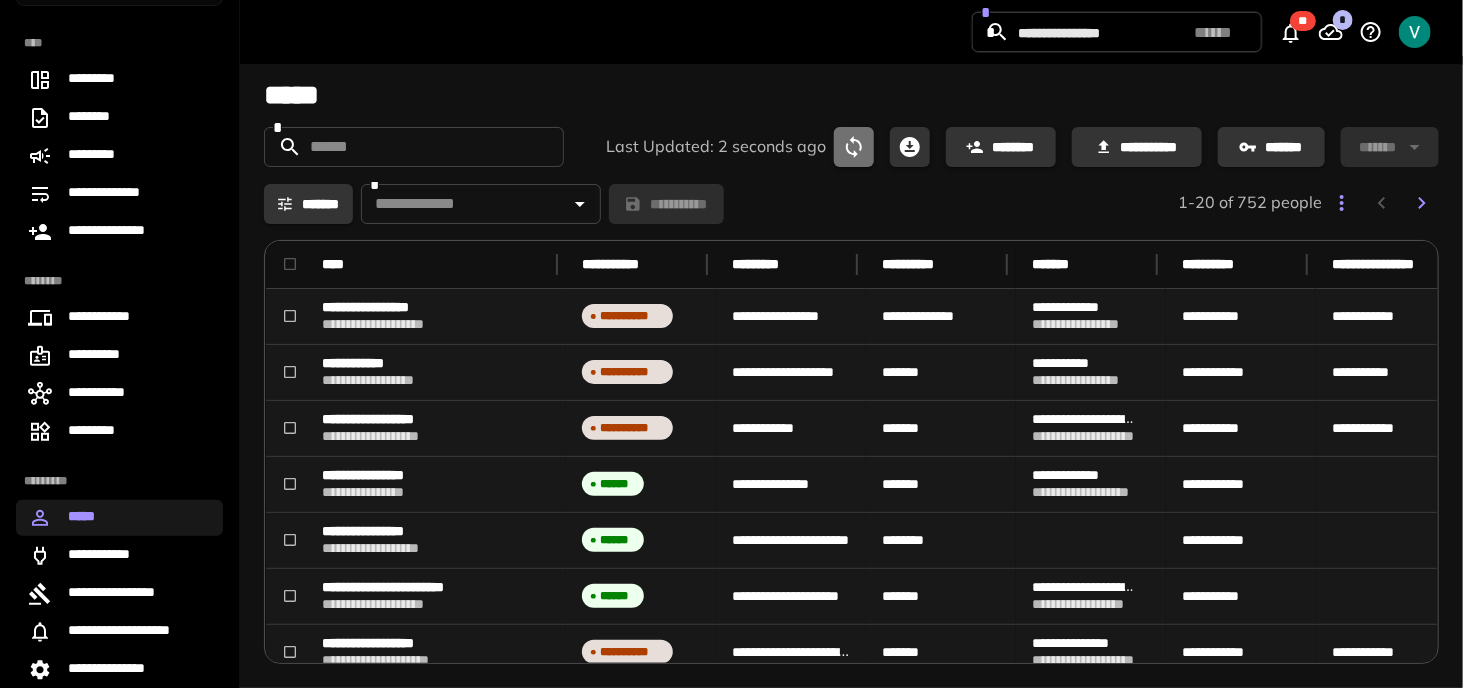 click 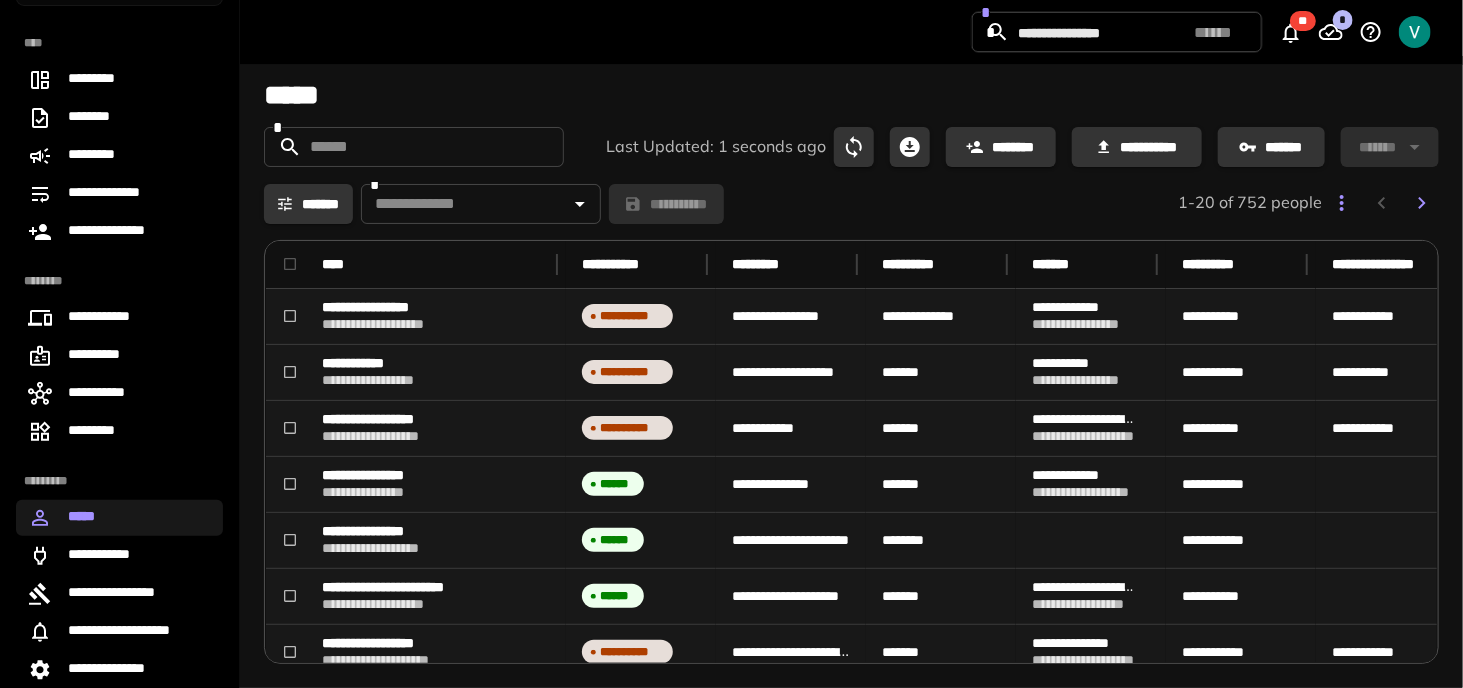 click at bounding box center (413, 147) 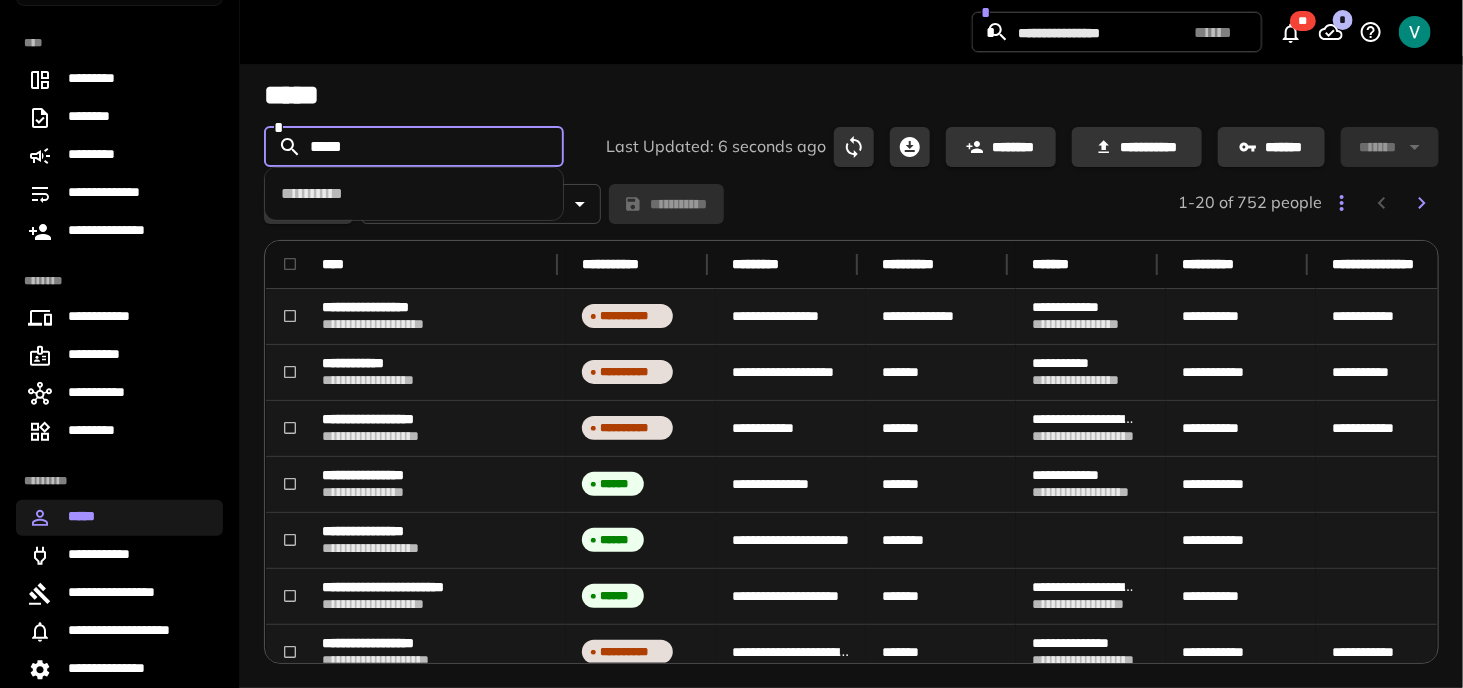 type on "*****" 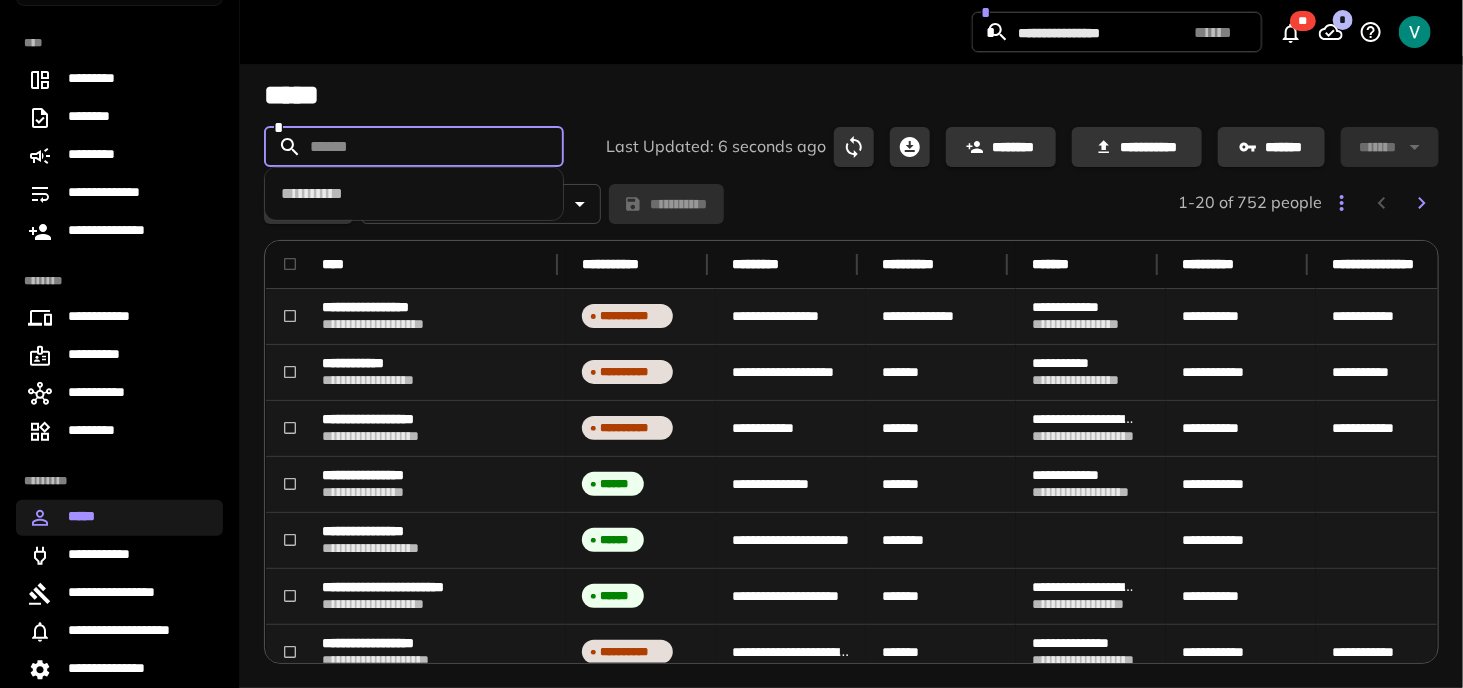 click on "*****" at bounding box center (851, 95) 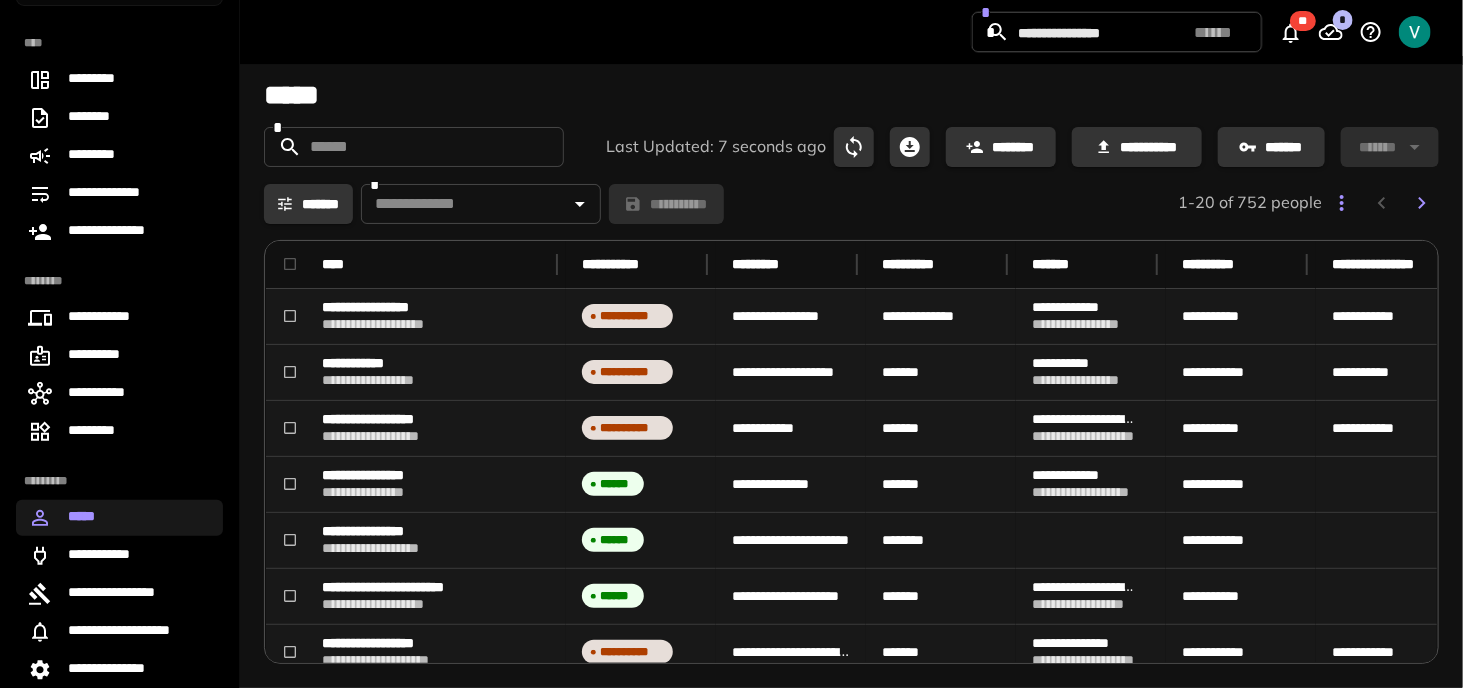 click on "*****" at bounding box center [119, 518] 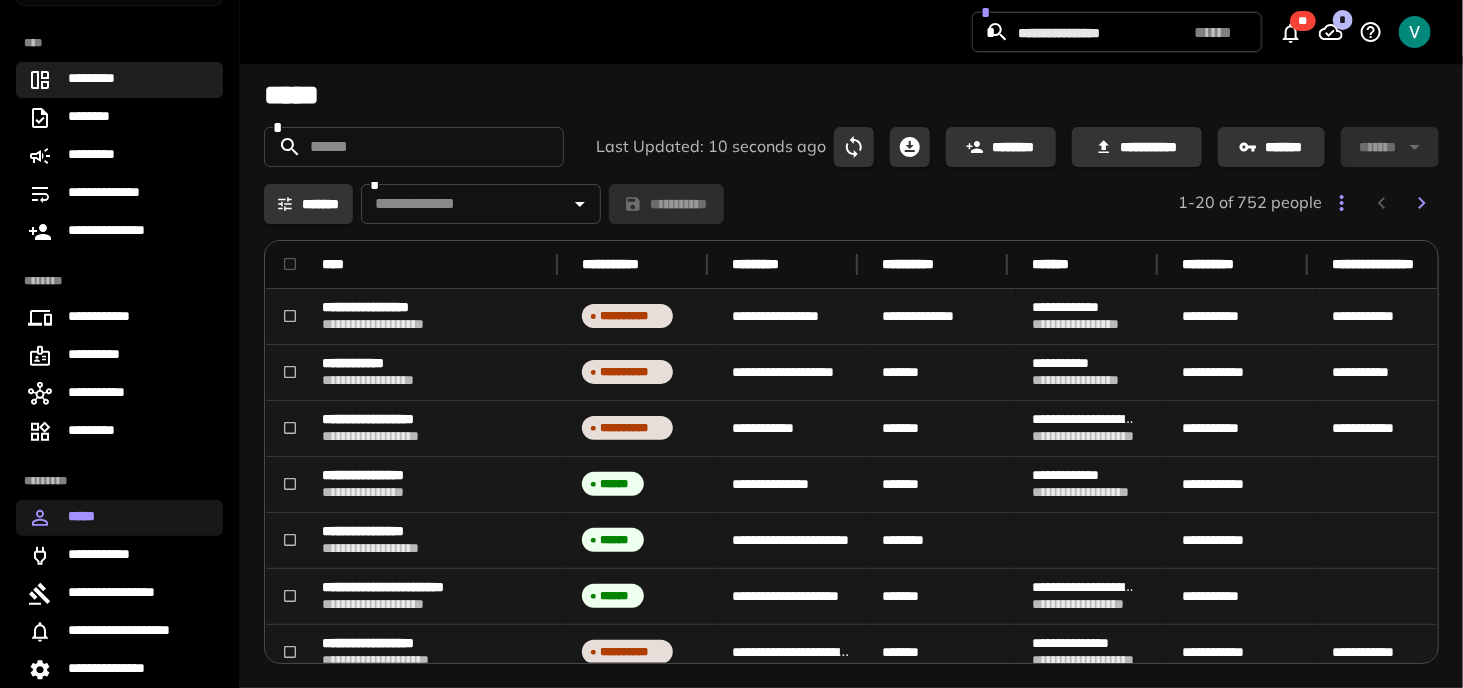 click on "*********" at bounding box center (119, 80) 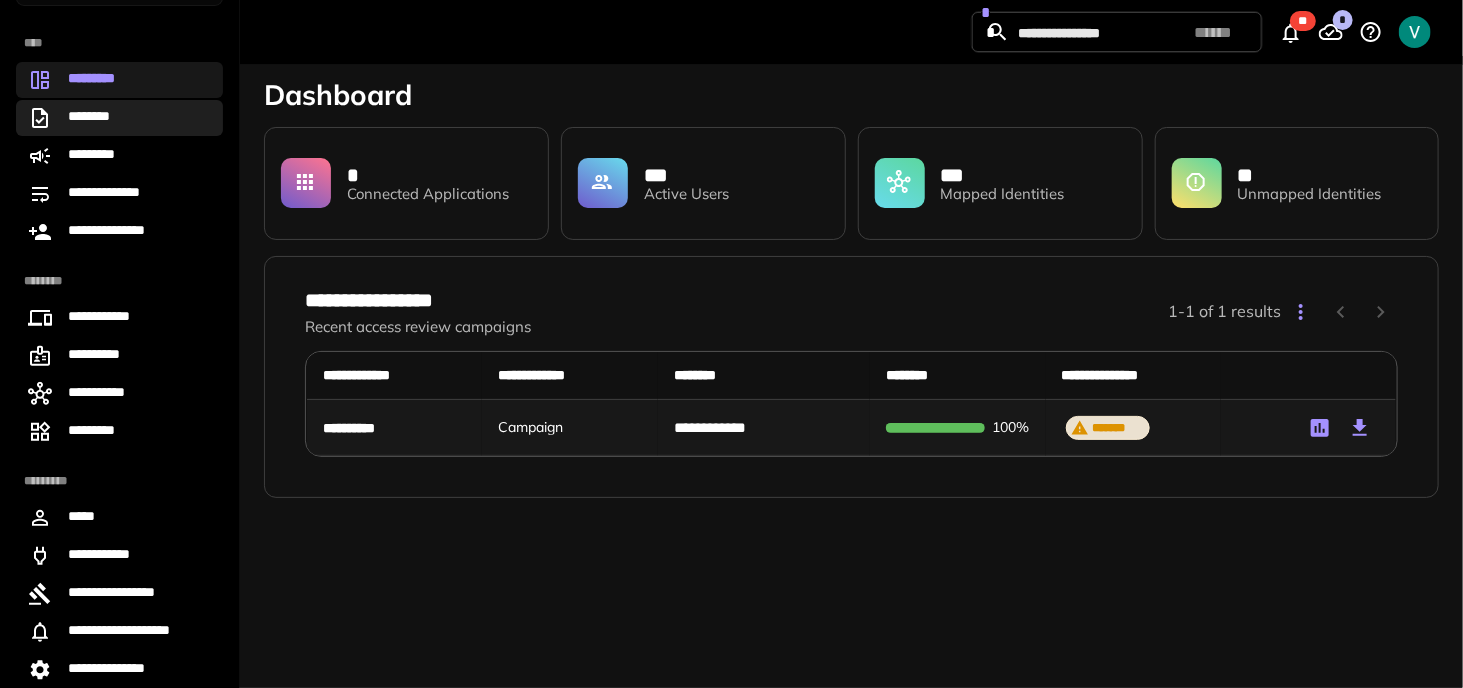 click on "********" at bounding box center [119, 118] 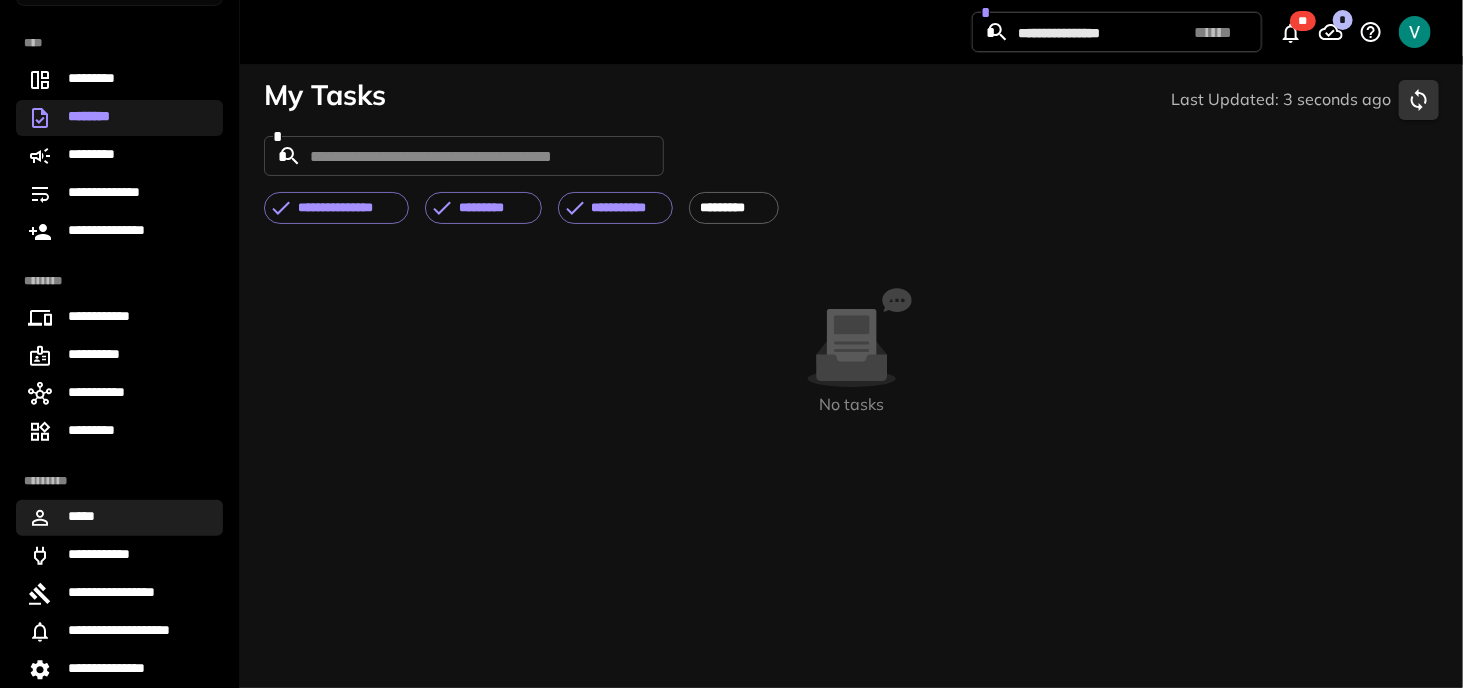 click on "*****" at bounding box center [119, 518] 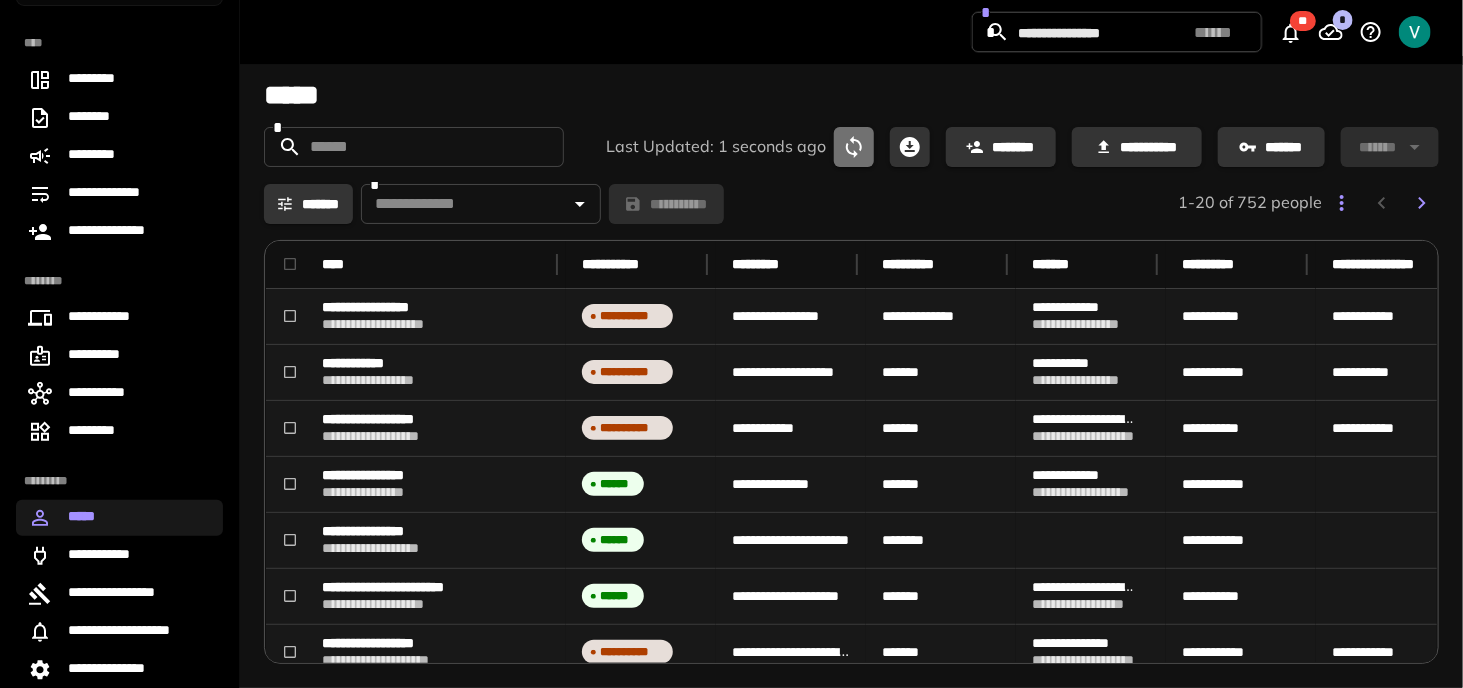 click 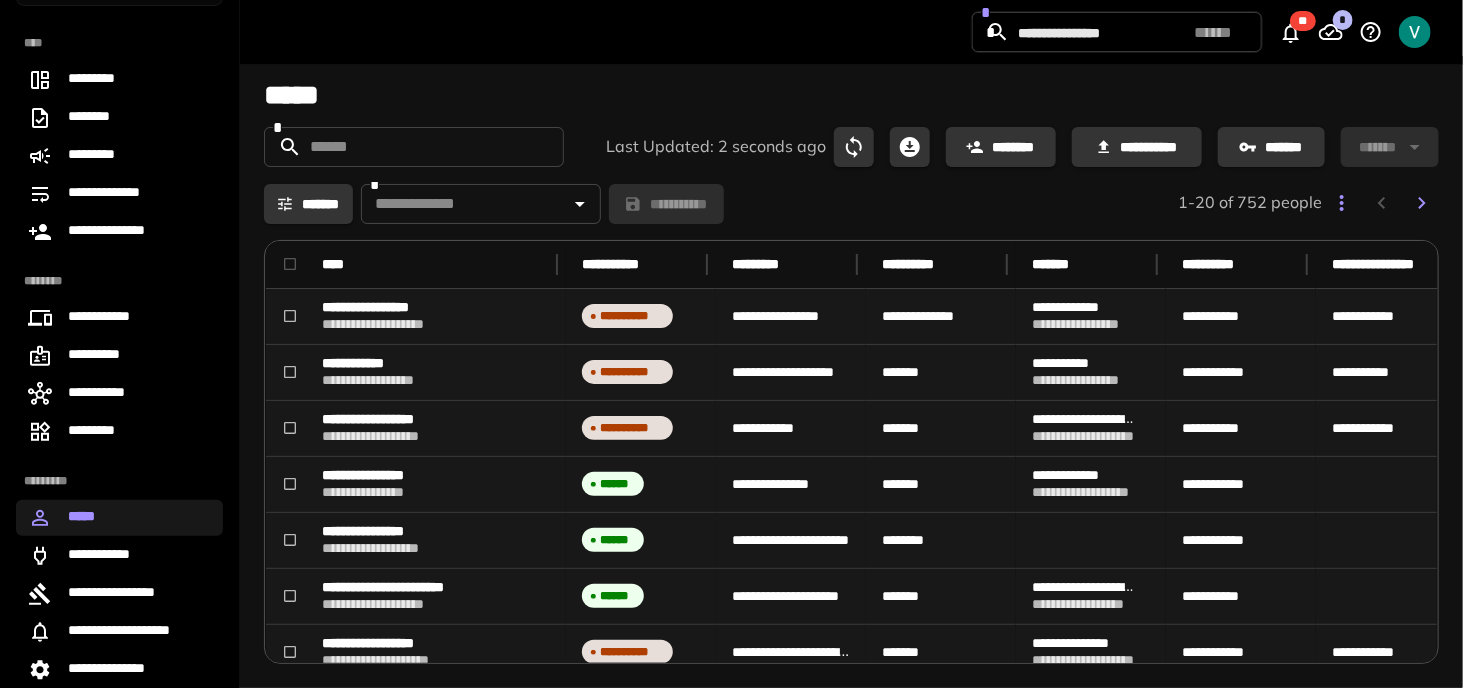 click on "**********" at bounding box center (851, 111) 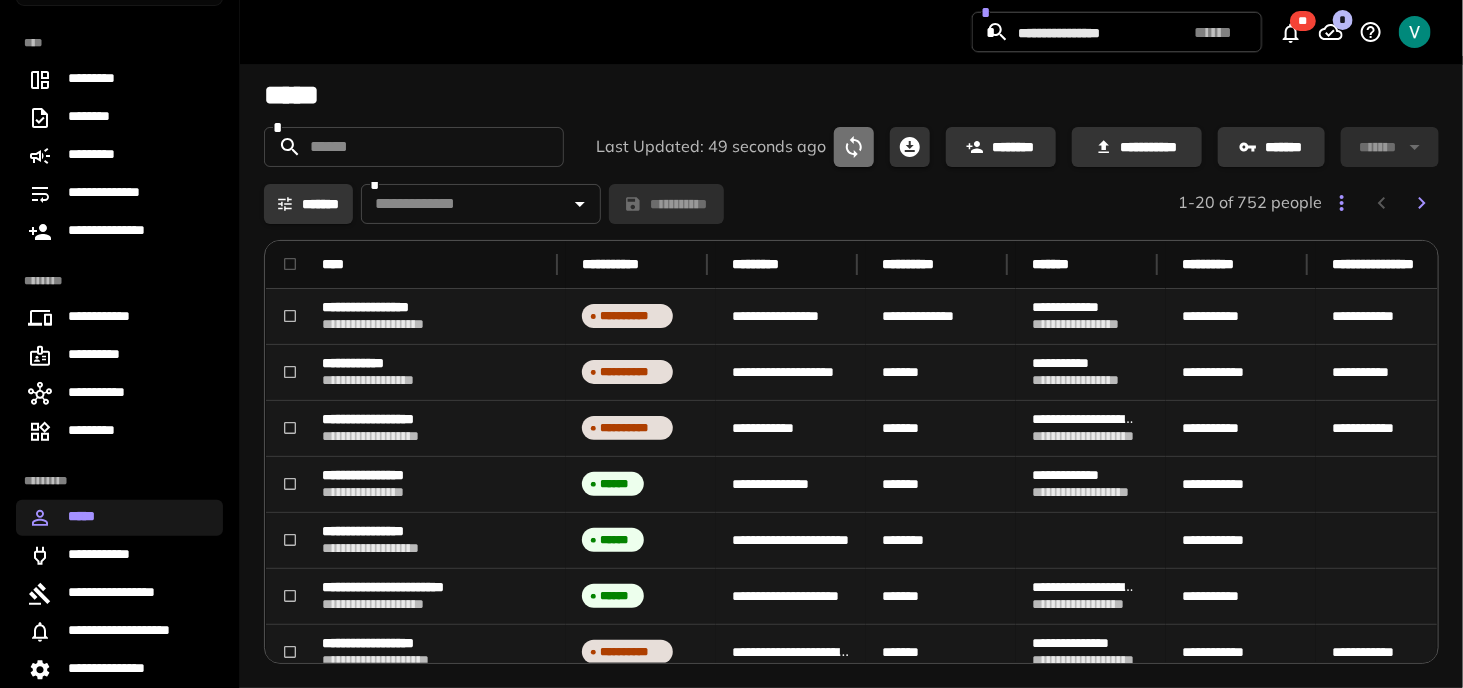 click at bounding box center (854, 147) 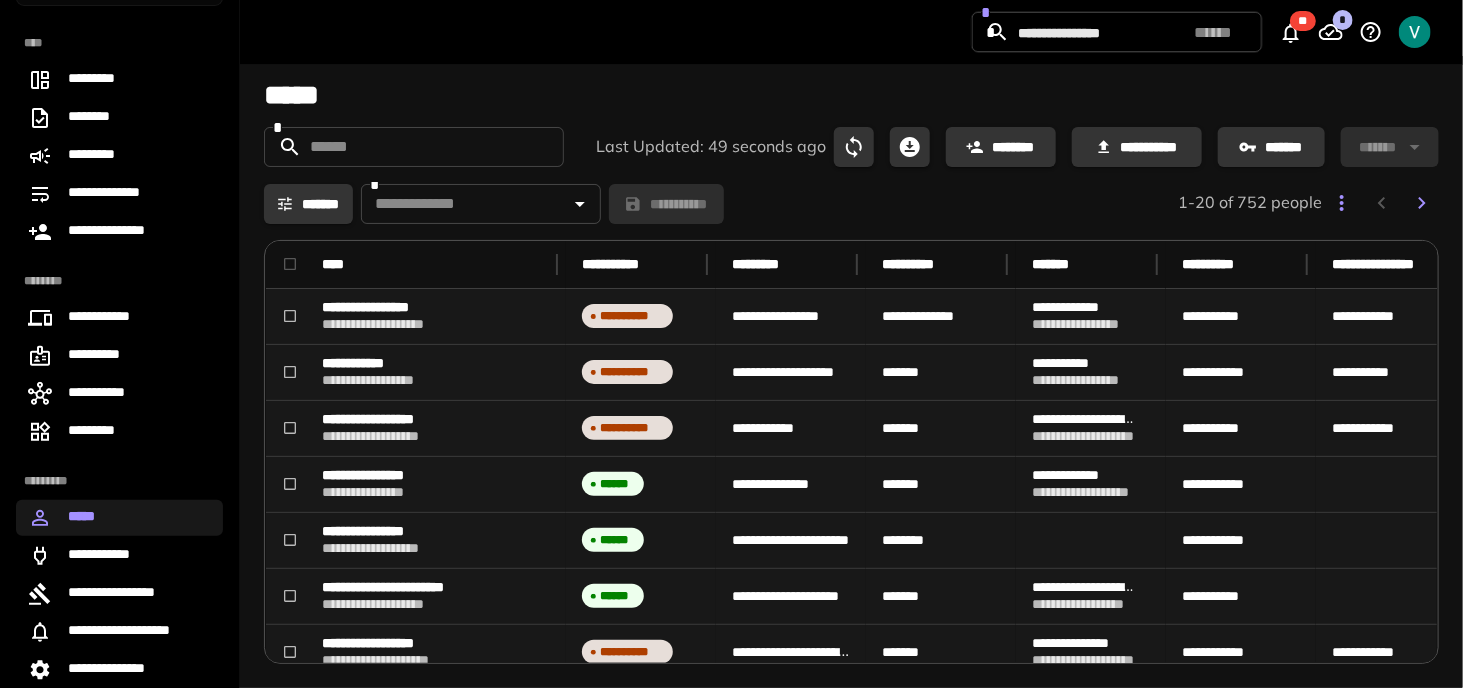 click on "Last Updated: 49 seconds ago" at bounding box center [711, 147] 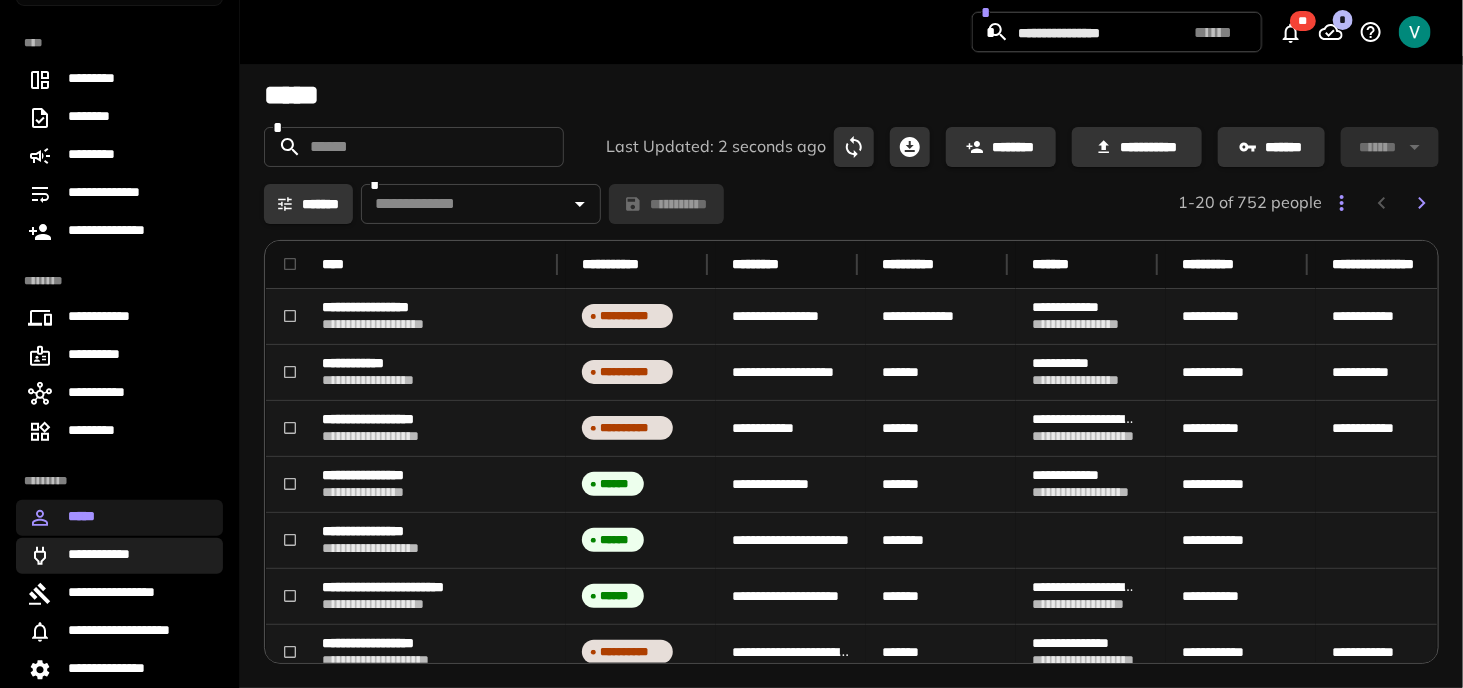 click on "**********" at bounding box center [105, 556] 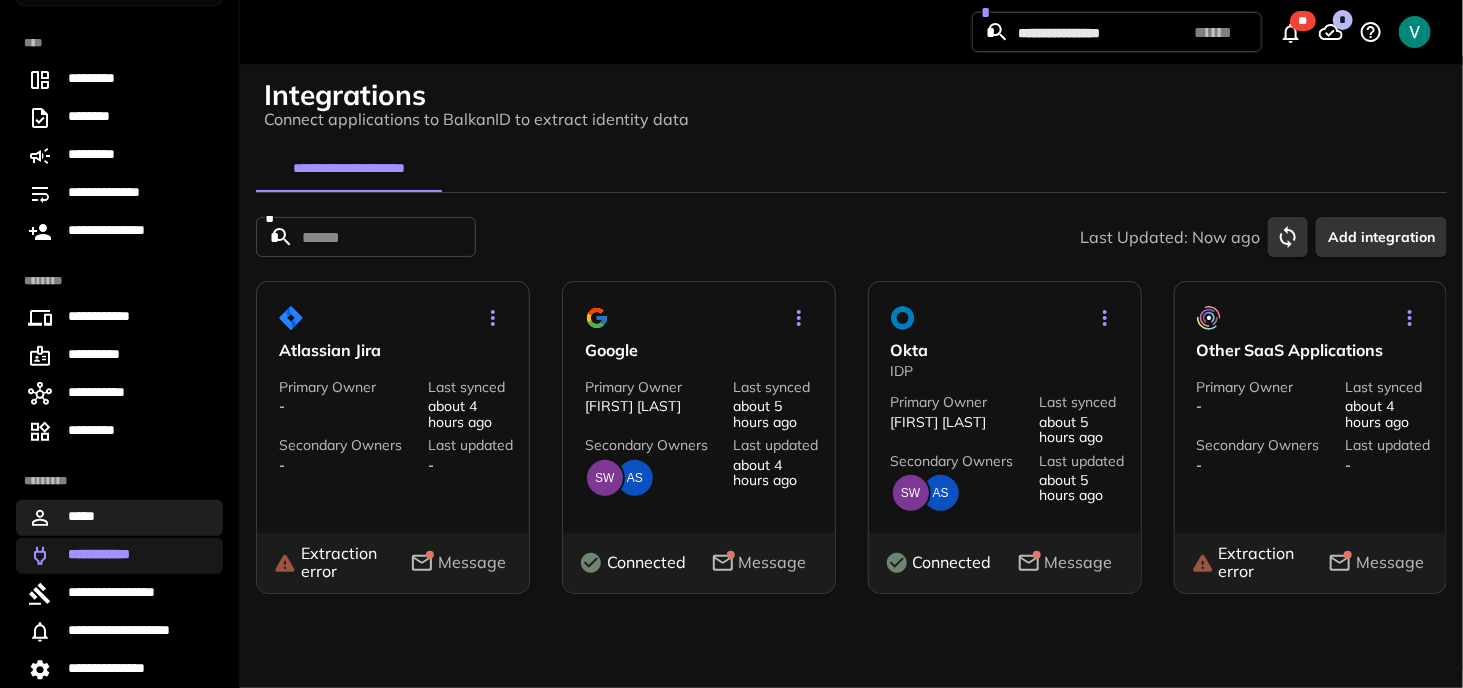 click on "*****" at bounding box center [119, 518] 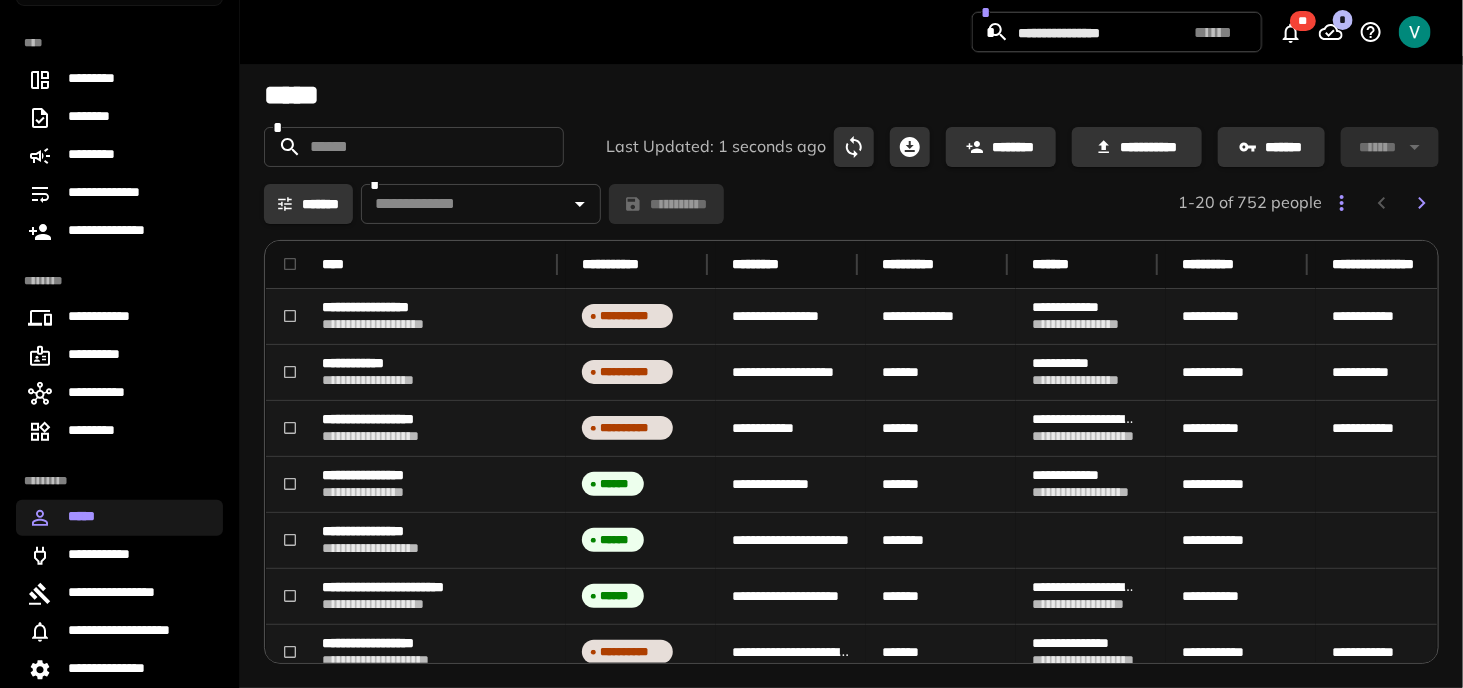 click 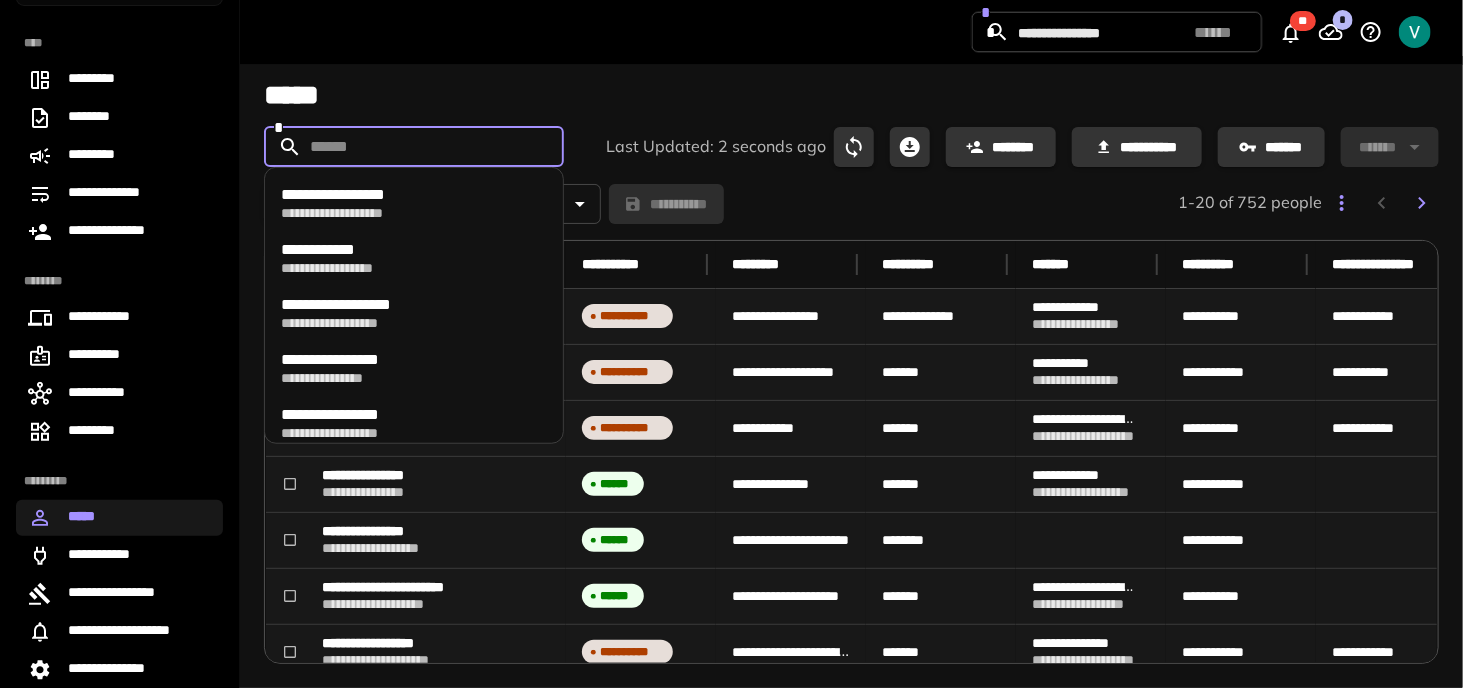 click at bounding box center (413, 147) 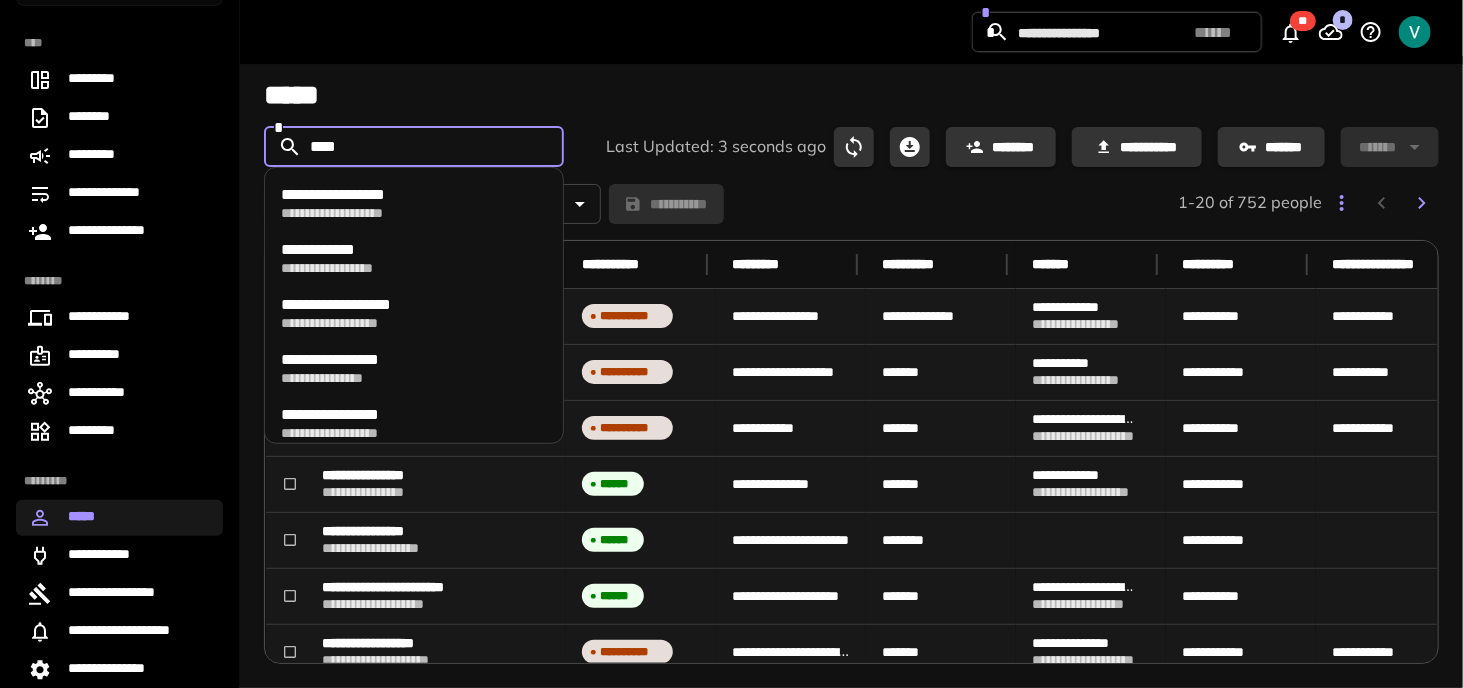 type on "*****" 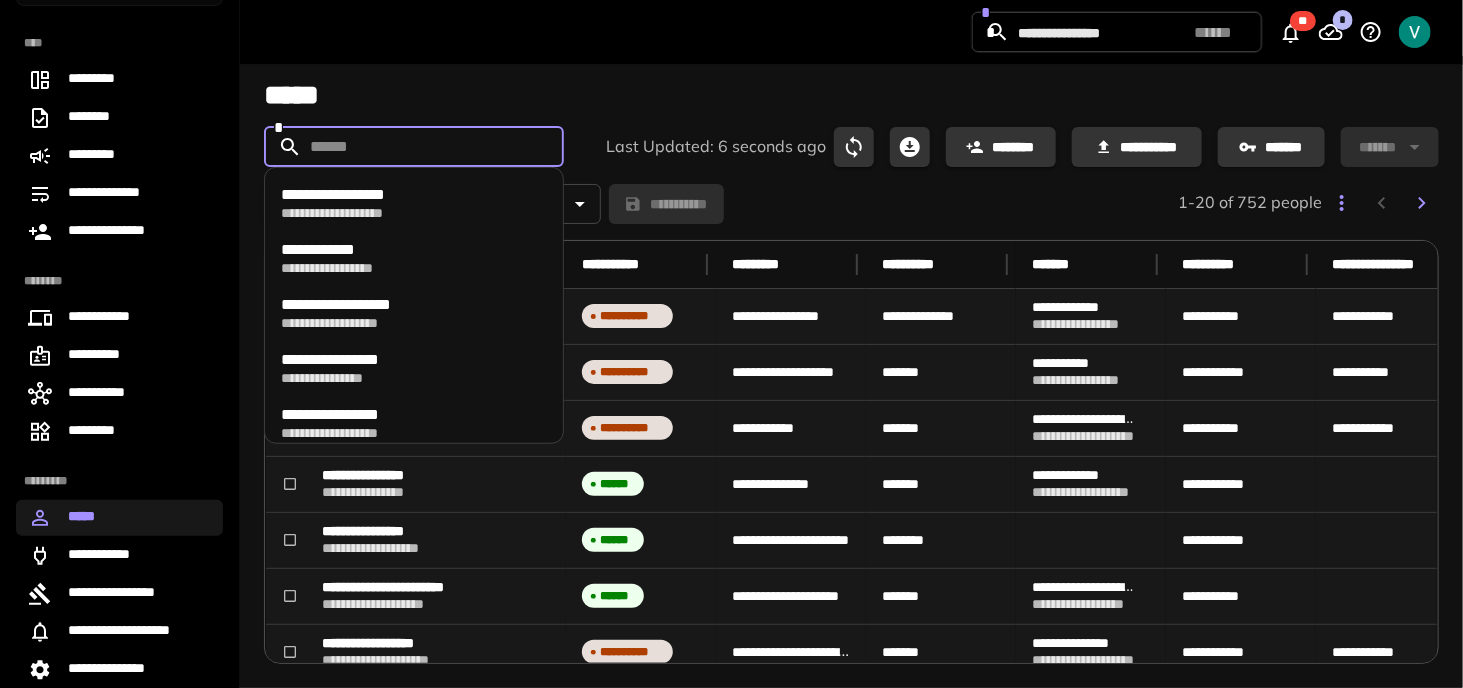 click on "*****" at bounding box center (851, 95) 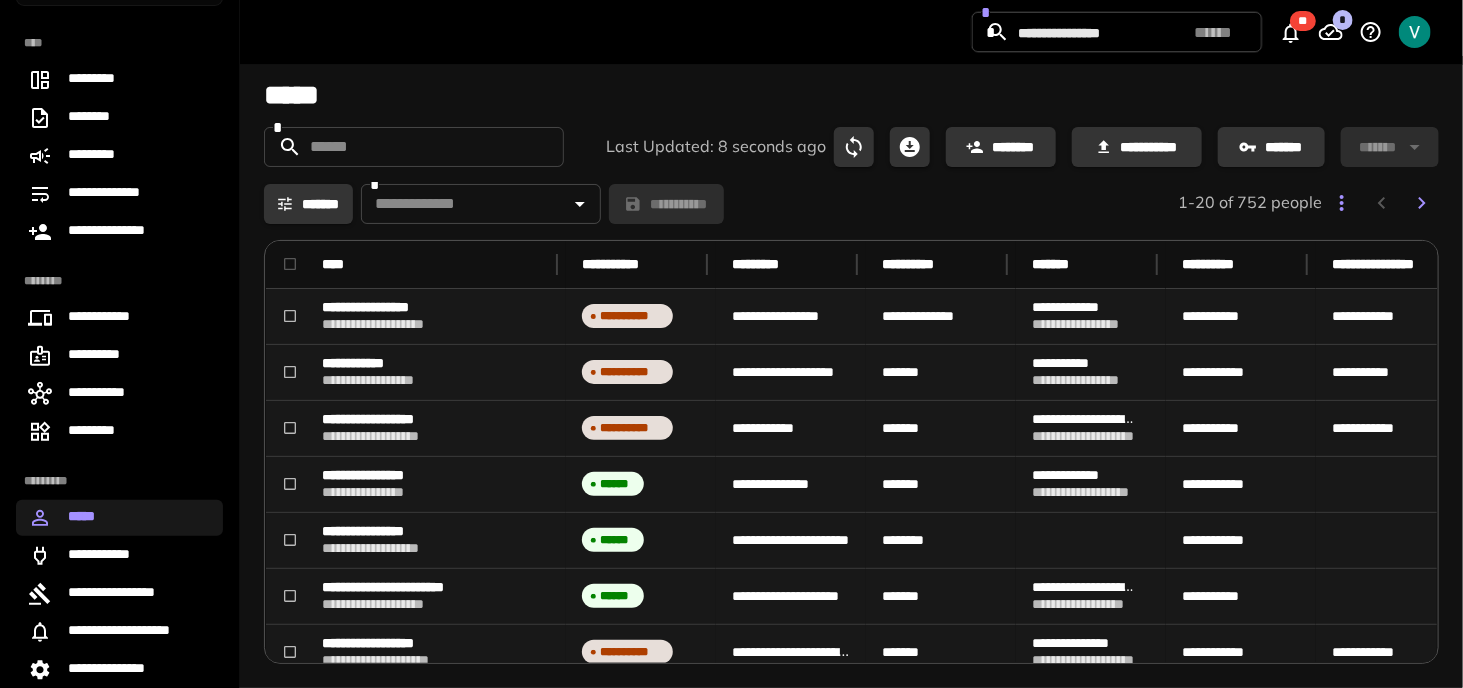 click on "*" at bounding box center [1331, 32] 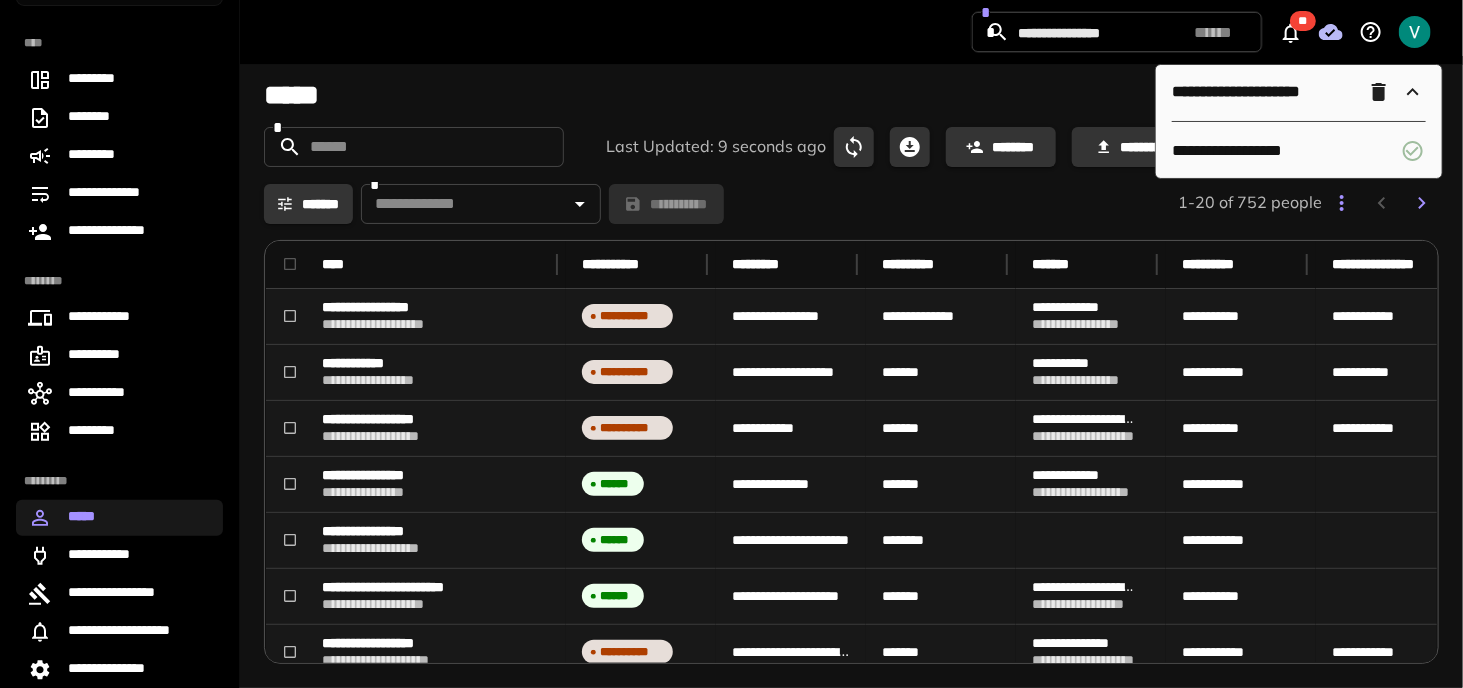 click at bounding box center [1331, 32] 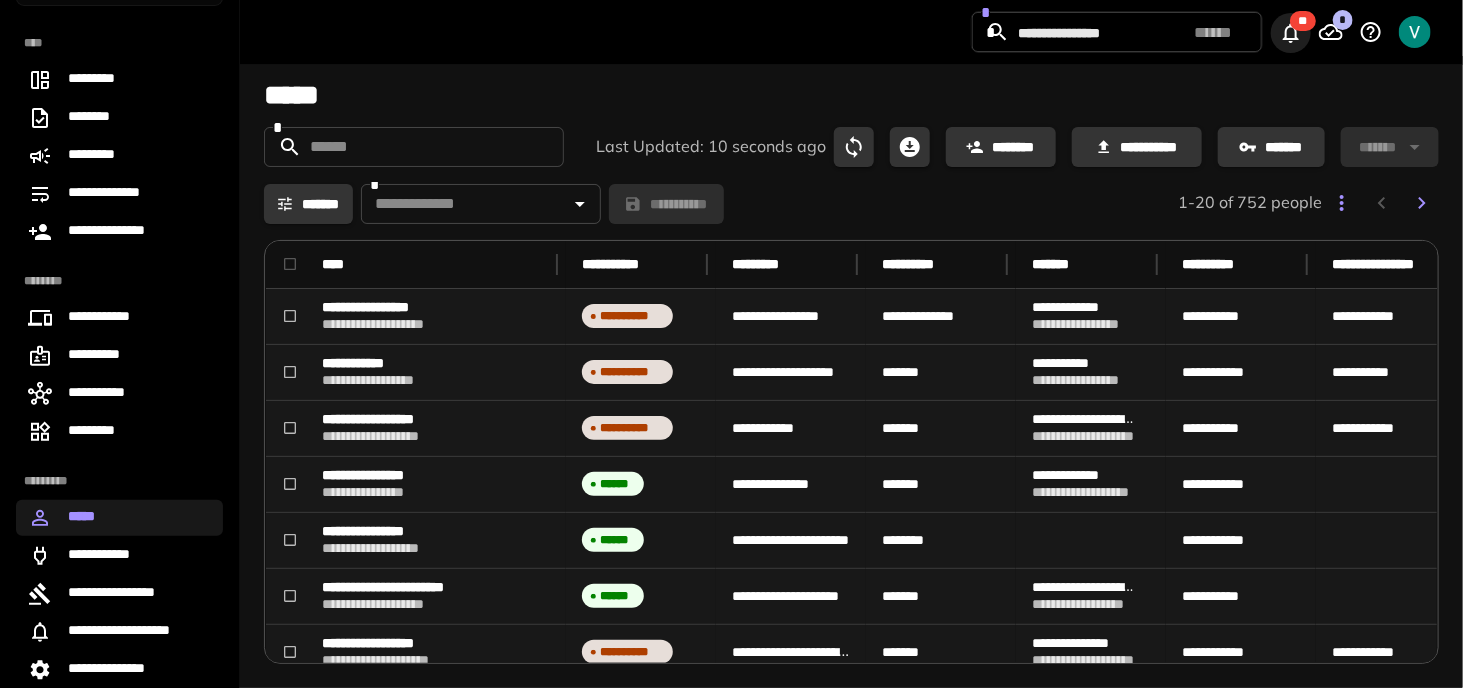 click 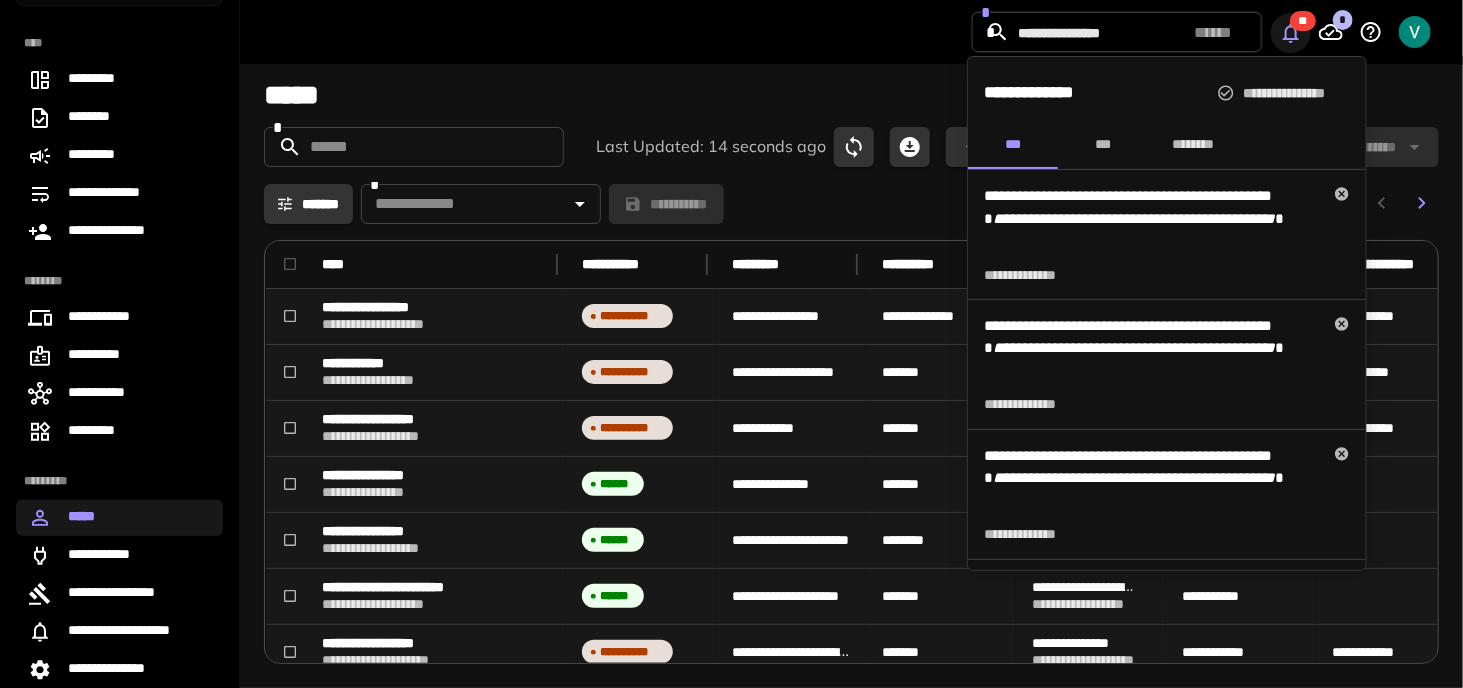 click at bounding box center [731, 344] 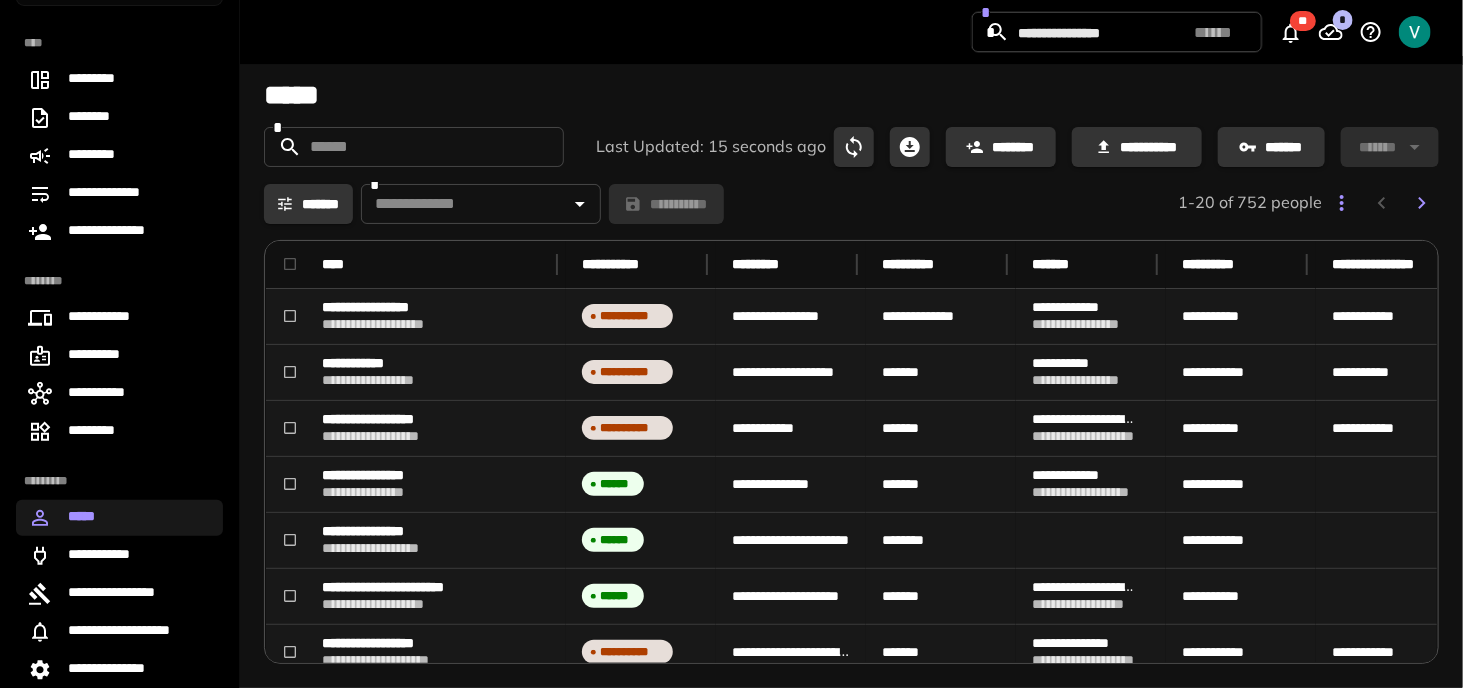 click on "* **** ** * ** *" at bounding box center (731, 32) 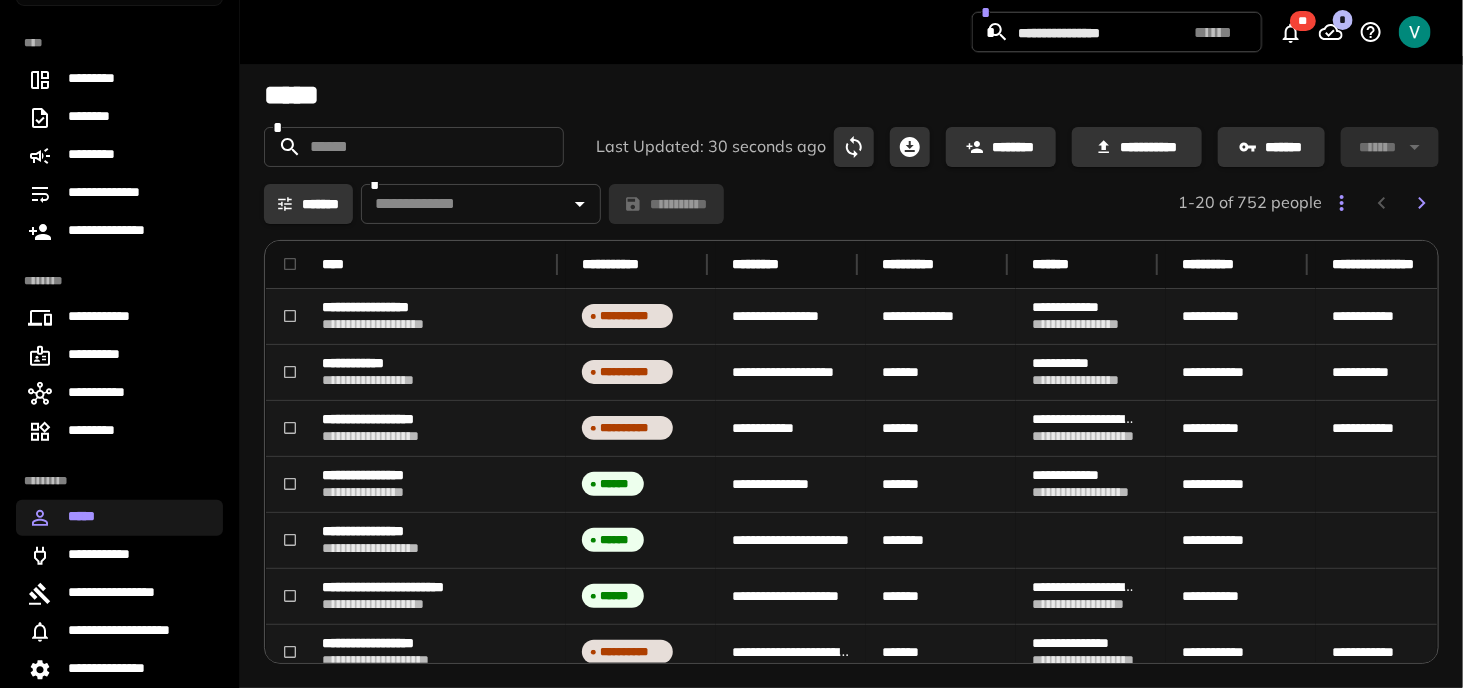 click on "Last Updated: 30 seconds ago" at bounding box center [735, 147] 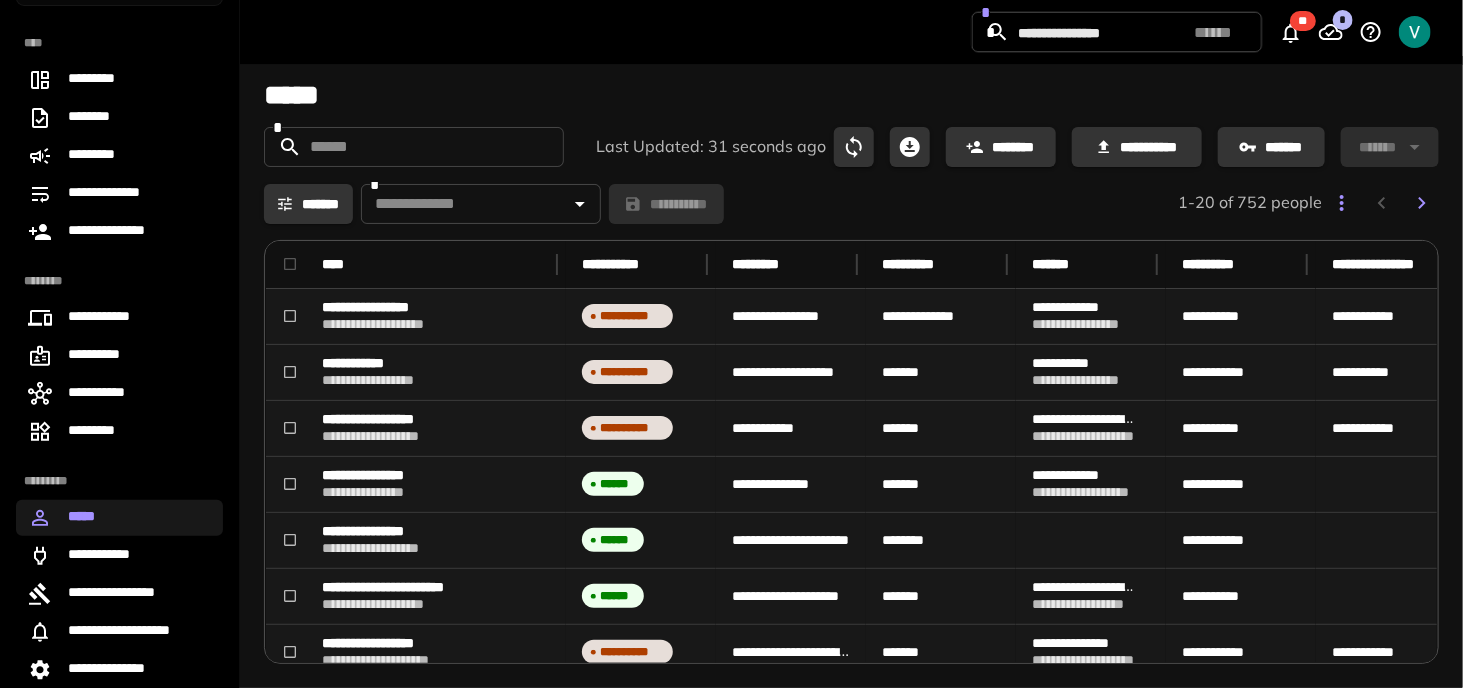 click 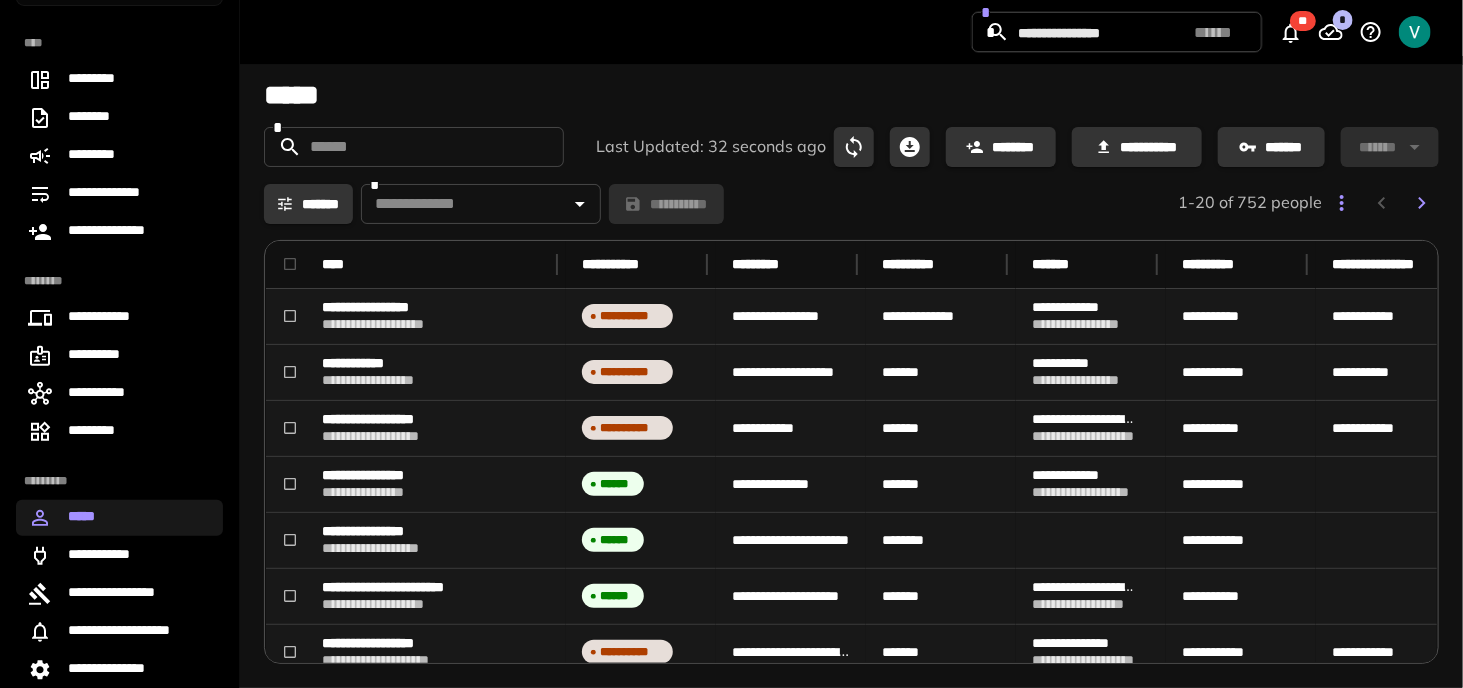 click on "**********" at bounding box center [851, 111] 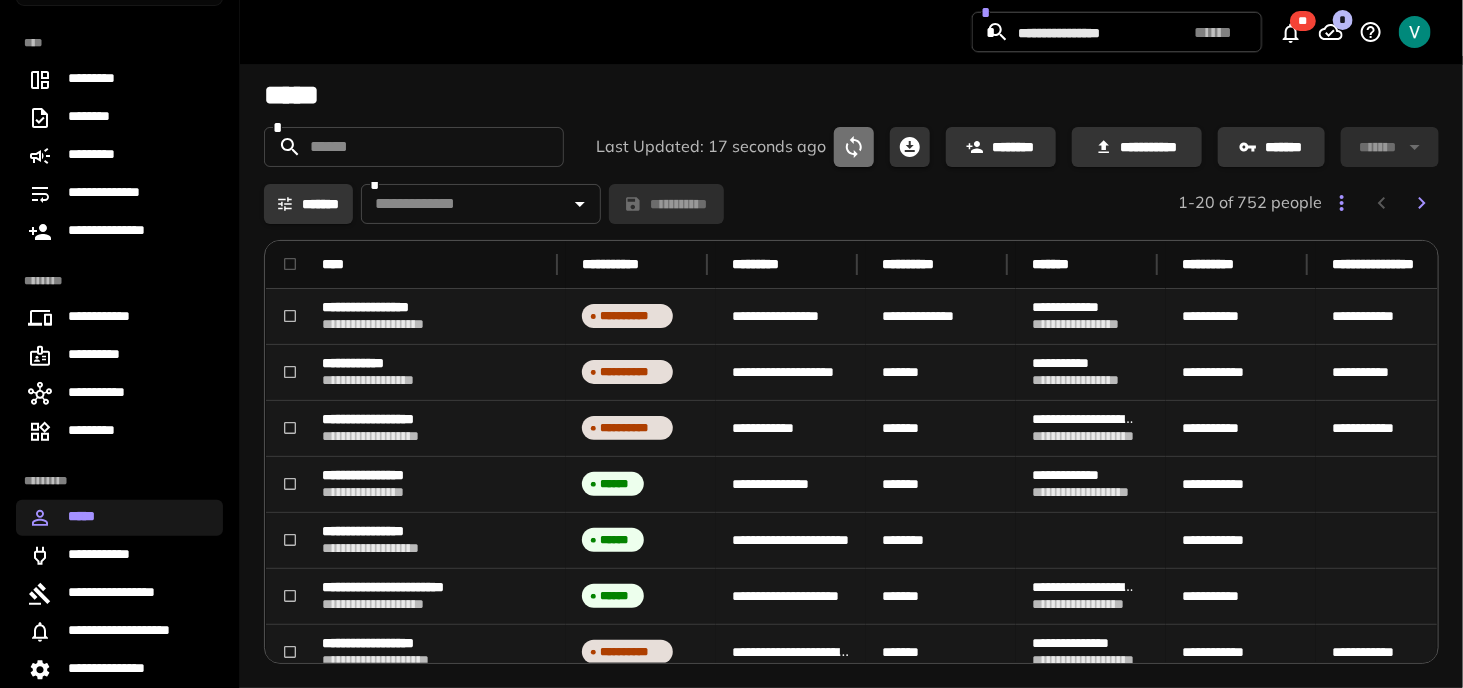 click 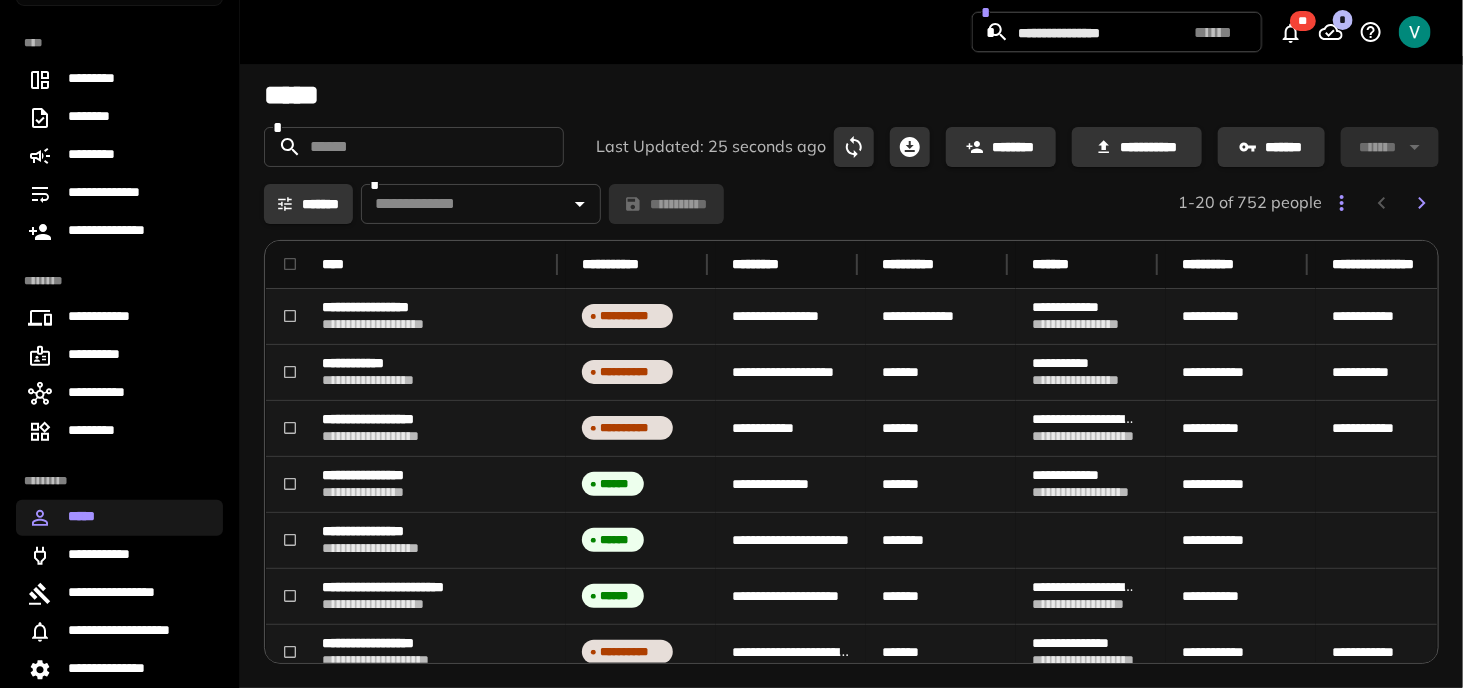 click 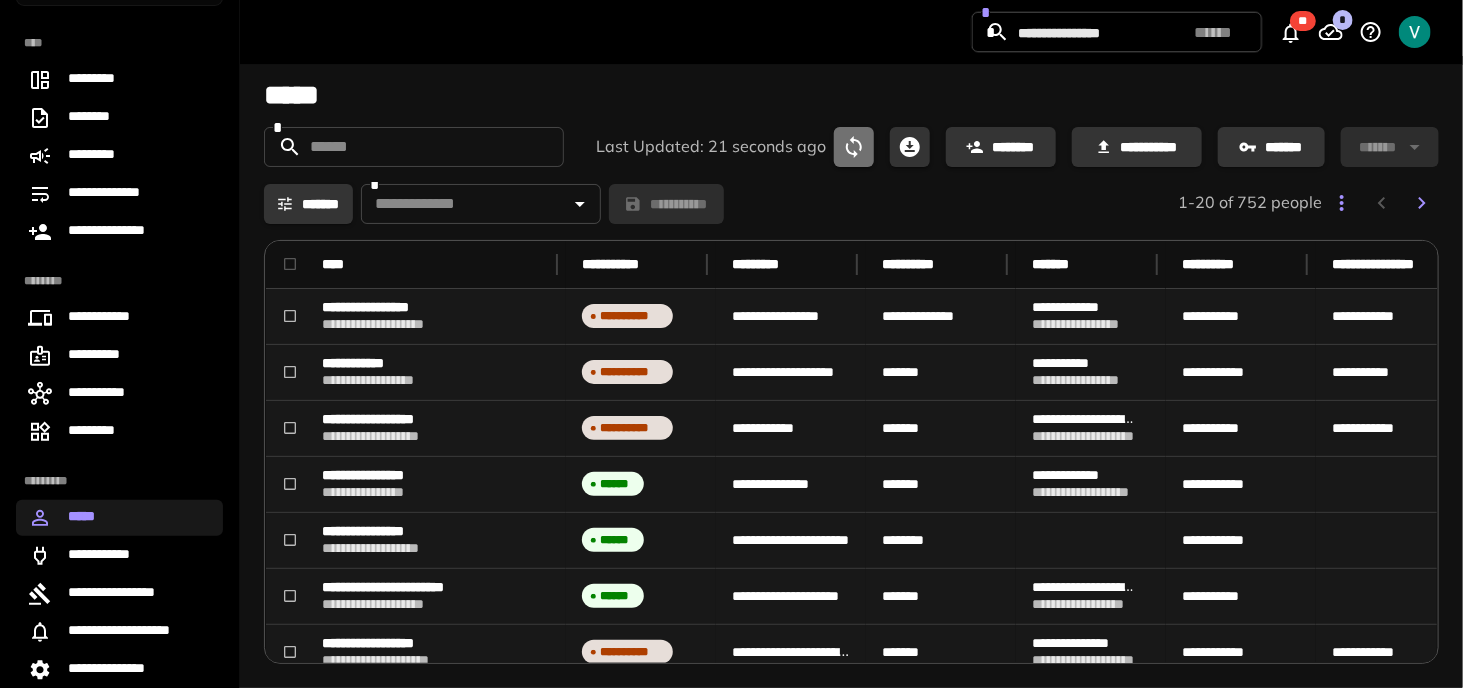 click 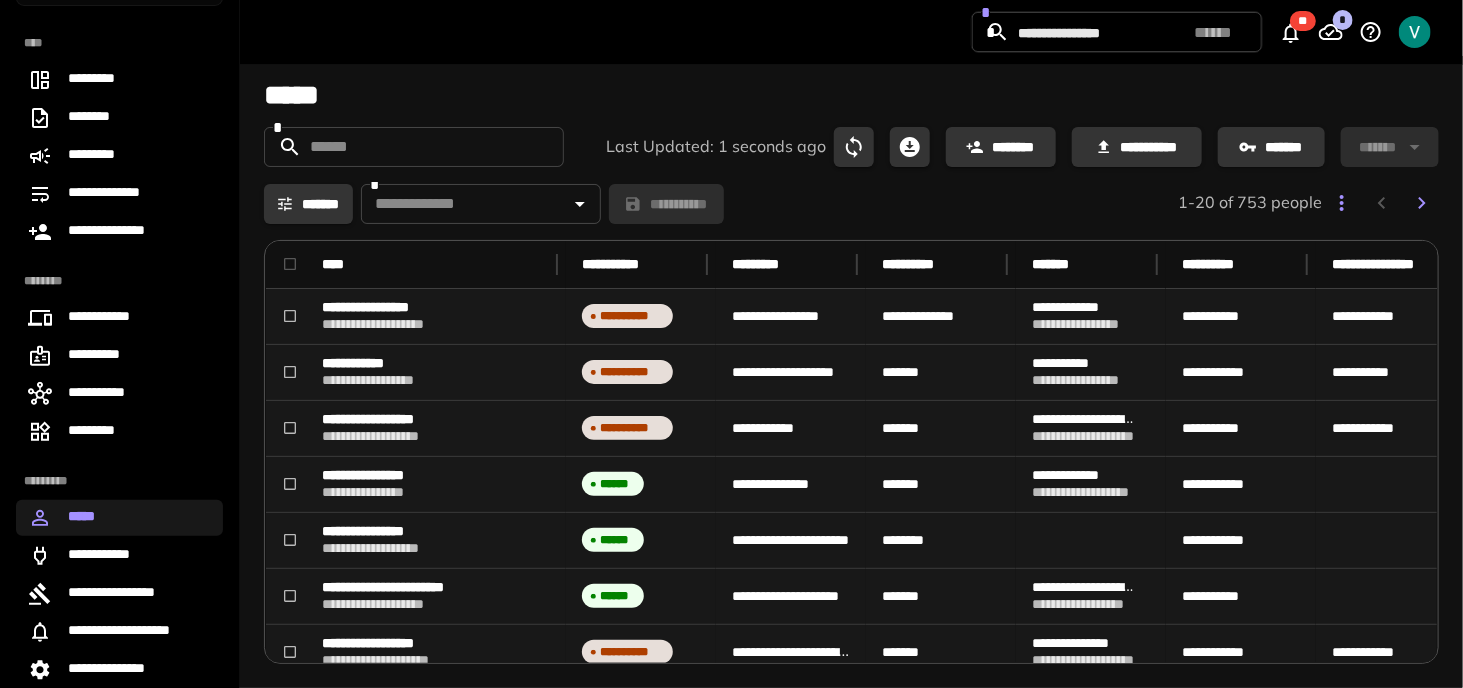 click at bounding box center [413, 147] 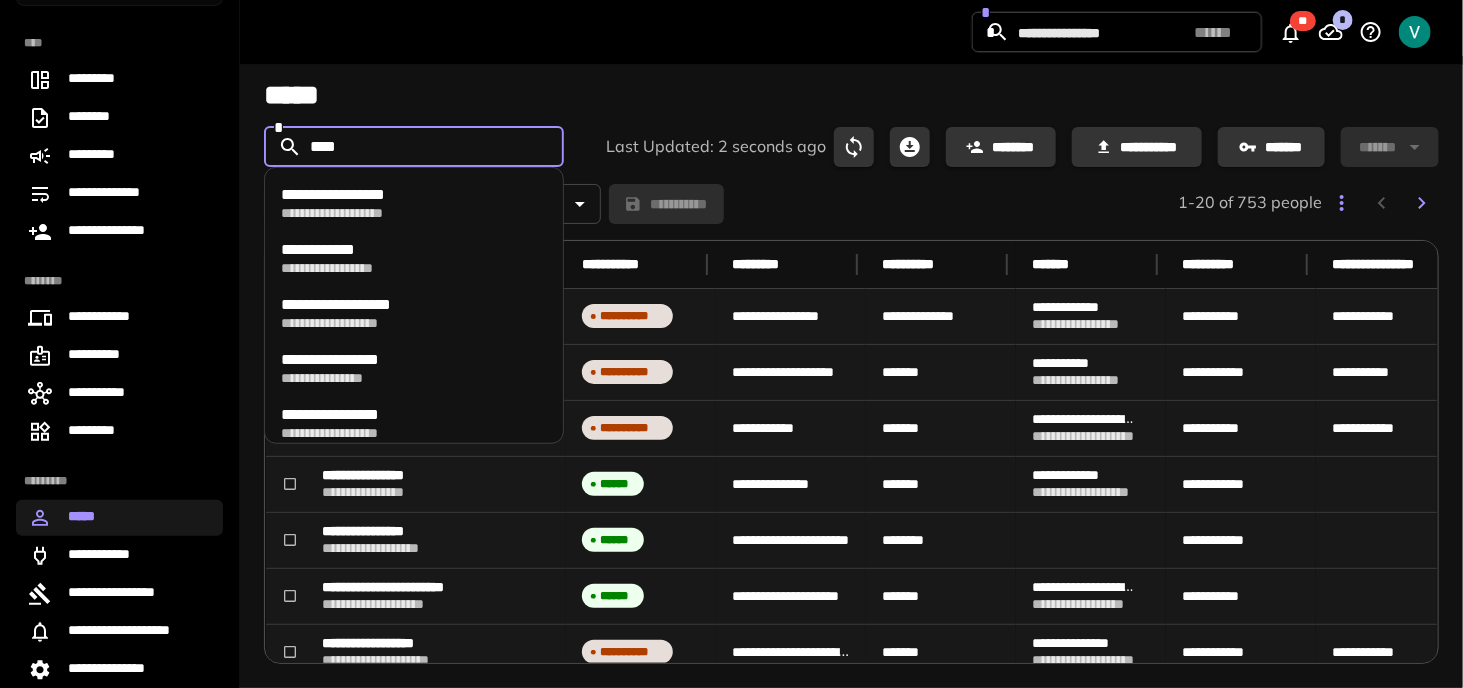 type on "*****" 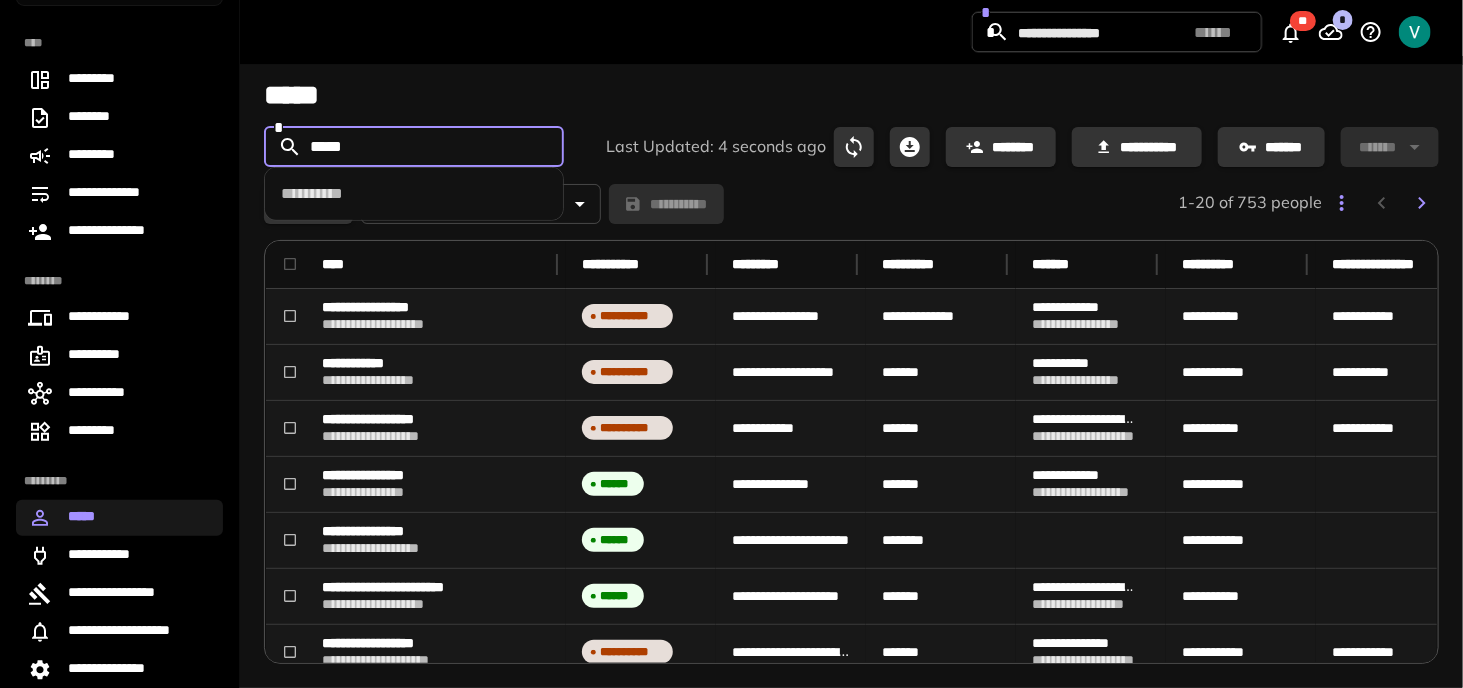 click on "*****" at bounding box center (413, 147) 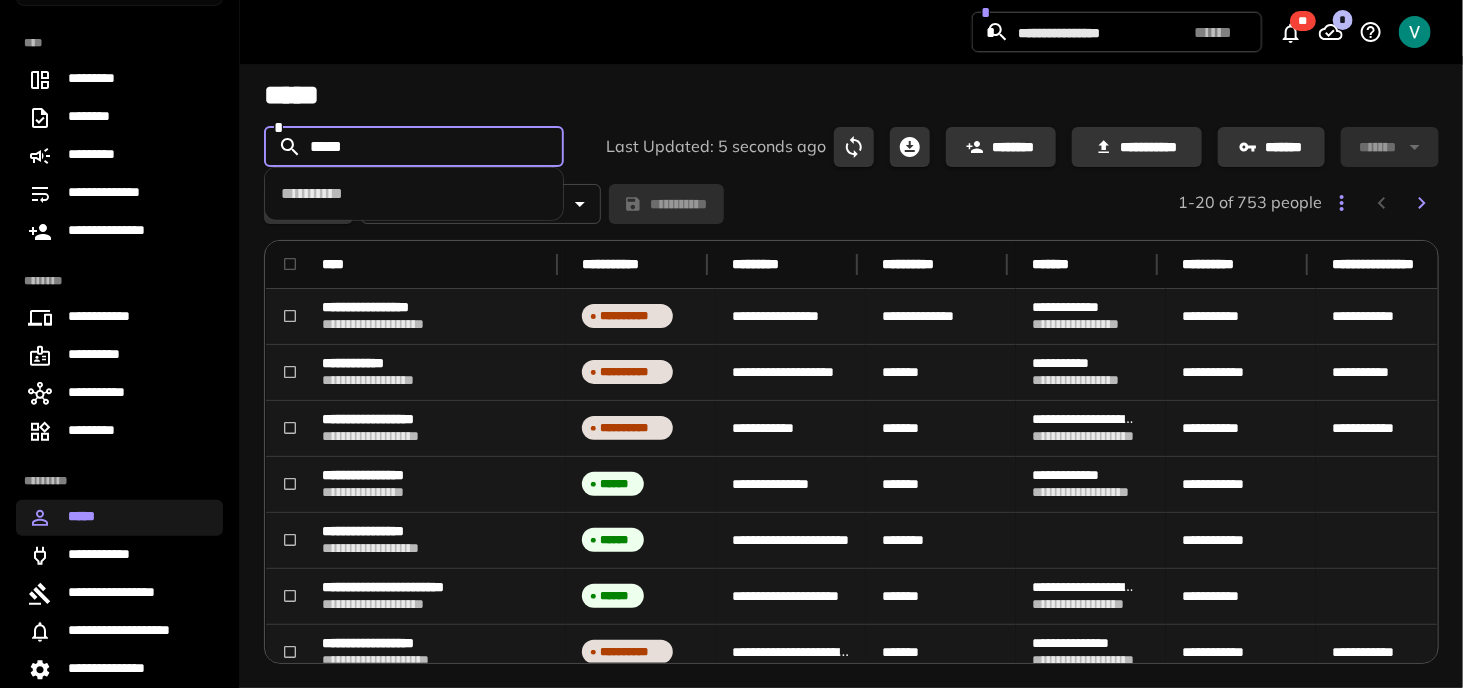 click on "*****" at bounding box center (413, 147) 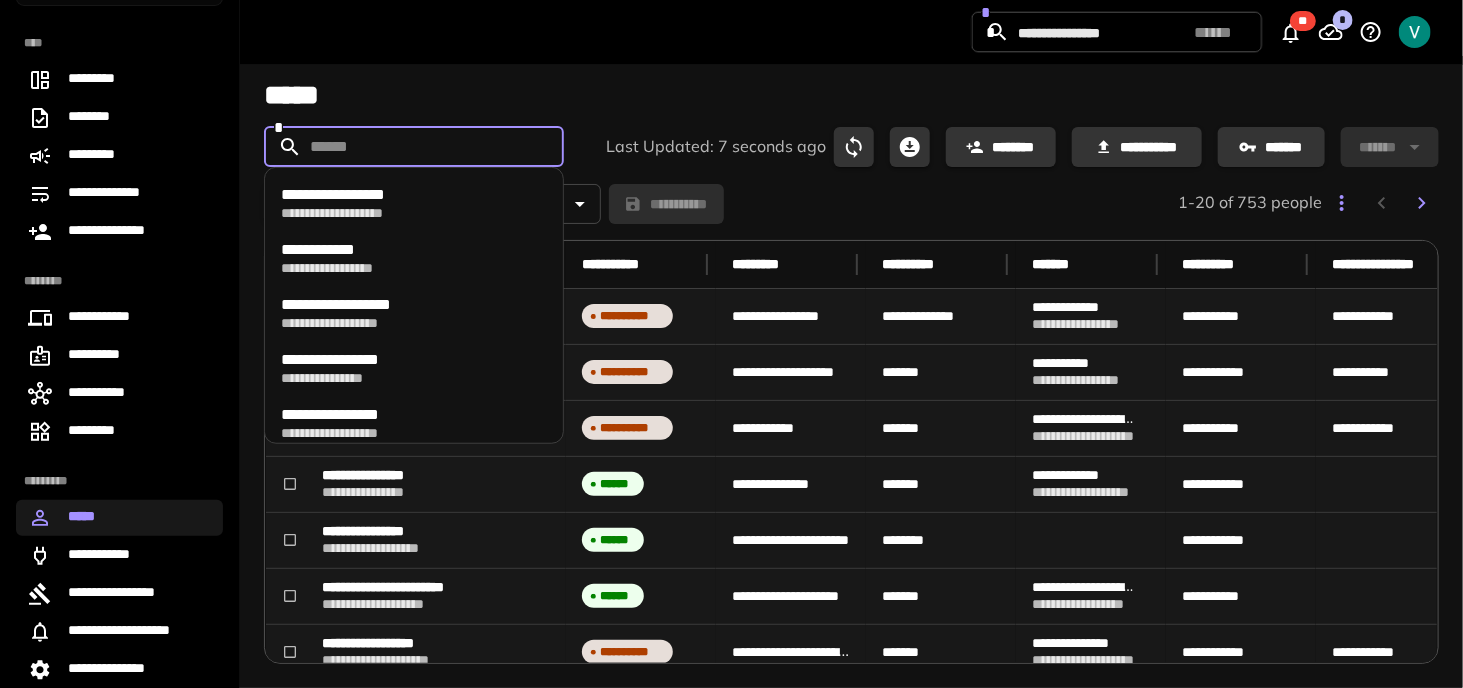 type on "*" 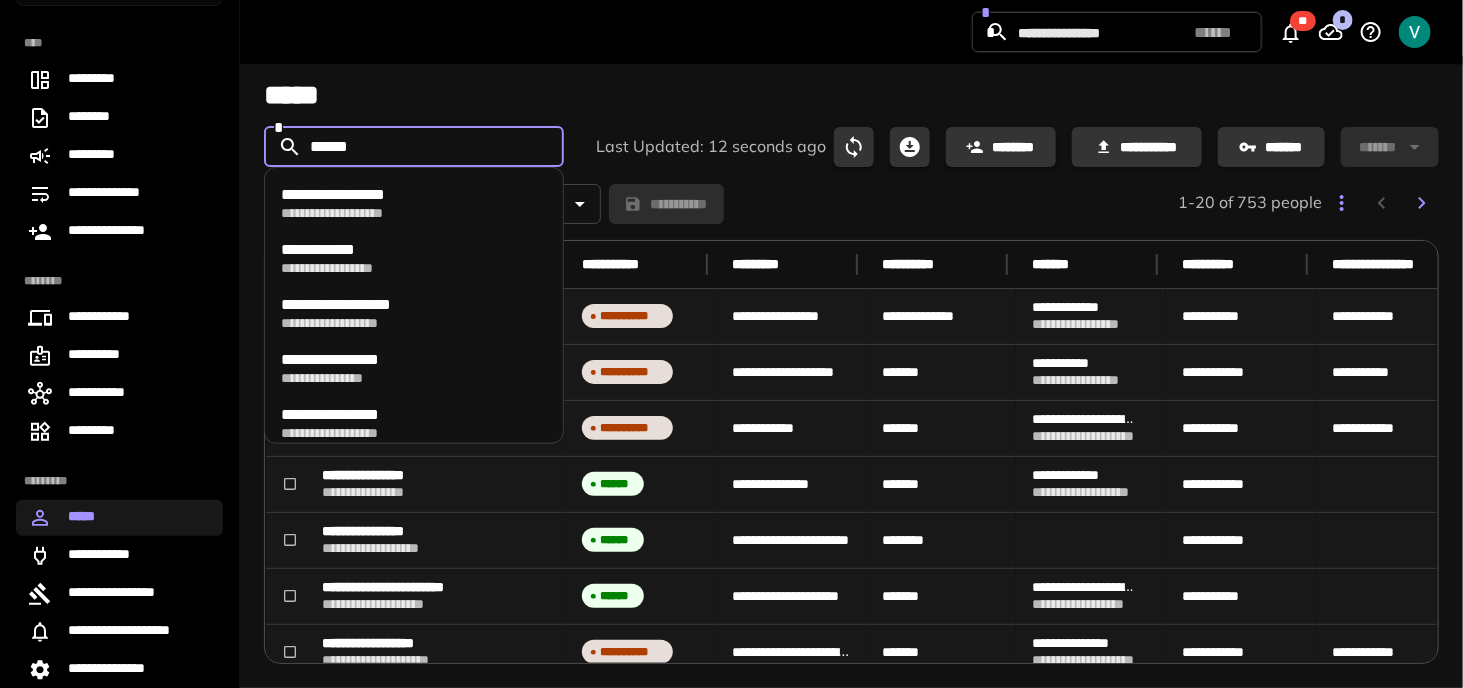 type on "*******" 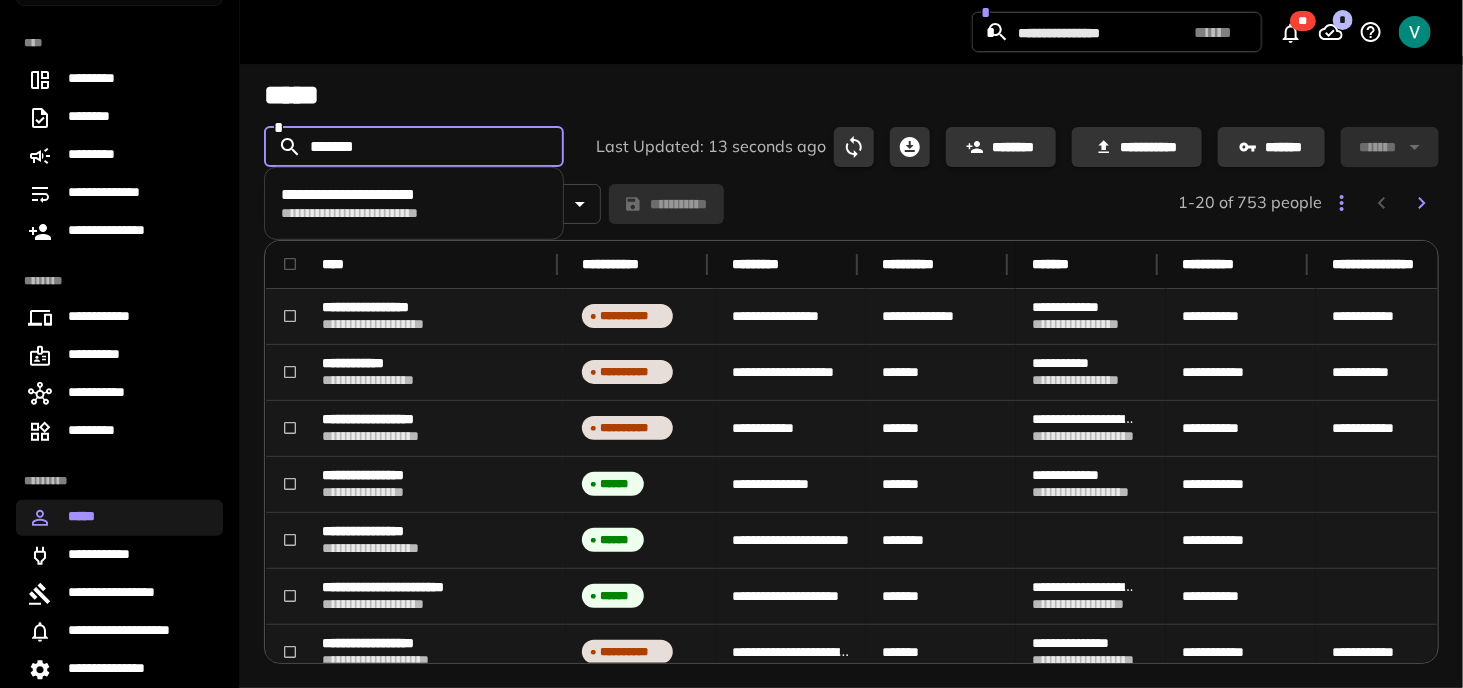 click on "**********" at bounding box center [383, 195] 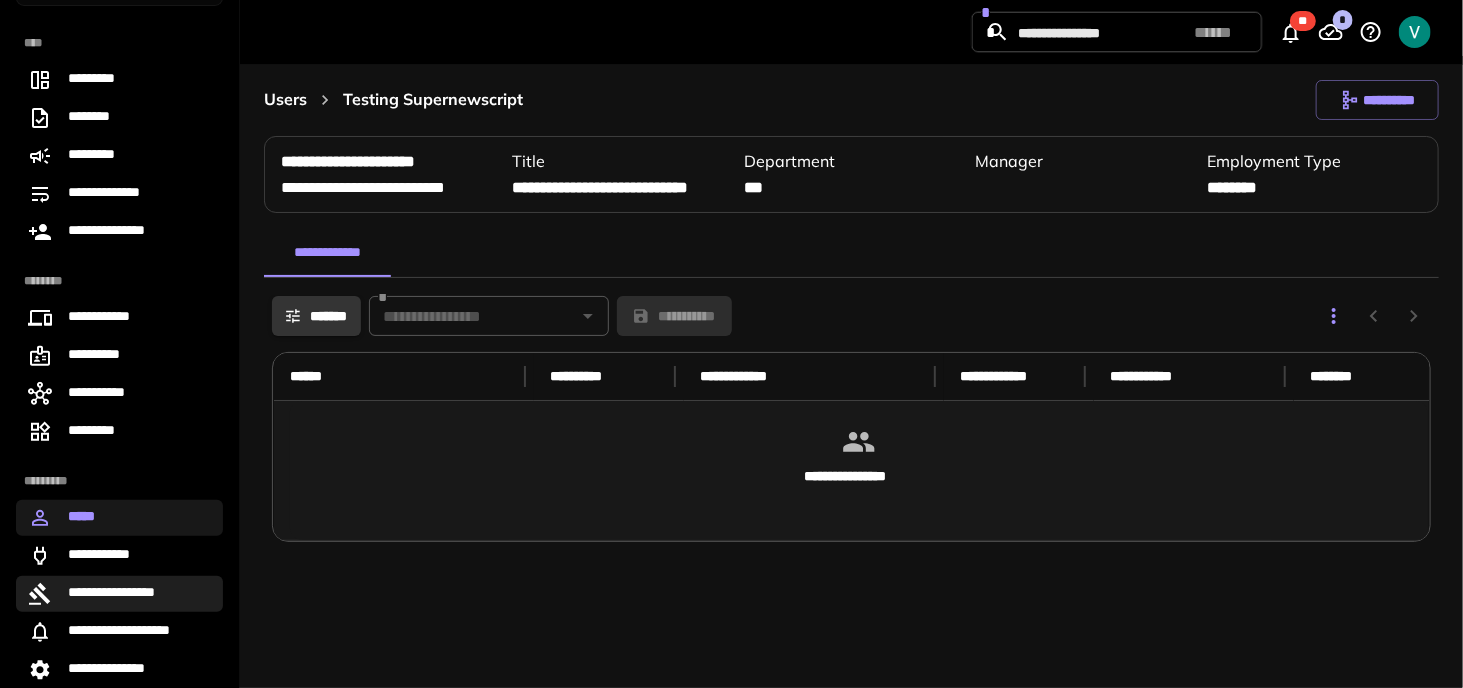 click on "**********" at bounding box center (125, 594) 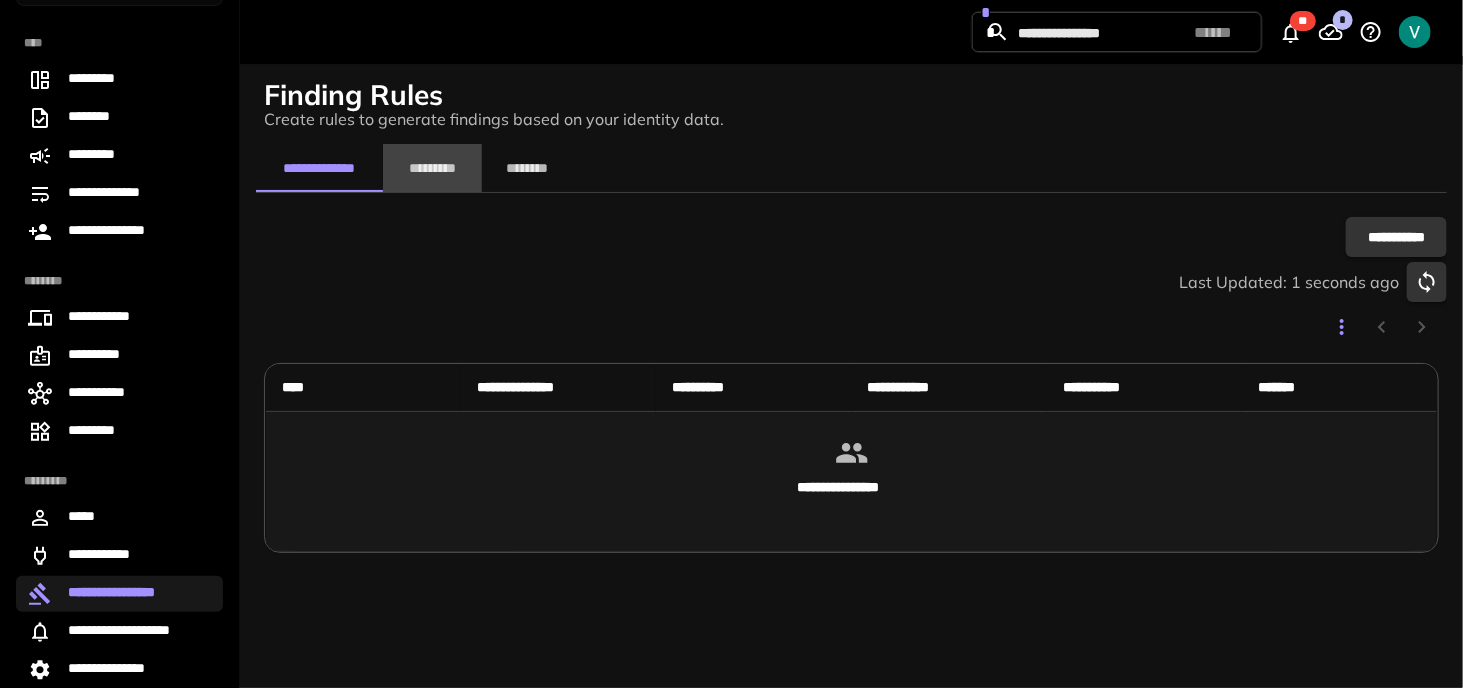 click on "*********" at bounding box center (432, 168) 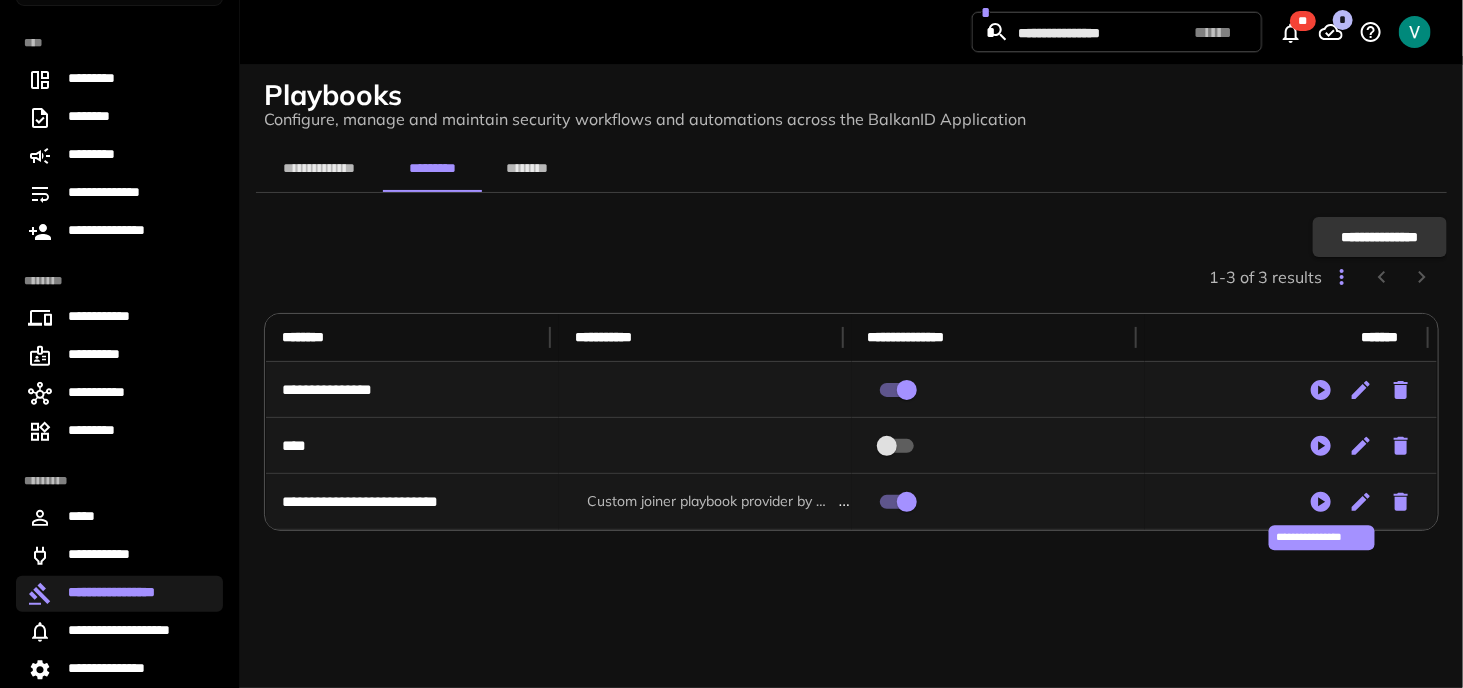 click 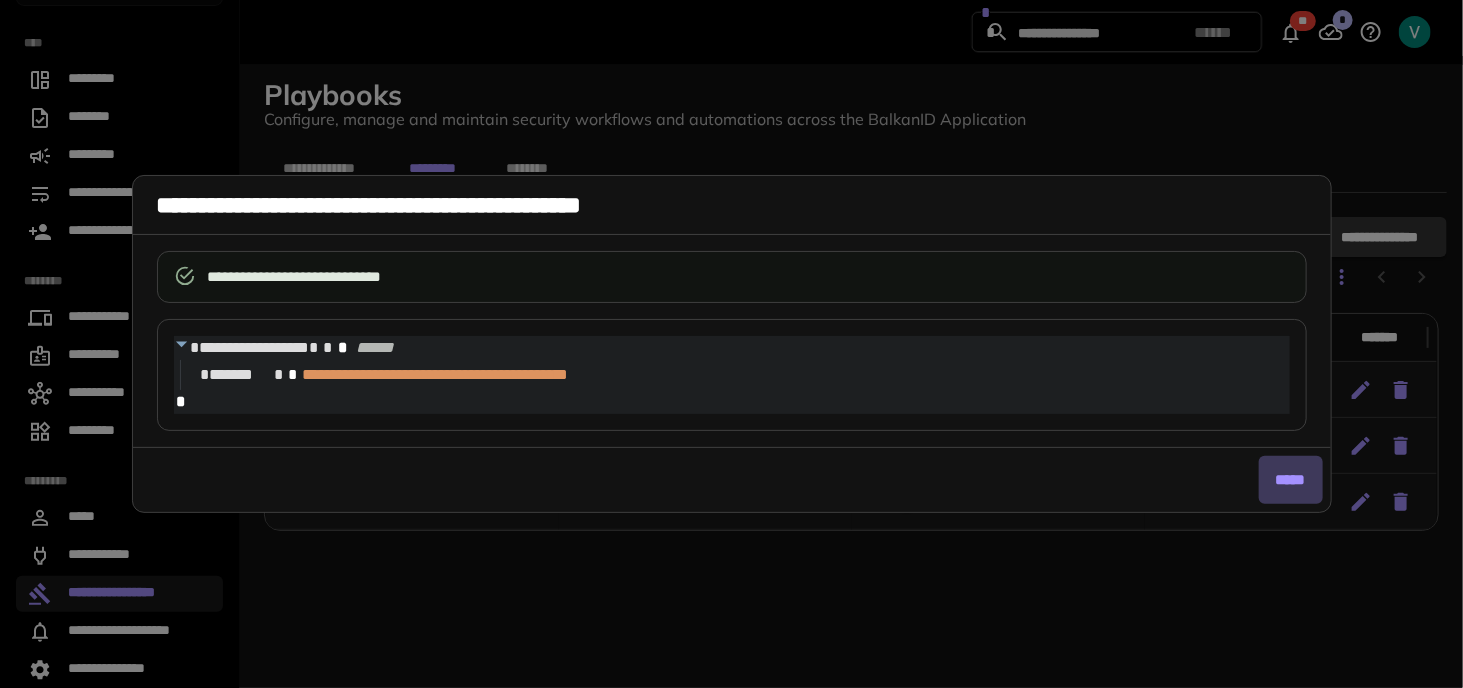 click on "*****" at bounding box center [1291, 480] 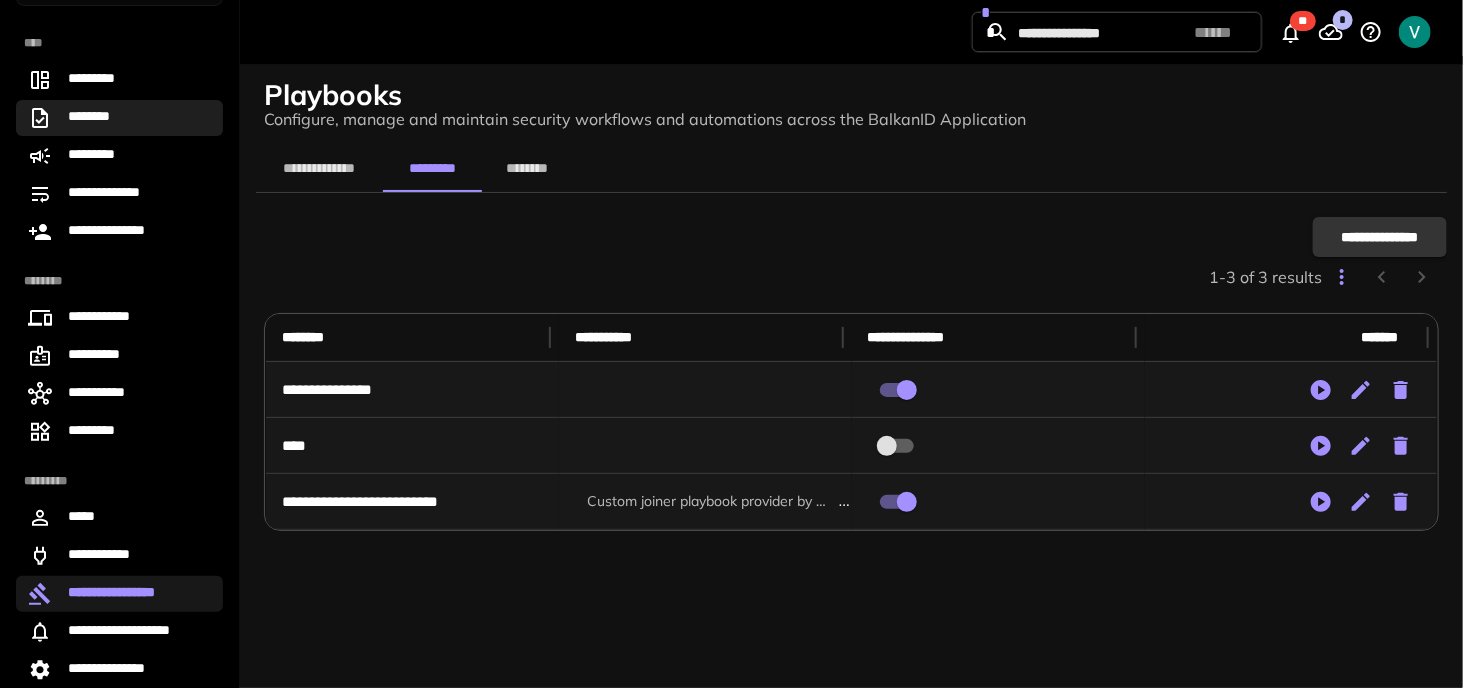 click on "********" at bounding box center (96, 118) 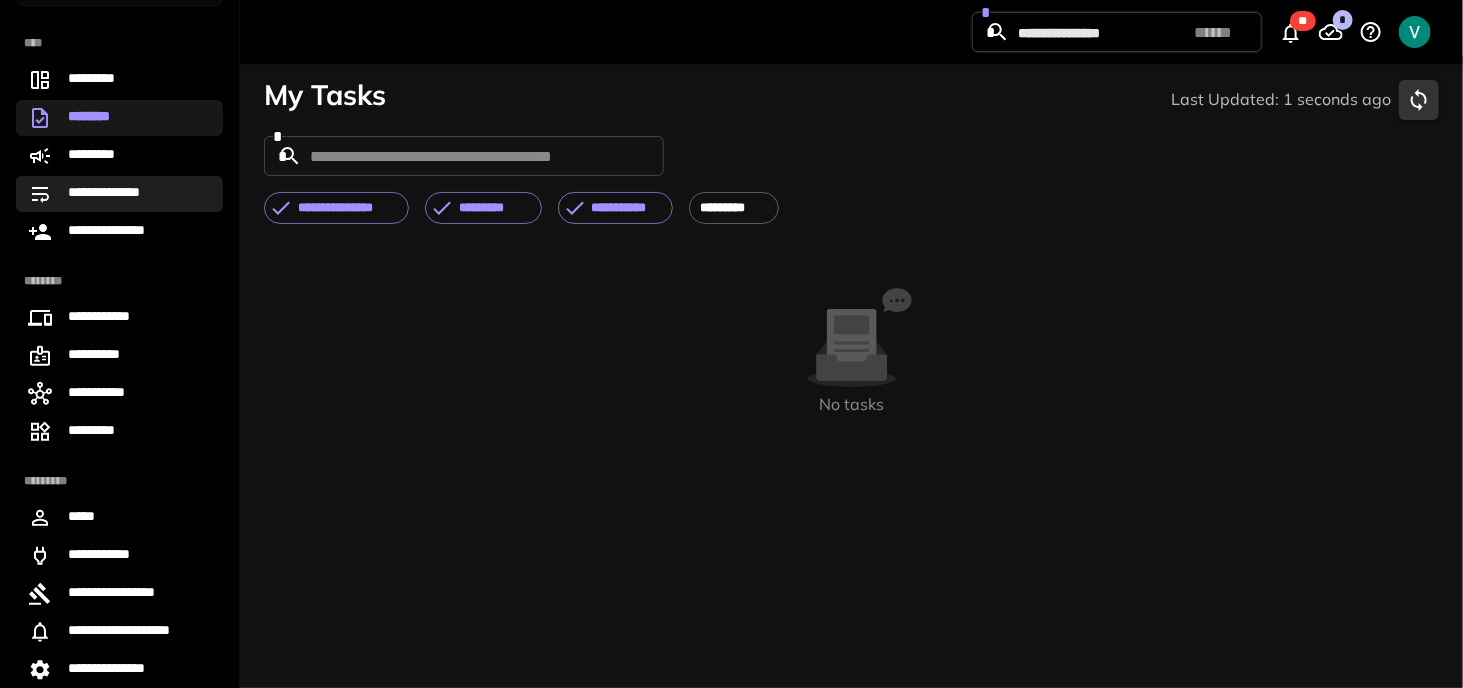 click on "**********" at bounding box center (115, 194) 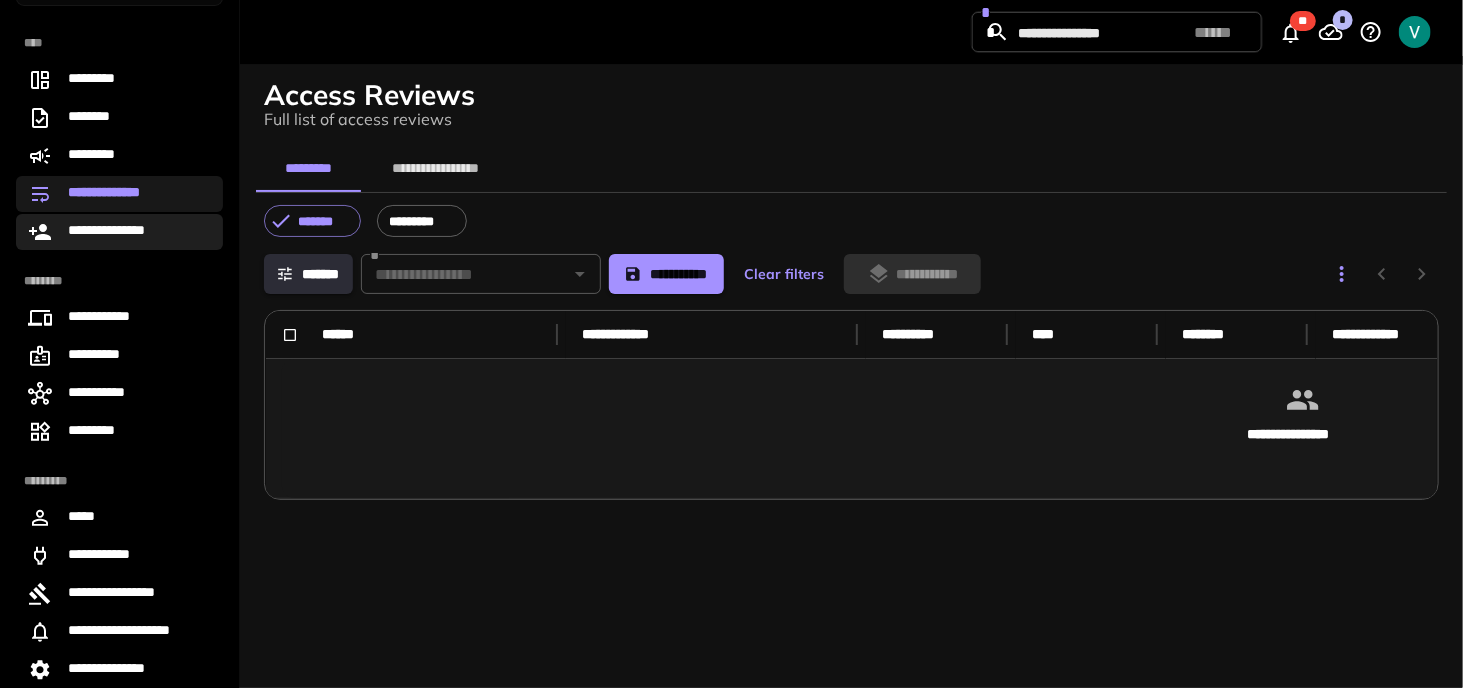 click on "**********" at bounding box center (119, 232) 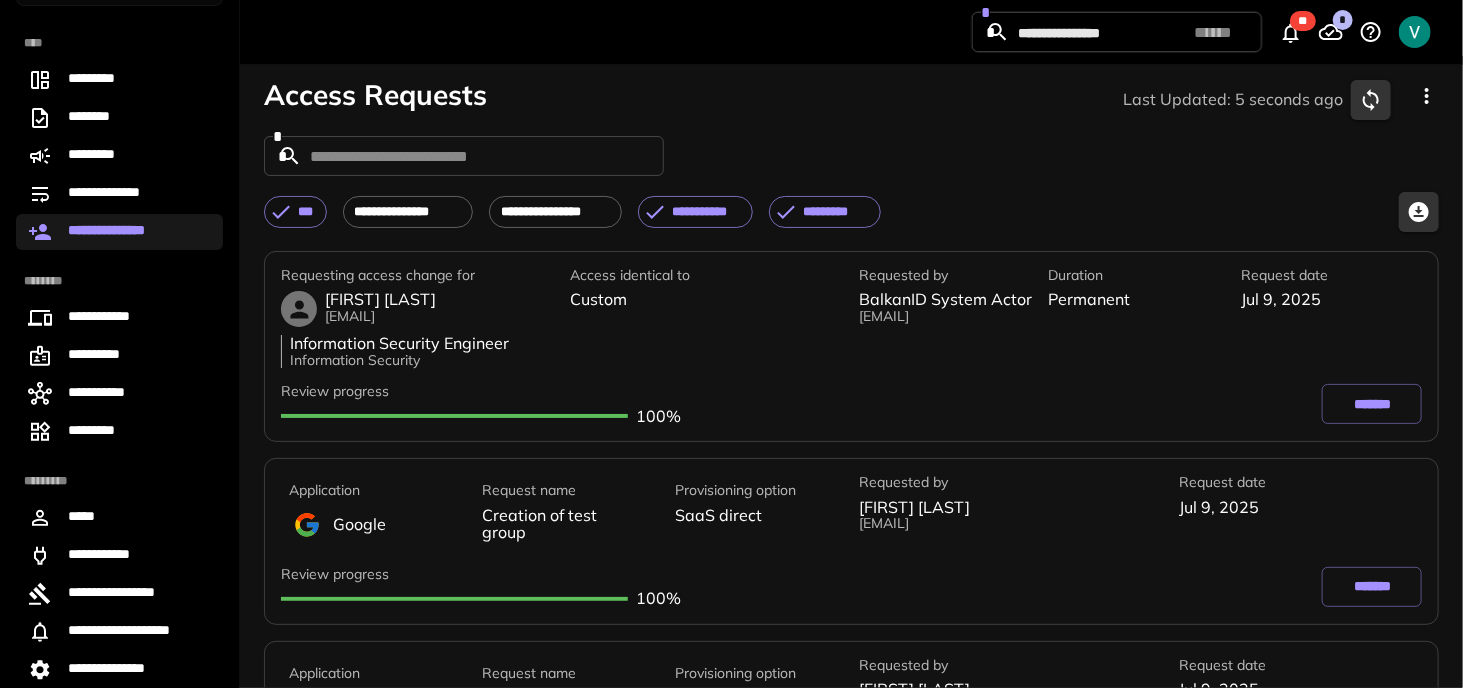 scroll, scrollTop: 2900, scrollLeft: 0, axis: vertical 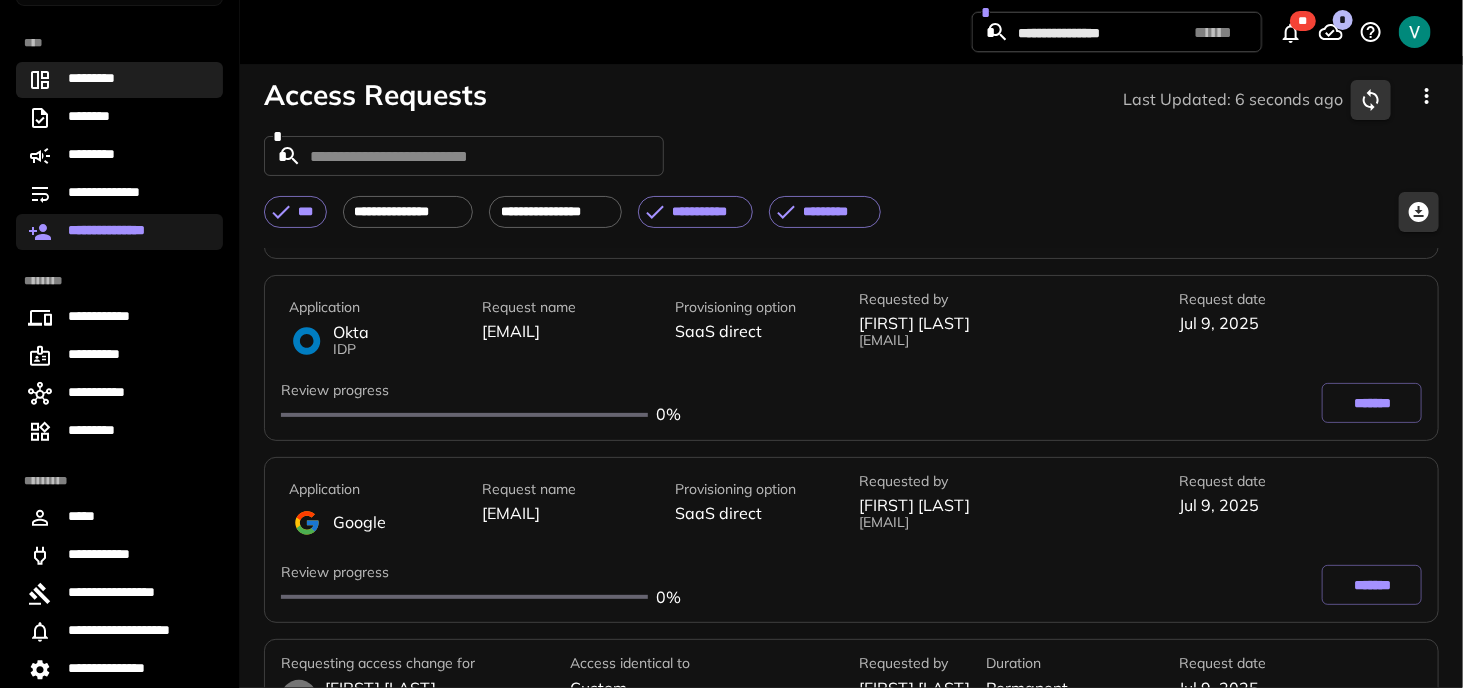 click on "*********" at bounding box center (119, 80) 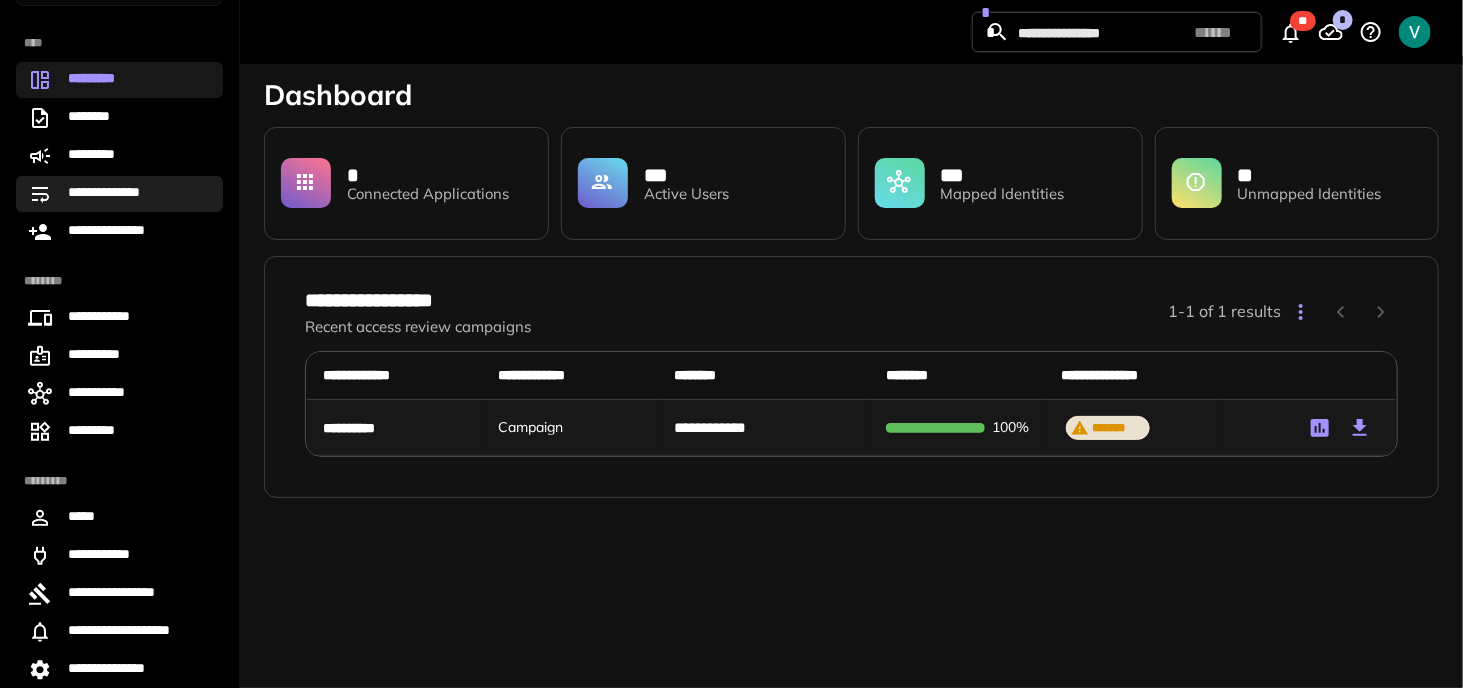 click on "**********" at bounding box center (115, 194) 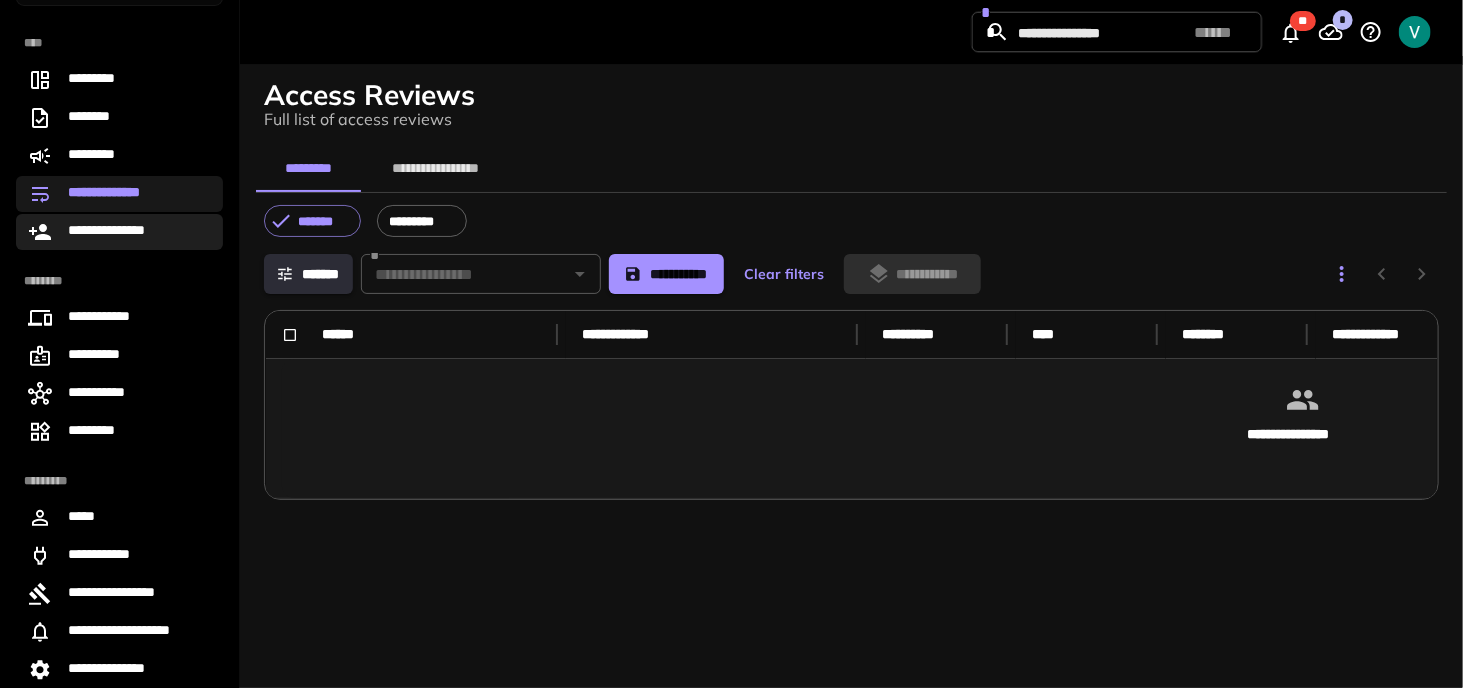 click on "**********" at bounding box center (118, 232) 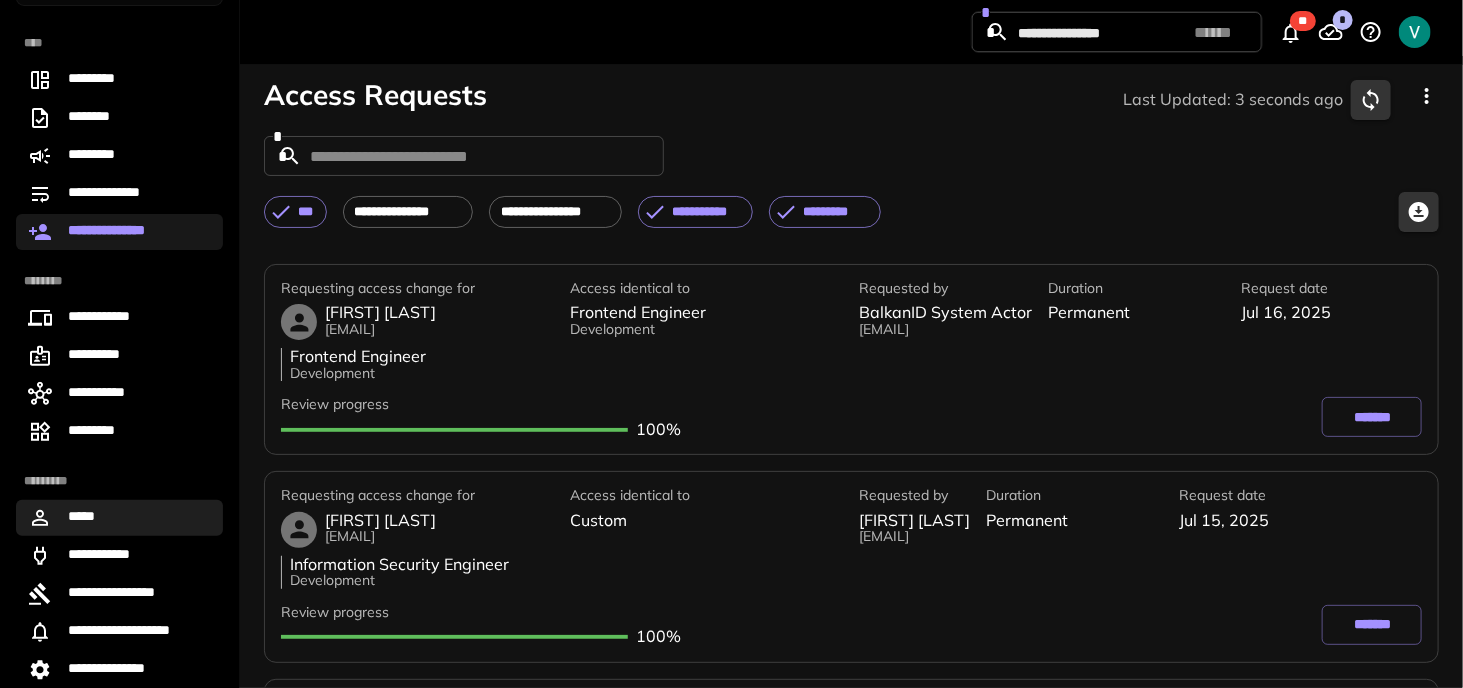 click on "*****" at bounding box center (119, 518) 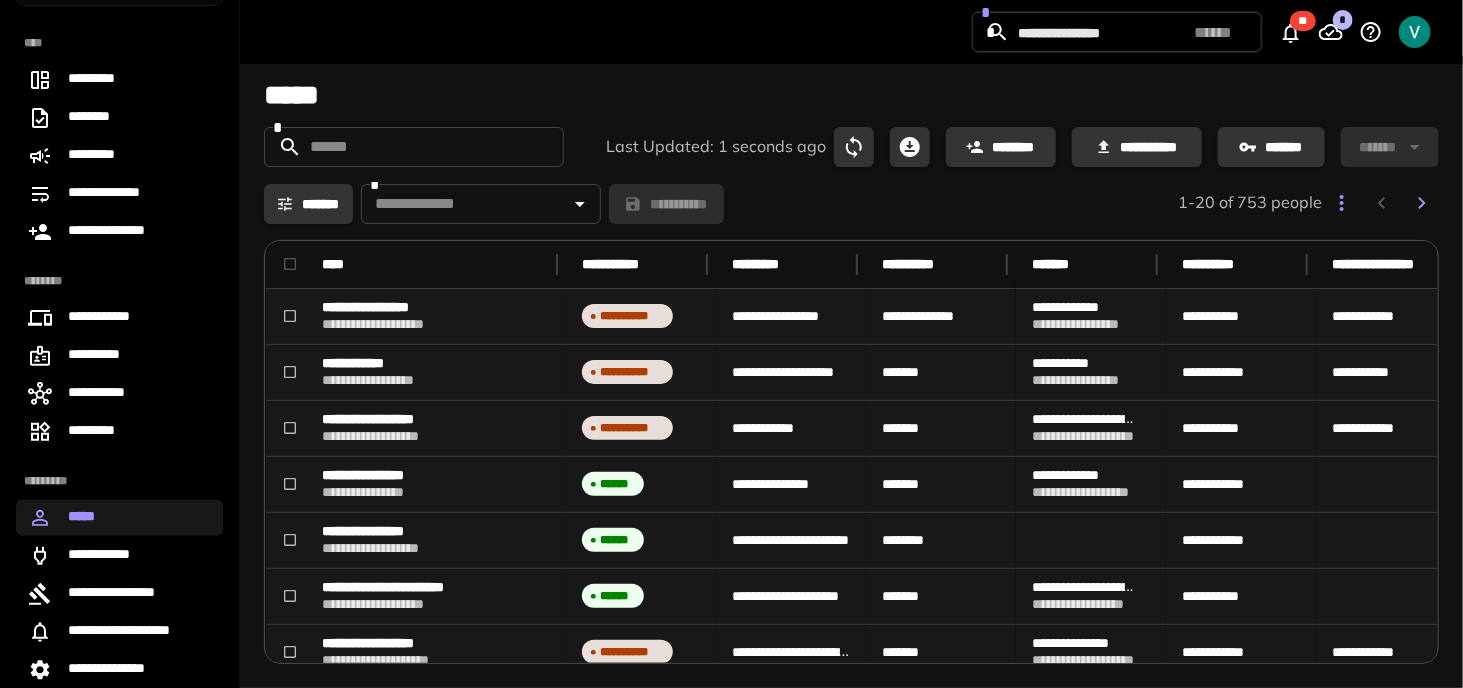 click 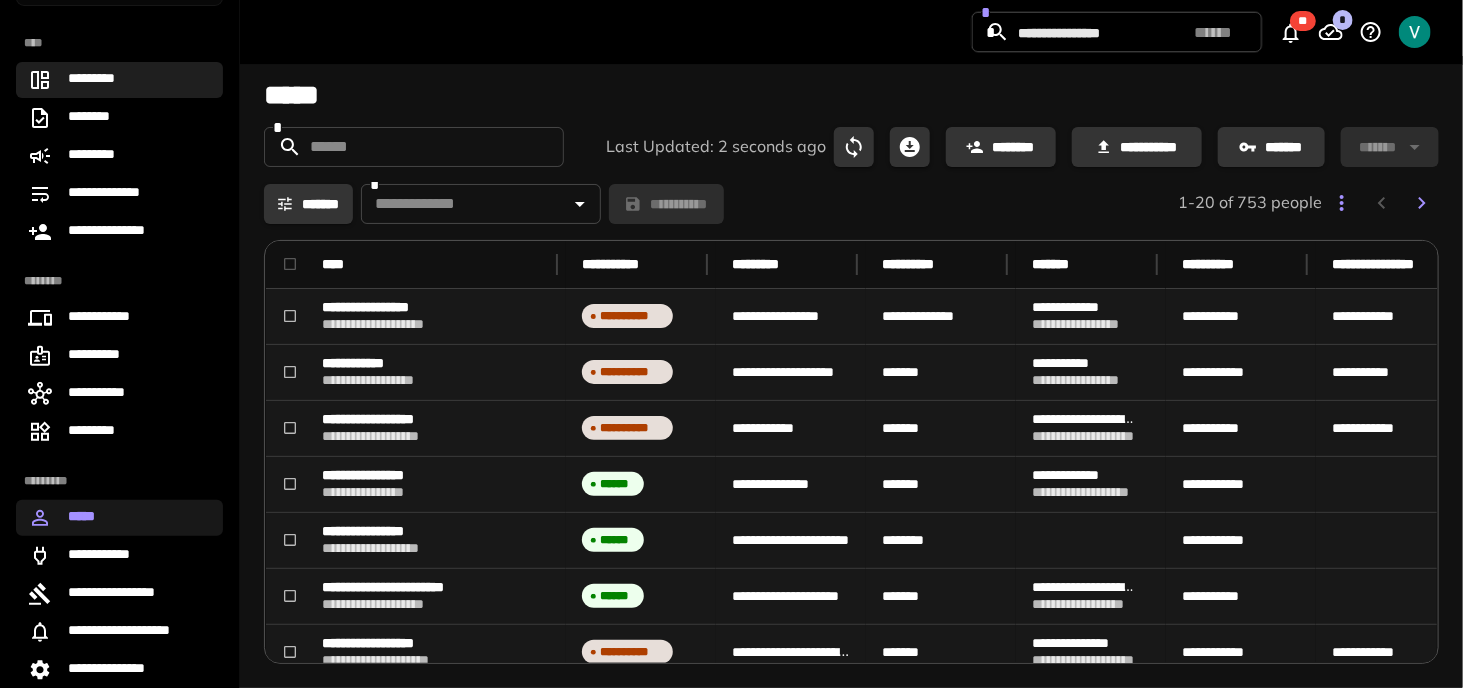 click on "*********" at bounding box center [119, 80] 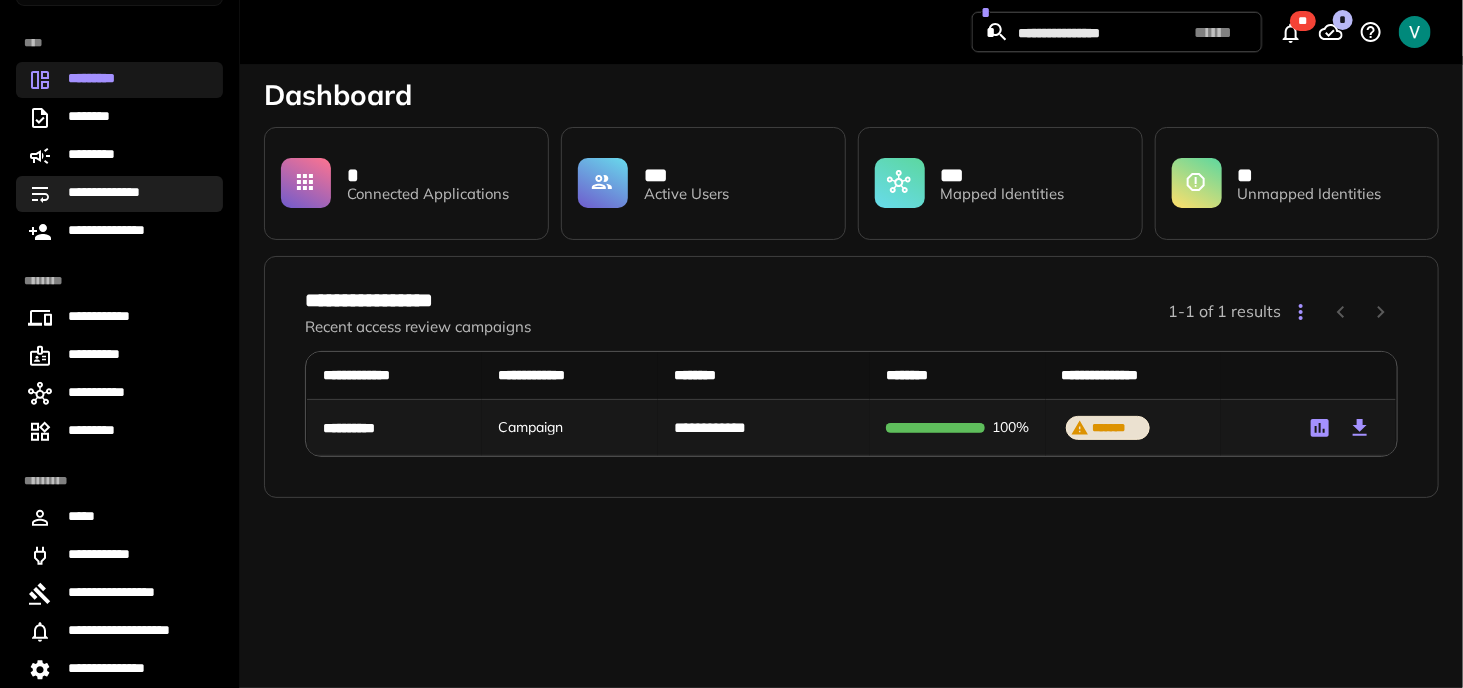 click on "**********" at bounding box center (119, 194) 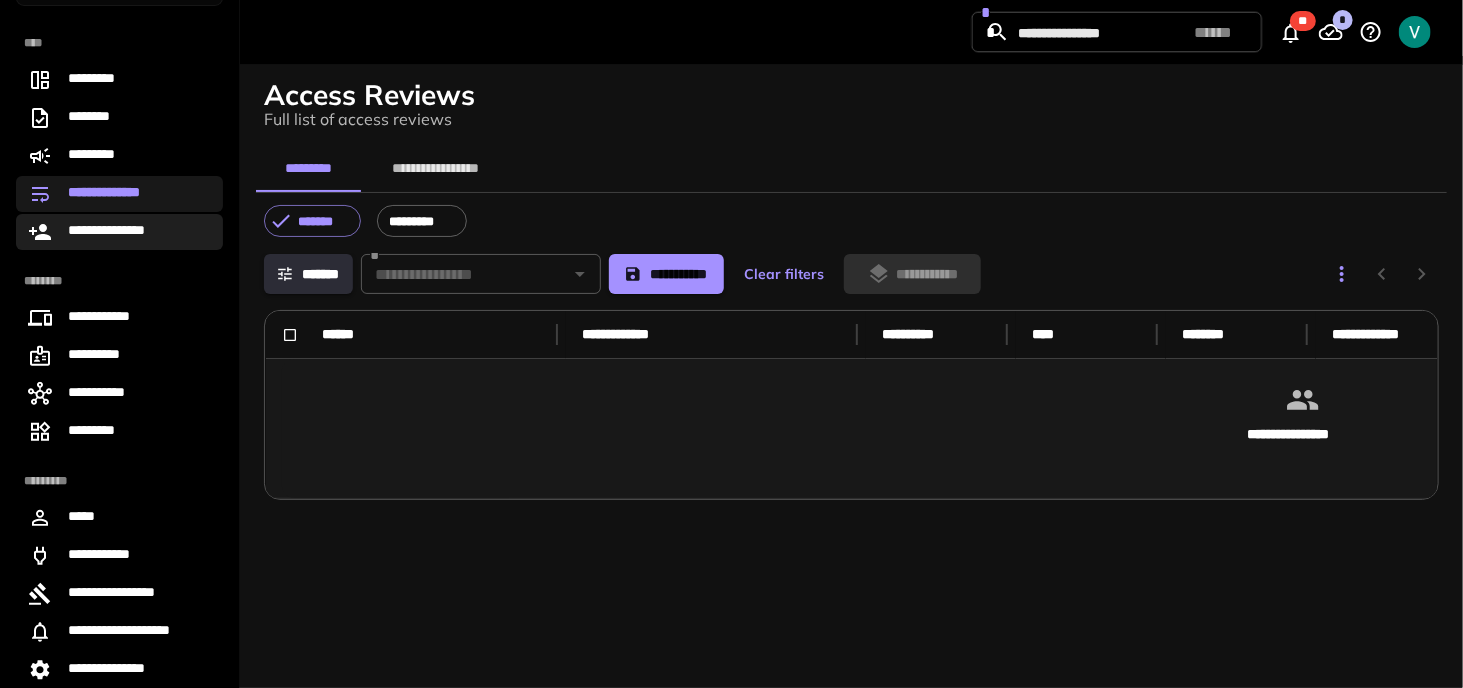 click on "**********" at bounding box center [118, 232] 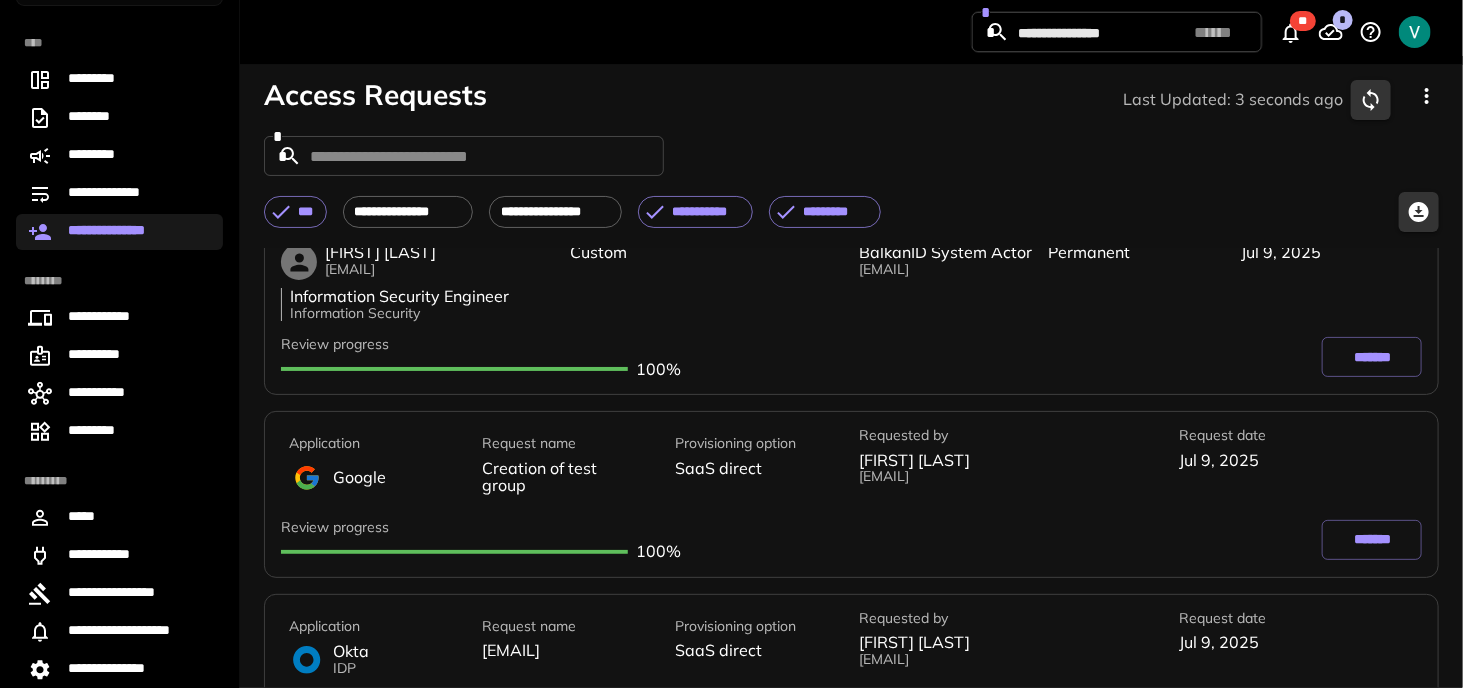 drag, startPoint x: 460, startPoint y: 582, endPoint x: 280, endPoint y: 177, distance: 443.1986 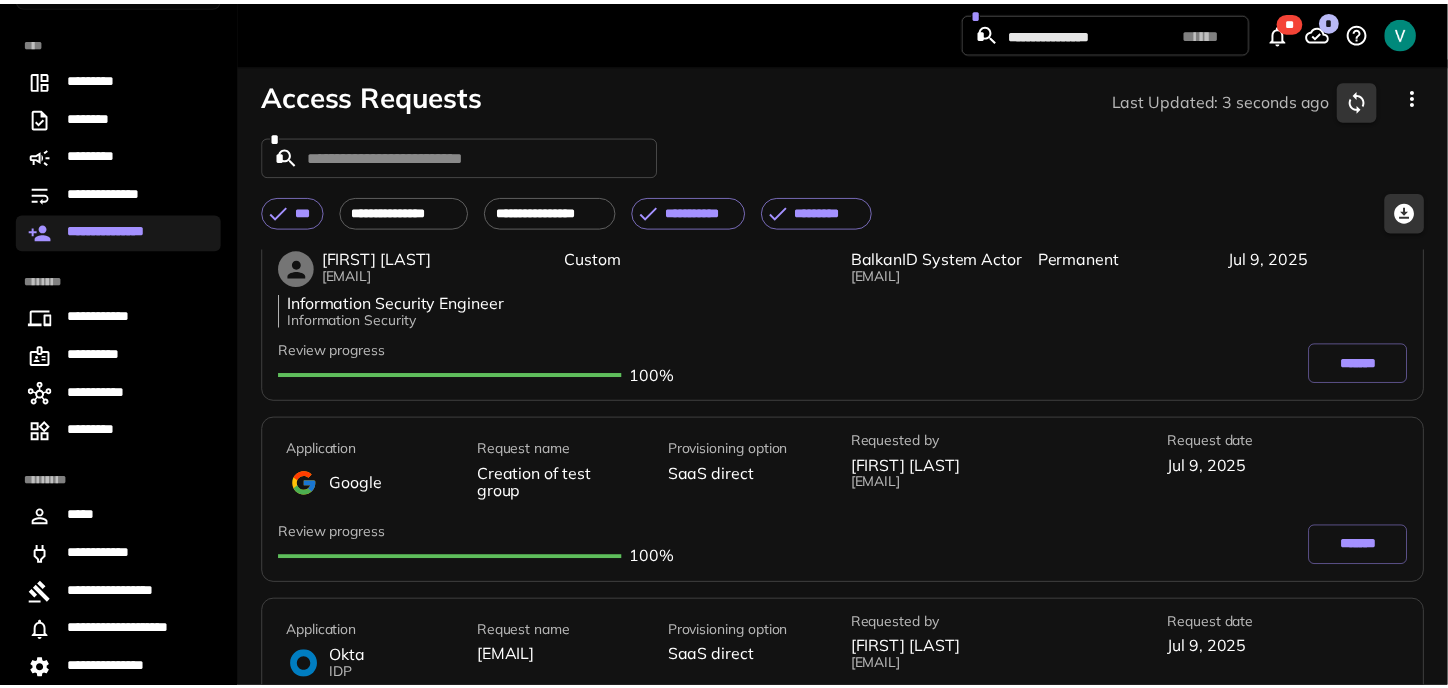 scroll, scrollTop: 2536, scrollLeft: 0, axis: vertical 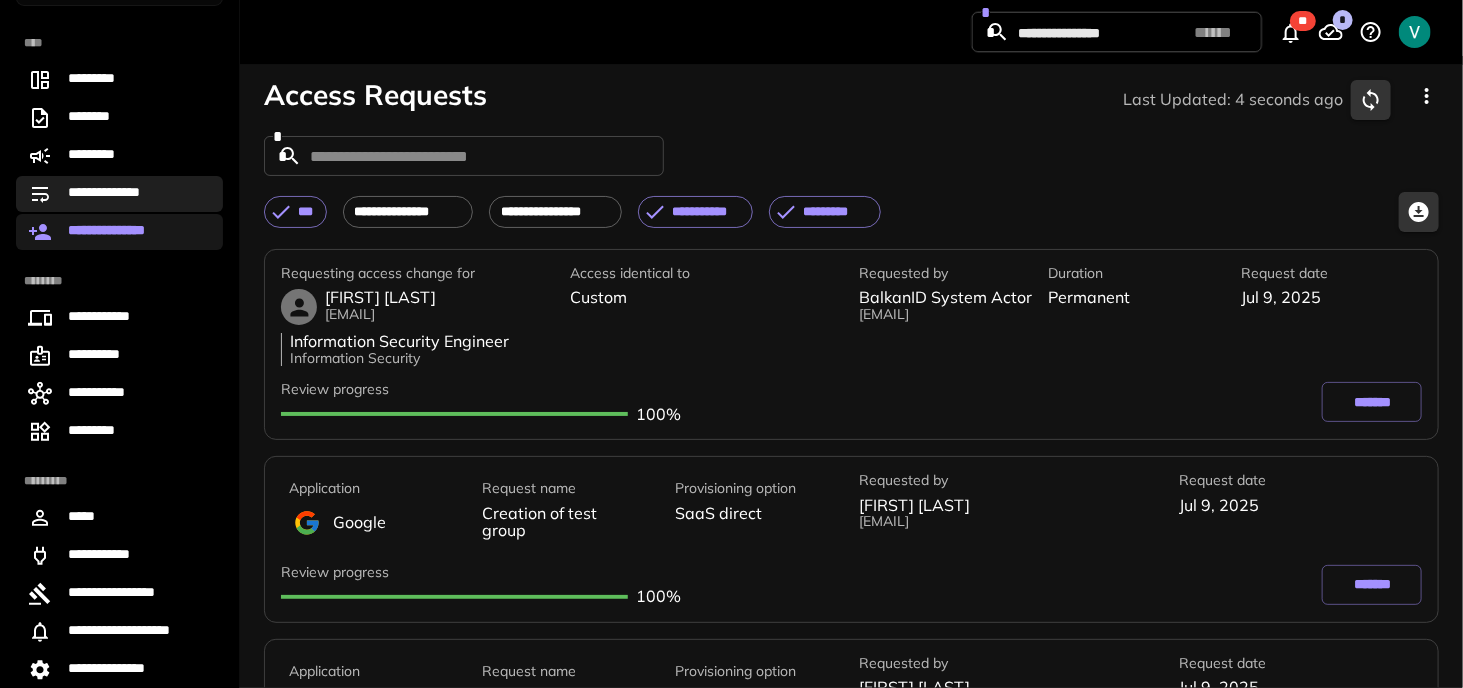 click on "**********" at bounding box center [115, 194] 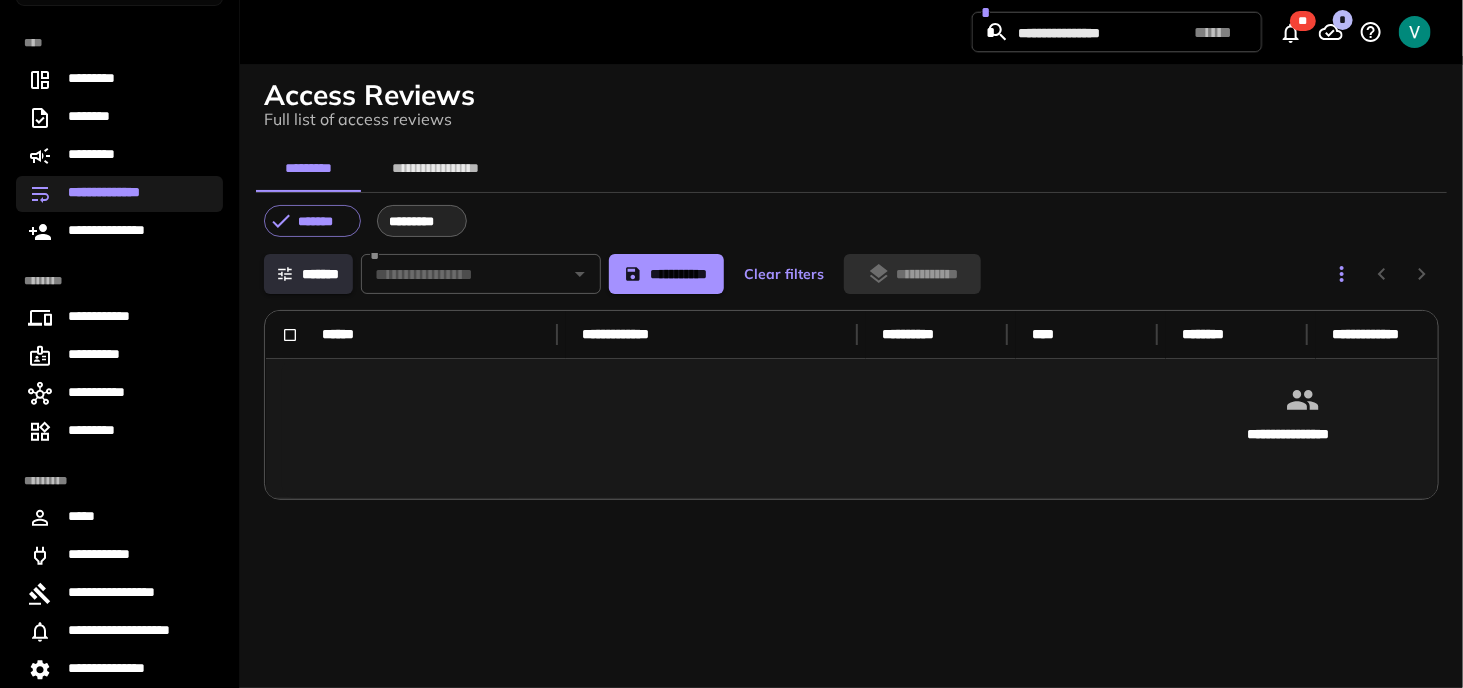 click on "*********" at bounding box center [422, 221] 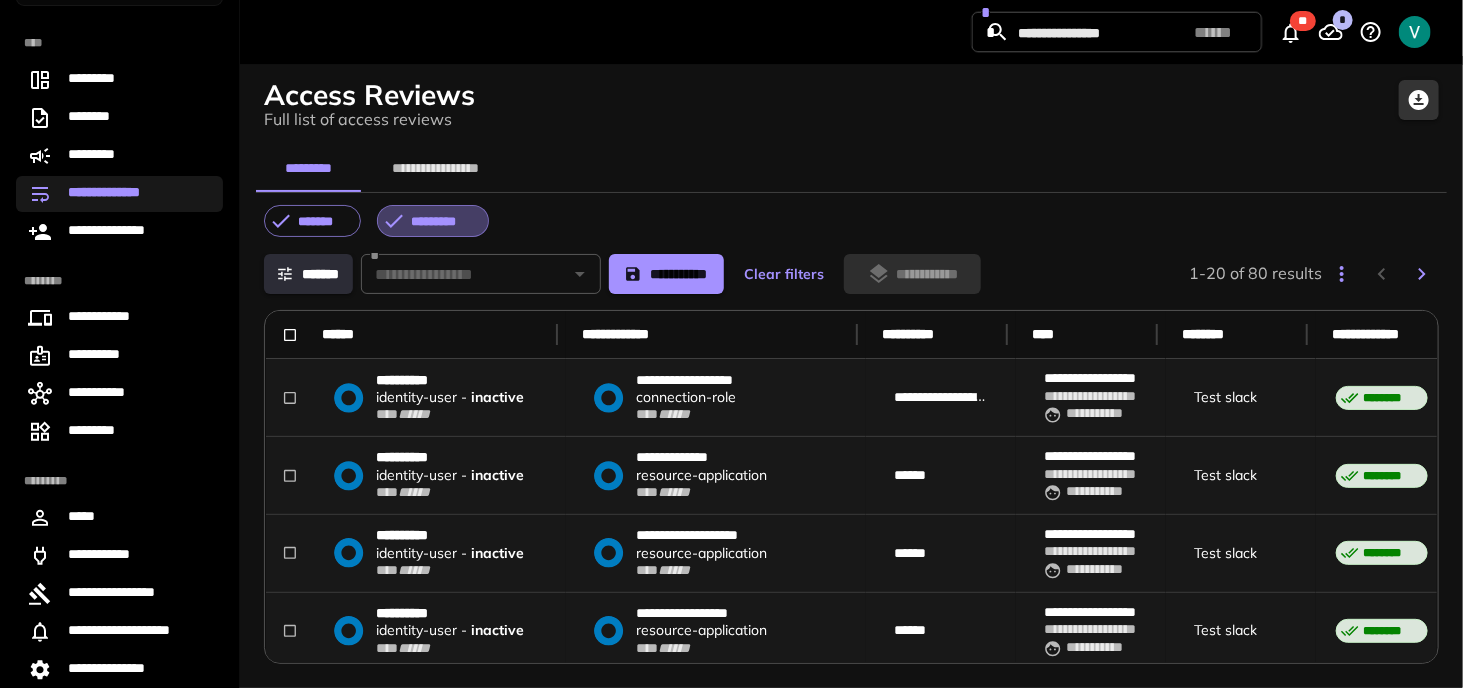 click on "*********" at bounding box center [444, 222] 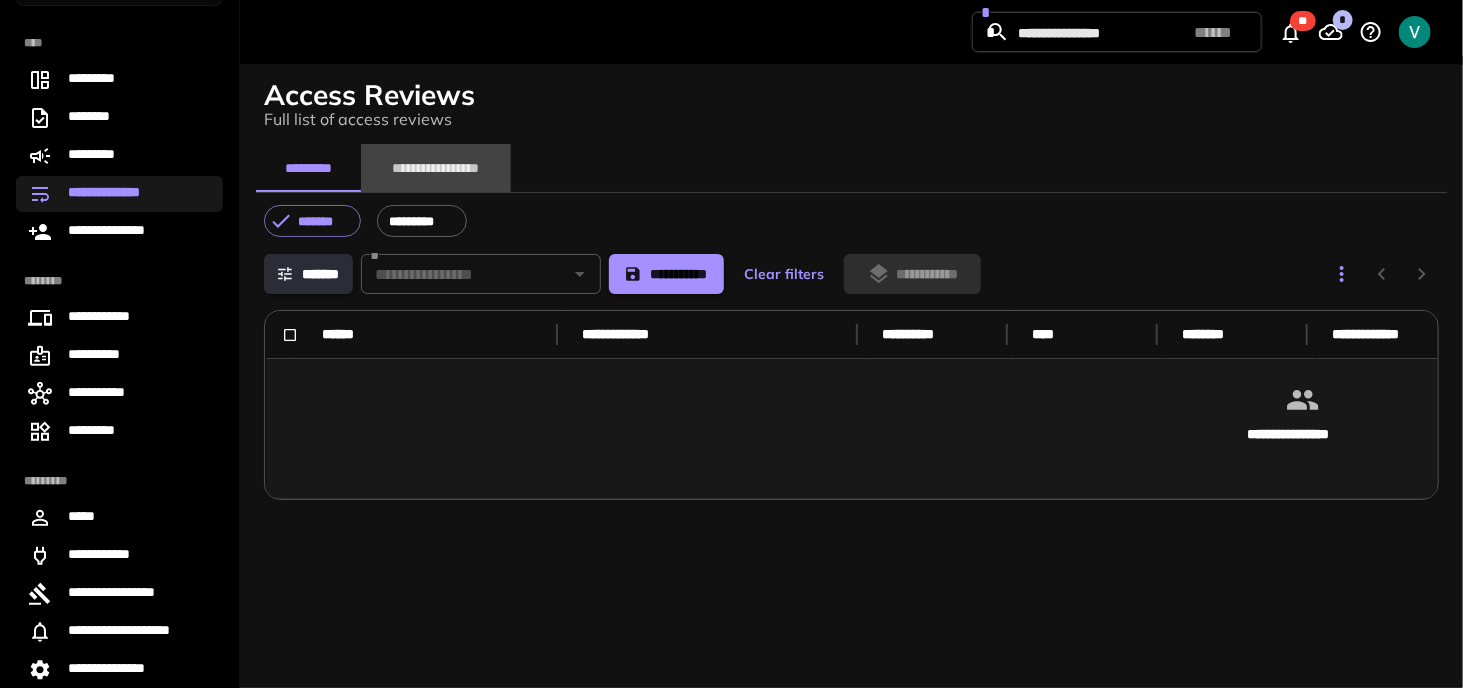 click on "**********" at bounding box center [436, 168] 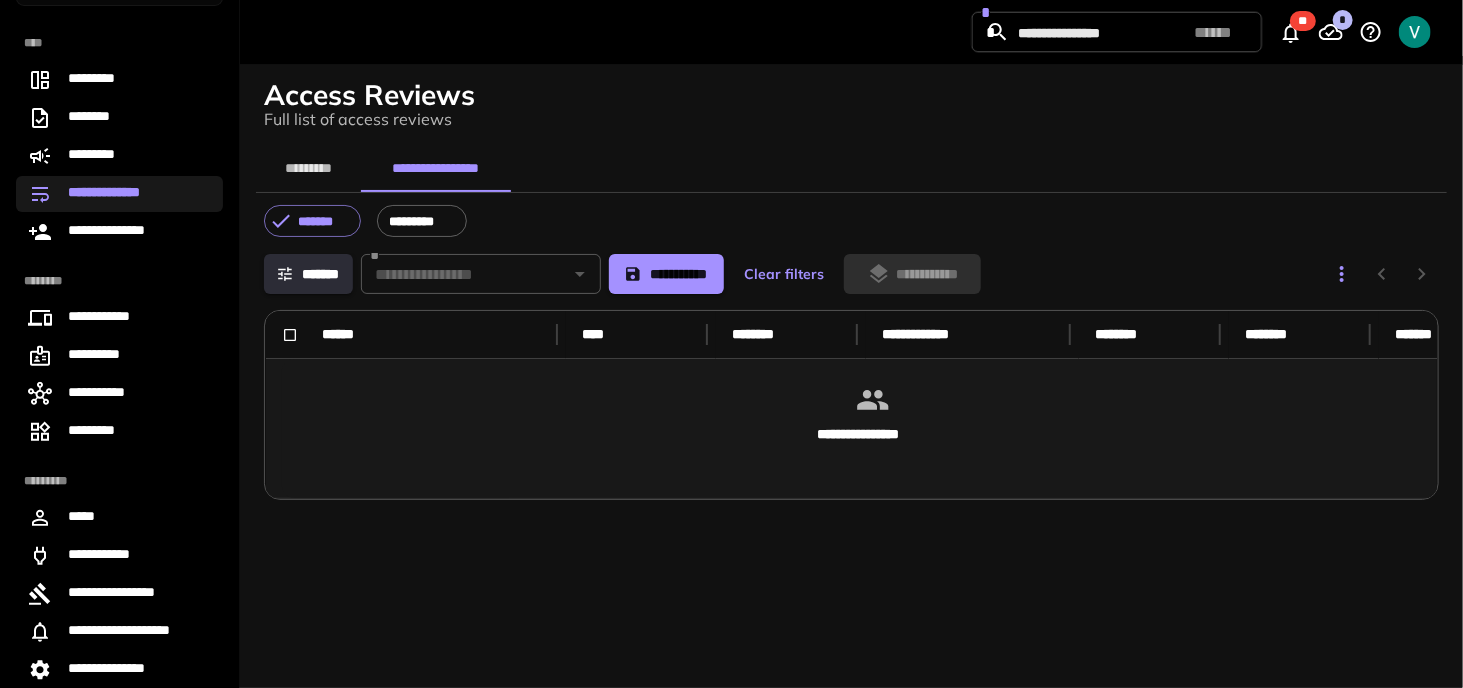 click on "*********" at bounding box center [308, 168] 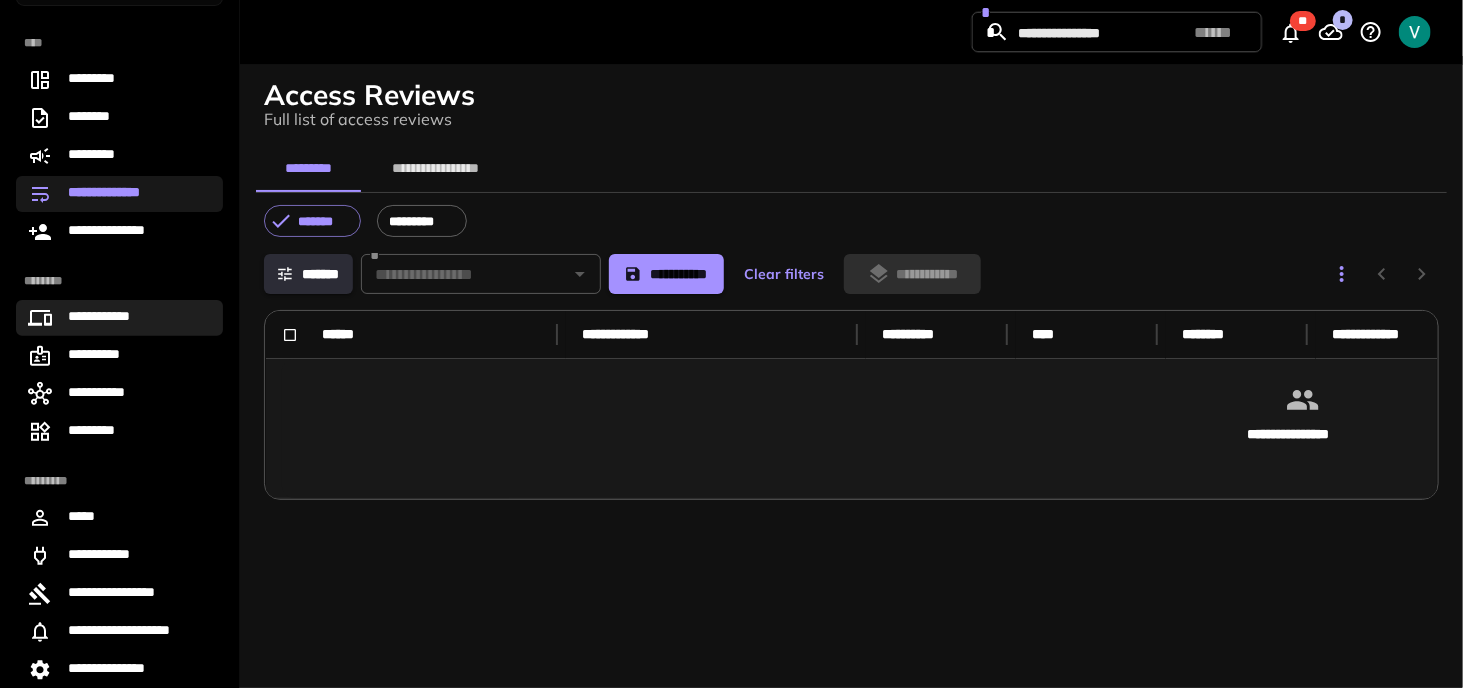 click on "**********" at bounding box center [119, 318] 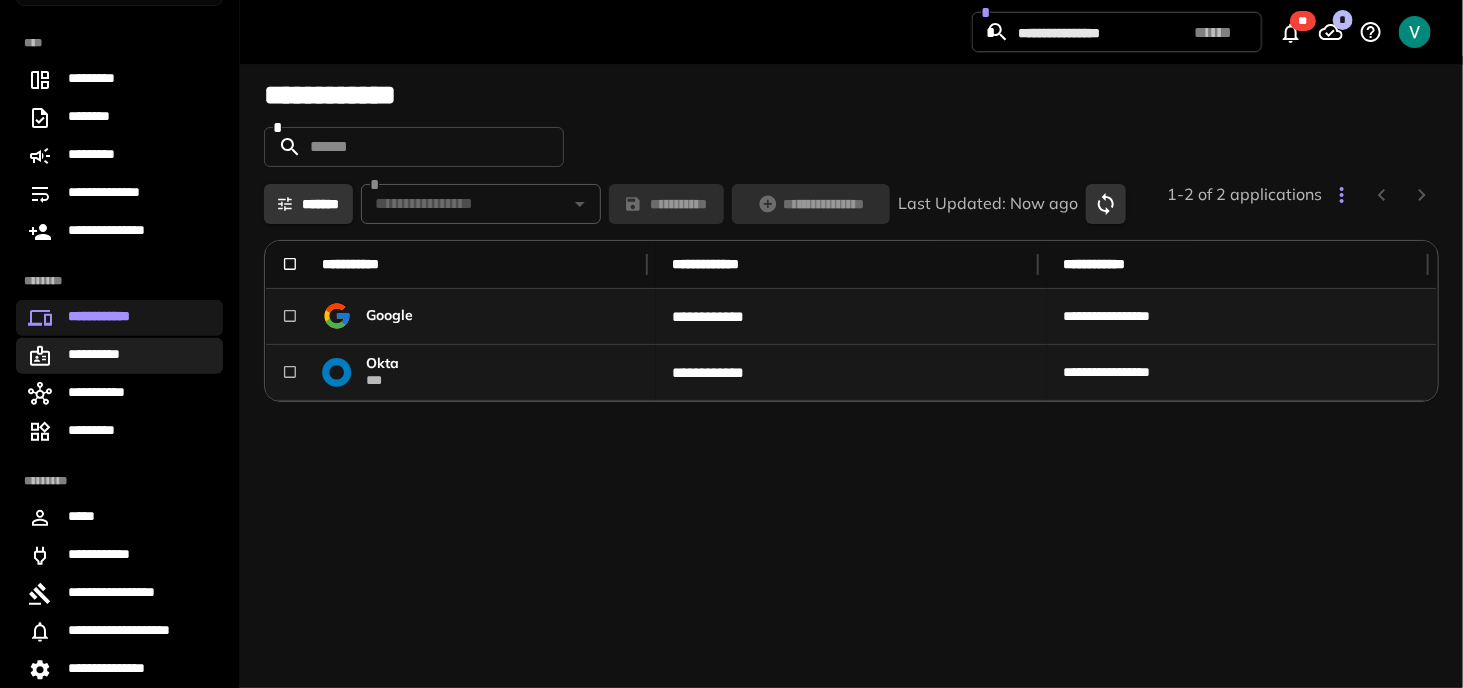 click on "**********" at bounding box center (96, 356) 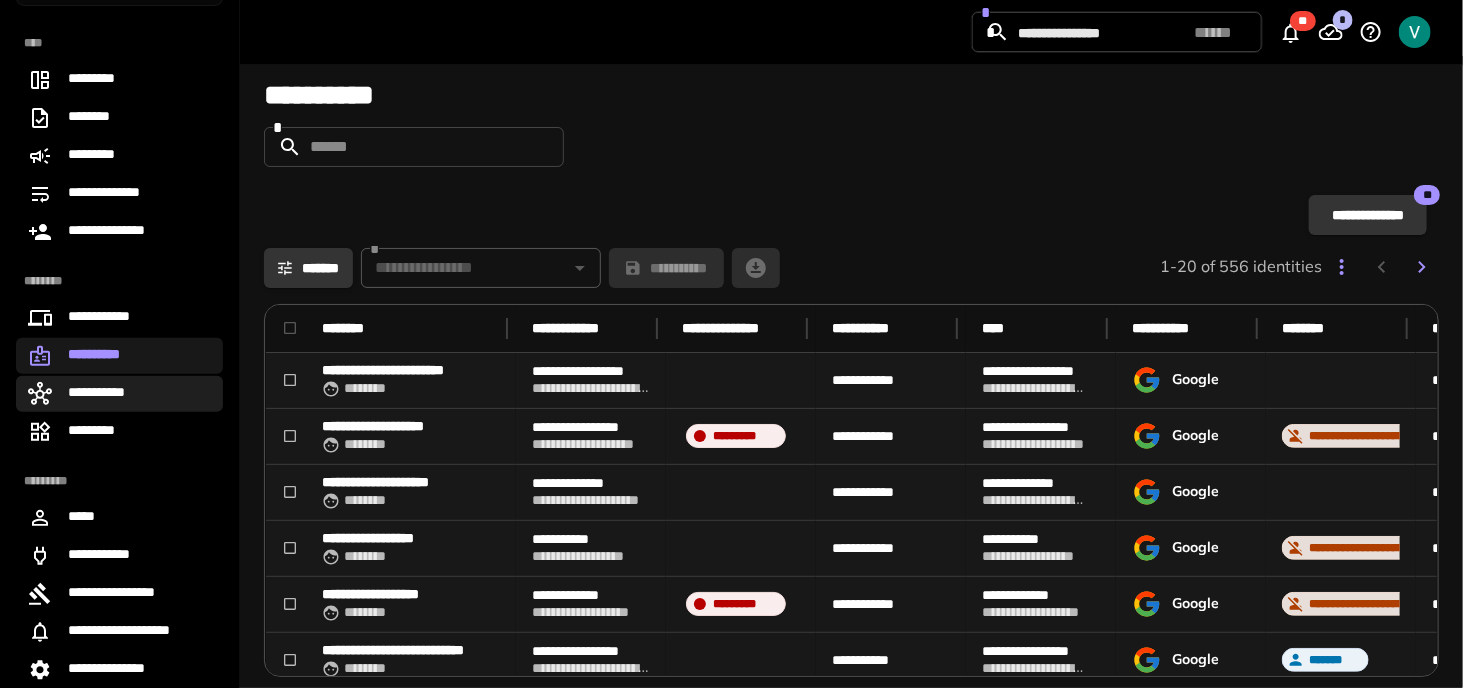 click on "**********" at bounding box center [119, 394] 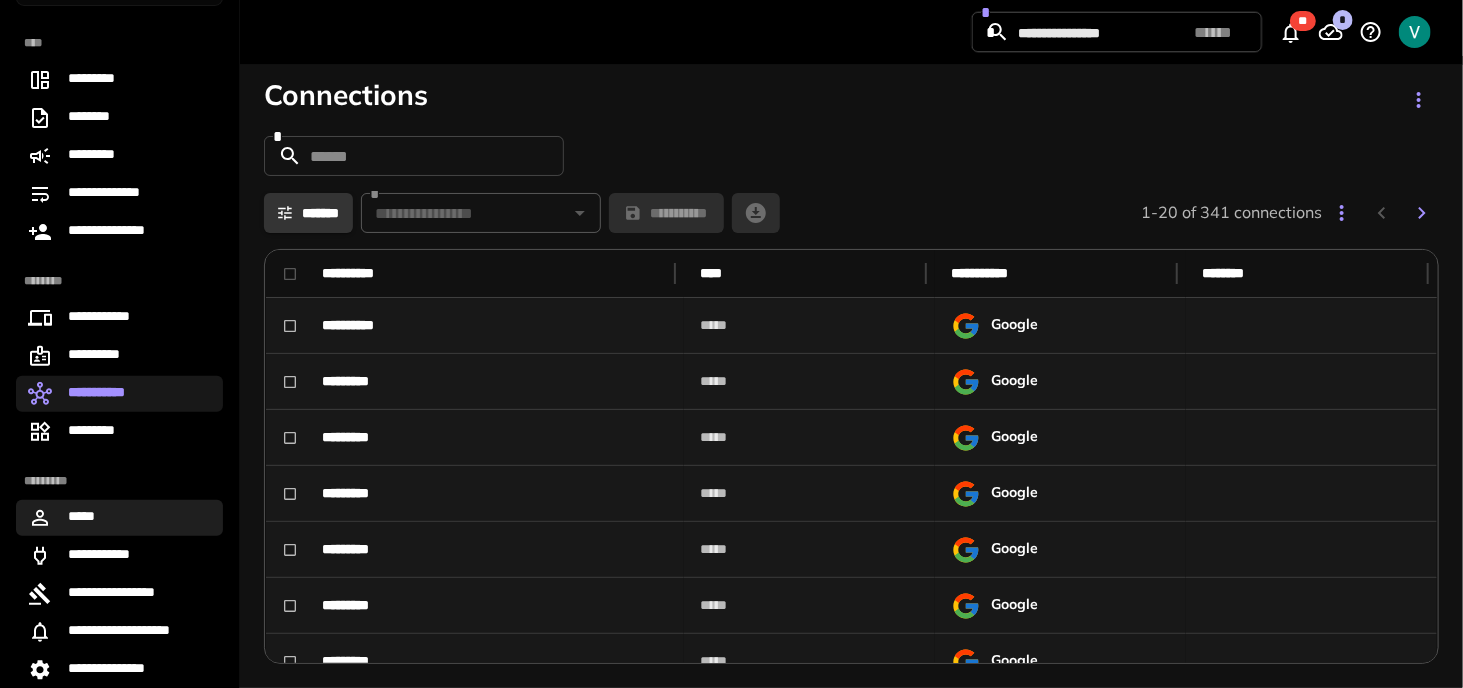 click on "*****" at bounding box center (119, 518) 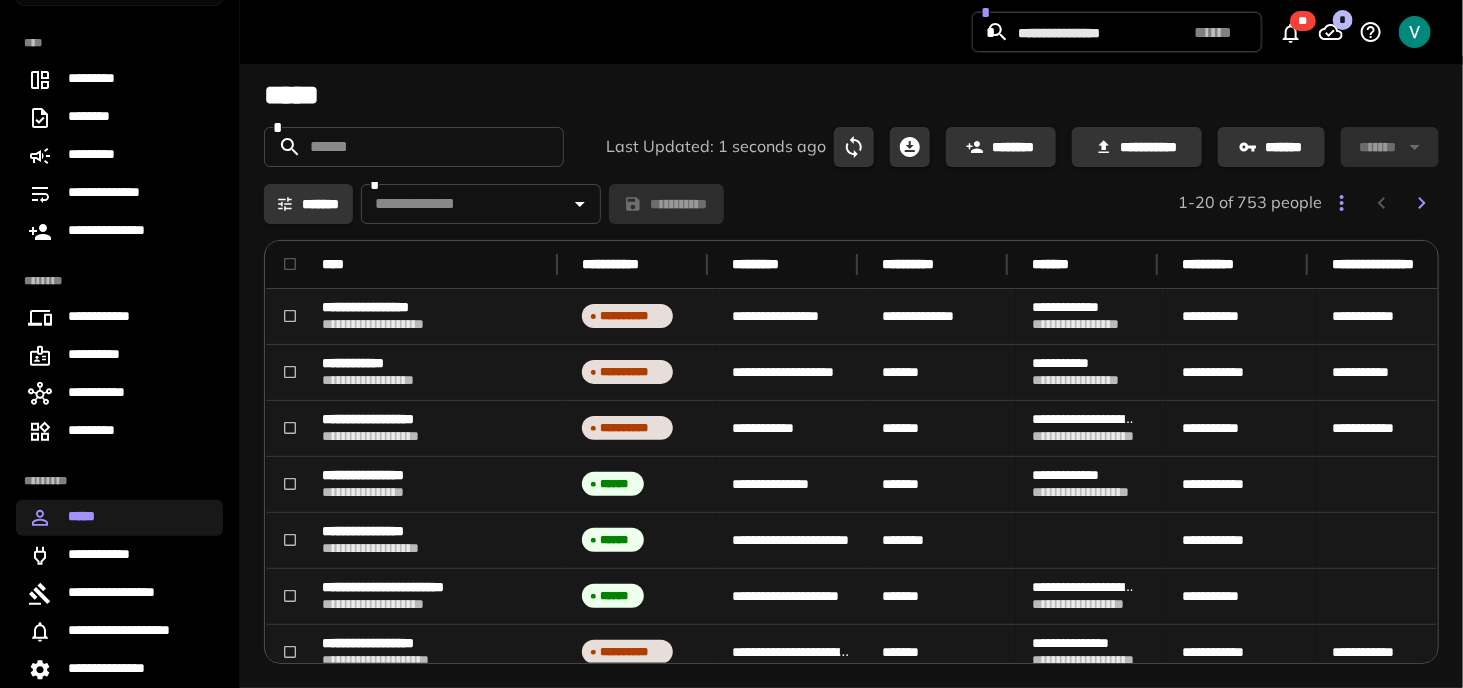 click on "Last Updated: 1 seconds ago" at bounding box center [716, 147] 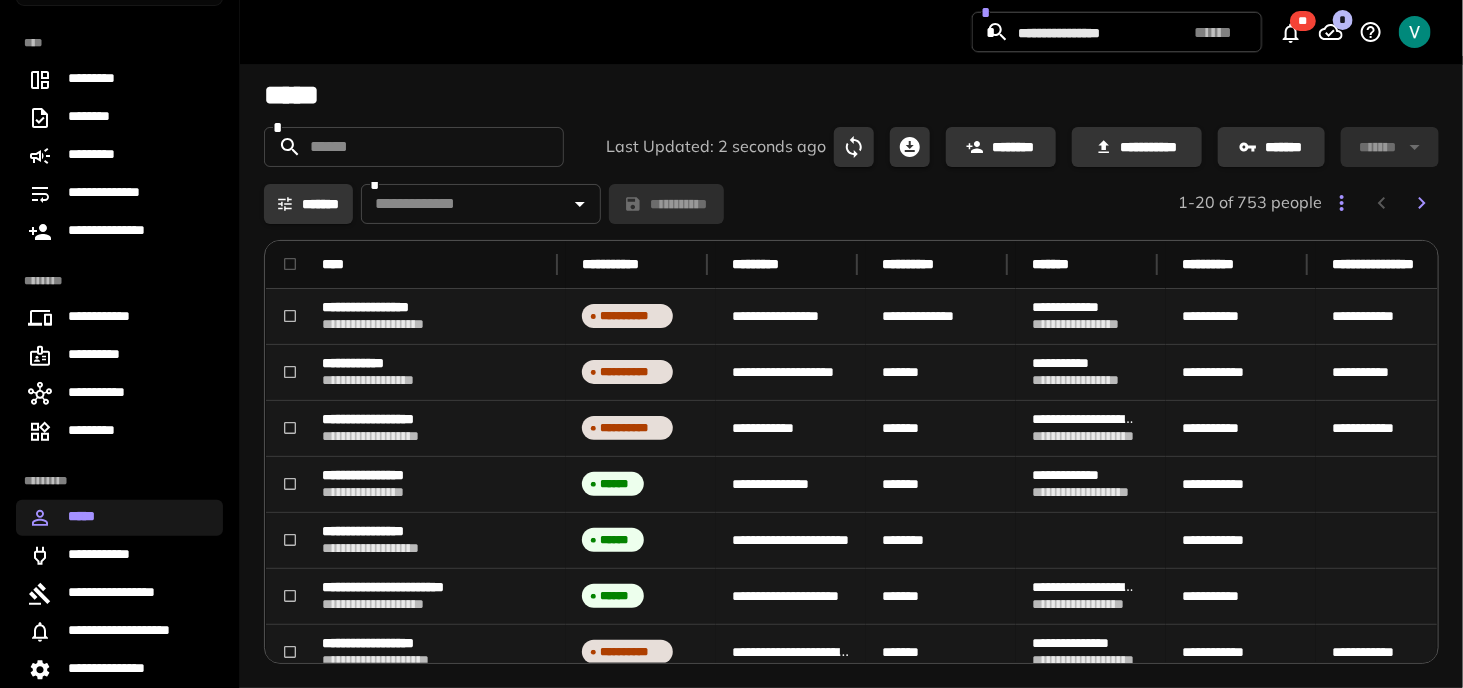 click at bounding box center [854, 147] 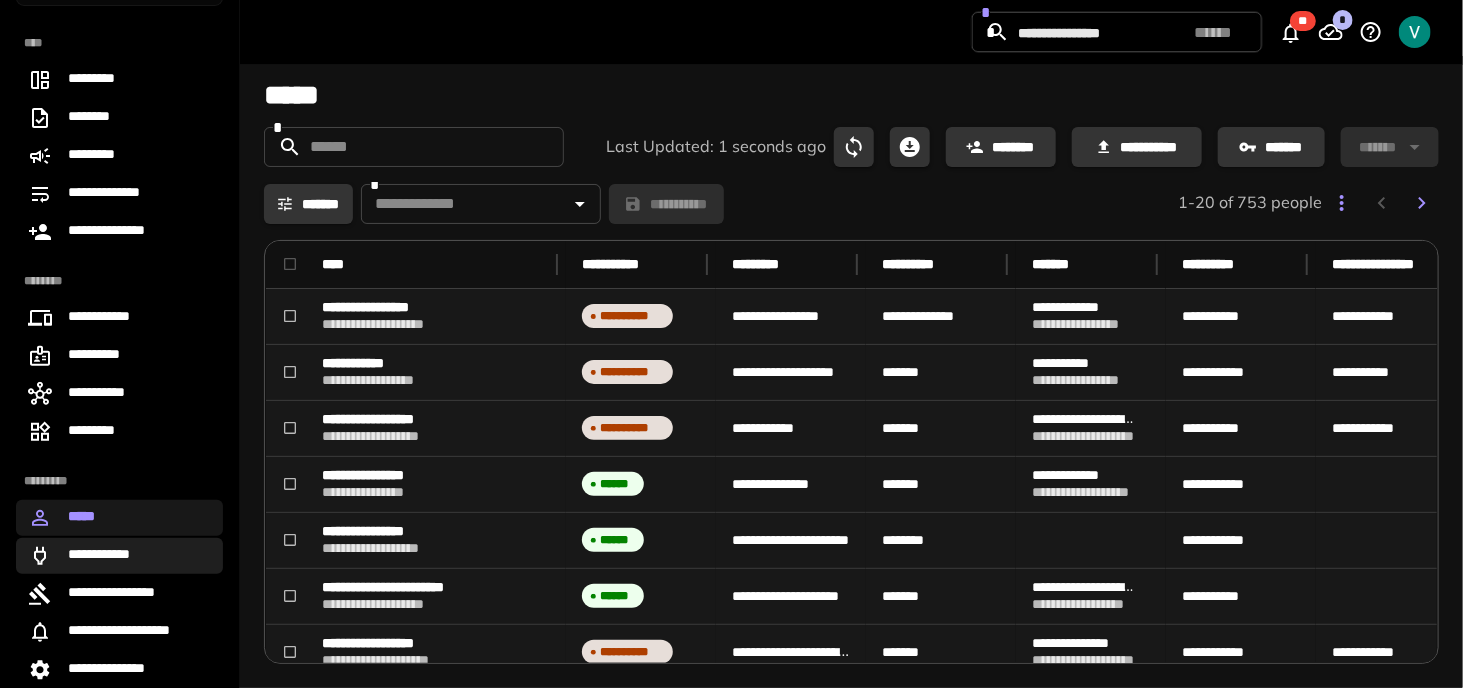 click on "**********" at bounding box center [105, 556] 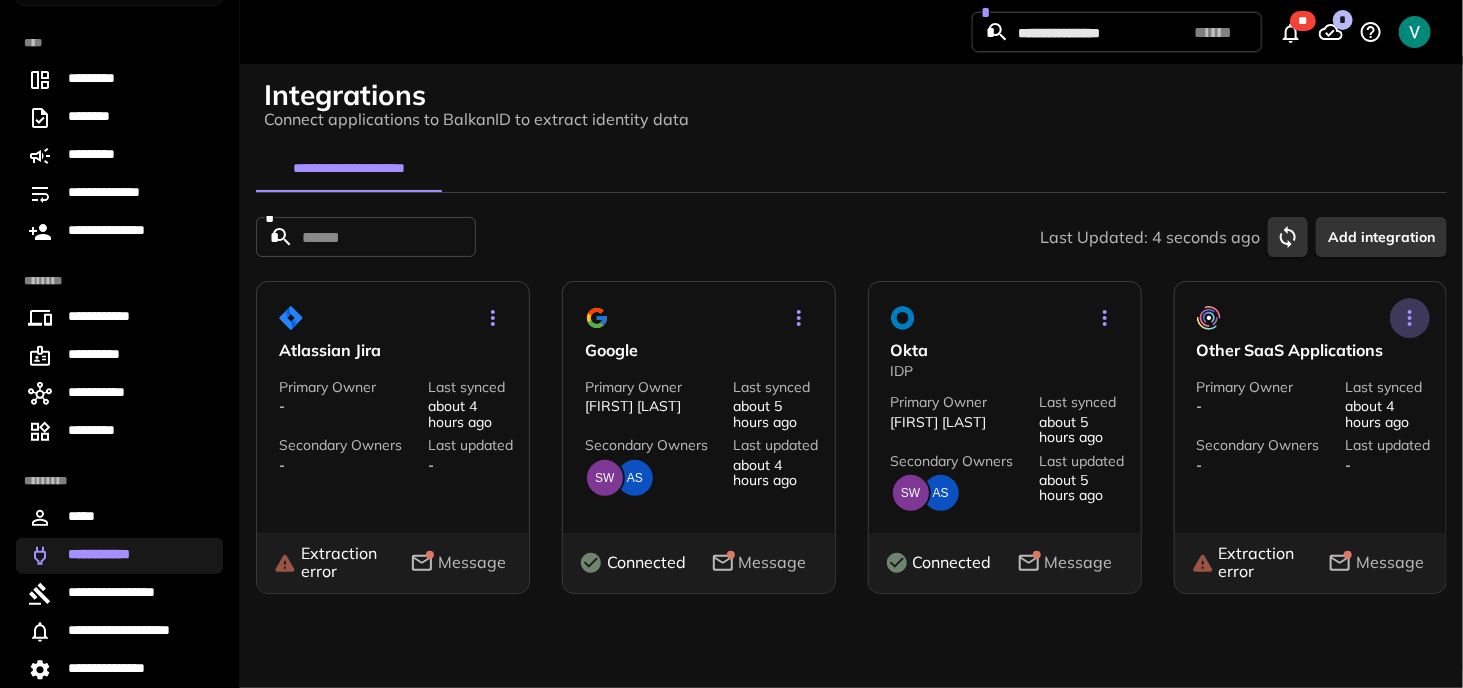 click 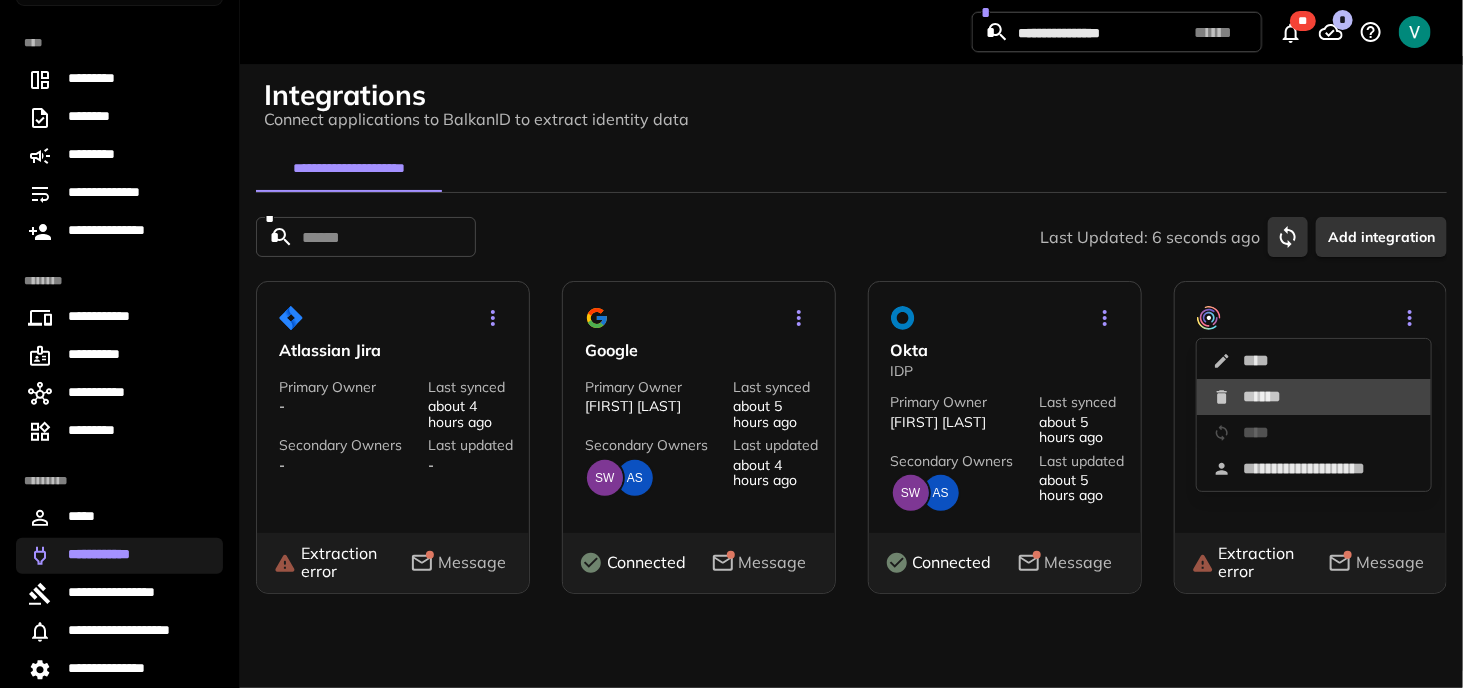 click on "******" at bounding box center [1314, 397] 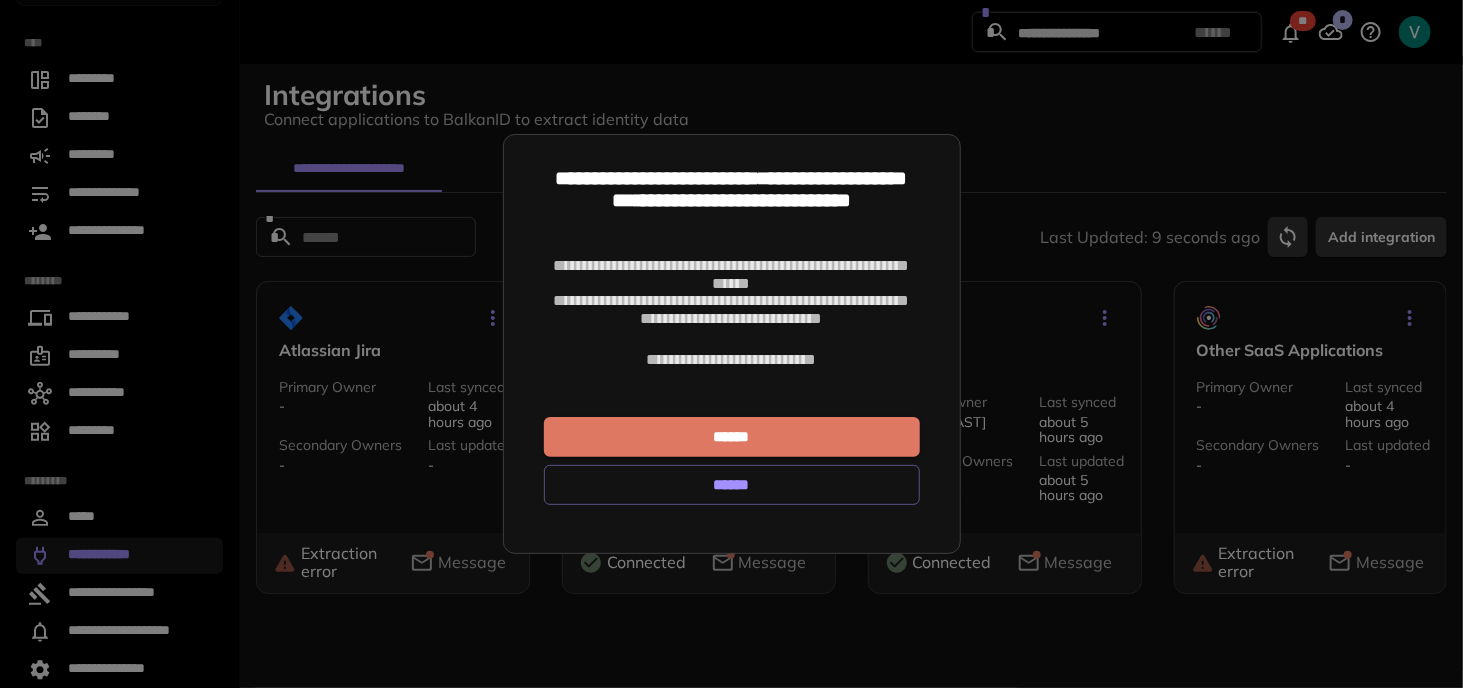 click on "******" at bounding box center (732, 485) 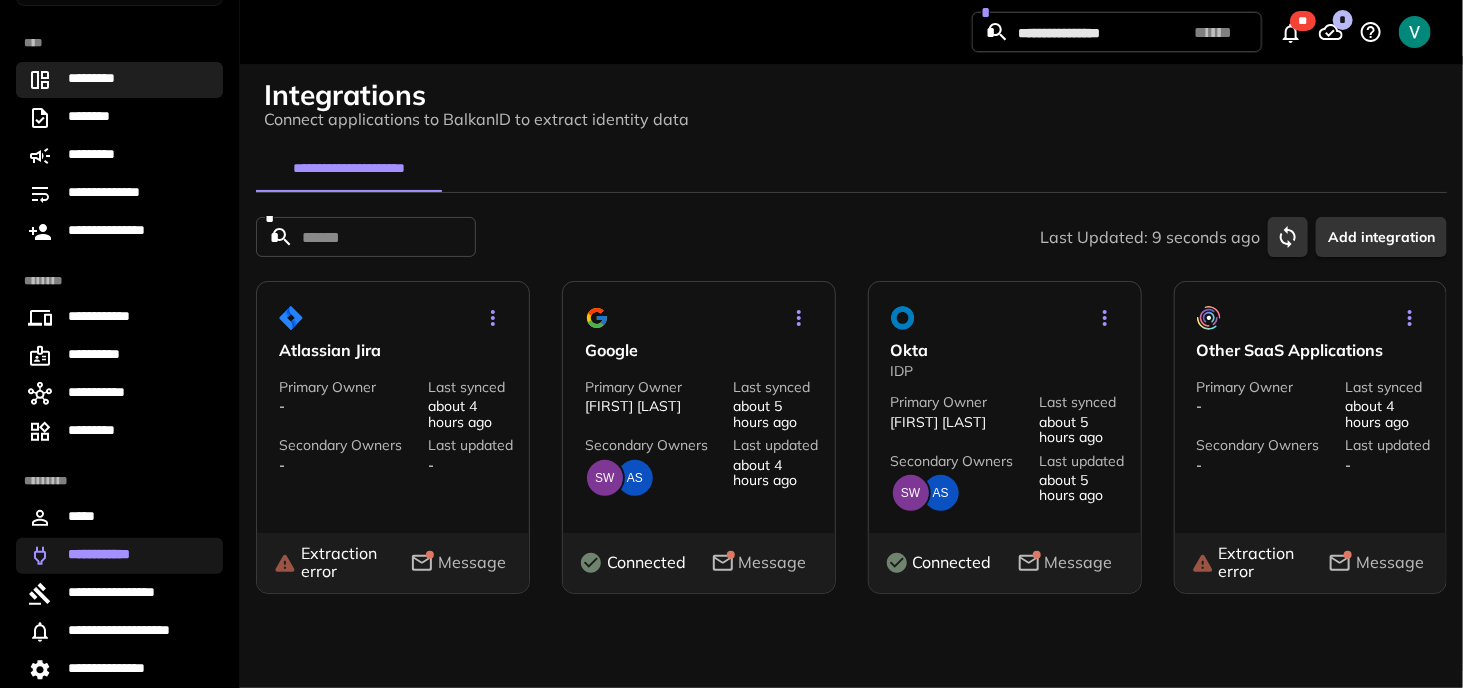 click on "*********" at bounding box center [103, 80] 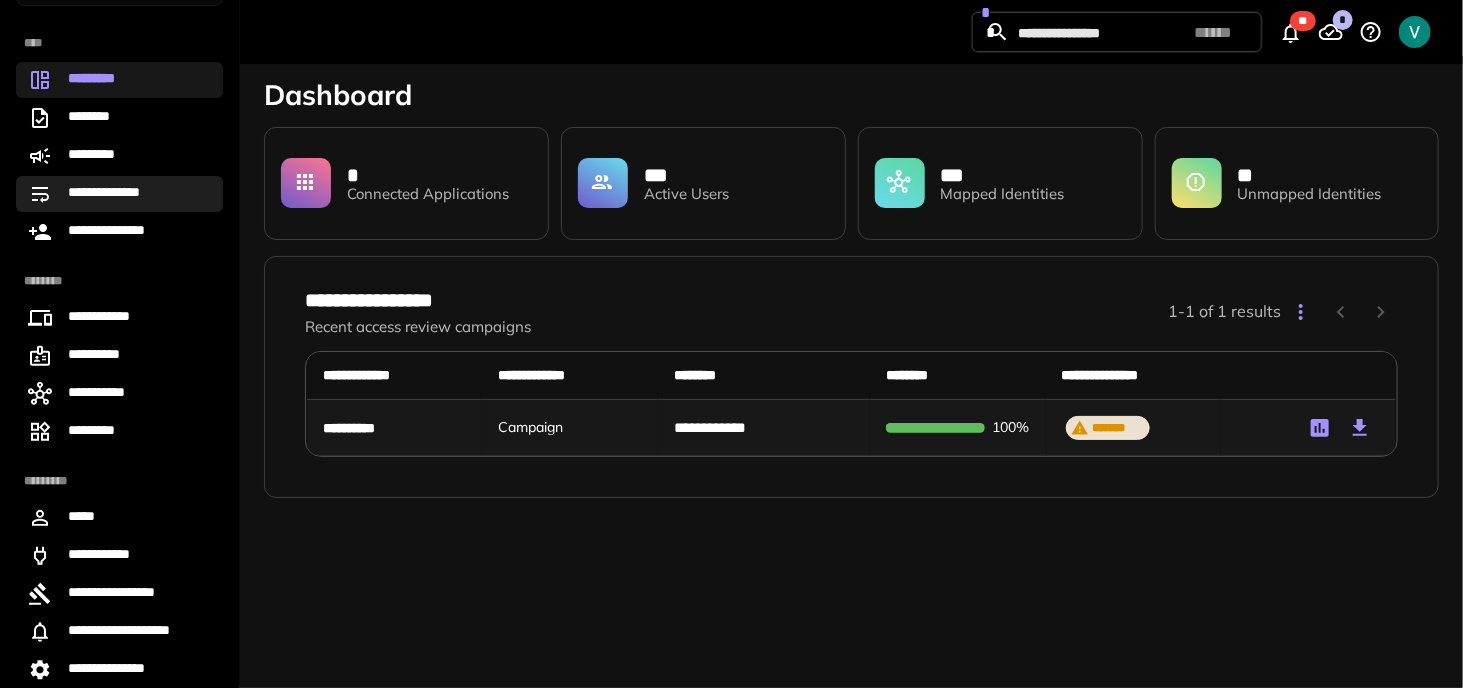 click on "**********" at bounding box center [119, 194] 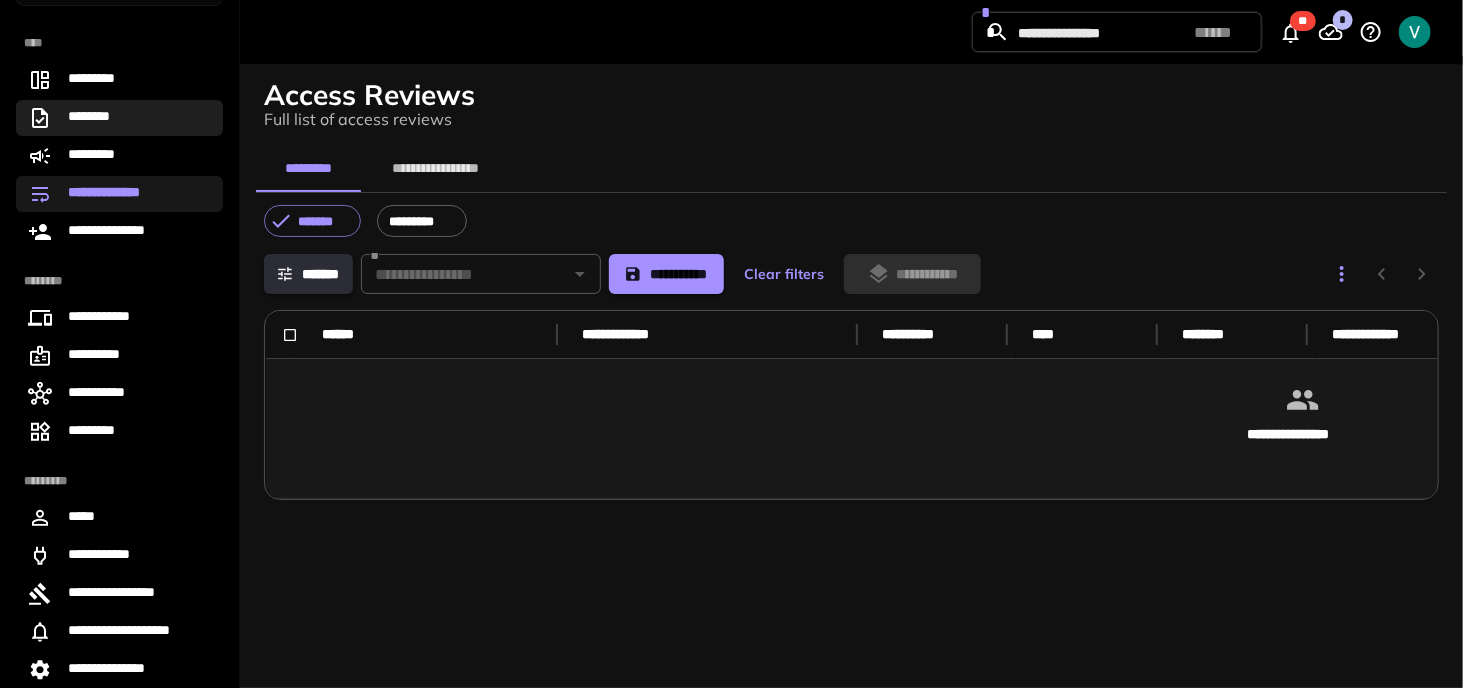 click on "********" at bounding box center [119, 118] 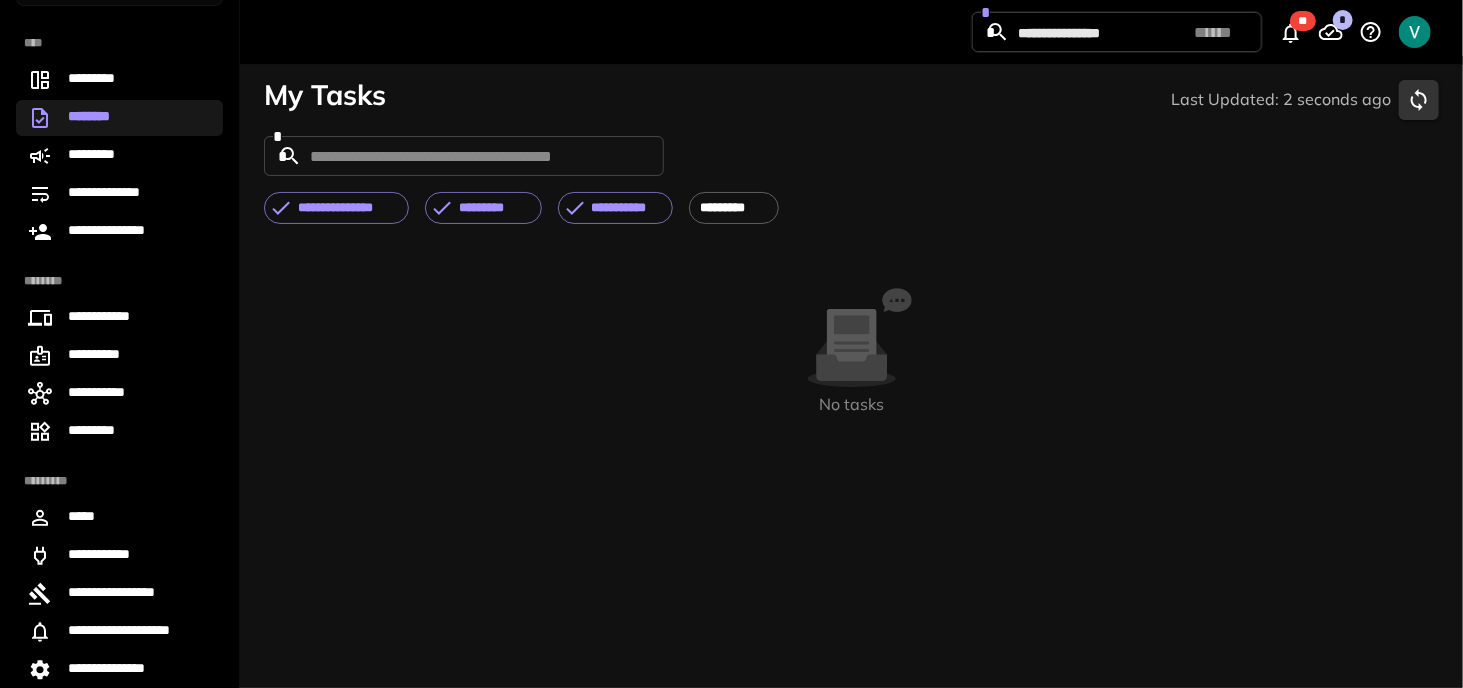 click 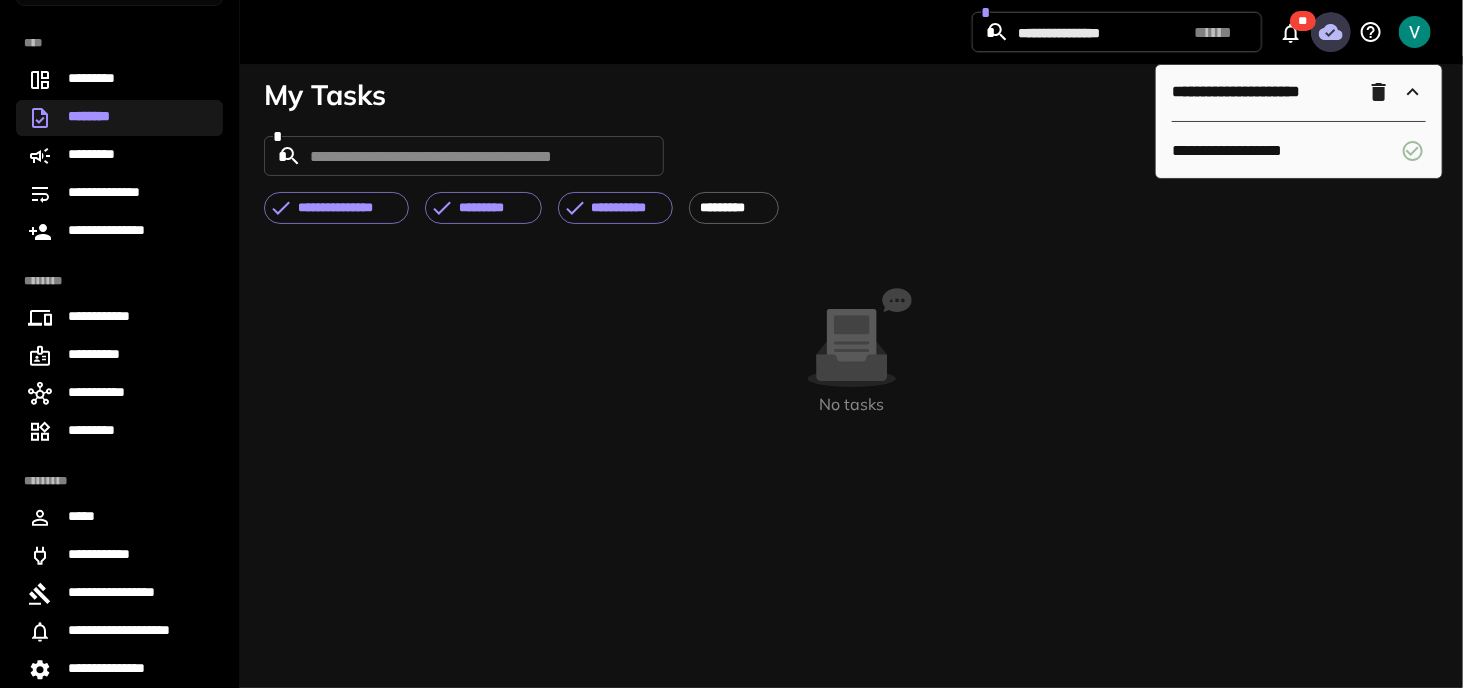 click 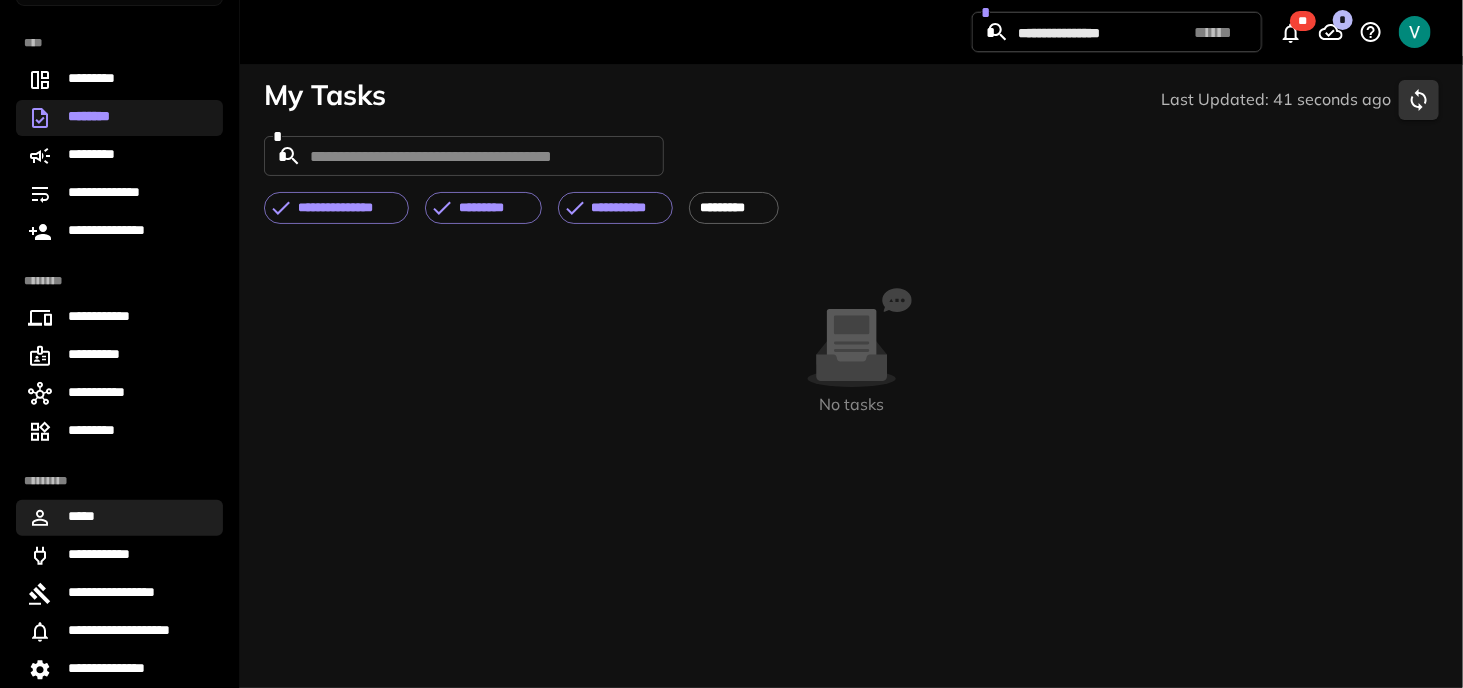 click on "*****" at bounding box center [119, 518] 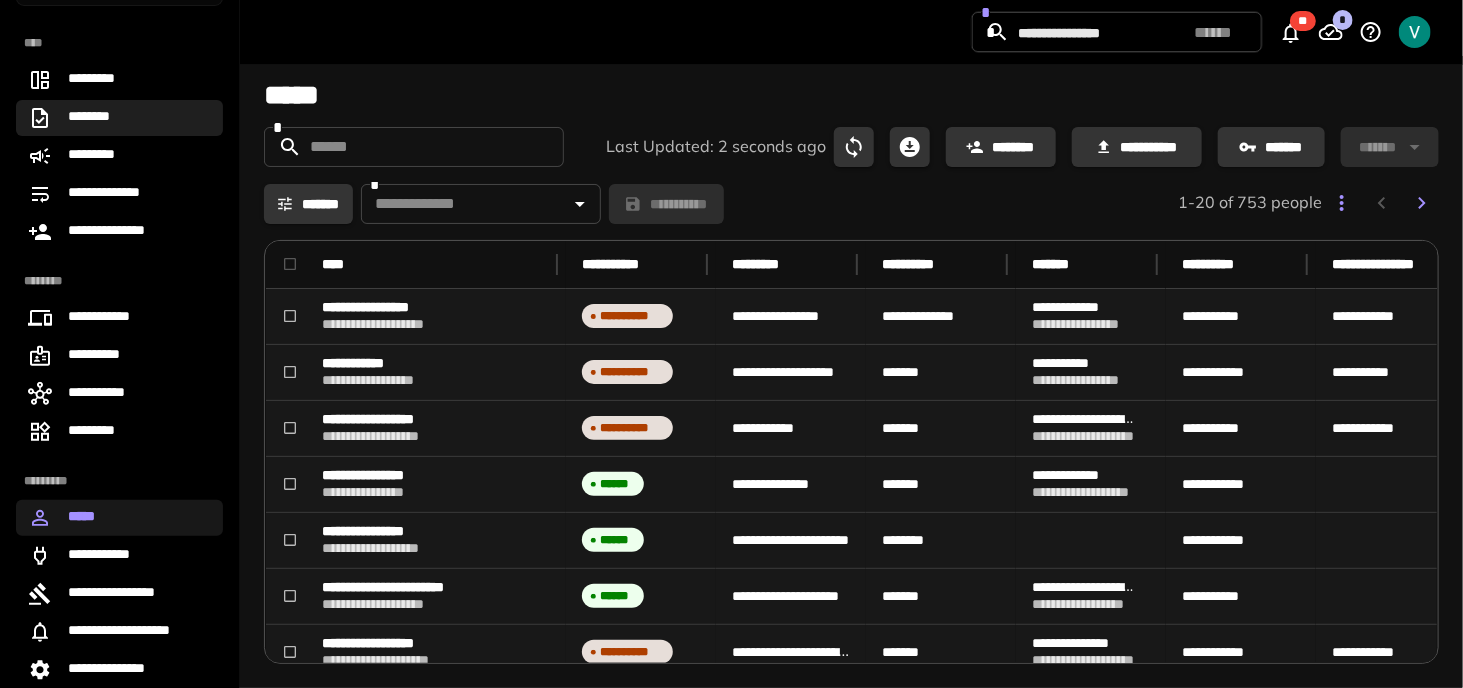 click on "********" at bounding box center [119, 118] 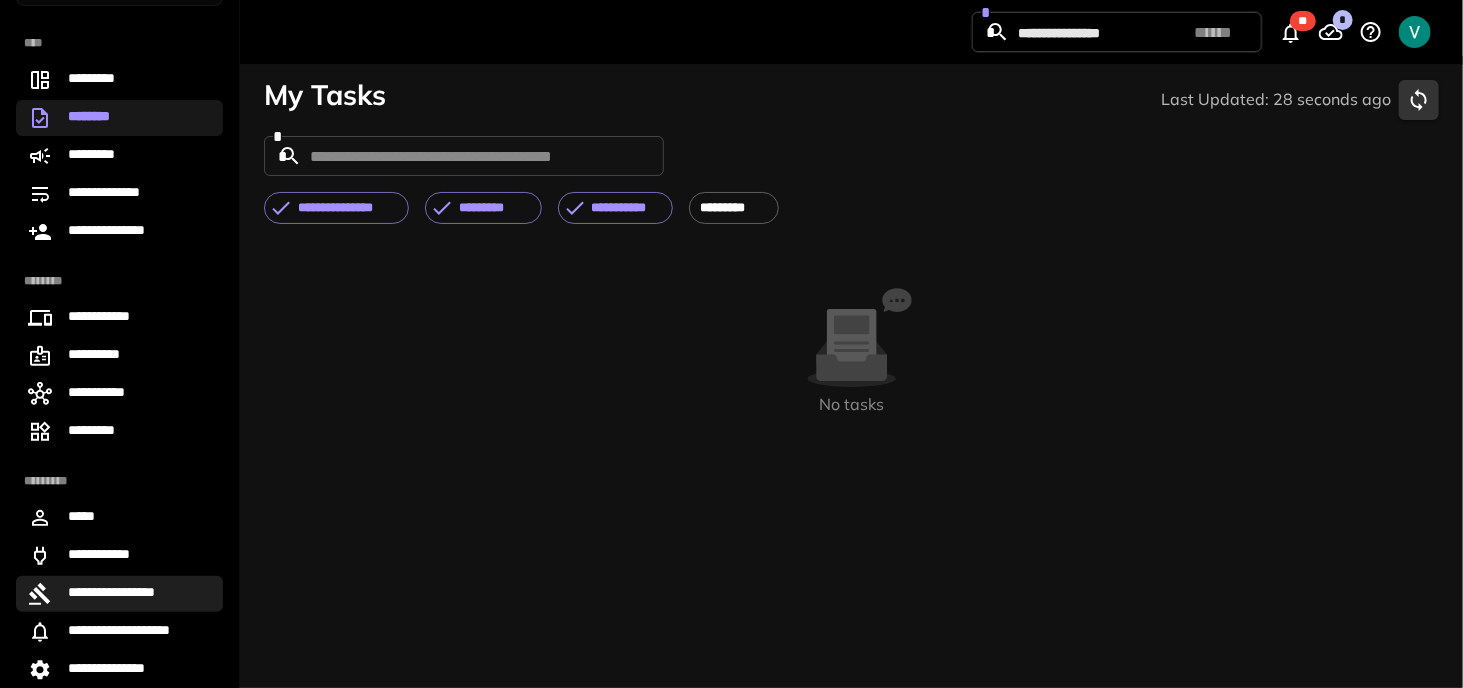 click on "**********" at bounding box center (119, 594) 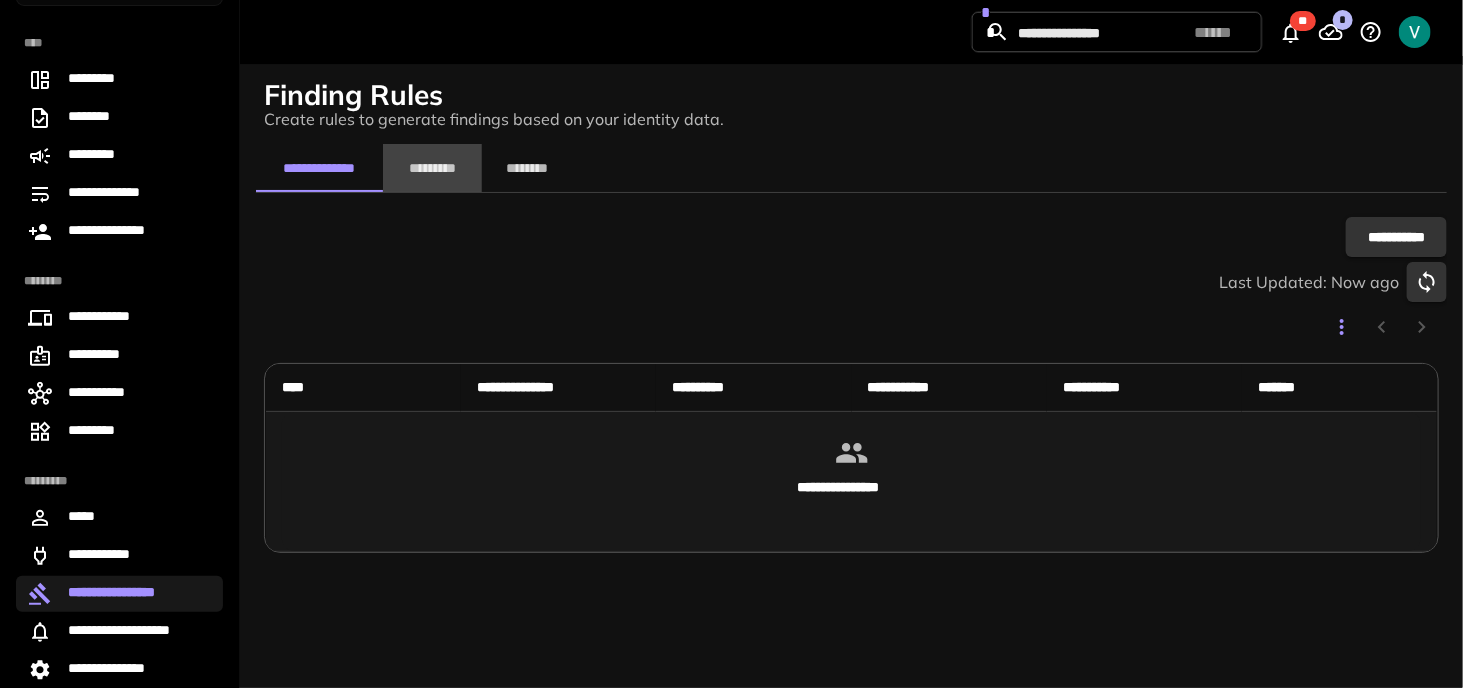 click on "*********" at bounding box center [432, 168] 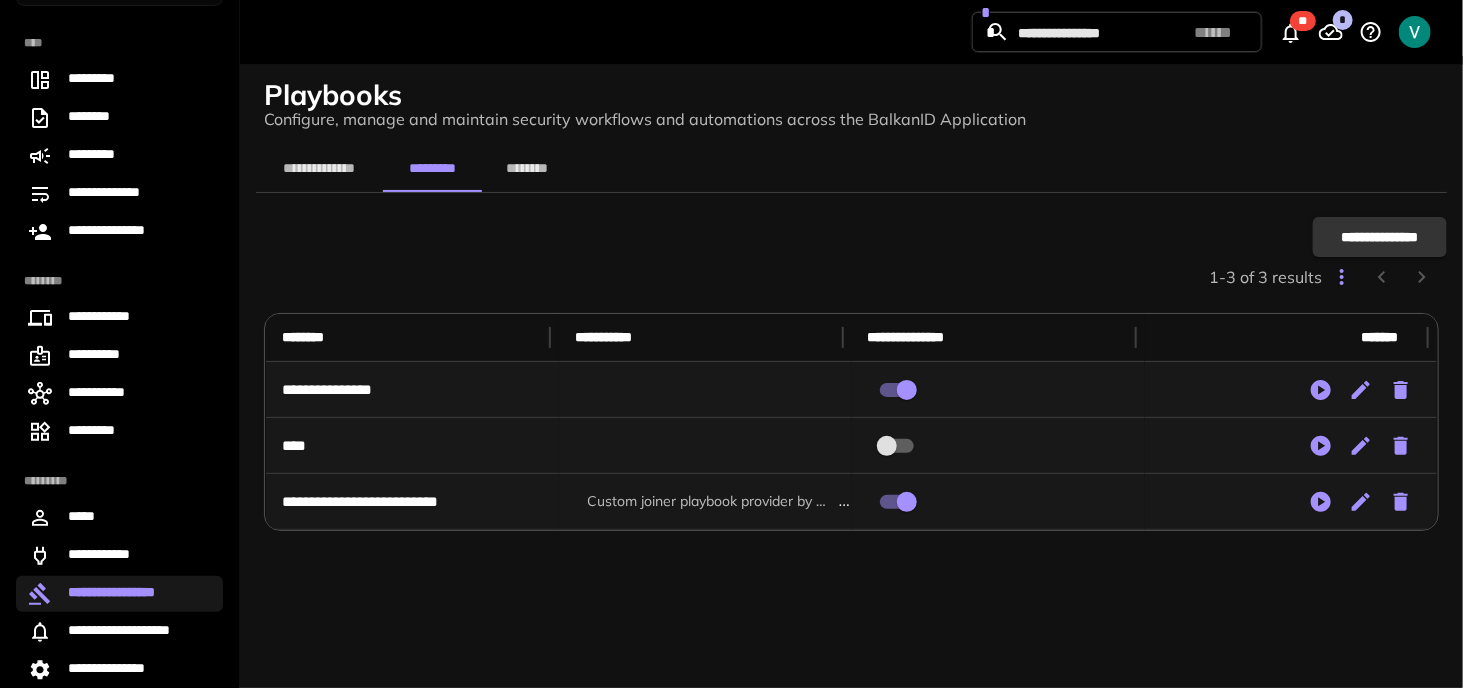click on "**********" at bounding box center [412, 502] 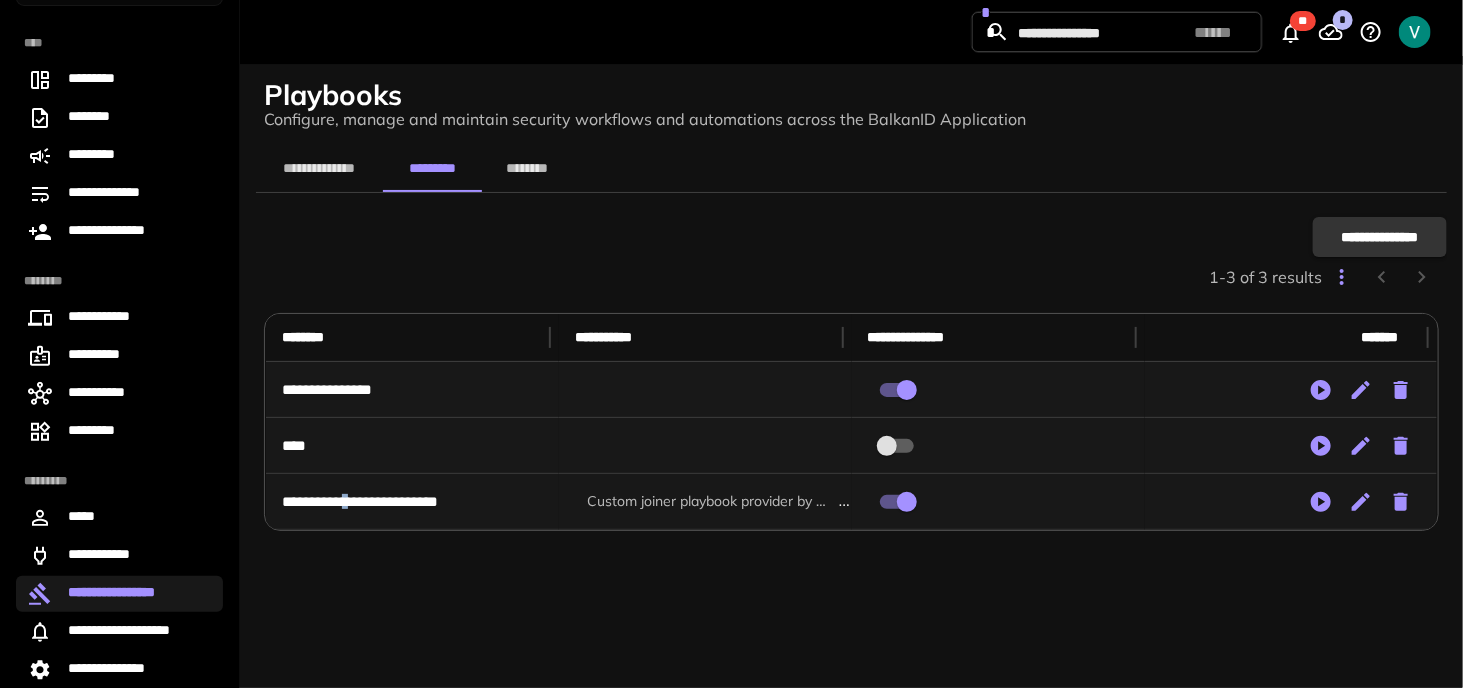 click on "**********" at bounding box center (412, 502) 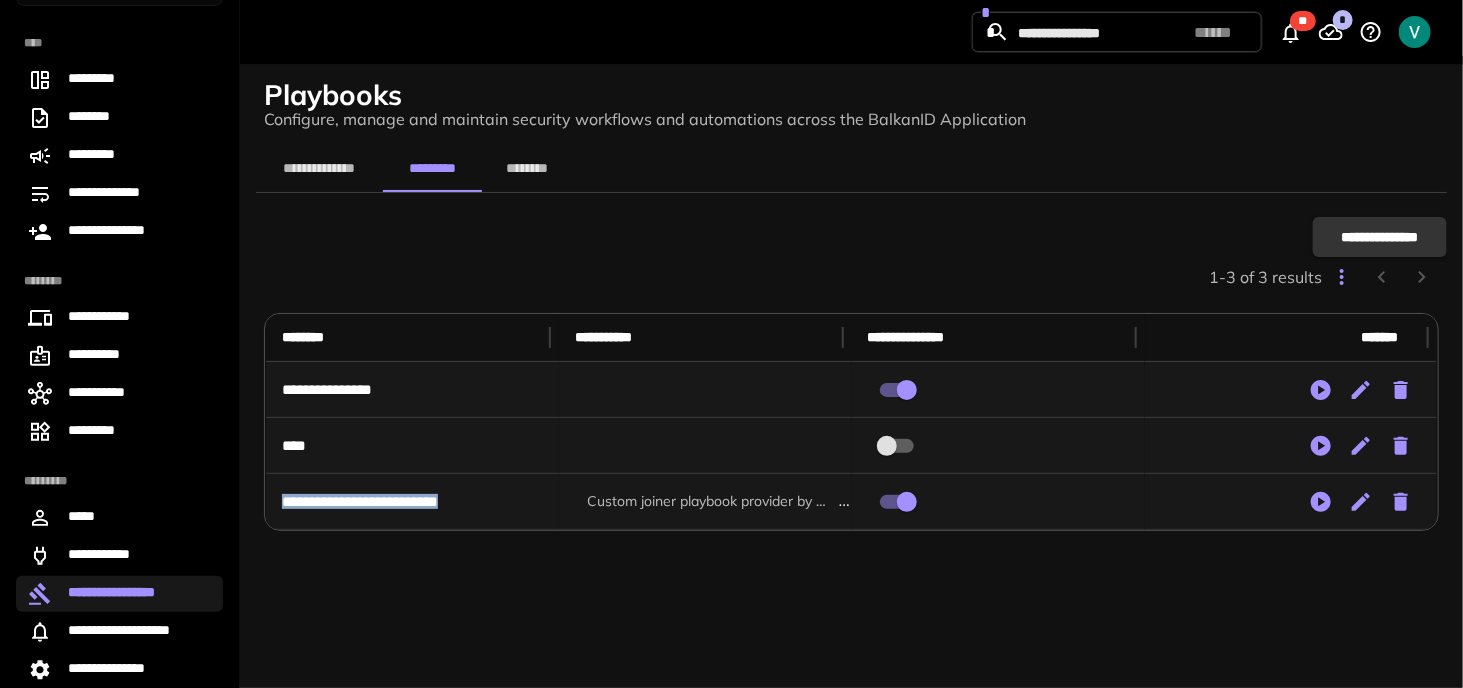 click on "**********" at bounding box center (412, 502) 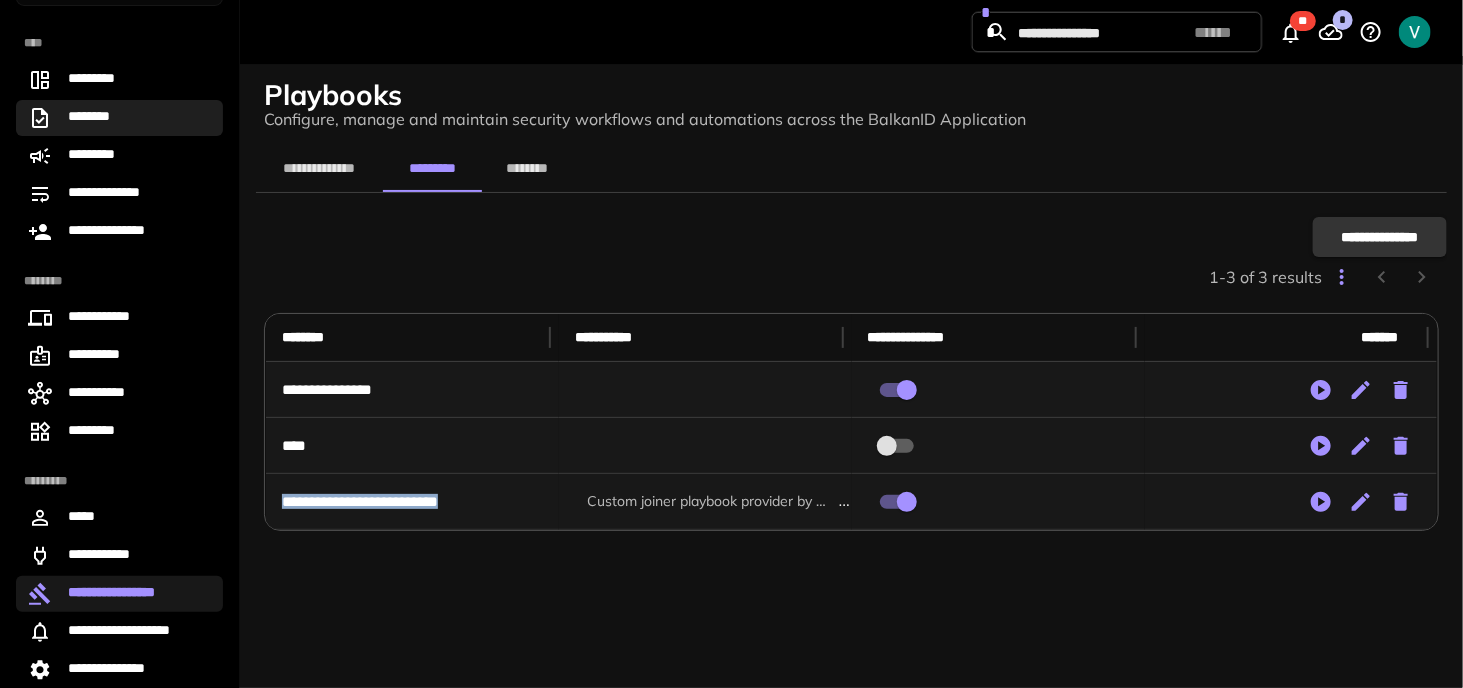 click on "********" at bounding box center [96, 118] 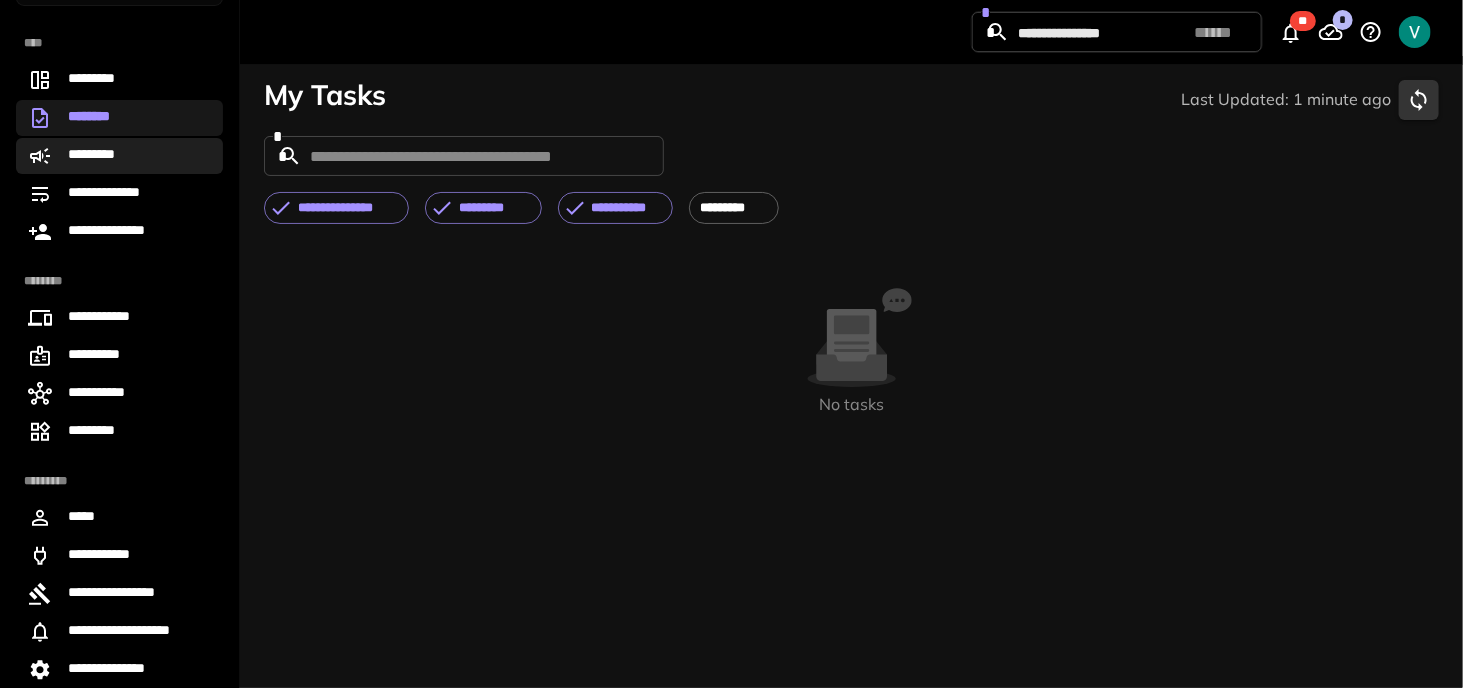 click on "*********" at bounding box center [119, 156] 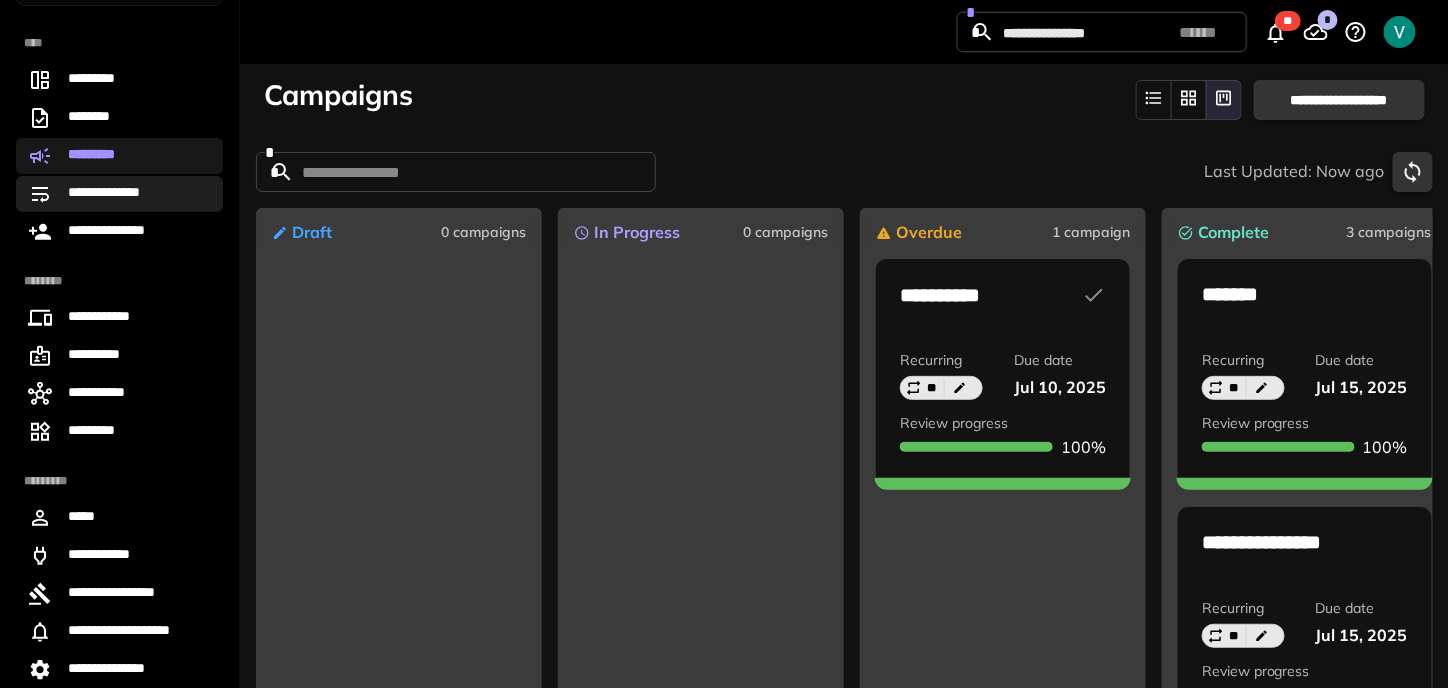 click on "**********" at bounding box center [115, 194] 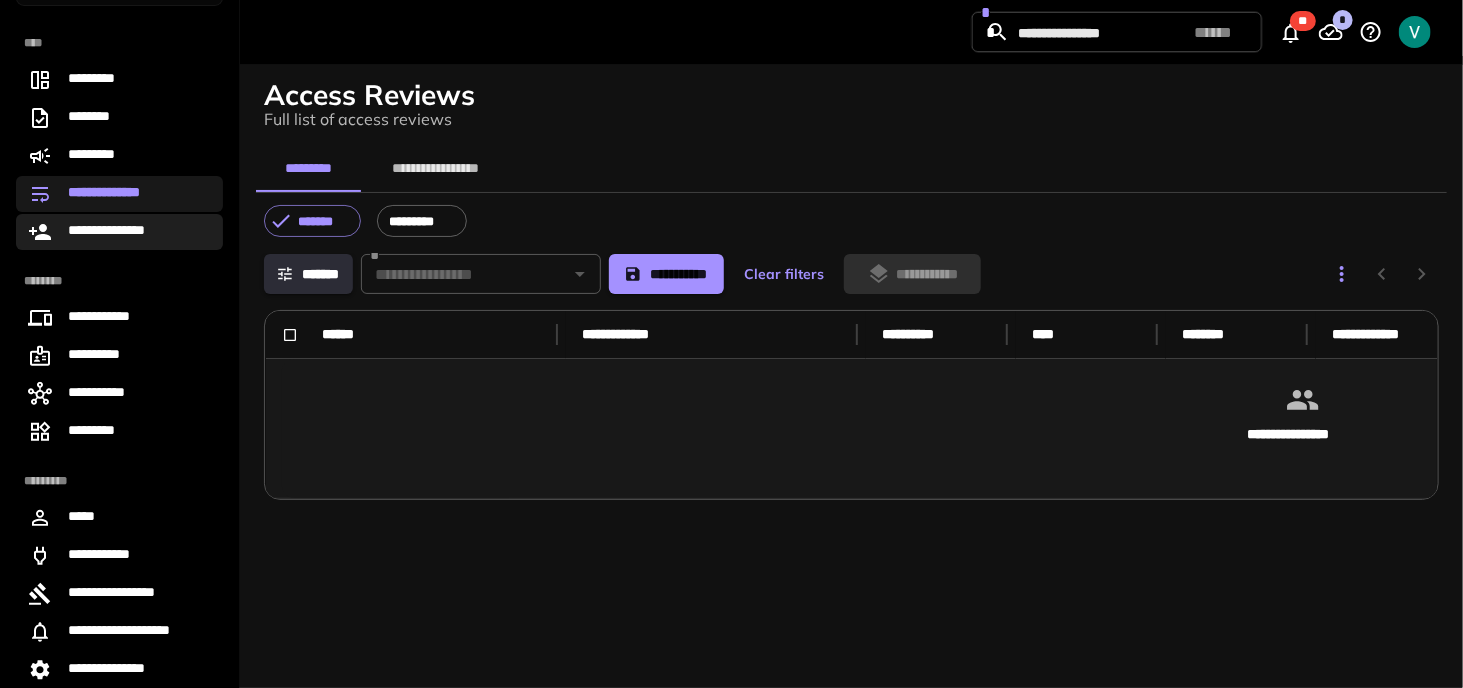 click on "**********" at bounding box center [118, 232] 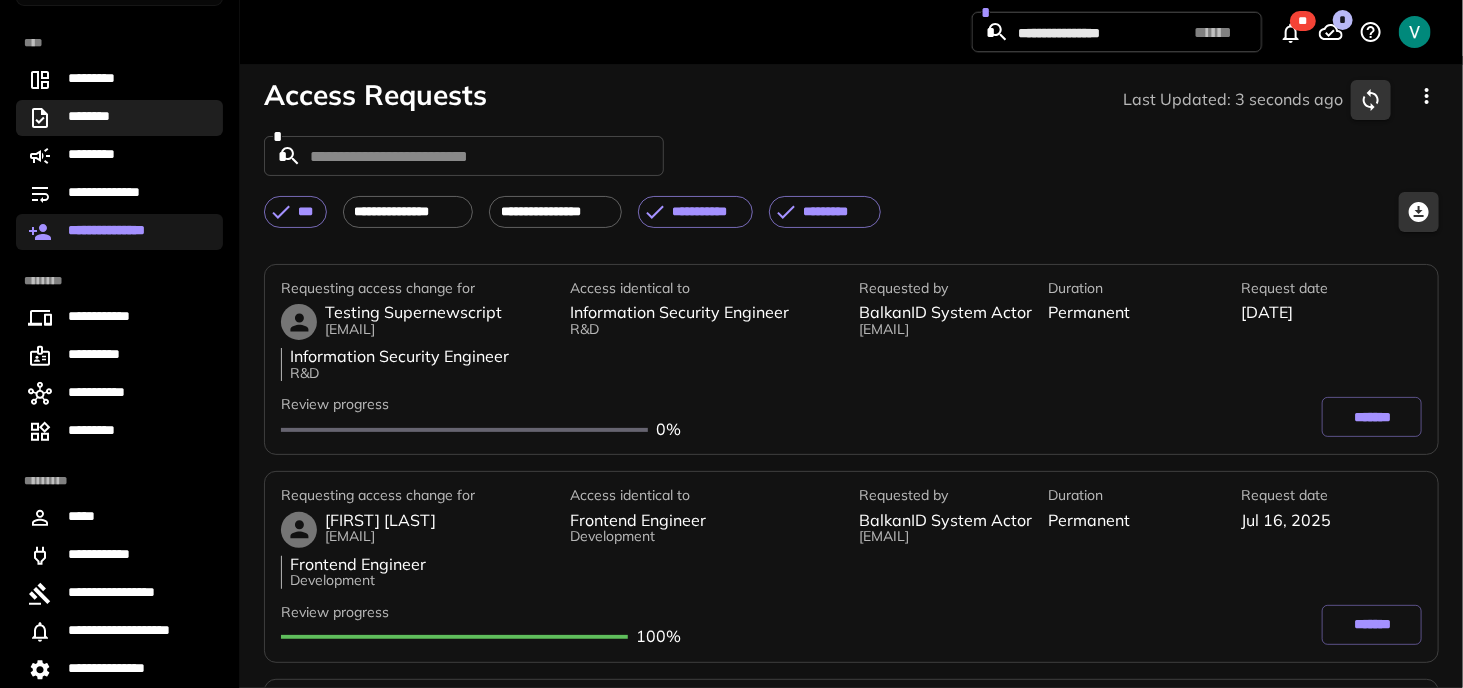 click on "********" at bounding box center [96, 118] 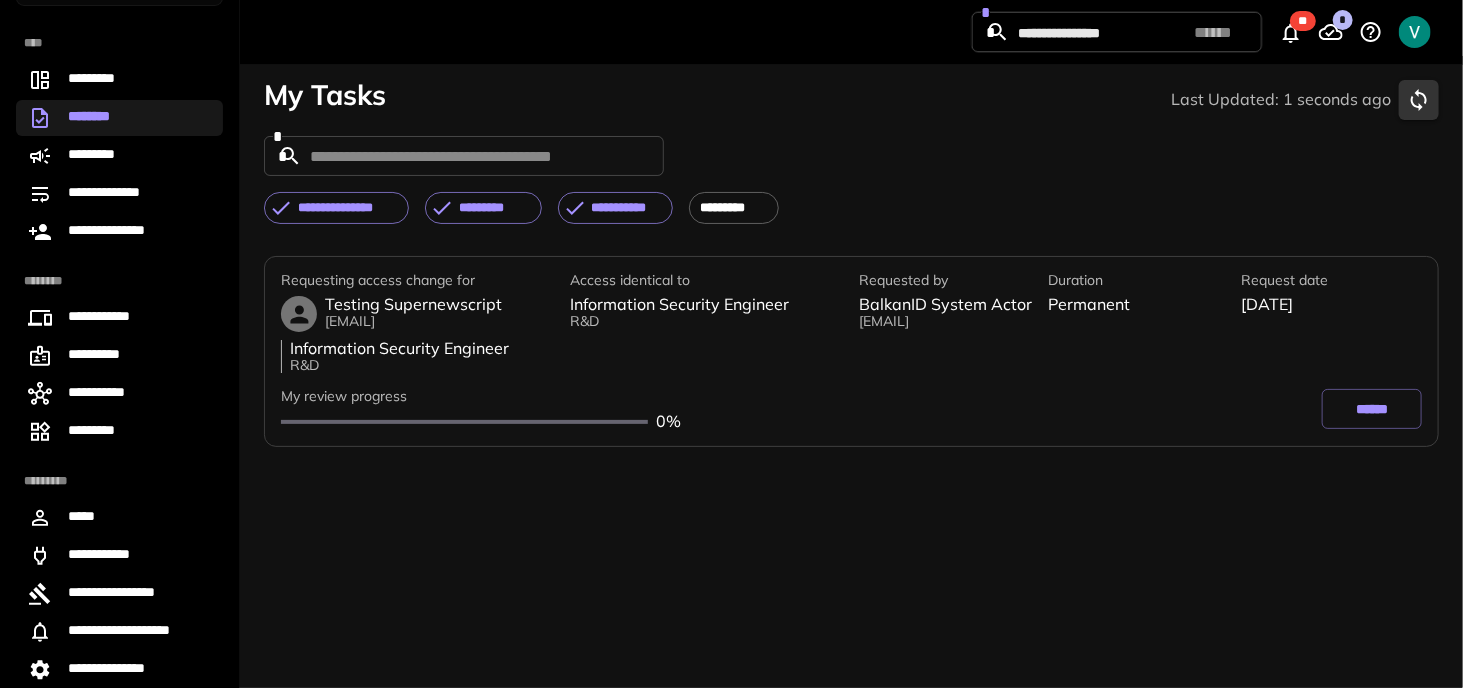 click on "Requesting access change for [FIRST] [LAST] [EMAIL] Information Security Engineer R&D Access identical to Information Security Engineer R&D Requested by [BRAND] System Actor [EMAIL] Duration Permanent Request date [DATE] My review progress 0 % ******" at bounding box center (851, 464) 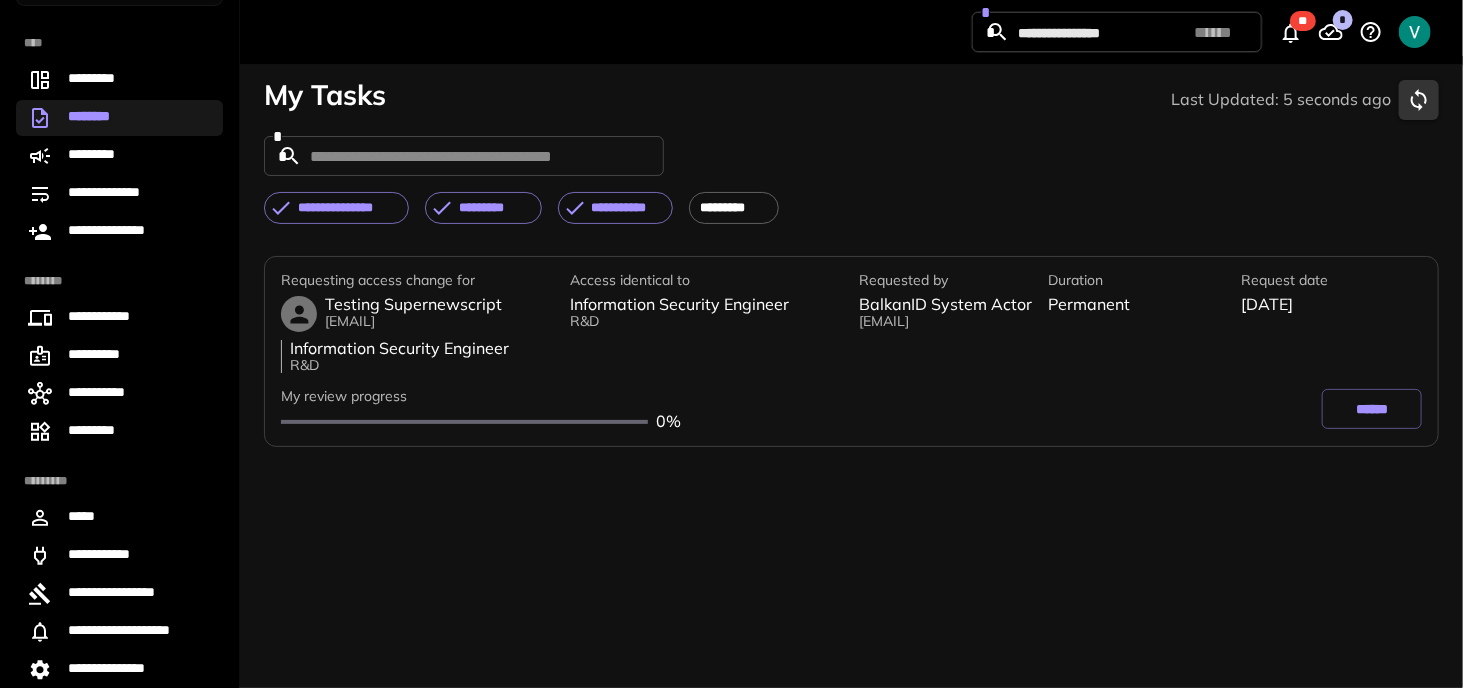 click on "******" at bounding box center [1372, 409] 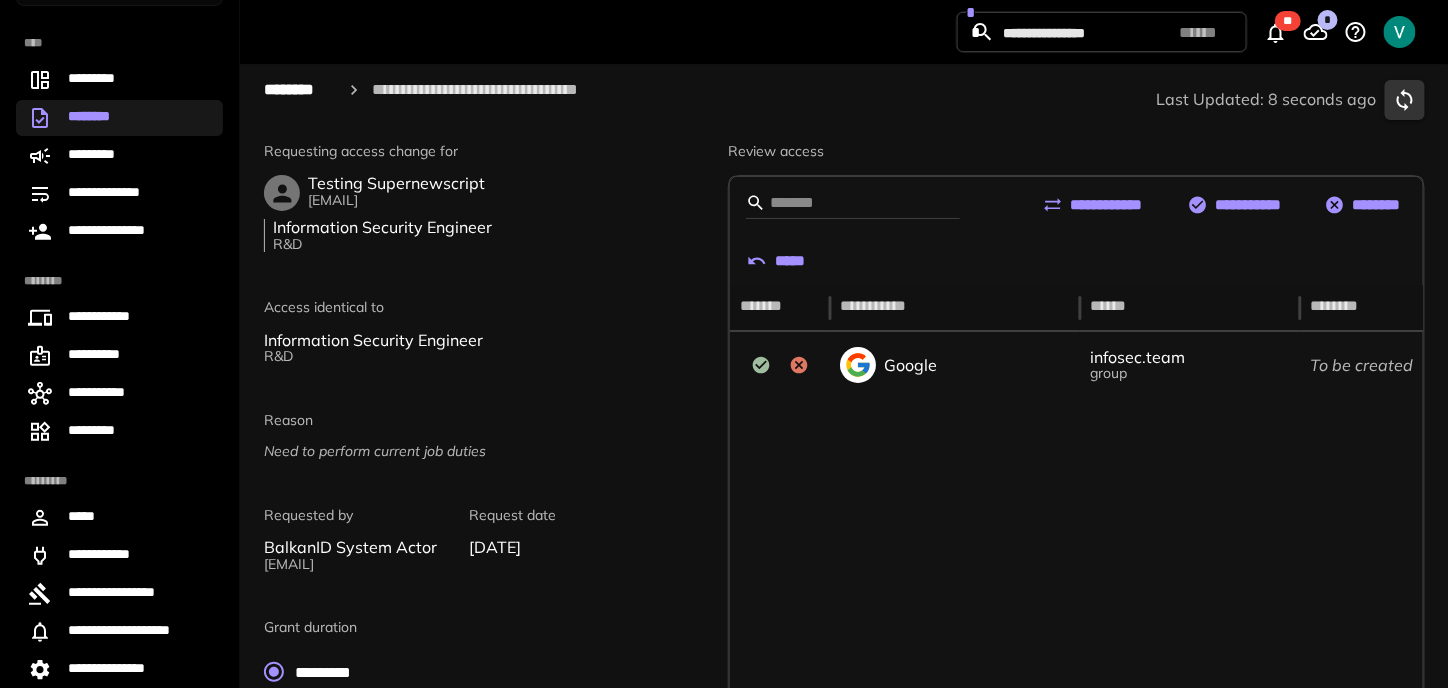 click at bounding box center [1240, 602] 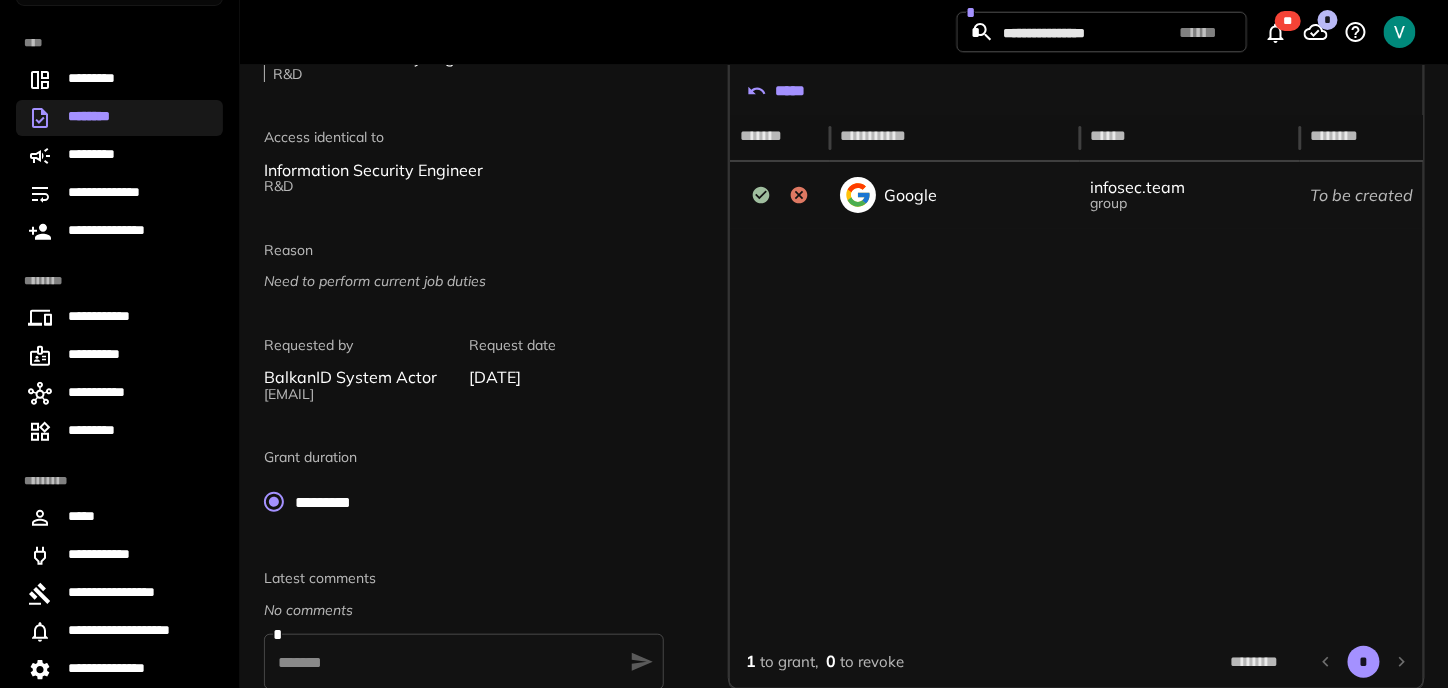 scroll, scrollTop: 168, scrollLeft: 0, axis: vertical 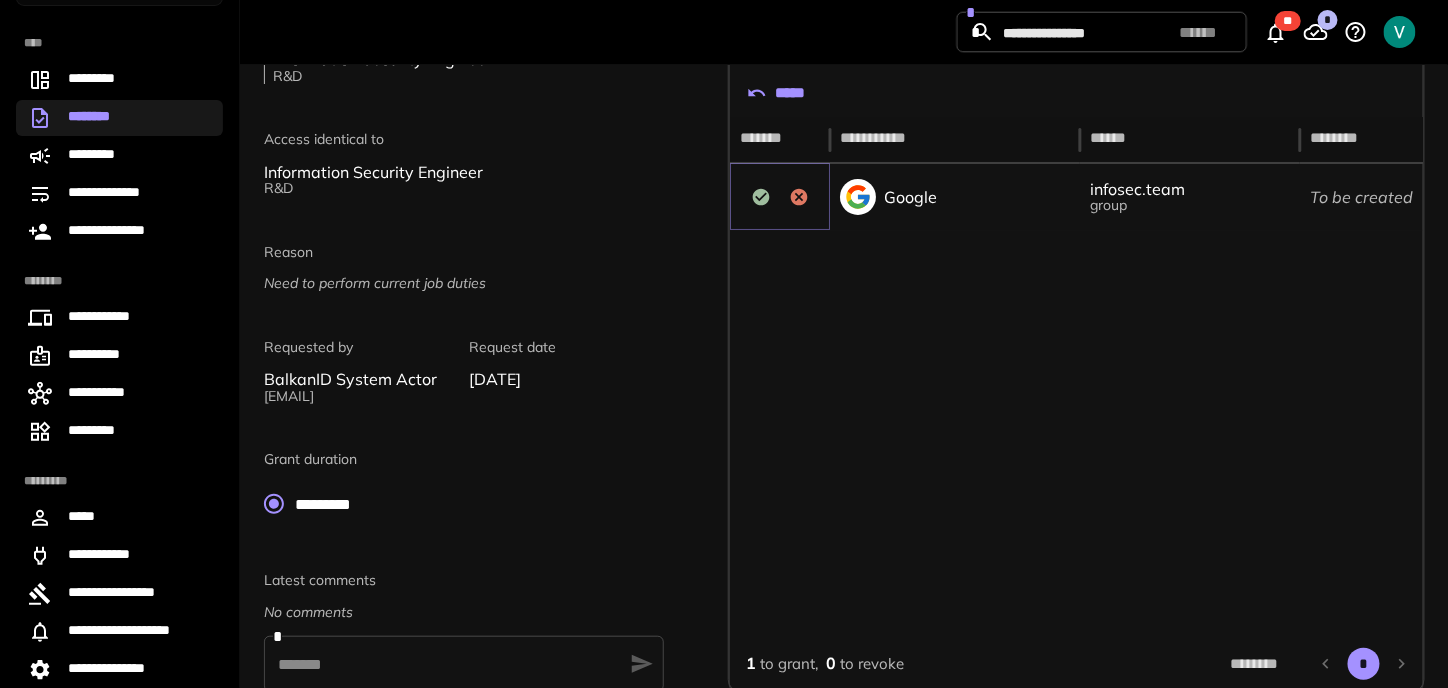 click 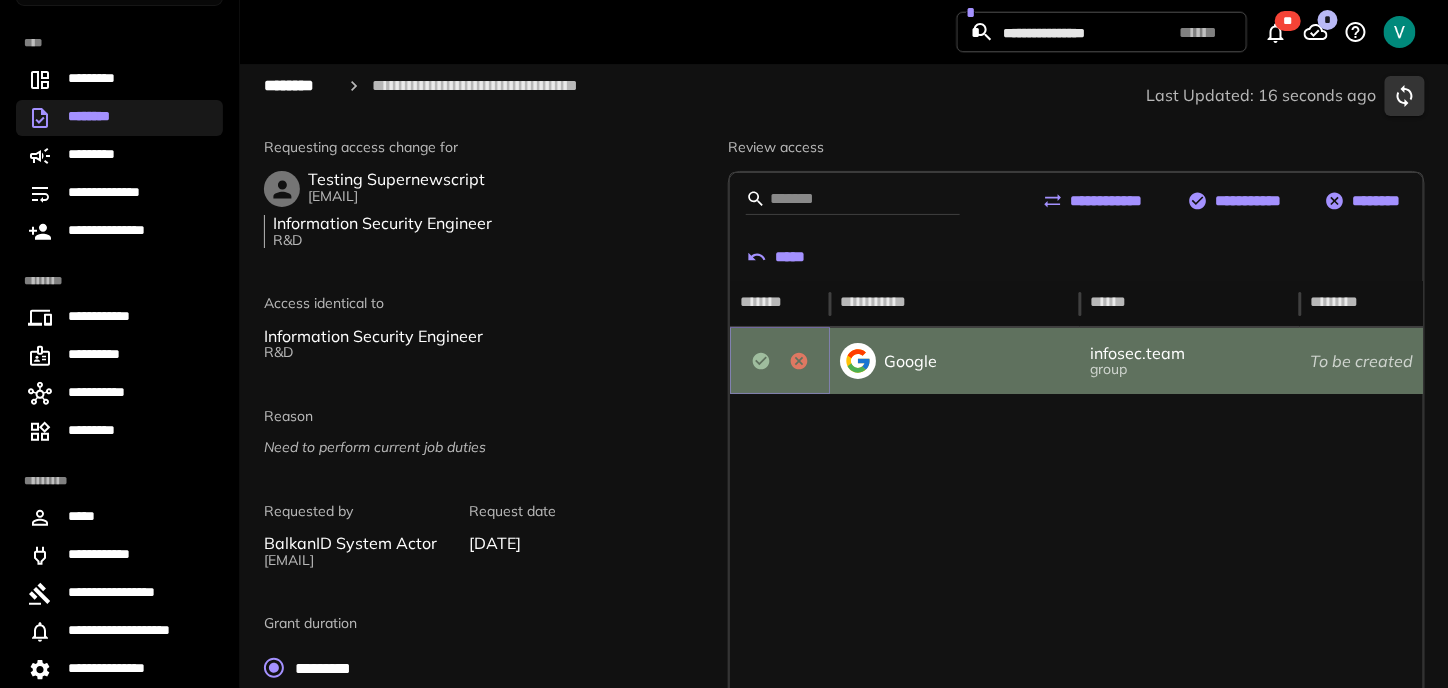 scroll, scrollTop: 0, scrollLeft: 0, axis: both 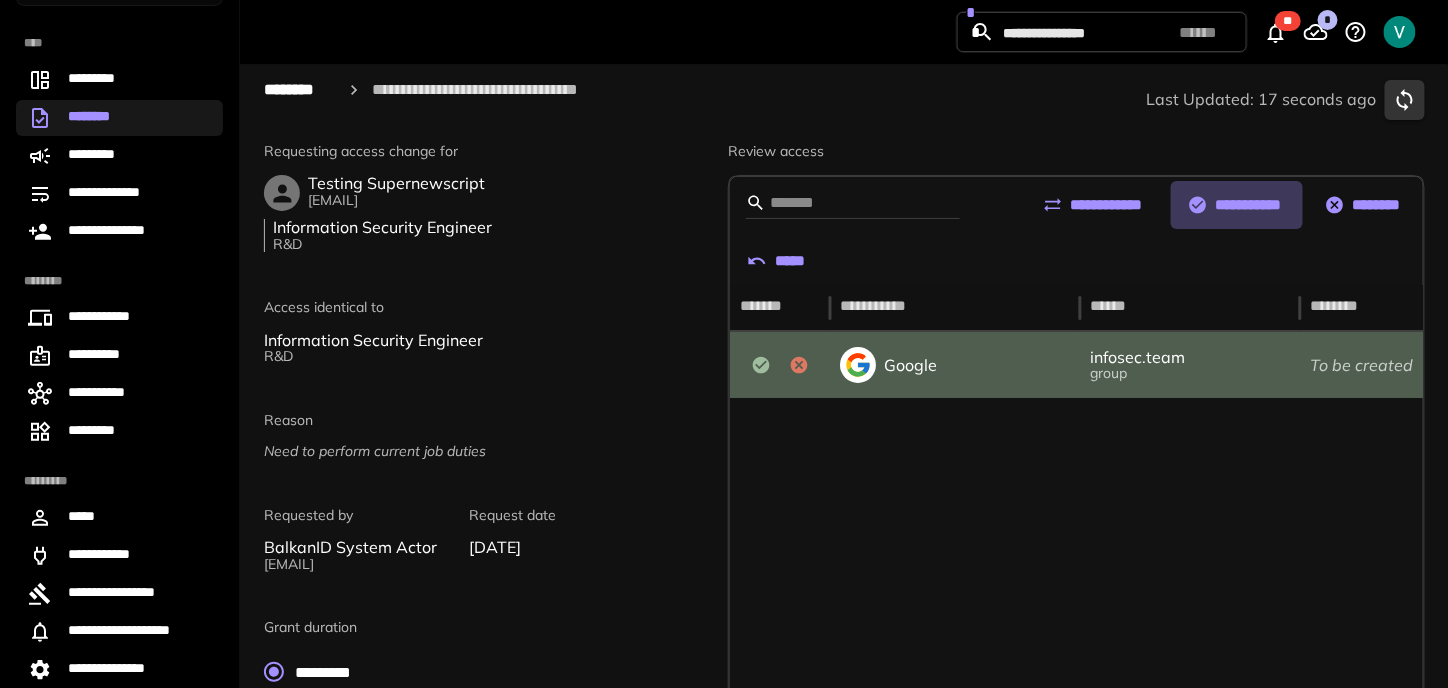 click on "**********" at bounding box center [1237, 205] 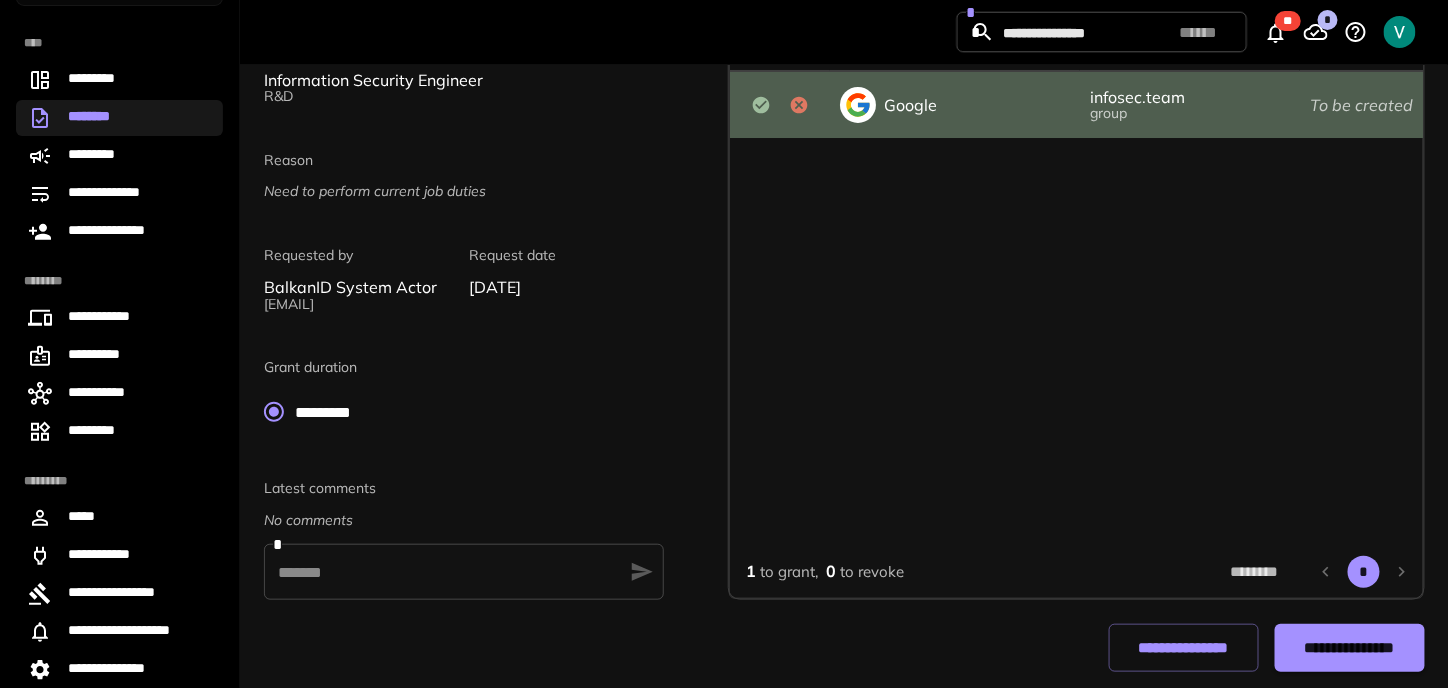 scroll, scrollTop: 268, scrollLeft: 0, axis: vertical 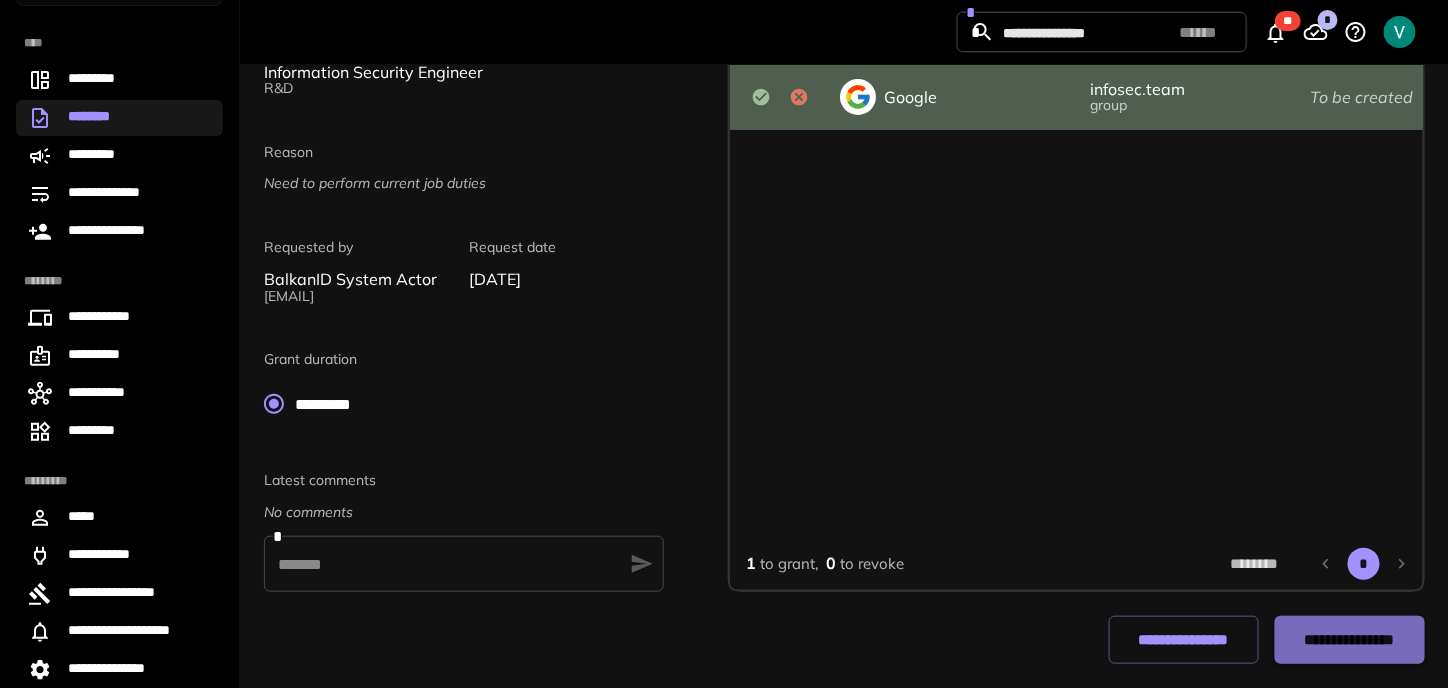 click on "**********" at bounding box center (1349, 640) 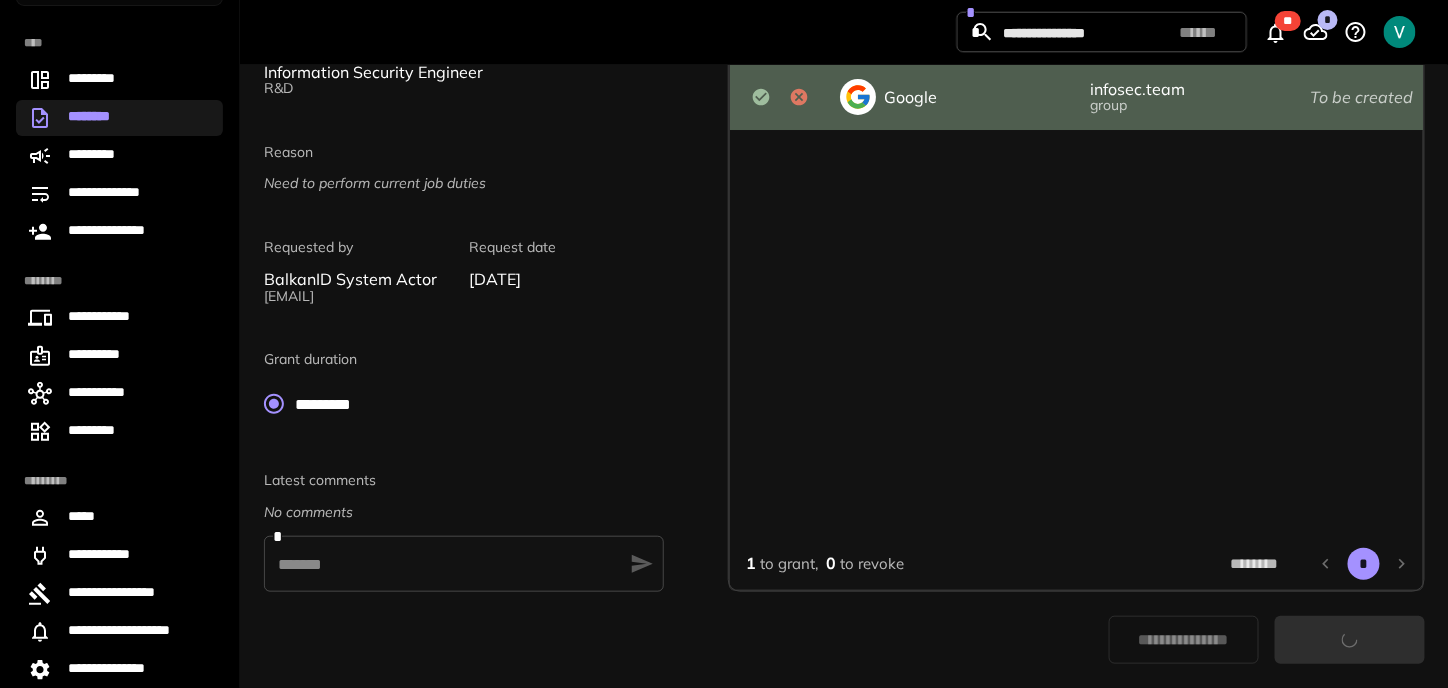 scroll, scrollTop: 0, scrollLeft: 0, axis: both 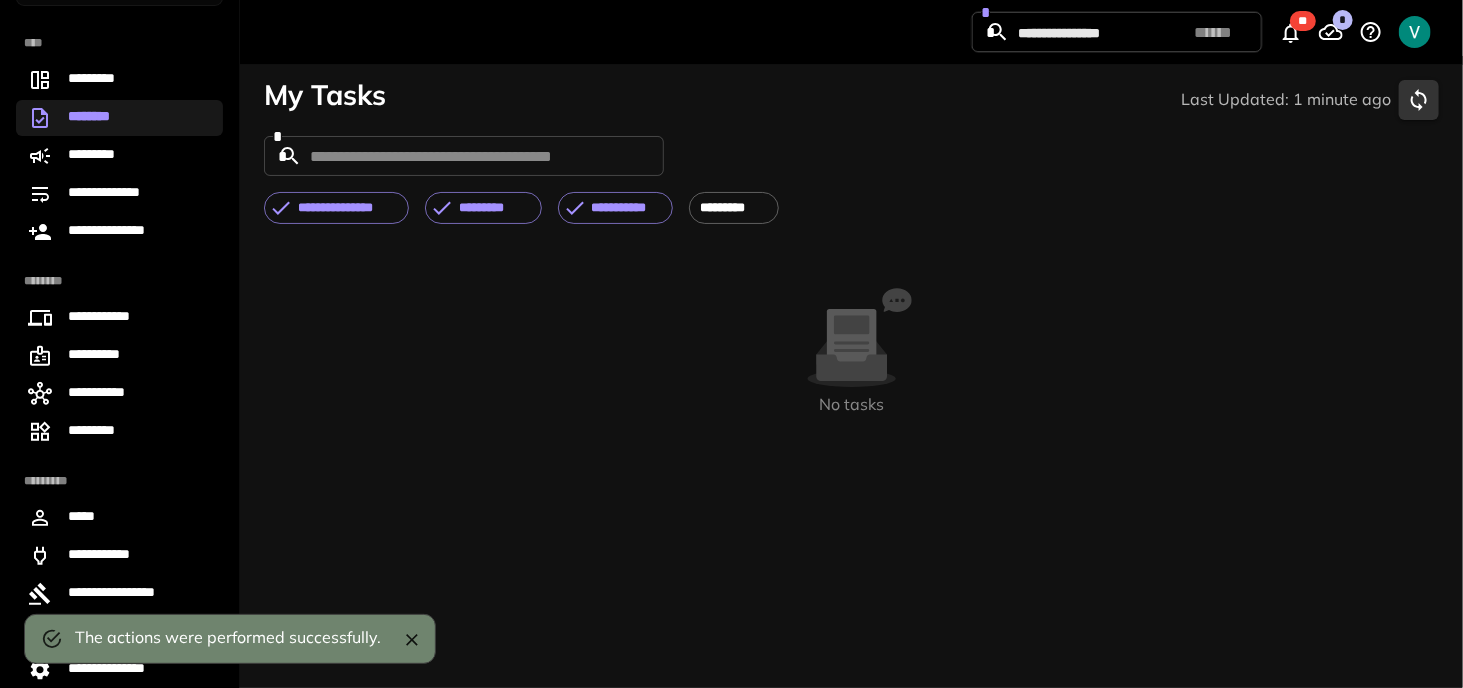 click on "No tasks" at bounding box center (851, 351) 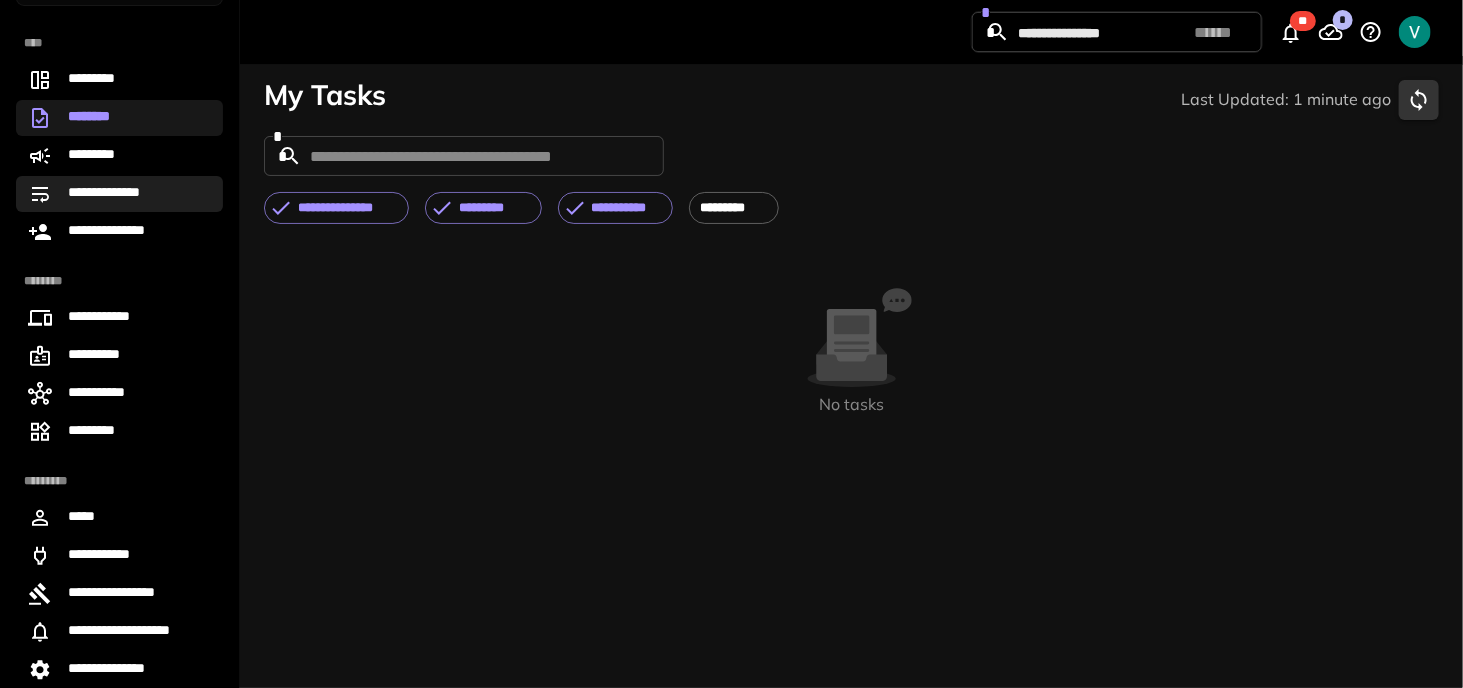 click on "**********" at bounding box center [115, 194] 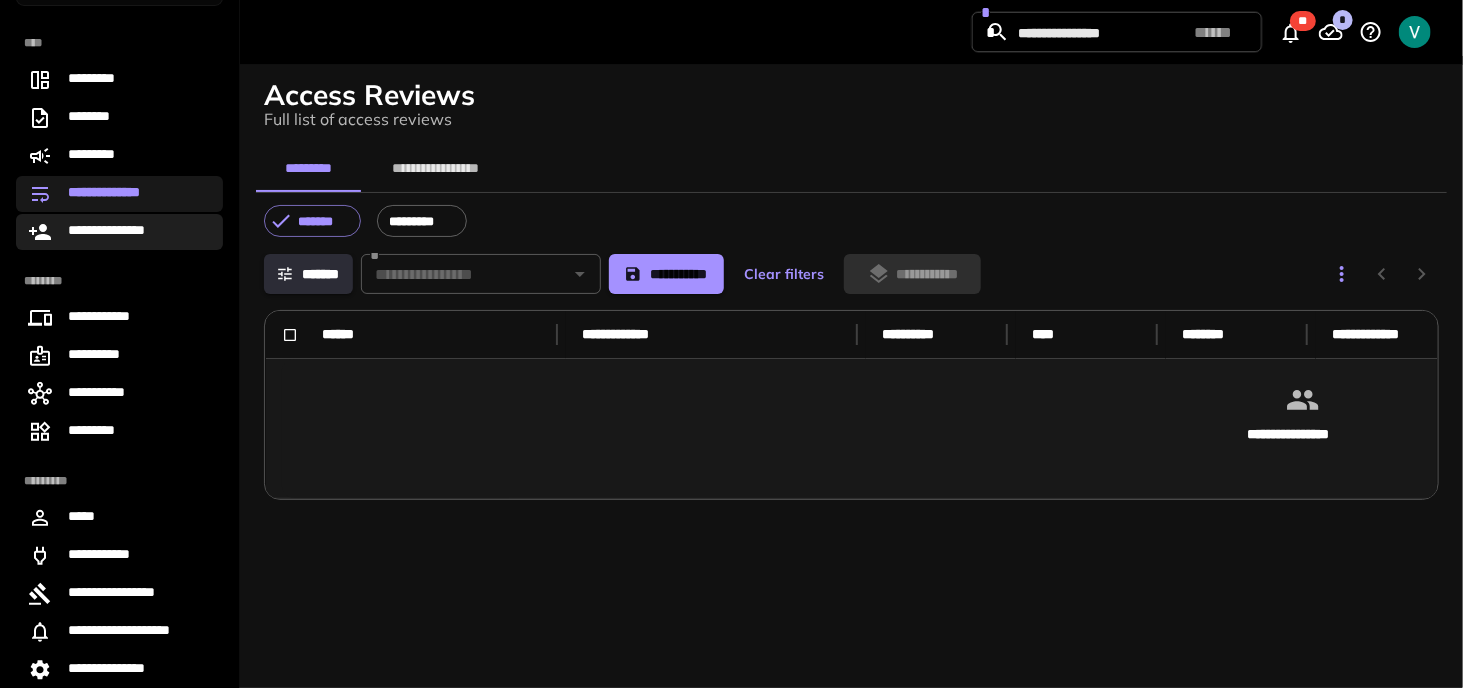 click on "**********" at bounding box center [119, 232] 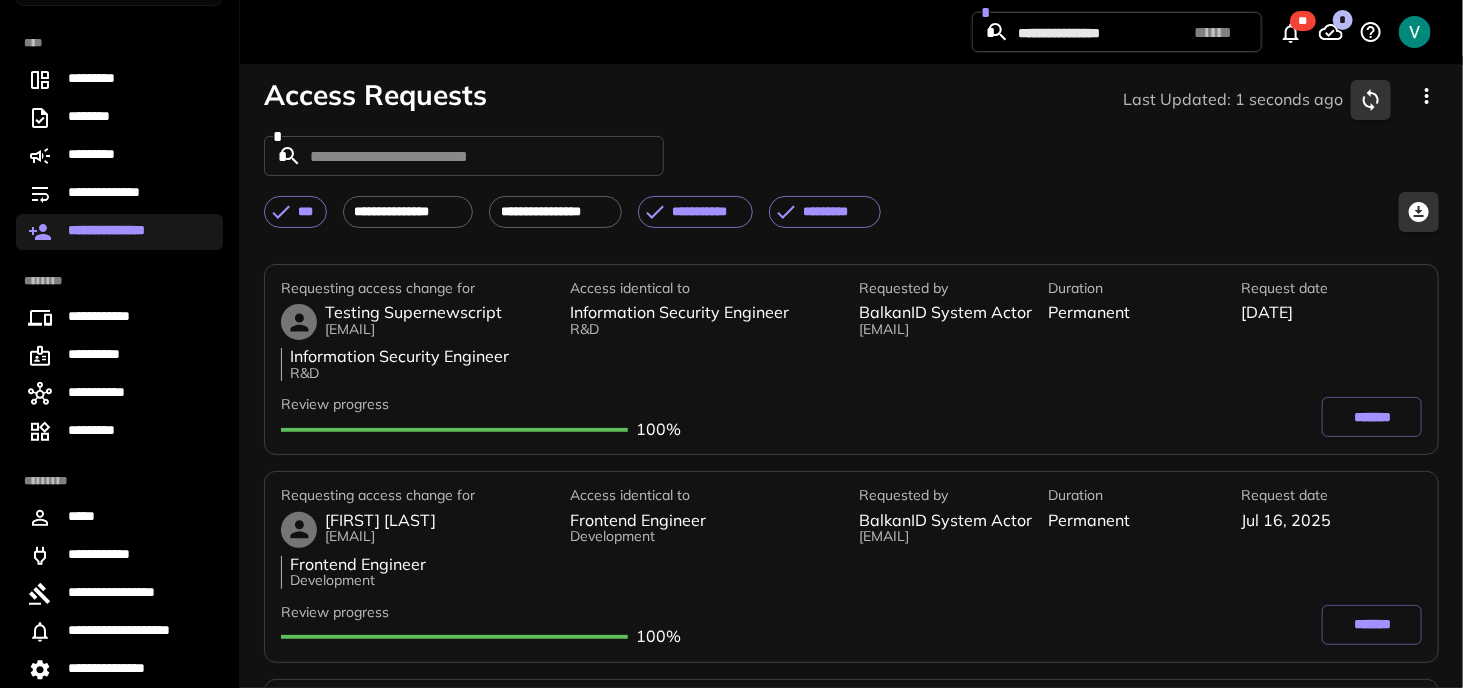 click on "[EMAIL]" at bounding box center [413, 329] 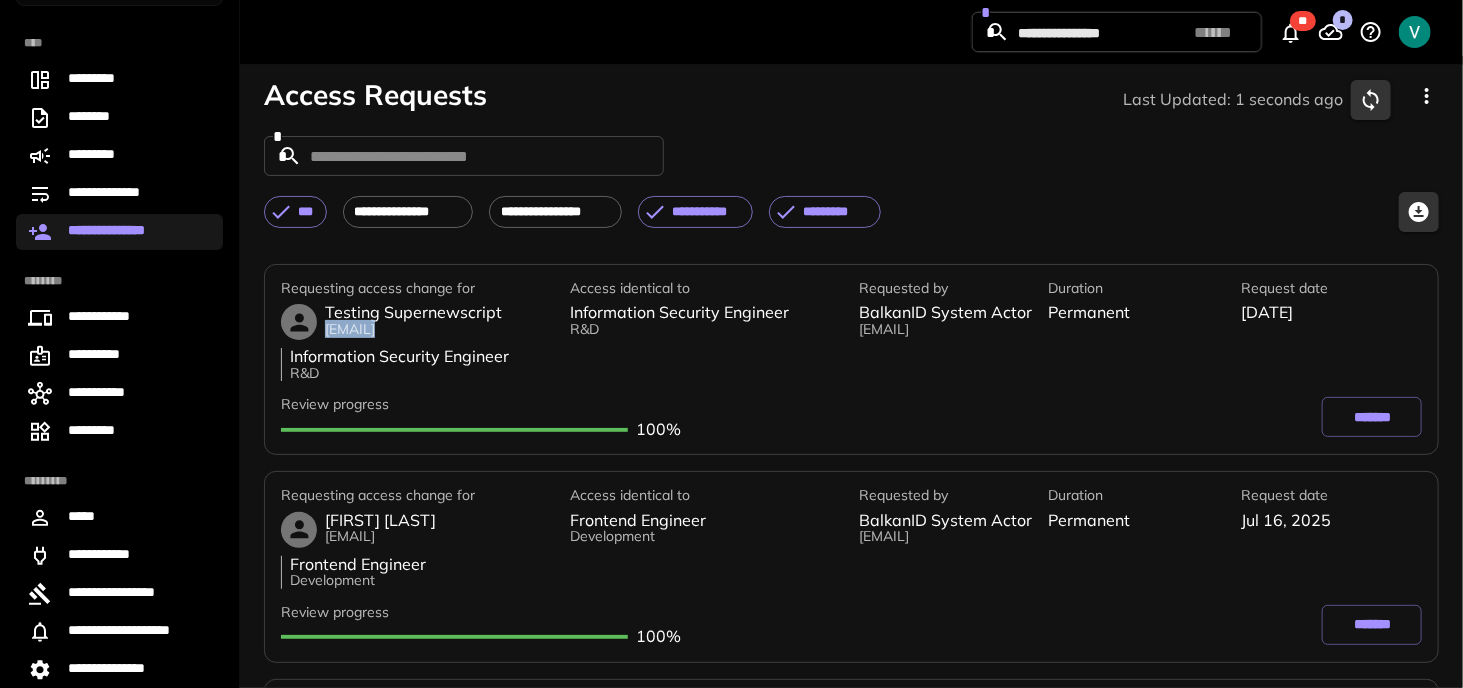 click on "[EMAIL]" at bounding box center (413, 329) 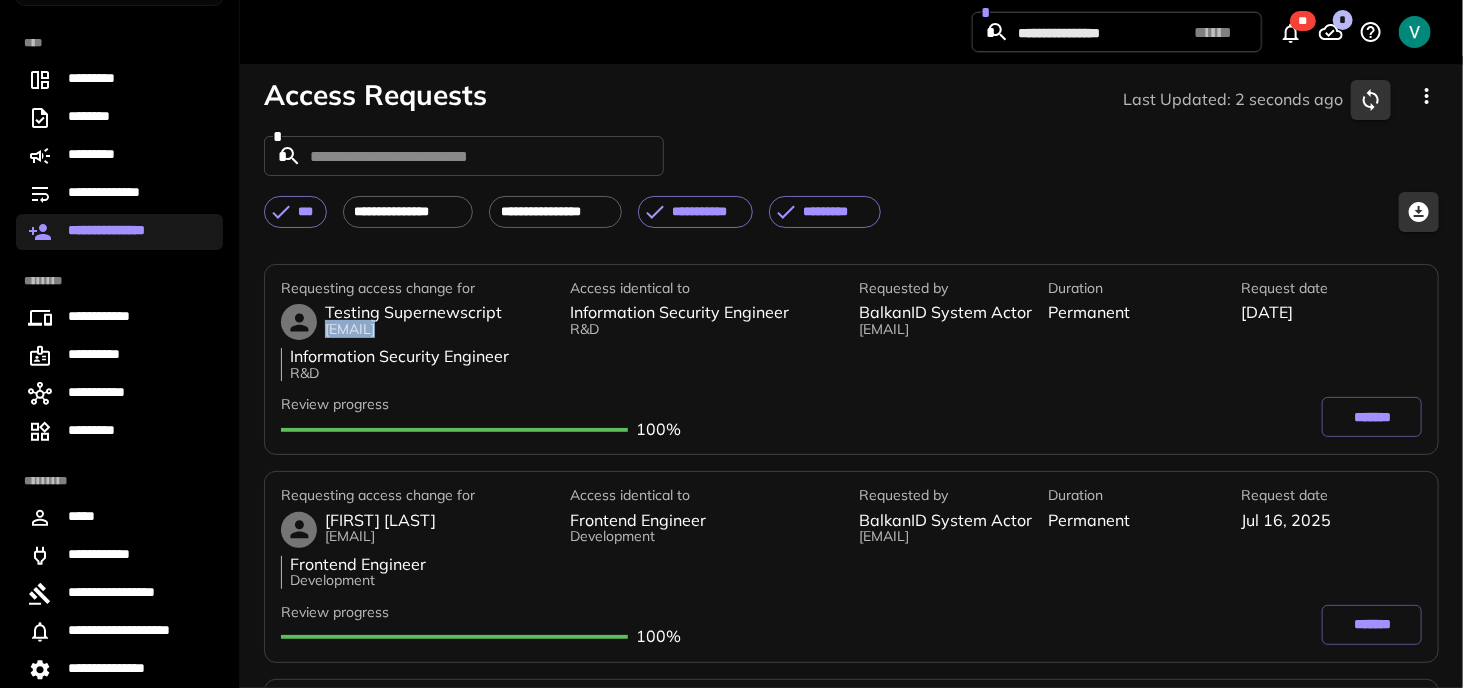 copy on "[EMAIL]" 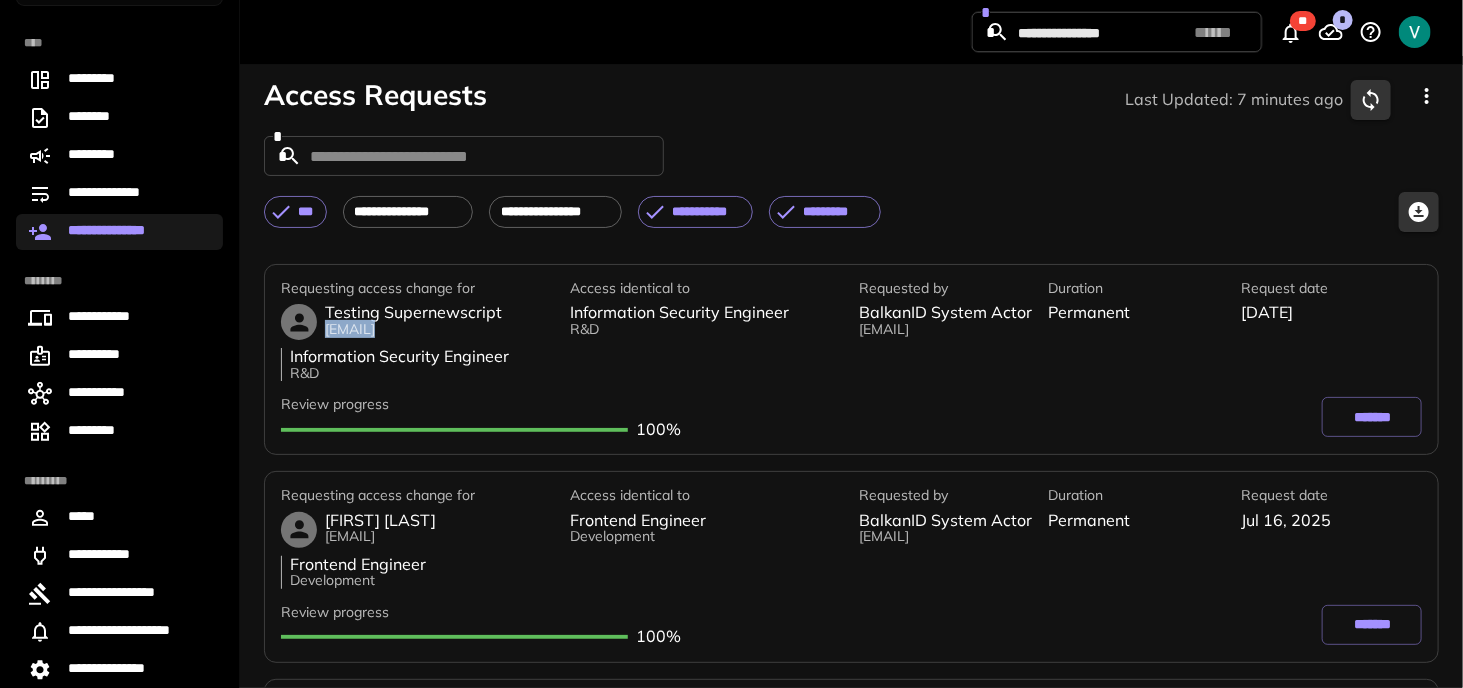 click on "[EMAIL]" at bounding box center [413, 329] 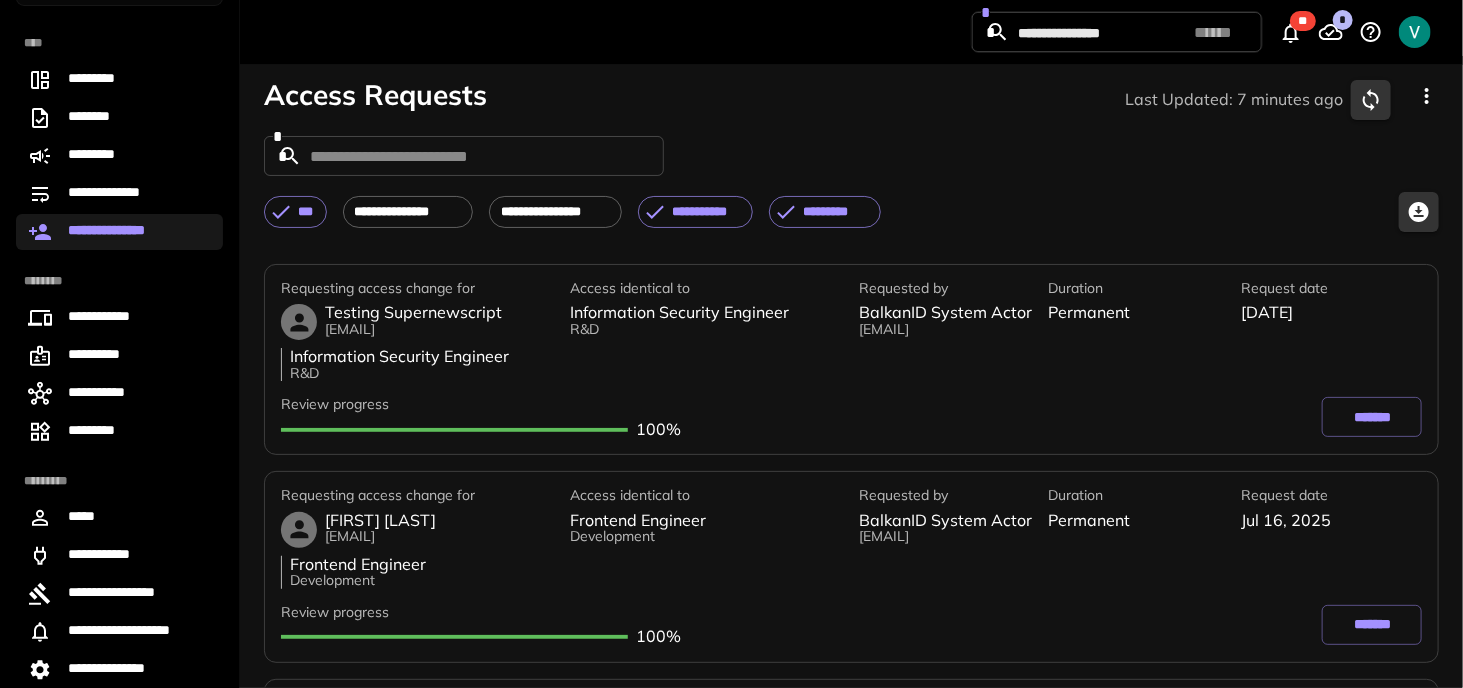 click on "[EMAIL]" at bounding box center [413, 329] 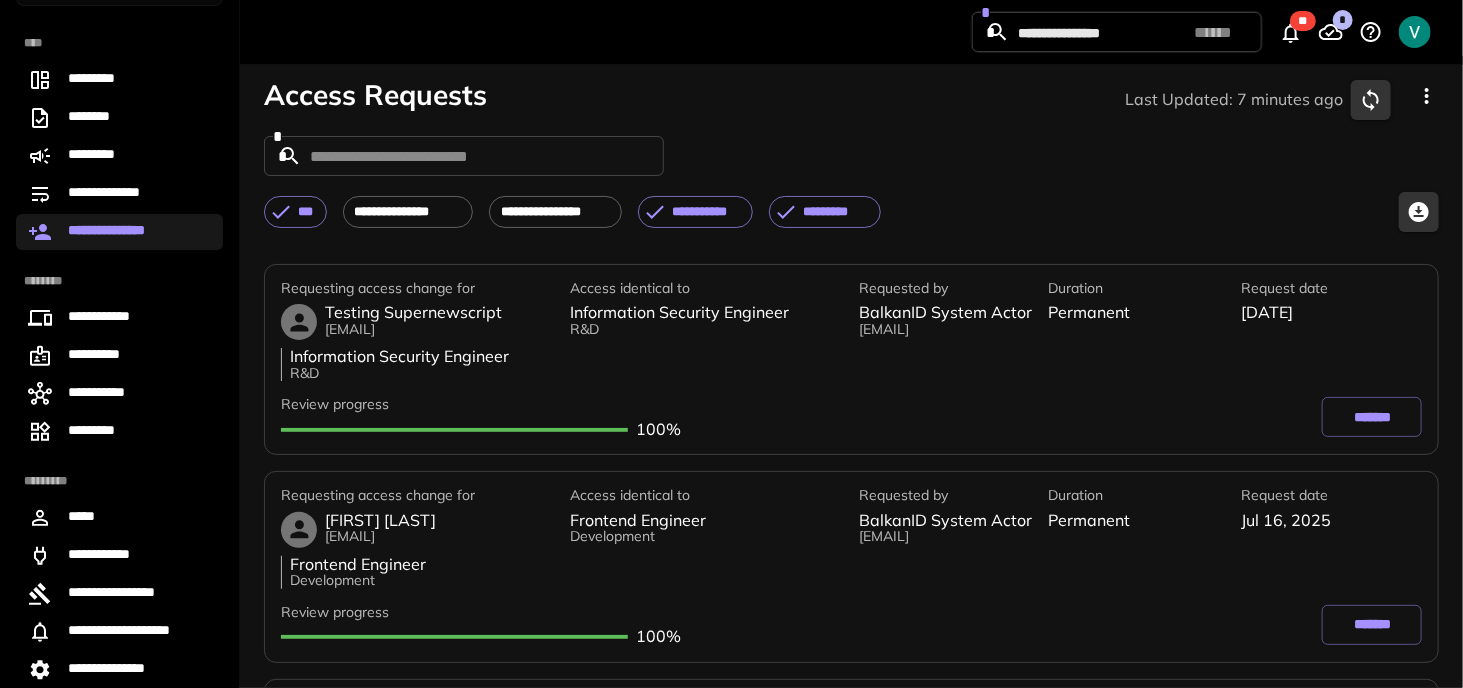 click on "[EMAIL]" at bounding box center [413, 329] 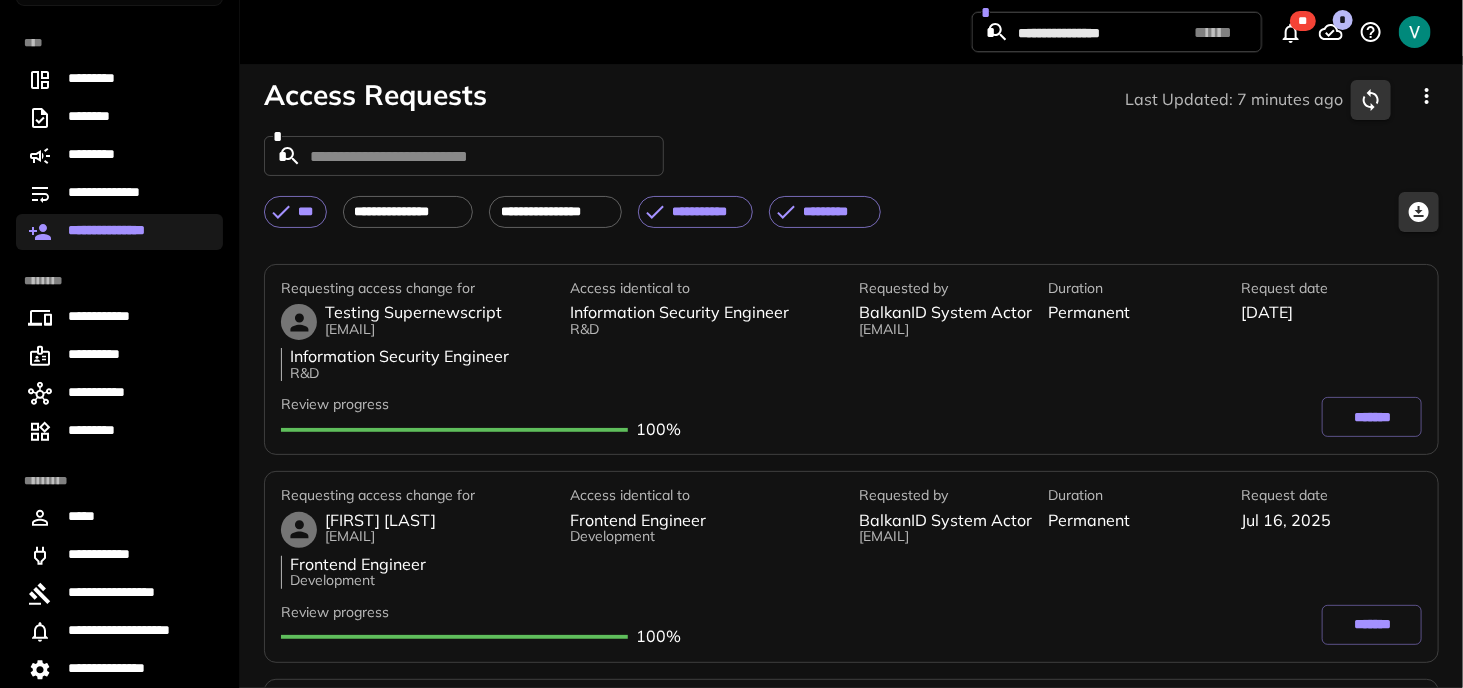 drag, startPoint x: 324, startPoint y: 334, endPoint x: 532, endPoint y: 337, distance: 208.02164 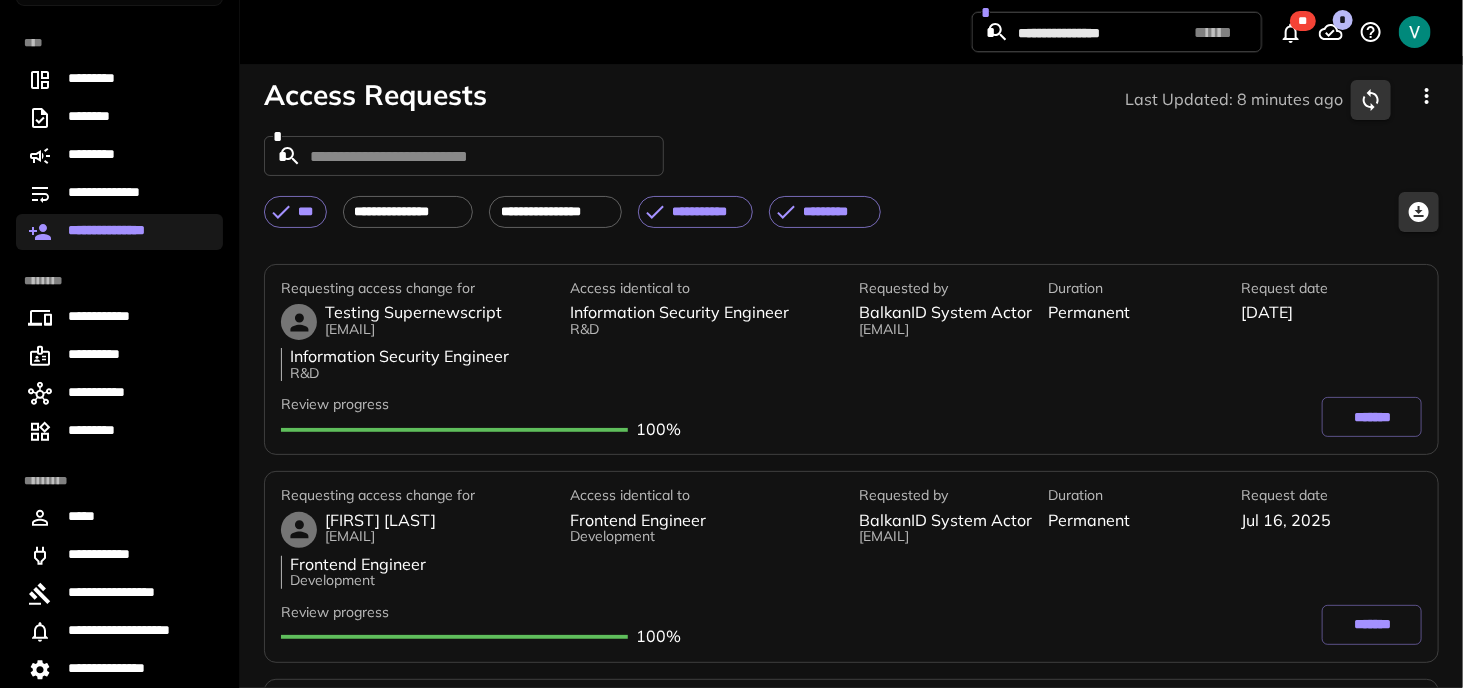 click on "[EMAIL]" at bounding box center [413, 329] 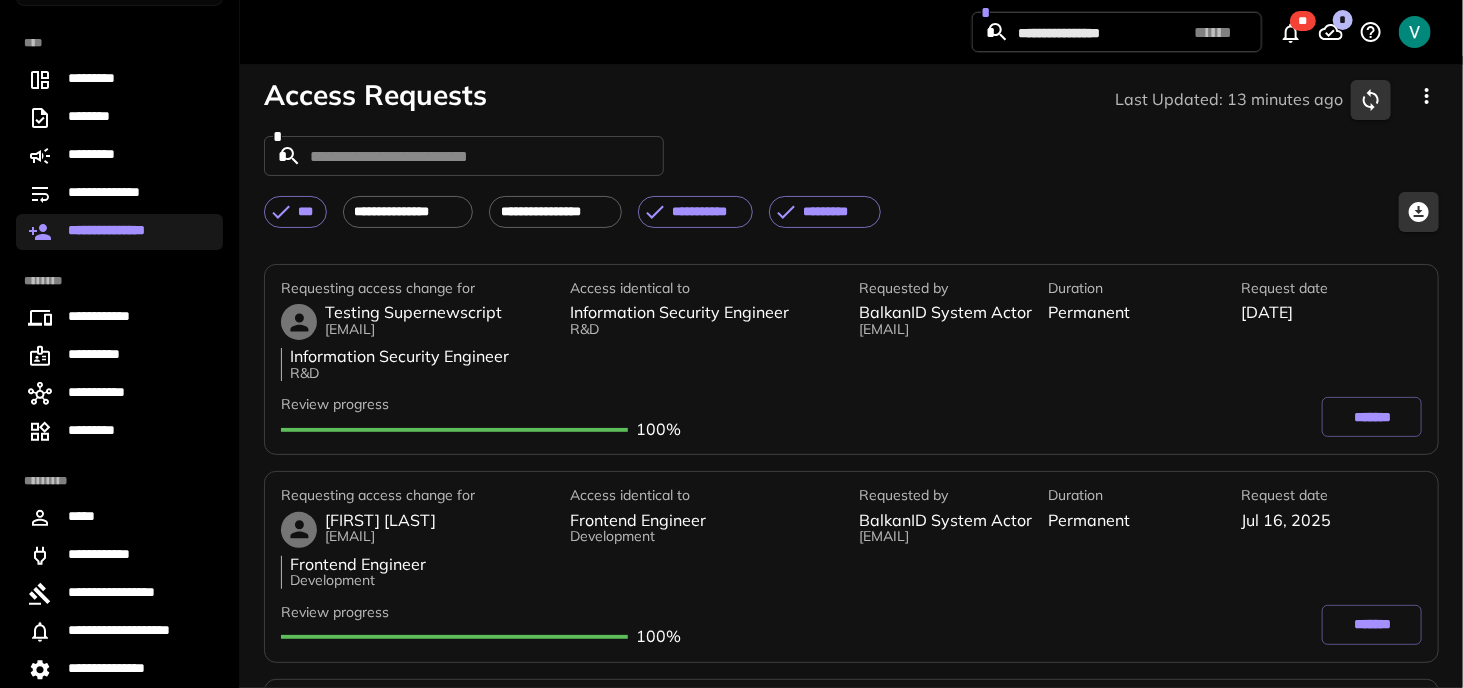 click on "*******" at bounding box center (1372, 417) 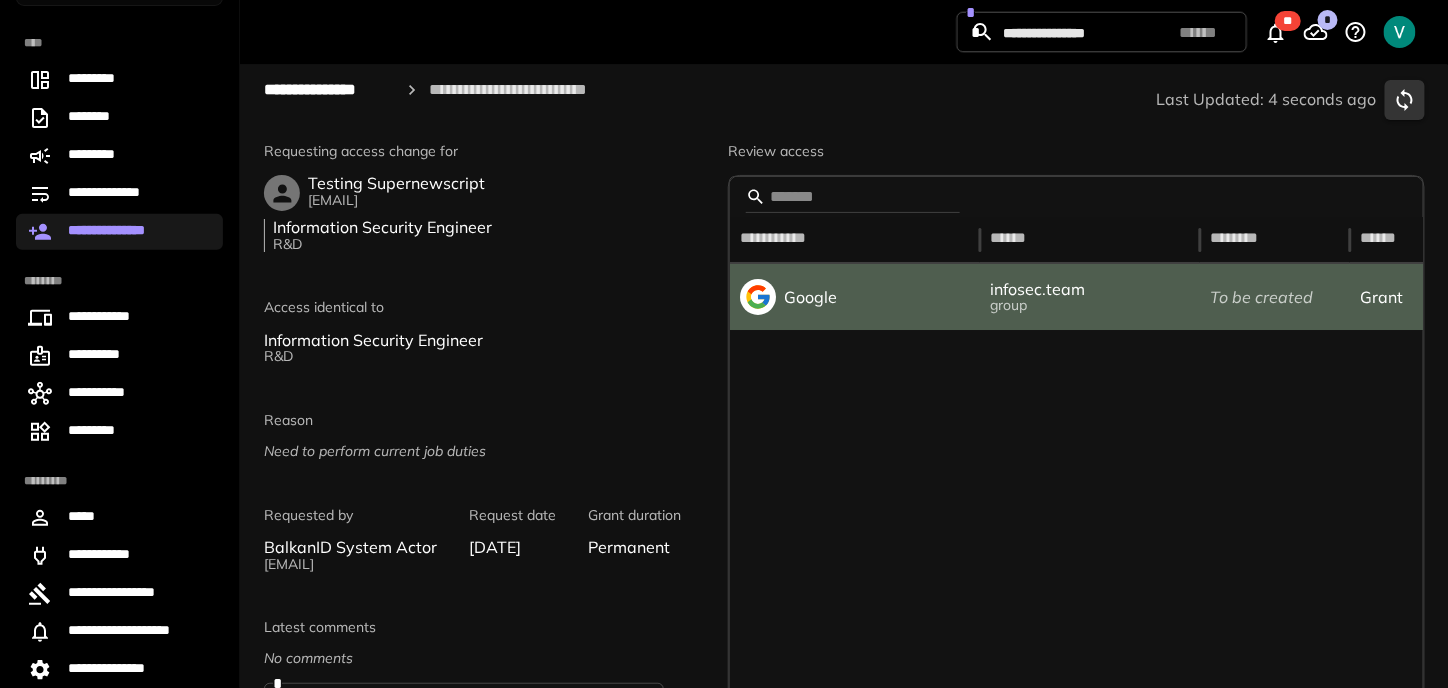 click 